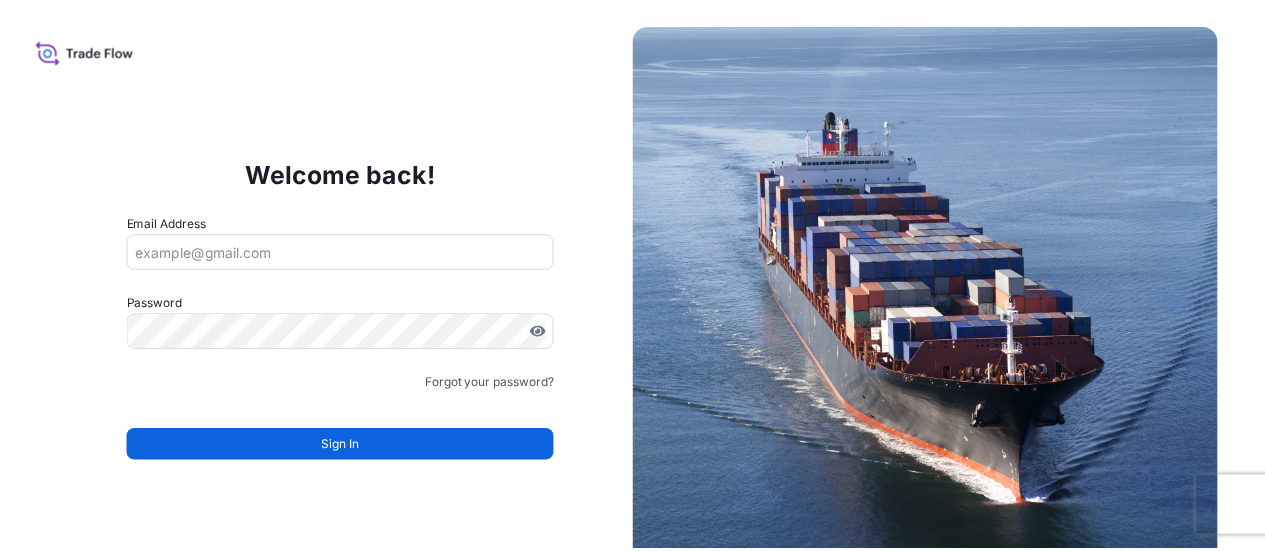 scroll, scrollTop: 0, scrollLeft: 0, axis: both 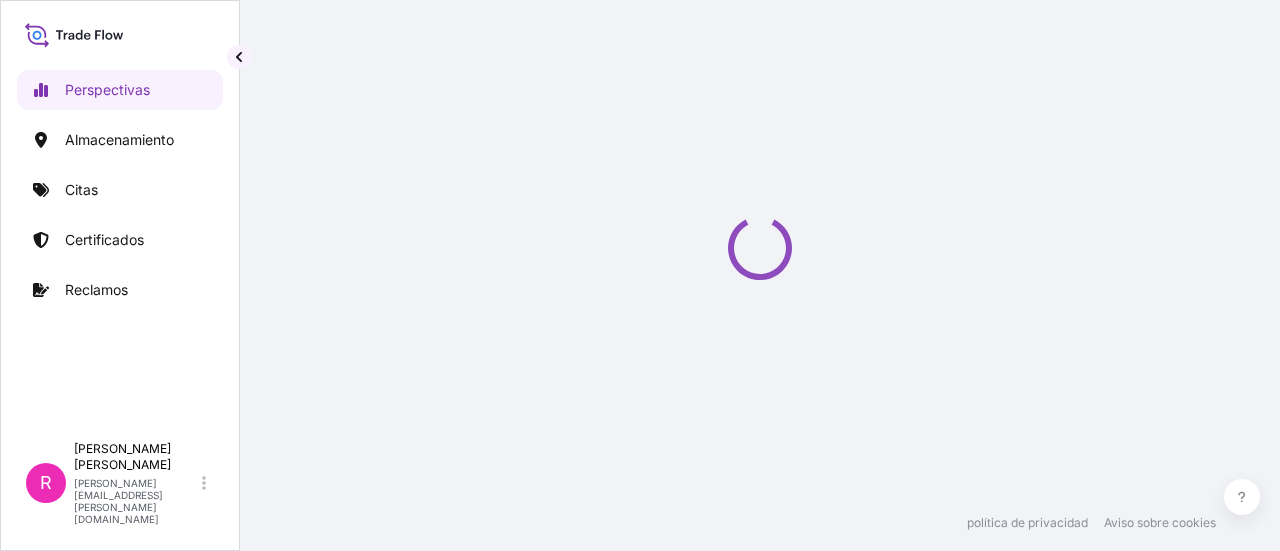 select on "2025" 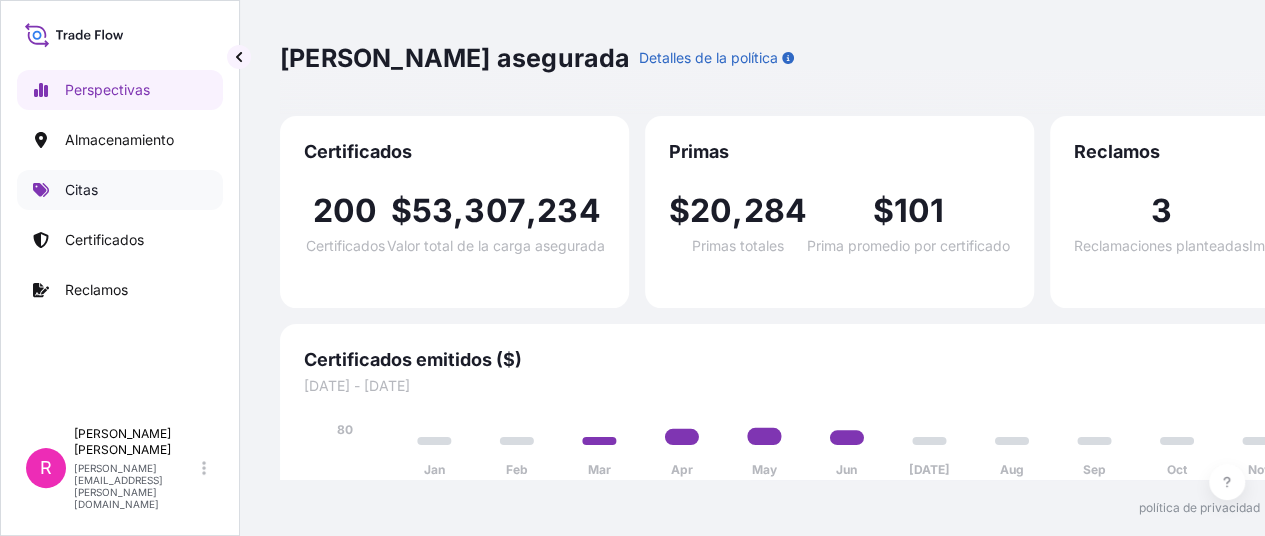 click on "Citas" at bounding box center (120, 190) 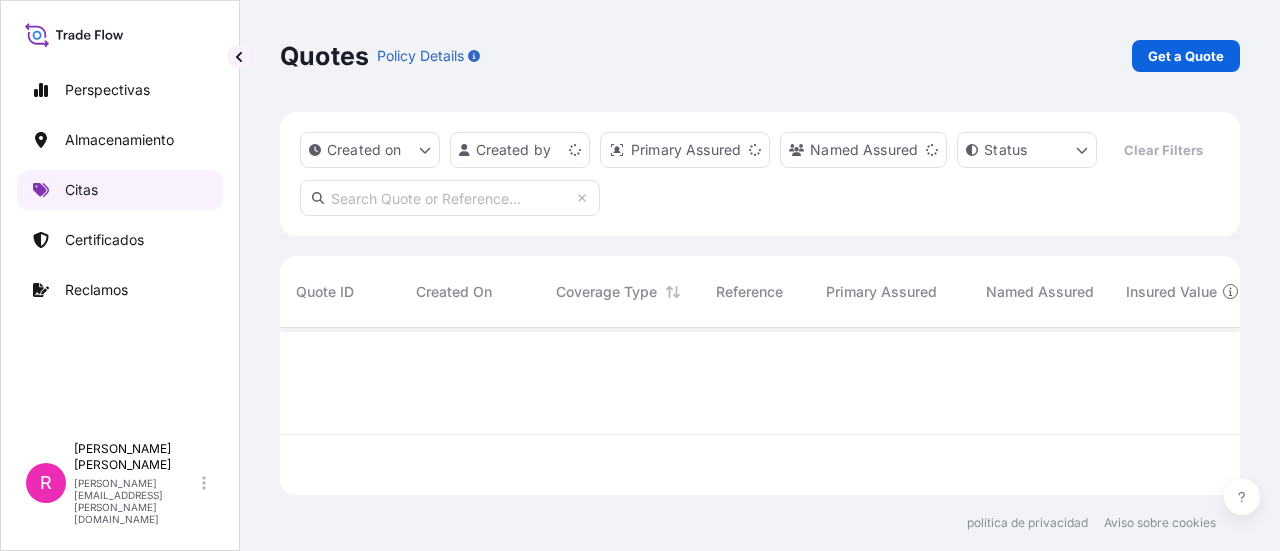 scroll, scrollTop: 16, scrollLeft: 16, axis: both 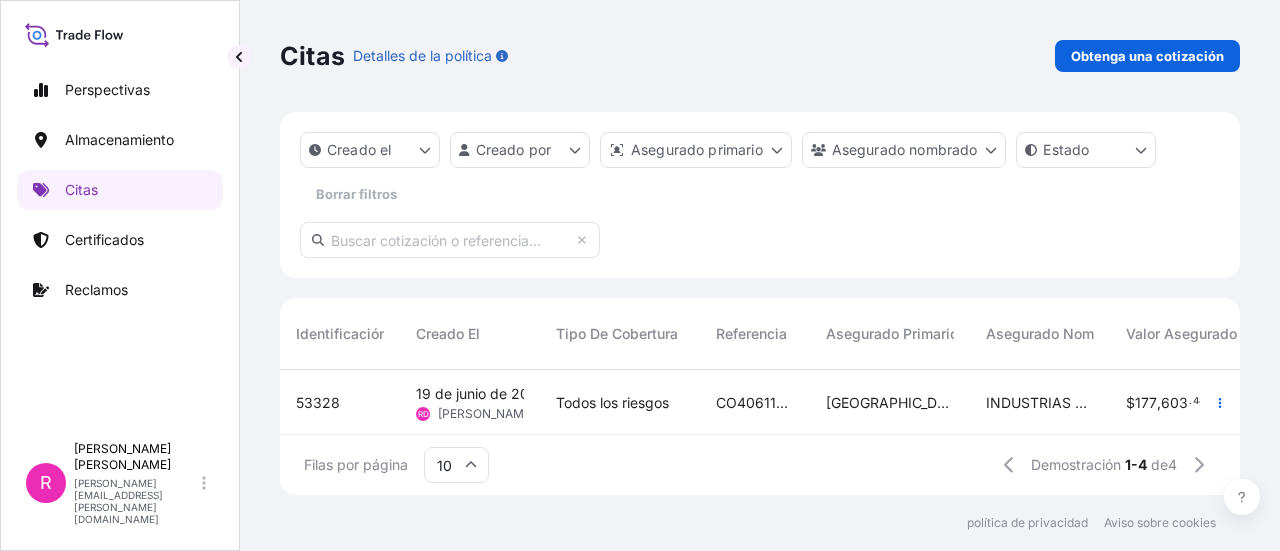 click on "Obtenga una cotización" at bounding box center (1147, 56) 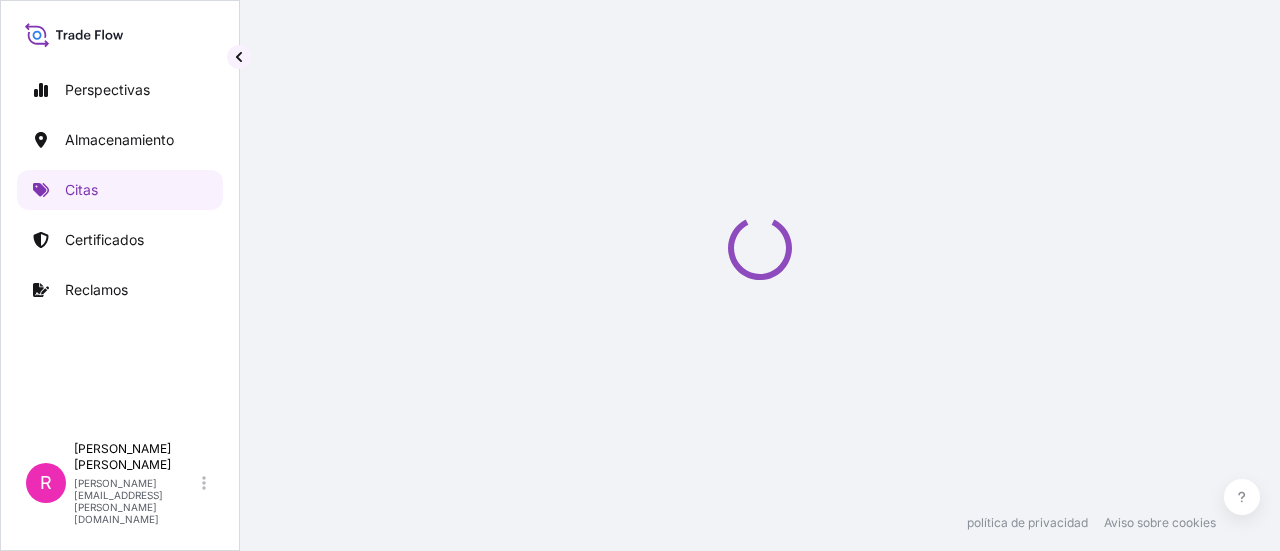 select on "Water" 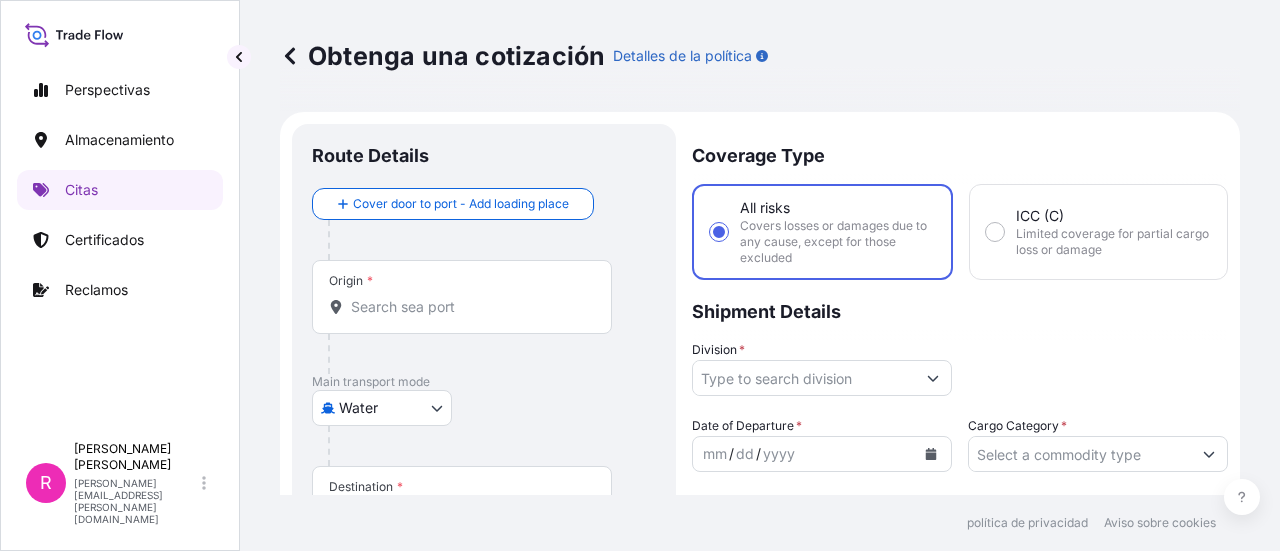 scroll, scrollTop: 32, scrollLeft: 0, axis: vertical 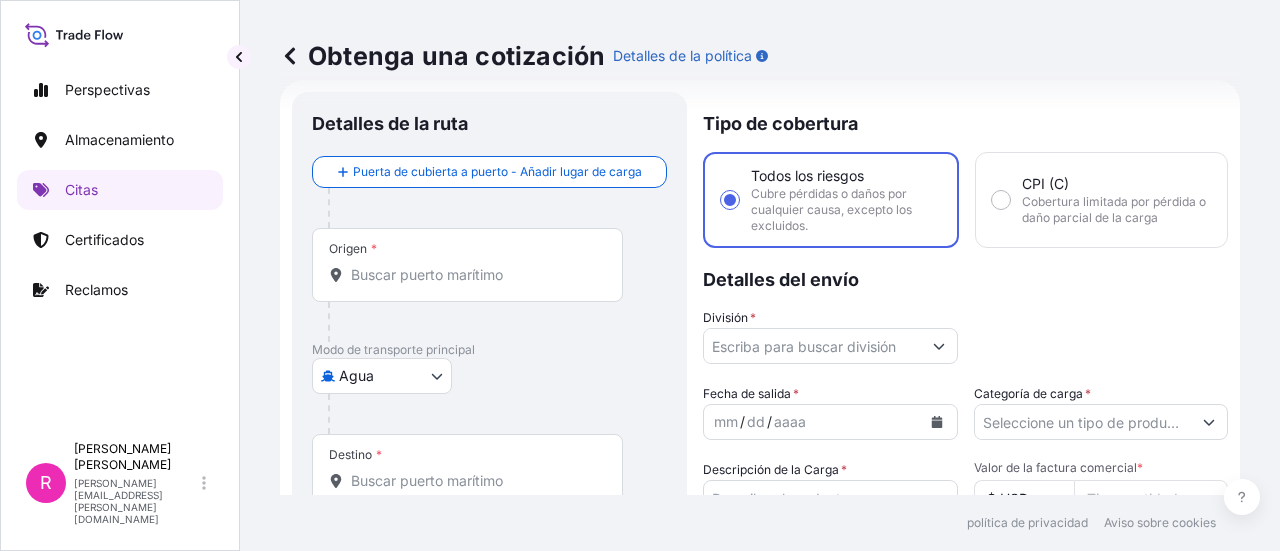 drag, startPoint x: 572, startPoint y: 255, endPoint x: 527, endPoint y: 301, distance: 64.3506 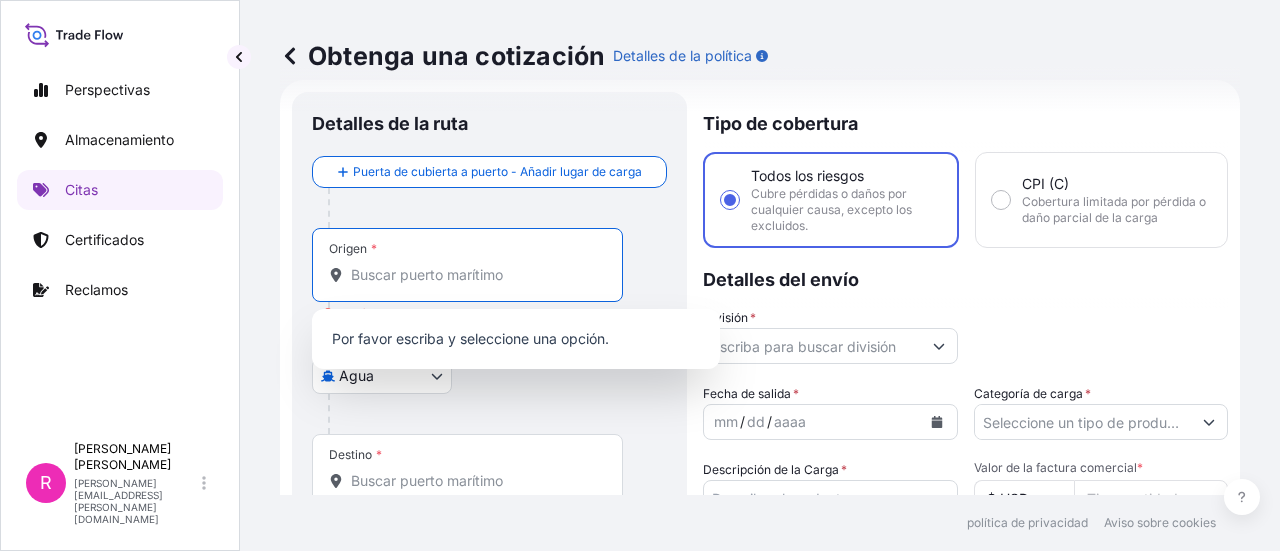 click on "Origen *" at bounding box center (467, 265) 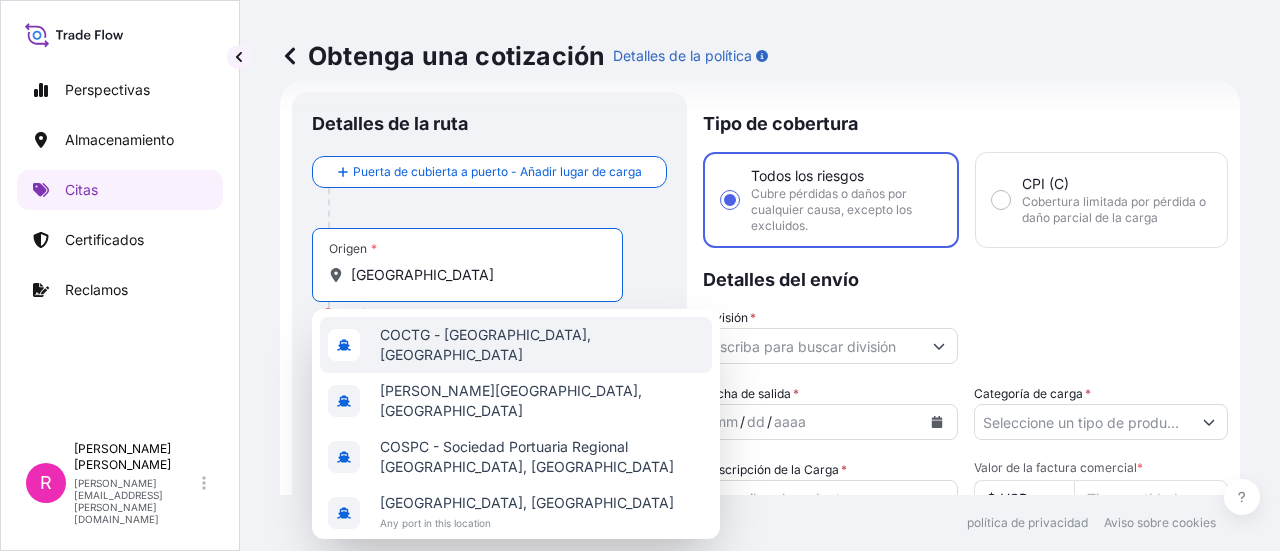 click on "COCTG - Cartagena, Colombia" at bounding box center (542, 345) 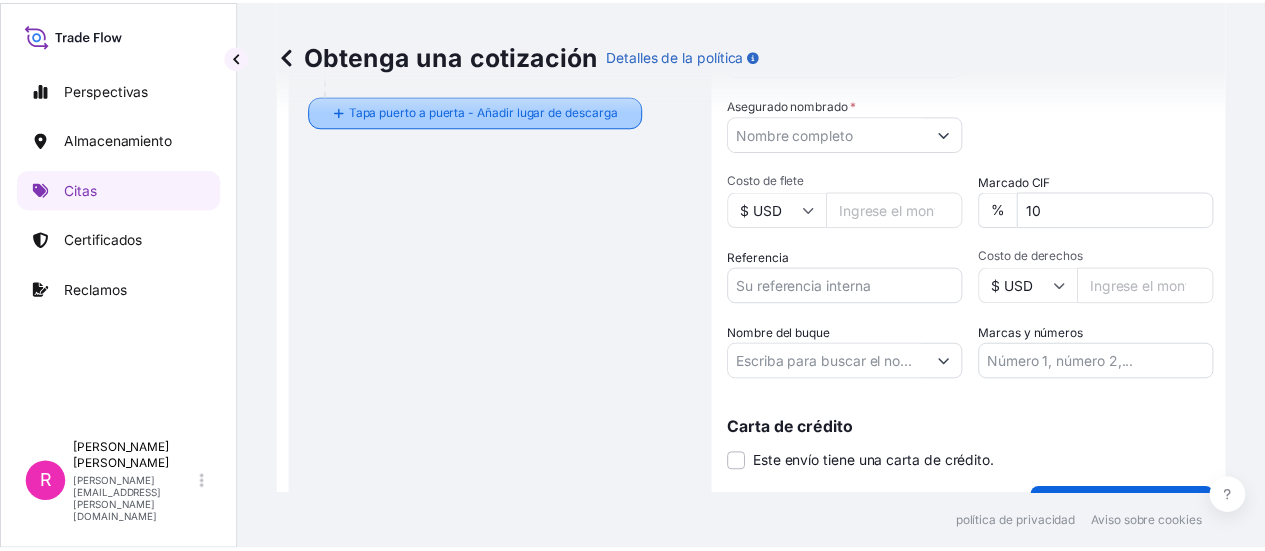 scroll, scrollTop: 232, scrollLeft: 0, axis: vertical 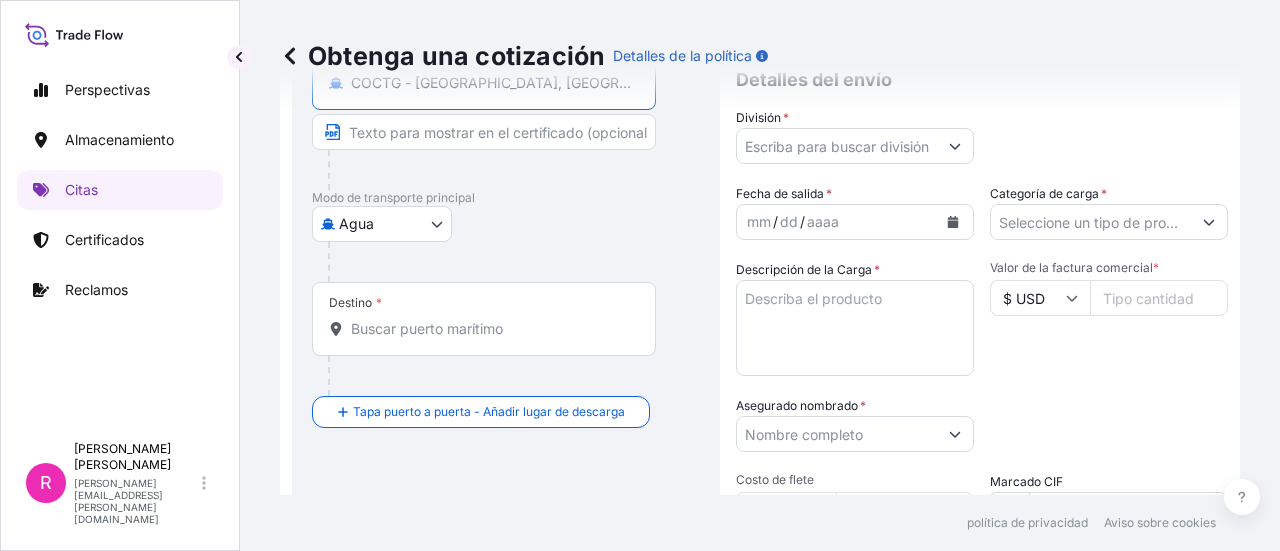 type on "COCTG - [GEOGRAPHIC_DATA], [GEOGRAPHIC_DATA]" 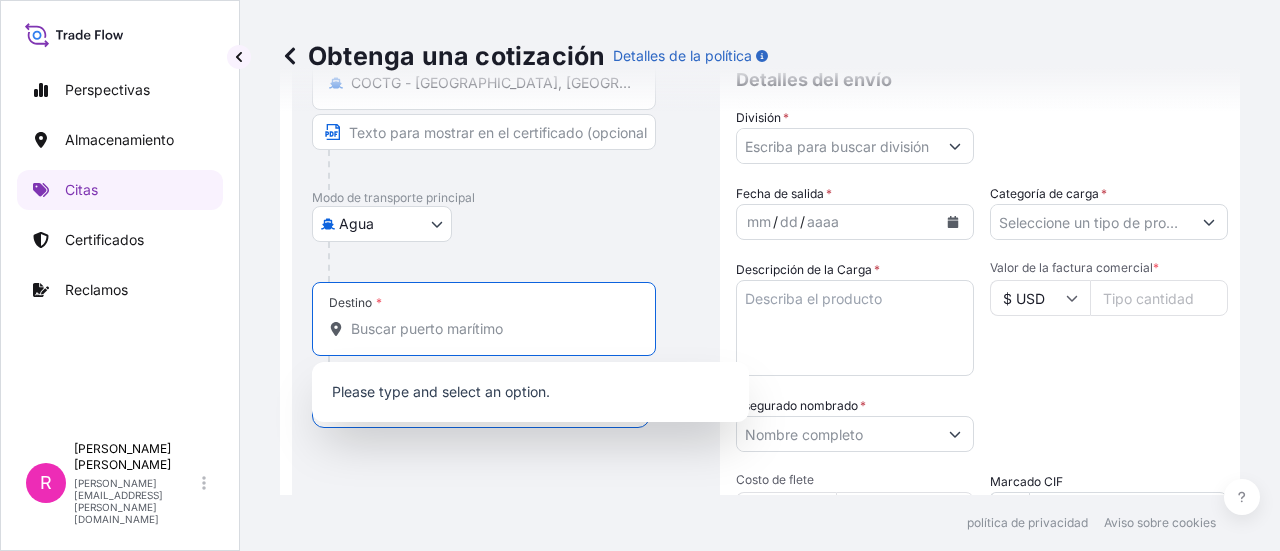 drag, startPoint x: 444, startPoint y: 327, endPoint x: 458, endPoint y: 337, distance: 17.20465 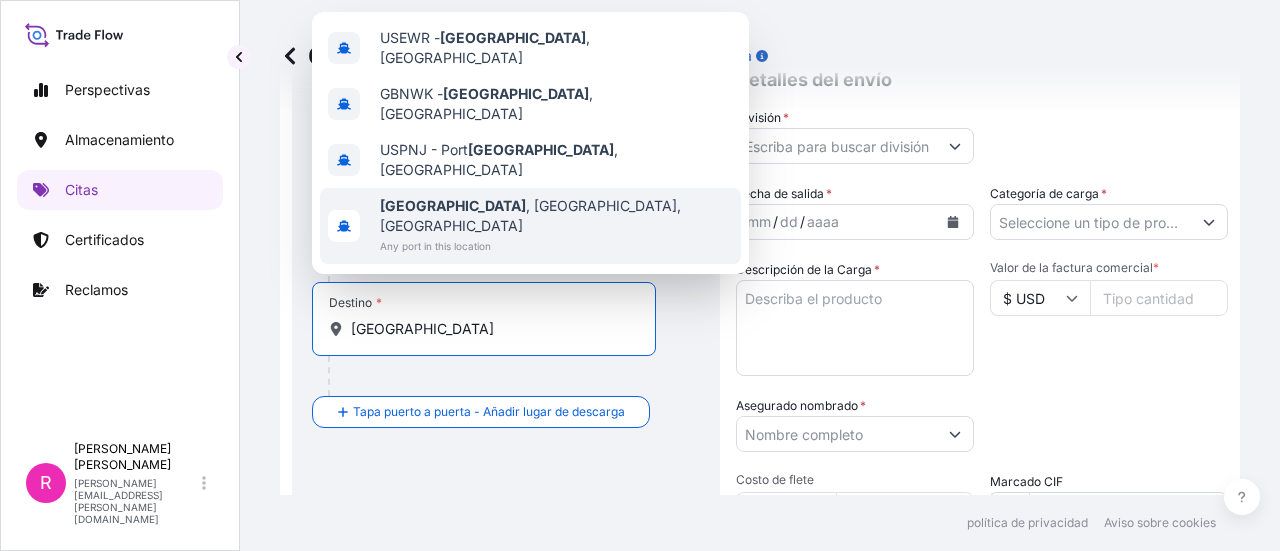 click on "Newark , NJ, USA Any port in this location" at bounding box center (530, 226) 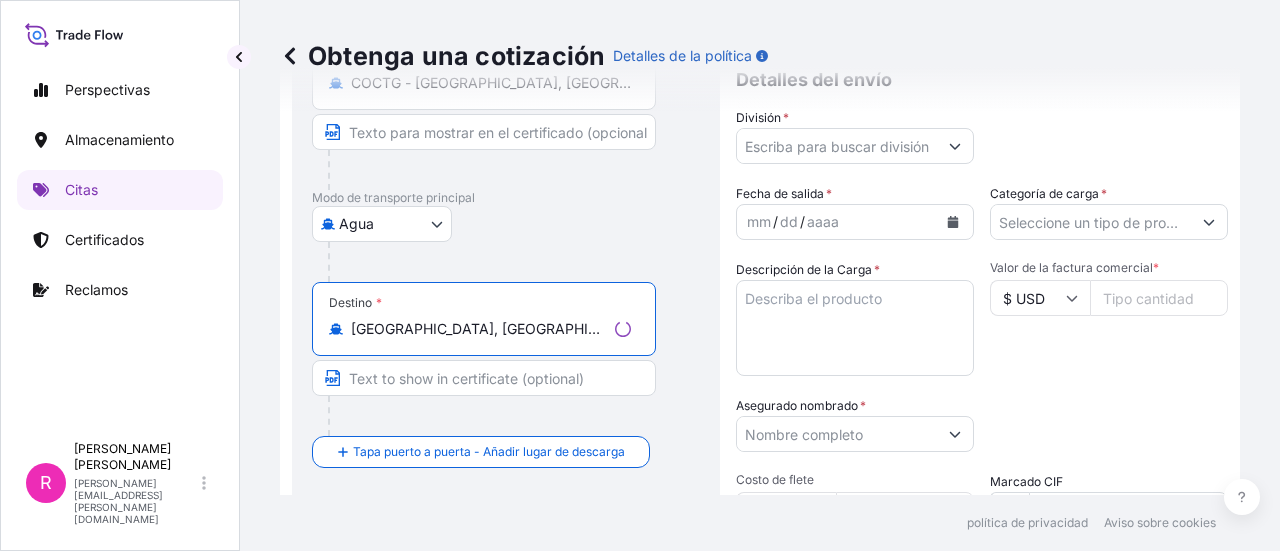 type on "Newark, NJ, USA" 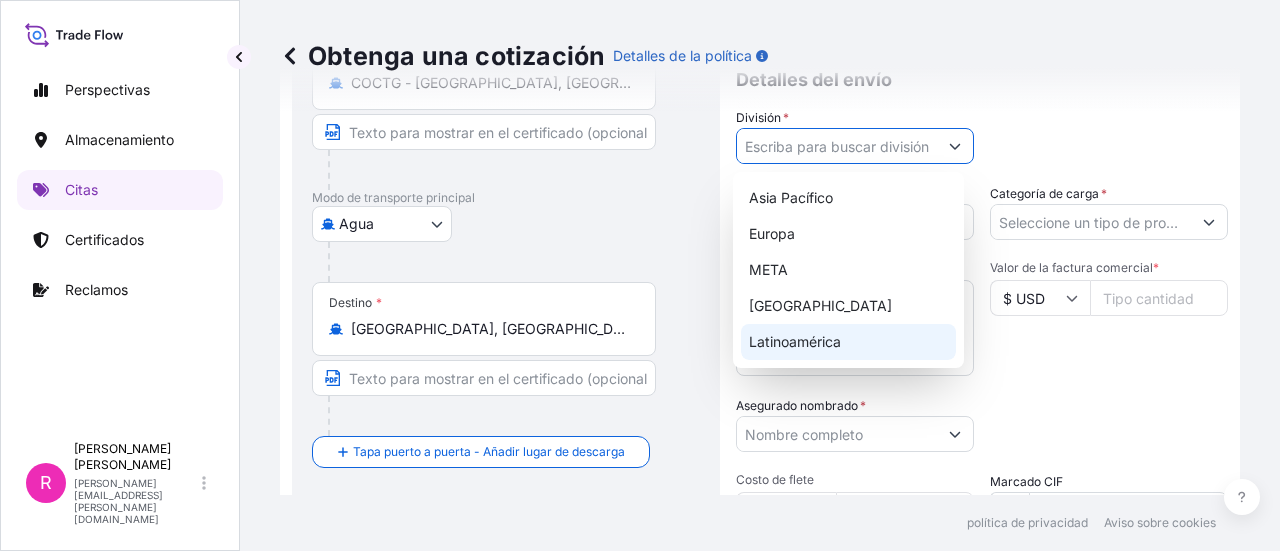 click on "Latinoamérica" at bounding box center (795, 341) 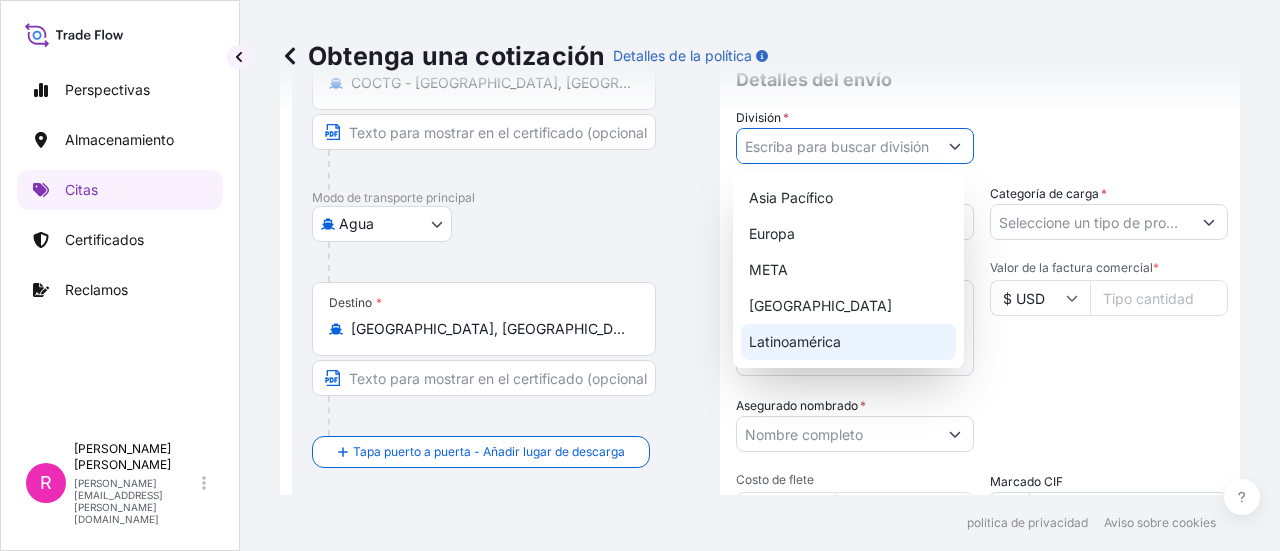 type on "LATAM" 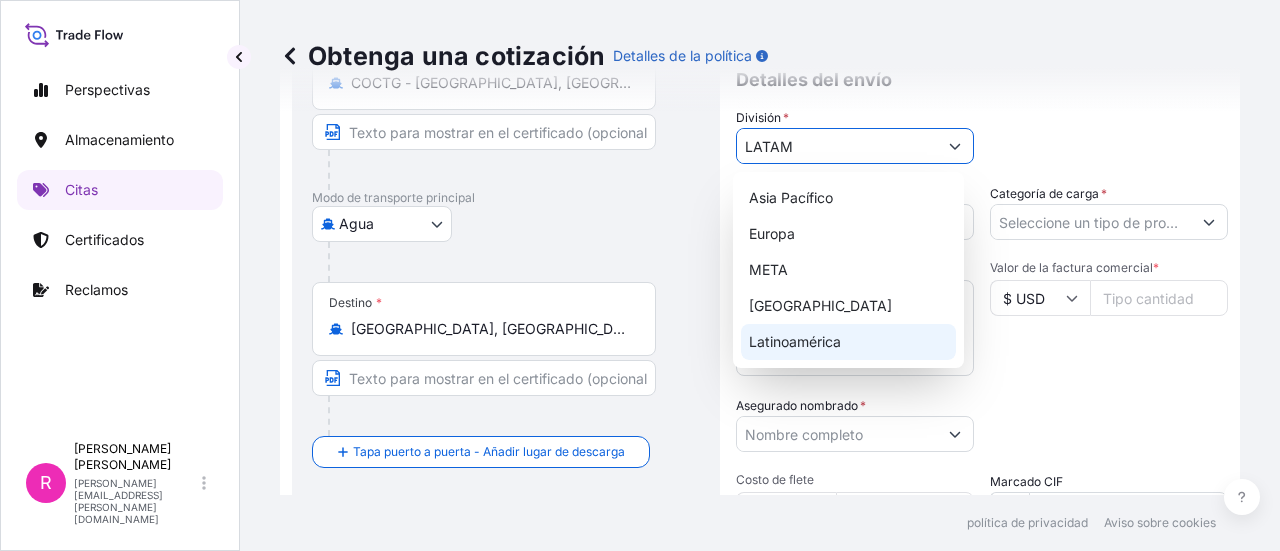 click on "Latinoamérica" at bounding box center [795, 341] 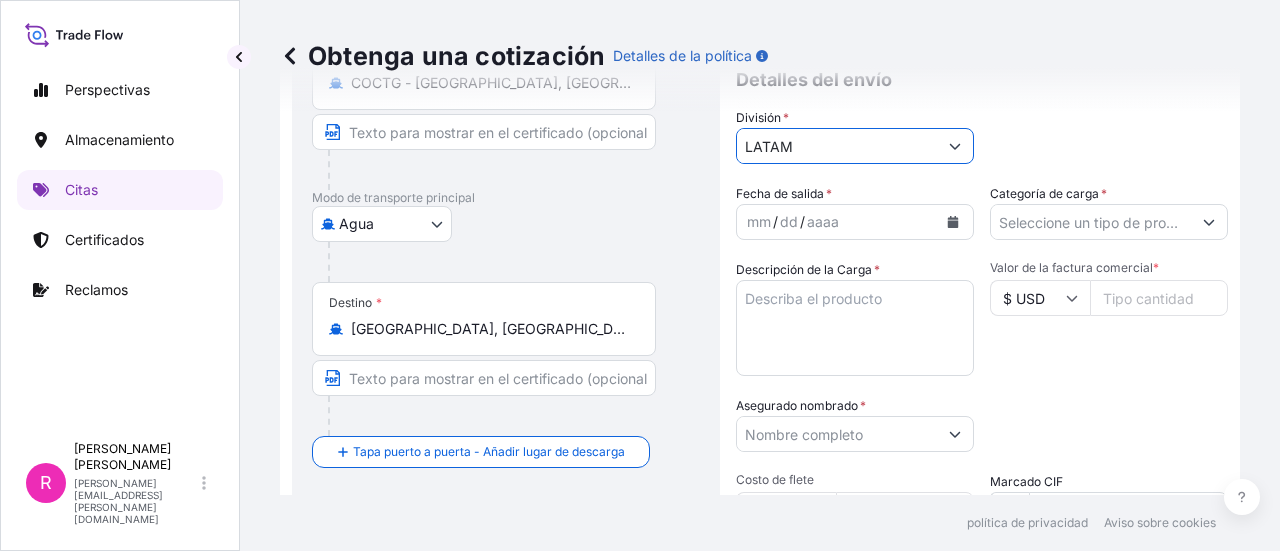 click on "mm / dd / aaaa" at bounding box center (837, 222) 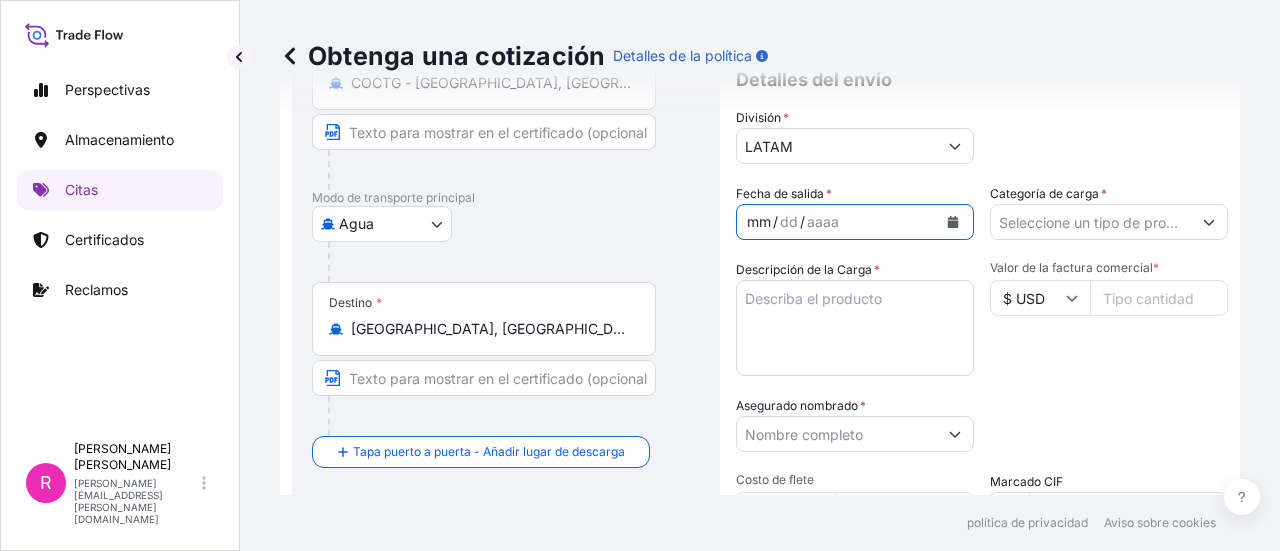 drag, startPoint x: 930, startPoint y: 251, endPoint x: 940, endPoint y: 241, distance: 14.142136 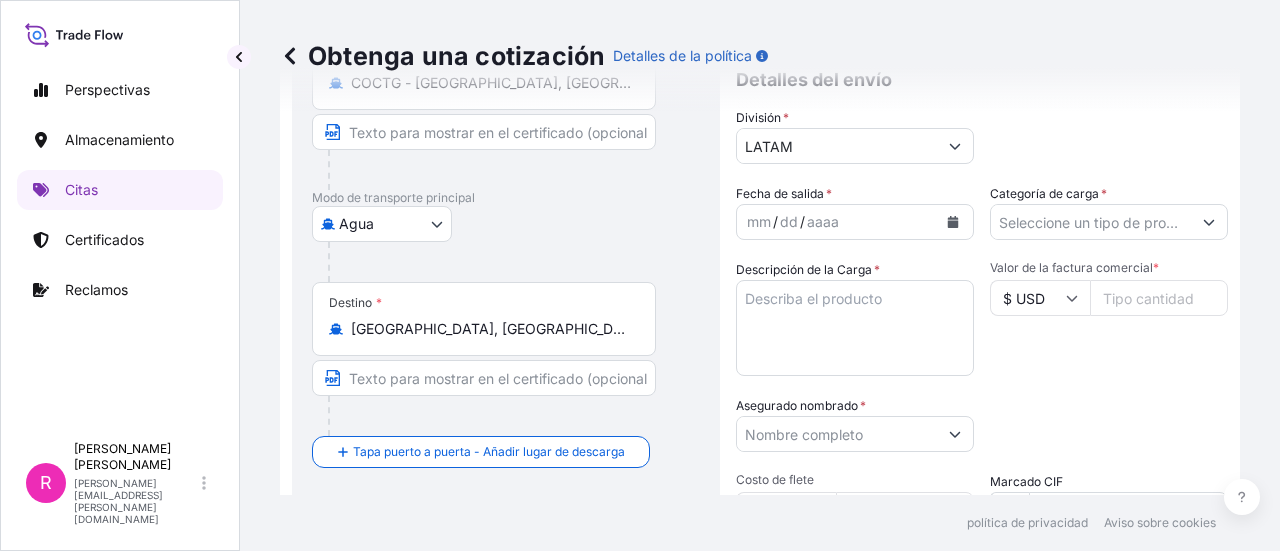 click on "Fecha de salida  * mm / dd / aaaa Categoría de carga  * Descripción de la Carga  * Valor de la factura comercial  *   $ USD Asegurado nombrado  * Categoría de embalaje Seleccione una categoría de embalaje Seleccione primero un modo de transporte principal. Costo de flete   $ USD Marcado CIF % 10 Referencia Costo de derechos   $ USD Nombre del buque Marcas y números" at bounding box center (982, 432) 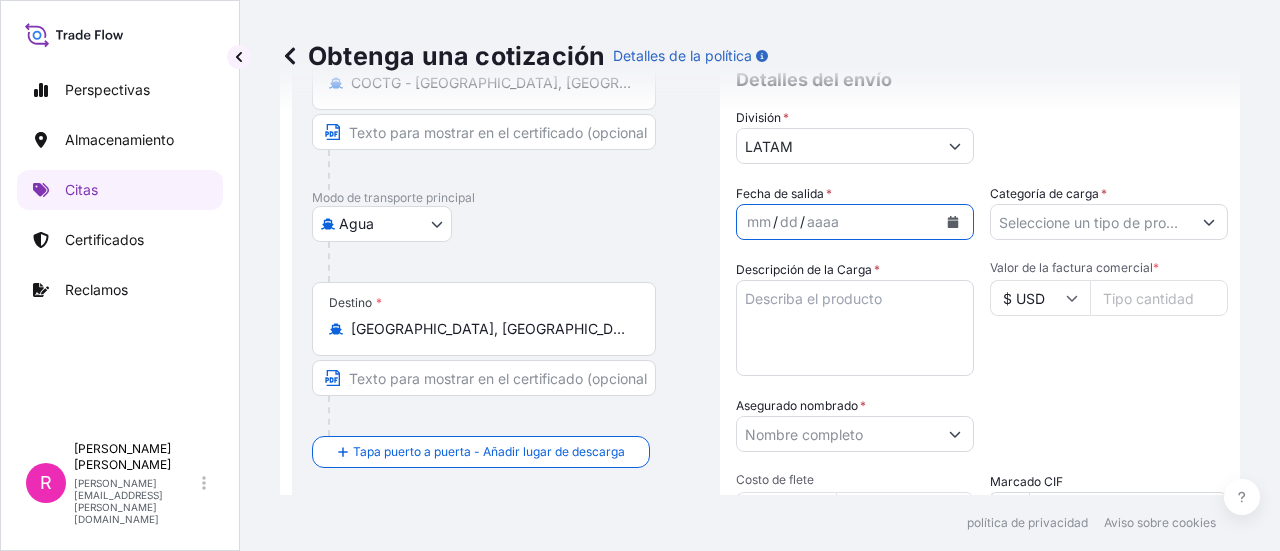 click 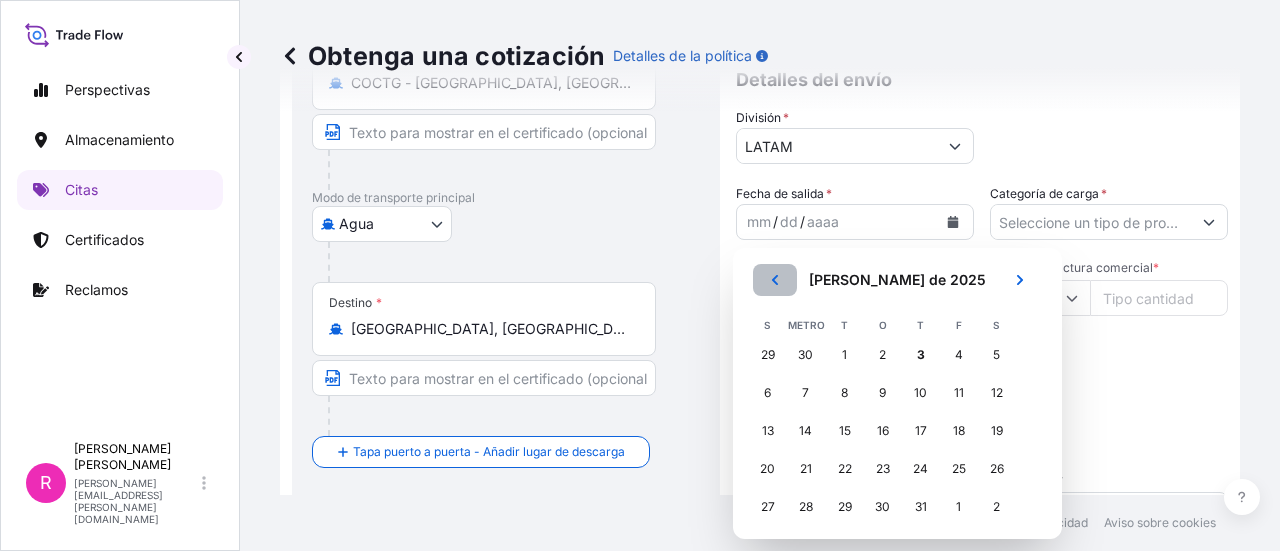 click 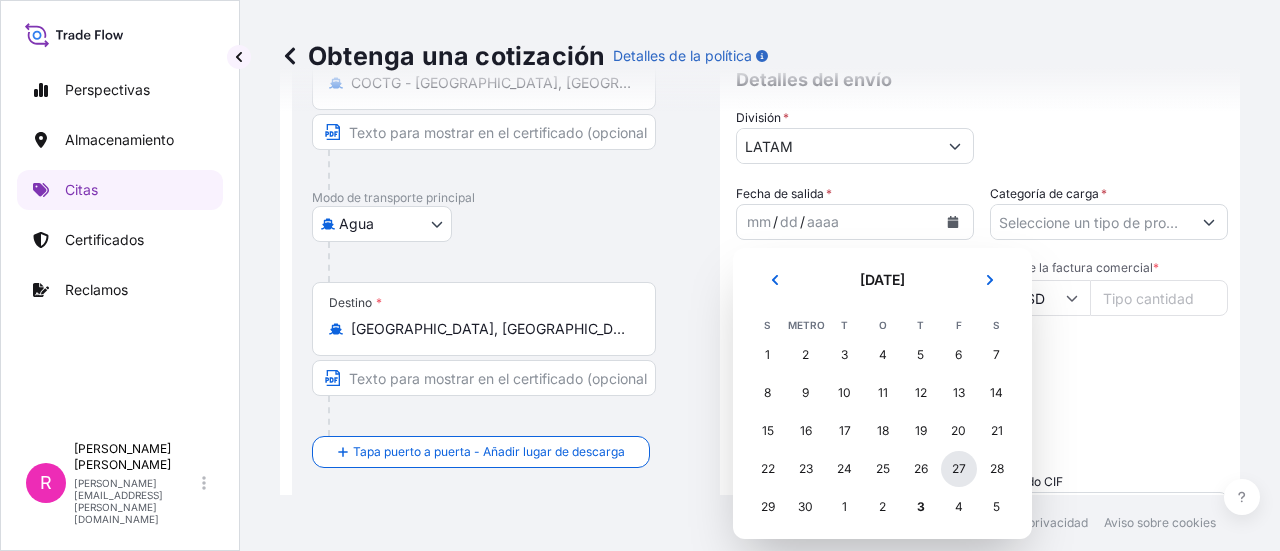 click on "27" at bounding box center (959, 469) 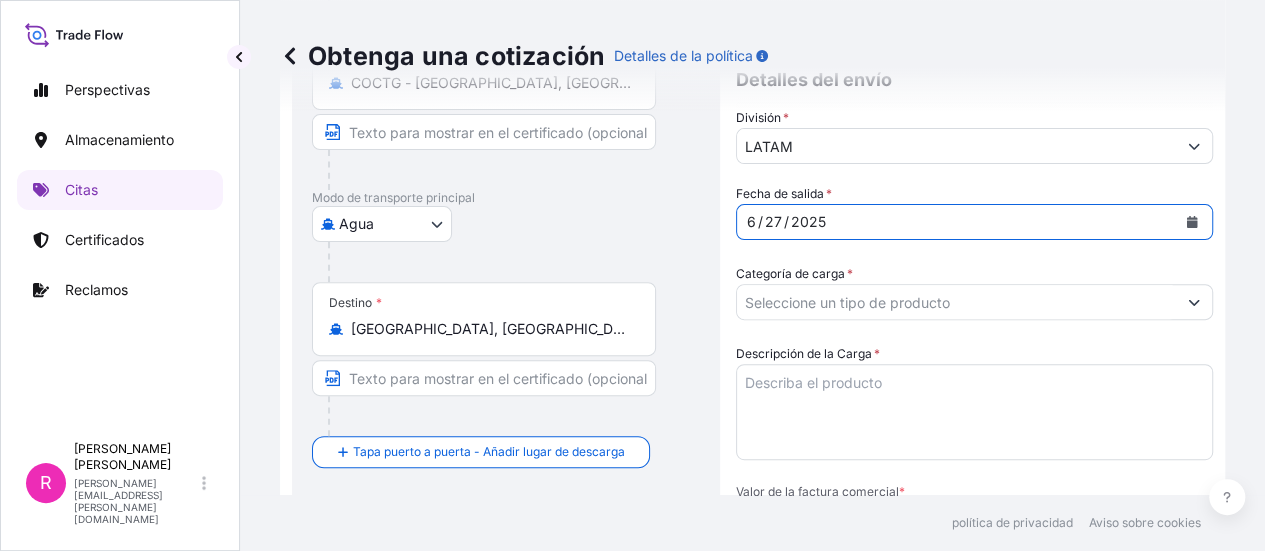 click on "Categoría de carga  *" at bounding box center [956, 302] 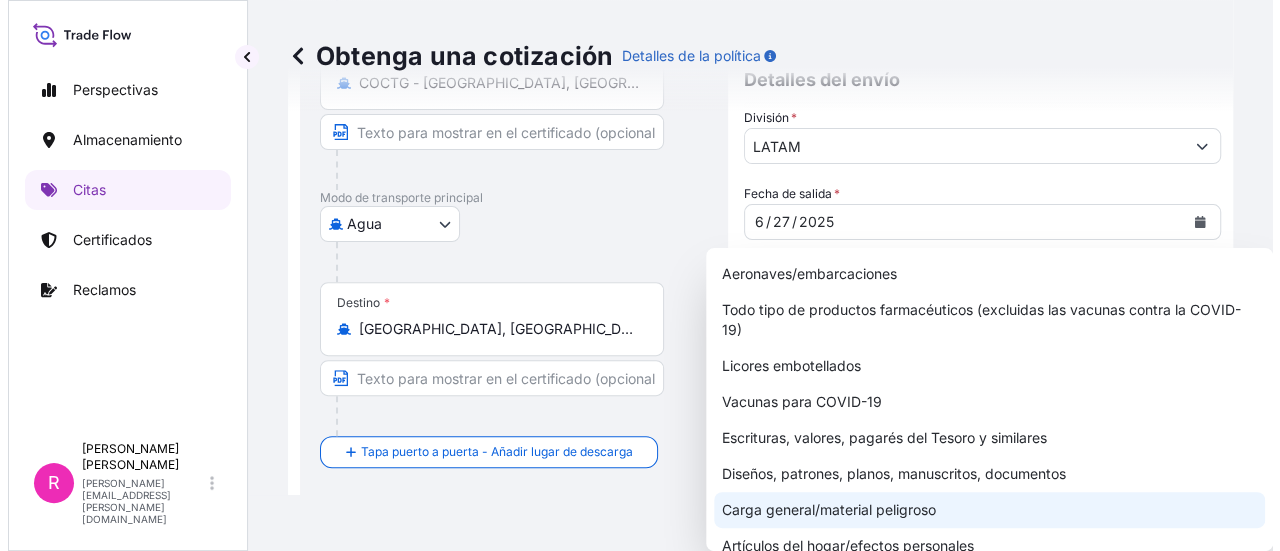scroll, scrollTop: 100, scrollLeft: 0, axis: vertical 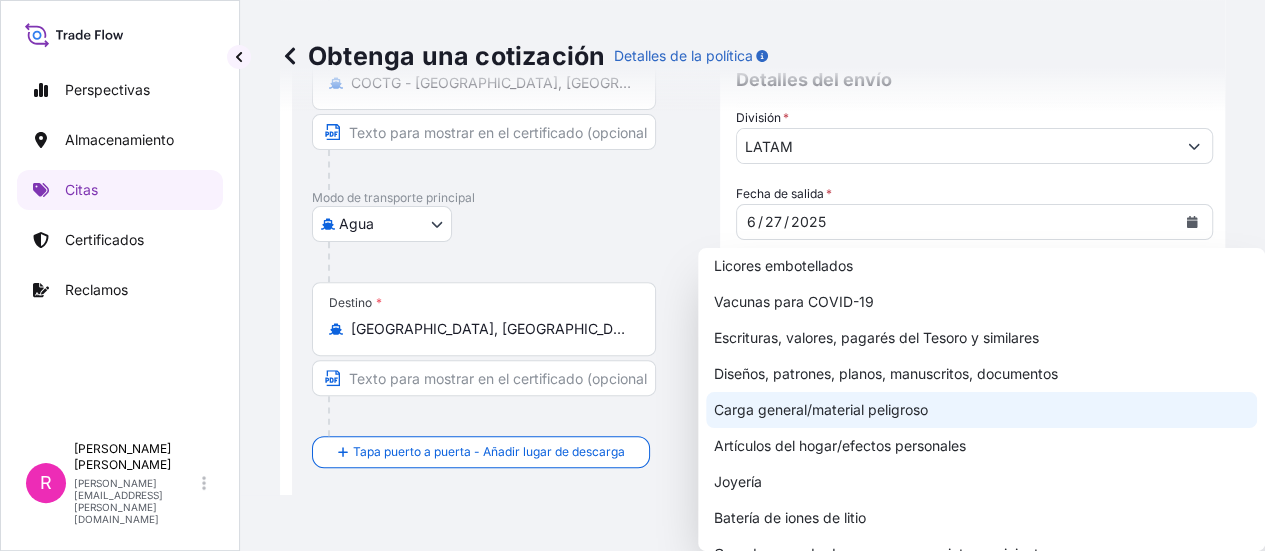 click on "Carga general/material peligroso" at bounding box center [821, 409] 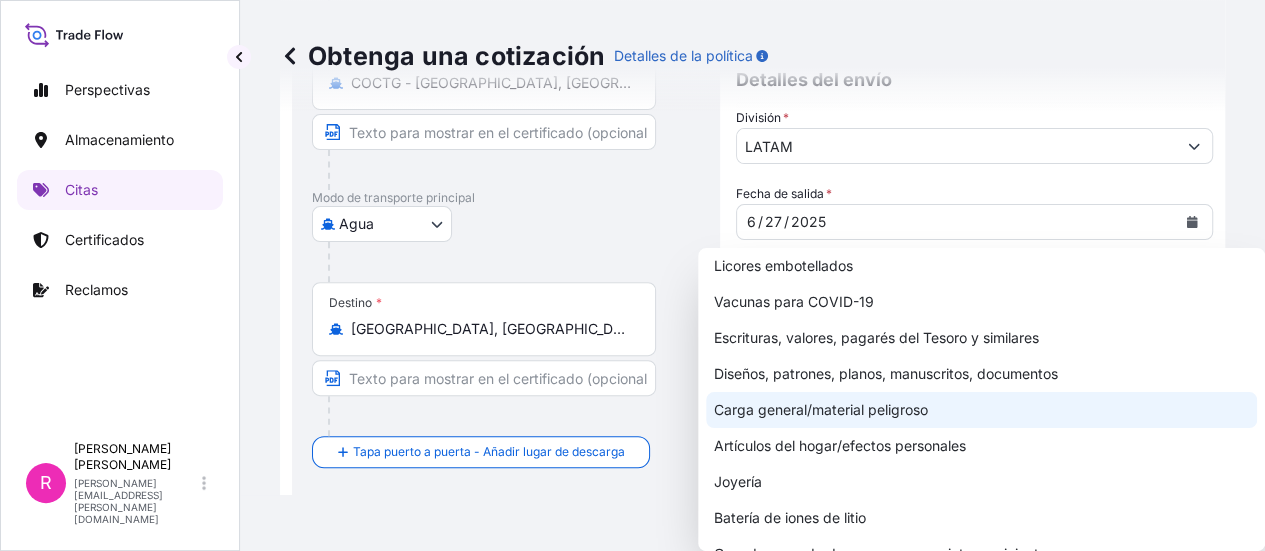 type on "General Cargo/Hazardous Material" 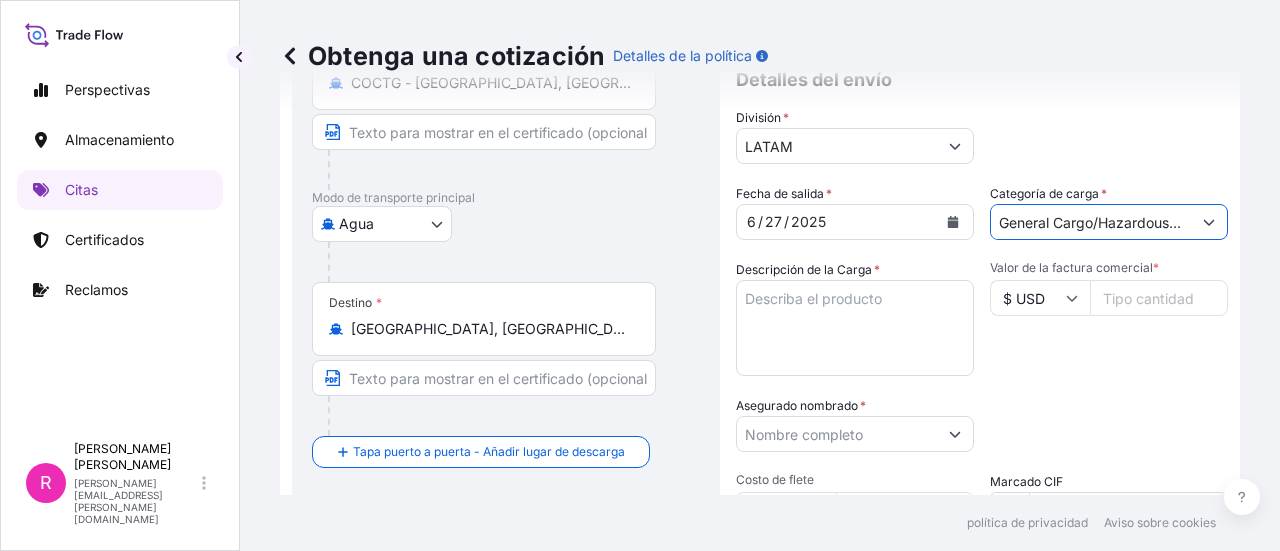 click on "Descripción de la Carga  *" at bounding box center [855, 328] 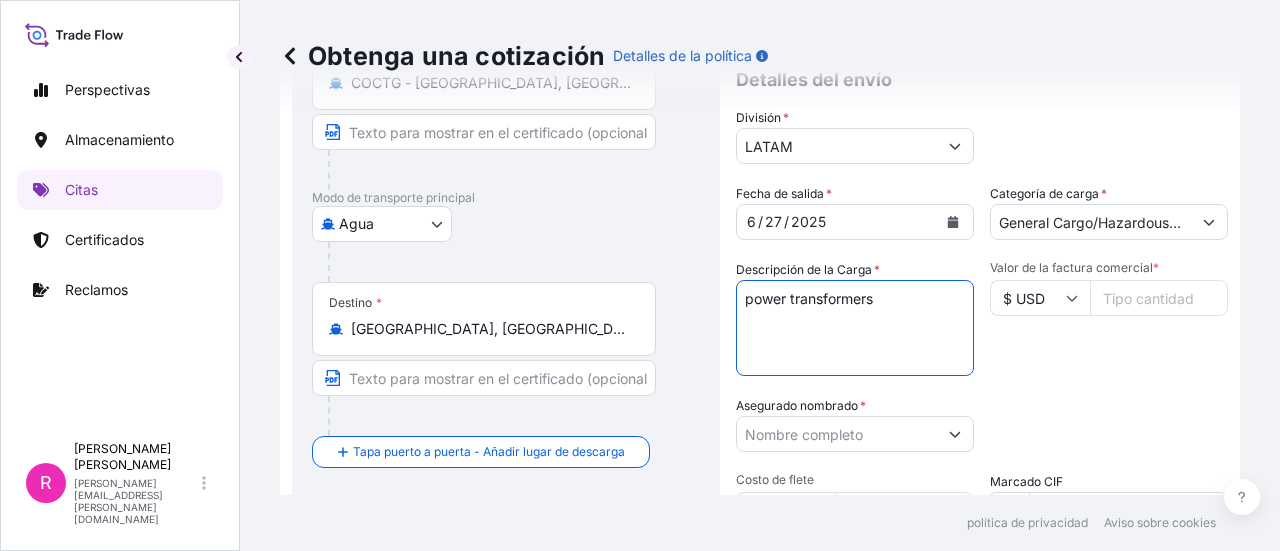 type on "power transformers" 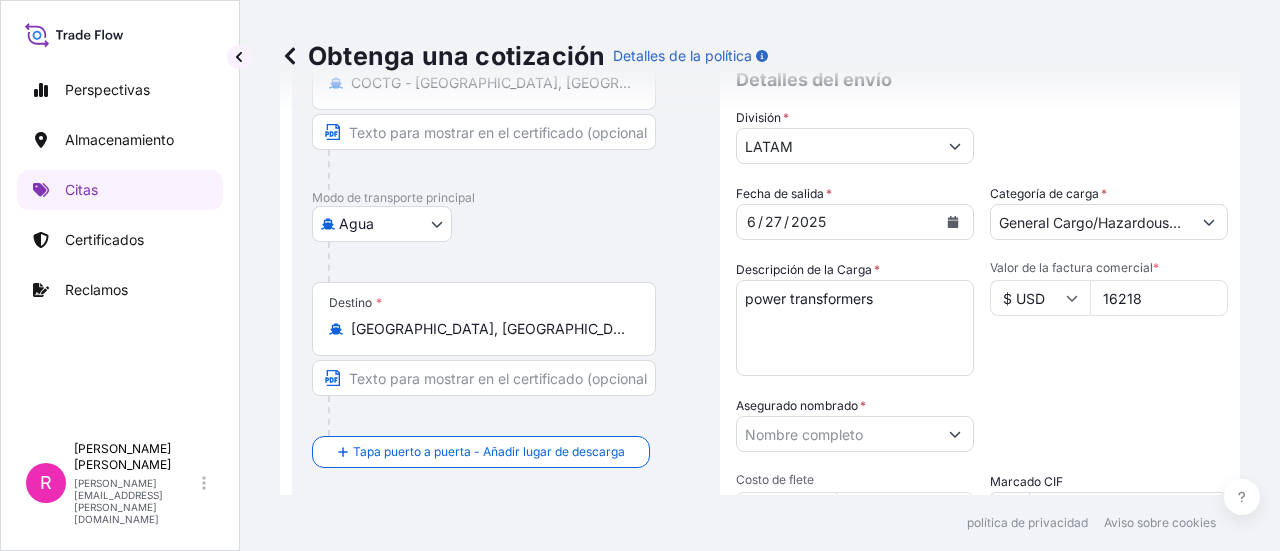 type on "162187" 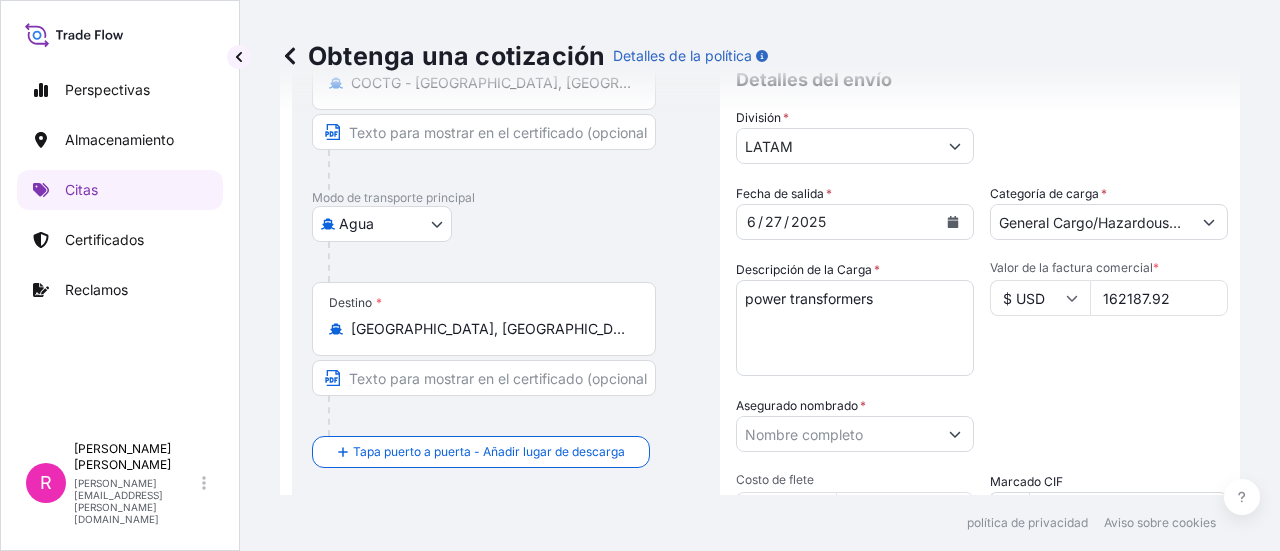 scroll, scrollTop: 332, scrollLeft: 0, axis: vertical 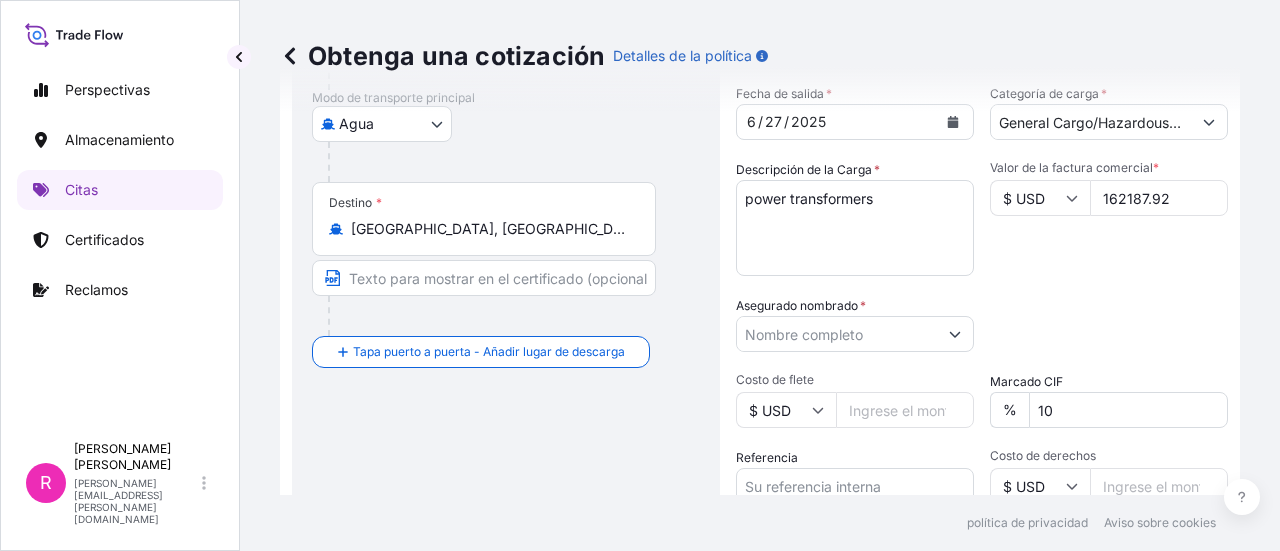 type on "162187.92" 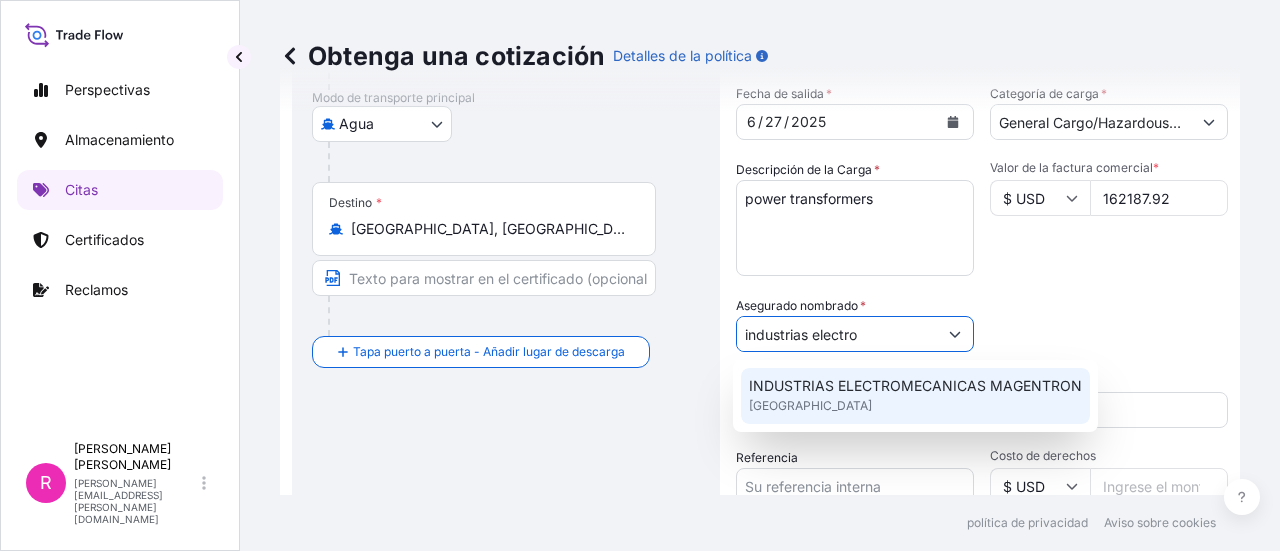 click on "INDUSTRIAS ELECTROMECANICAS MAGENTRON" at bounding box center (915, 386) 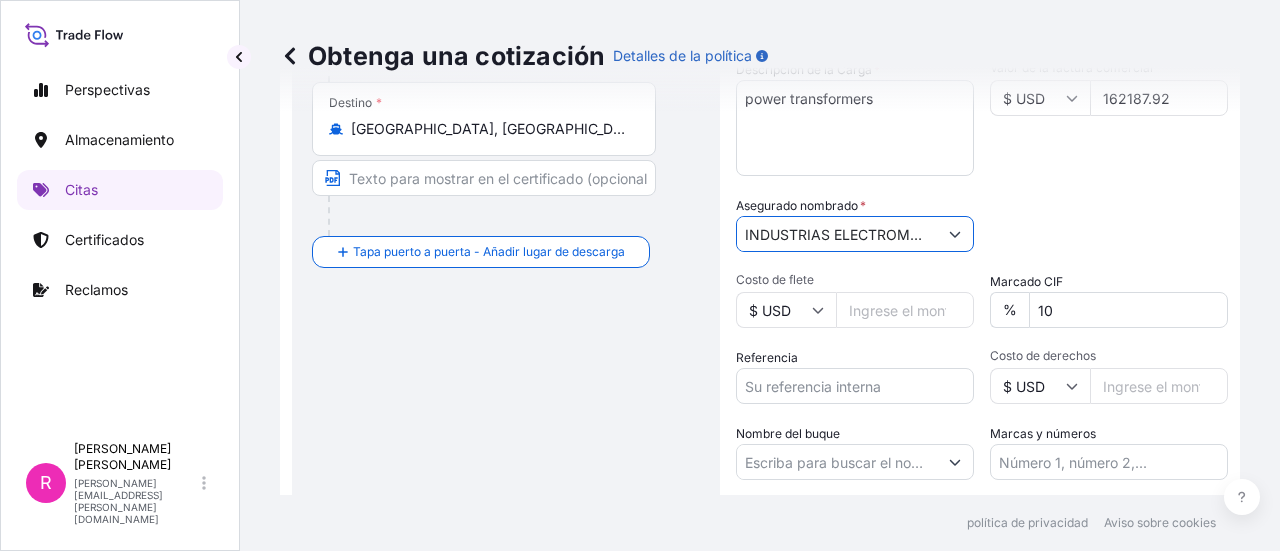 scroll, scrollTop: 532, scrollLeft: 0, axis: vertical 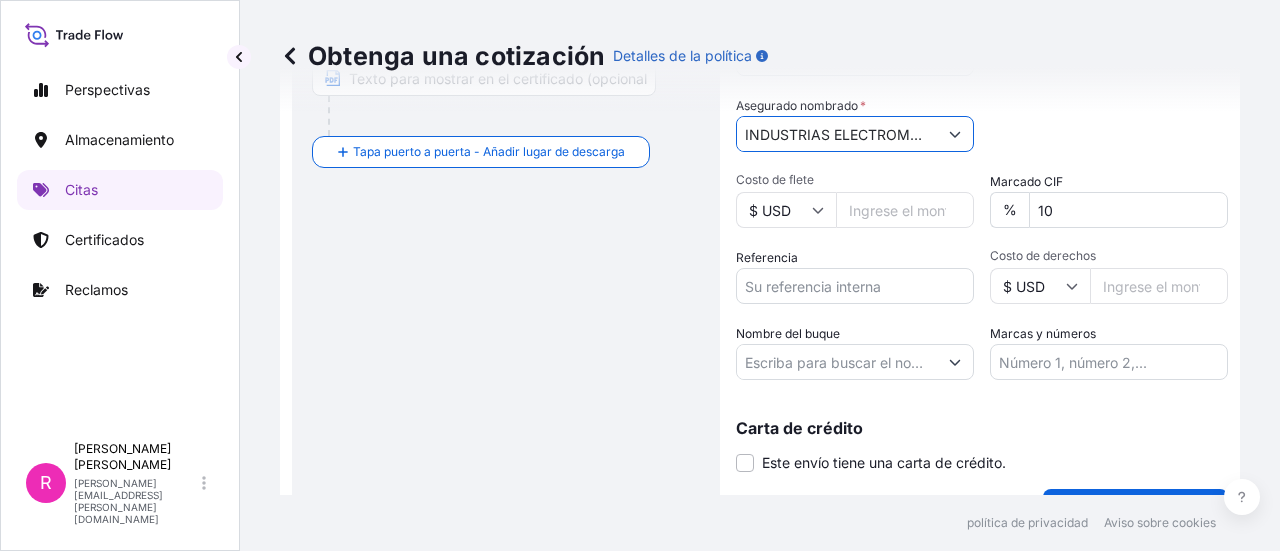 type on "INDUSTRIAS ELECTROMECANICAS MAGENTRON" 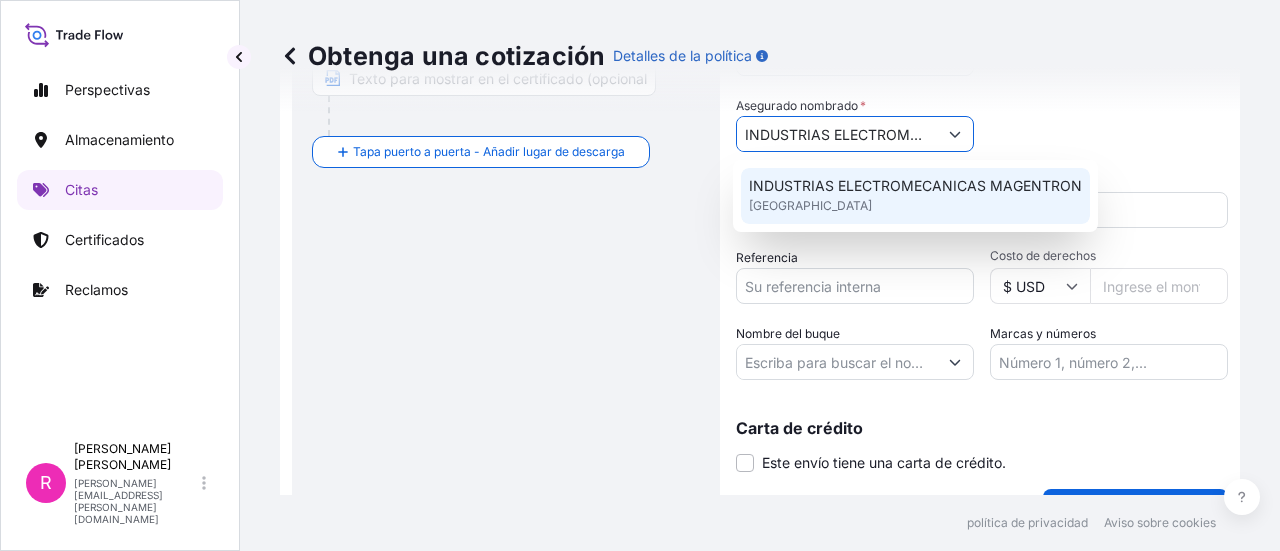 click on "Referencia" at bounding box center [855, 286] 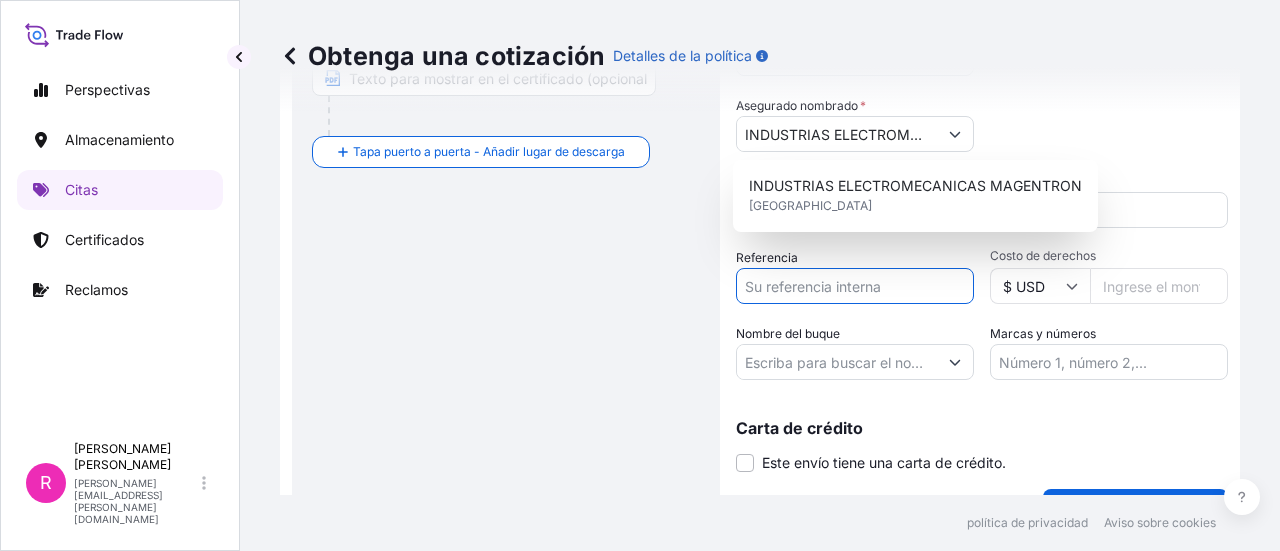paste on "CO4061148118" 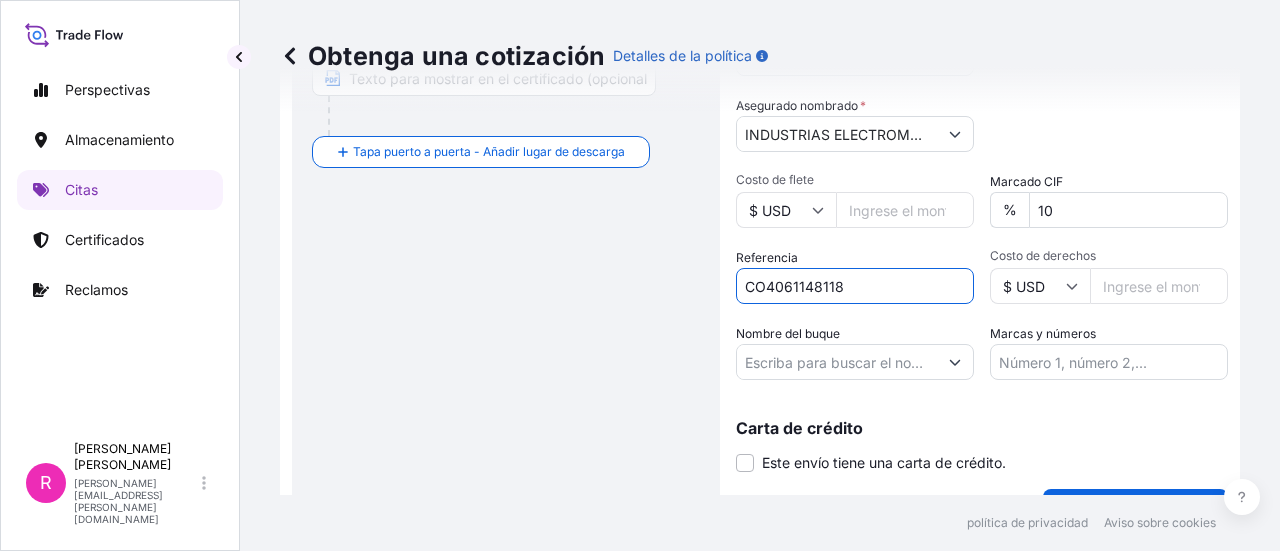 type on "CO4061148118" 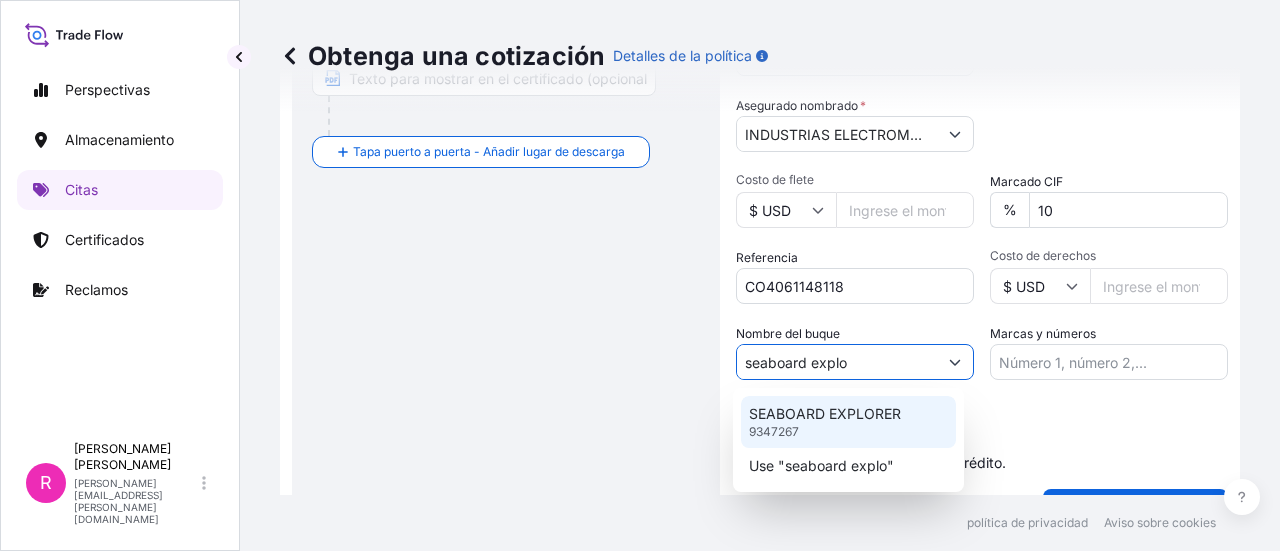 click on "SEABOARD EXPLORER 9347267" at bounding box center [848, 422] 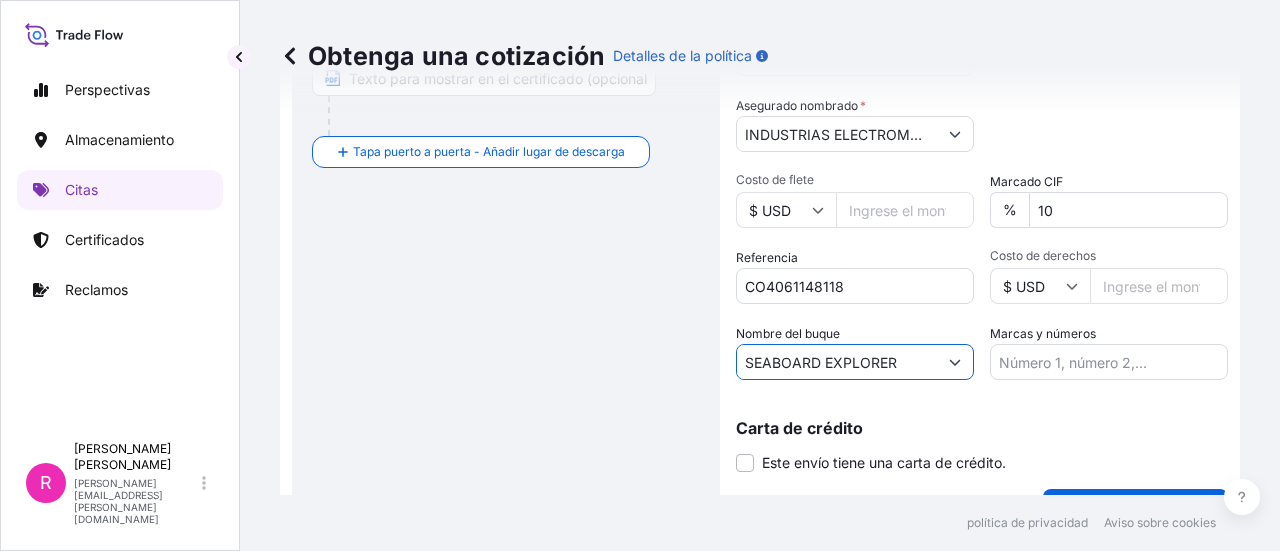 scroll, scrollTop: 577, scrollLeft: 0, axis: vertical 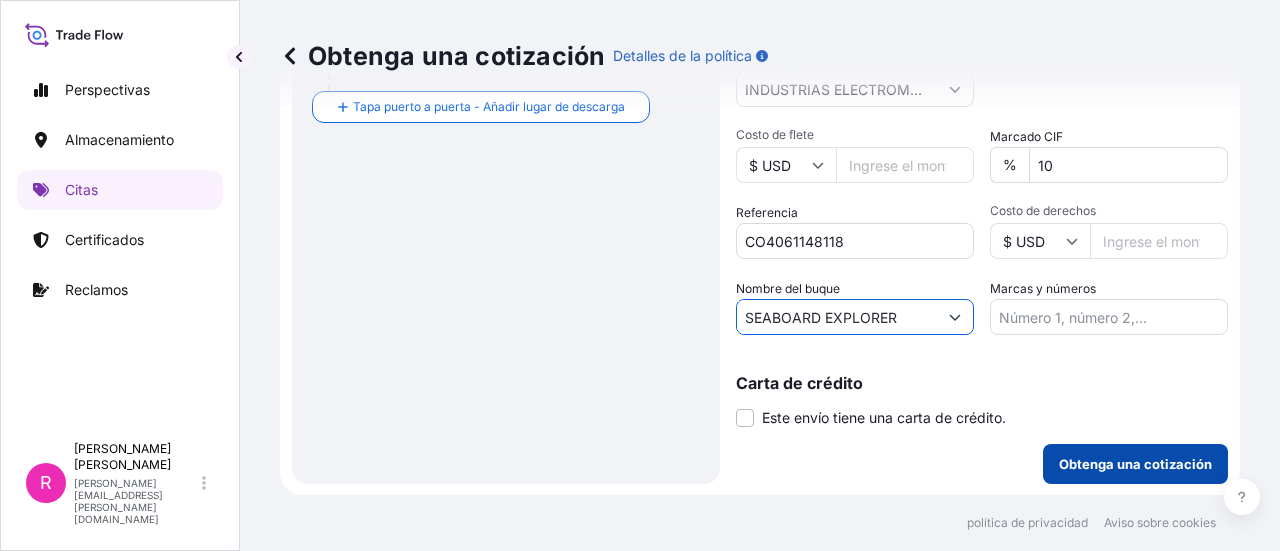 type on "SEABOARD EXPLORER" 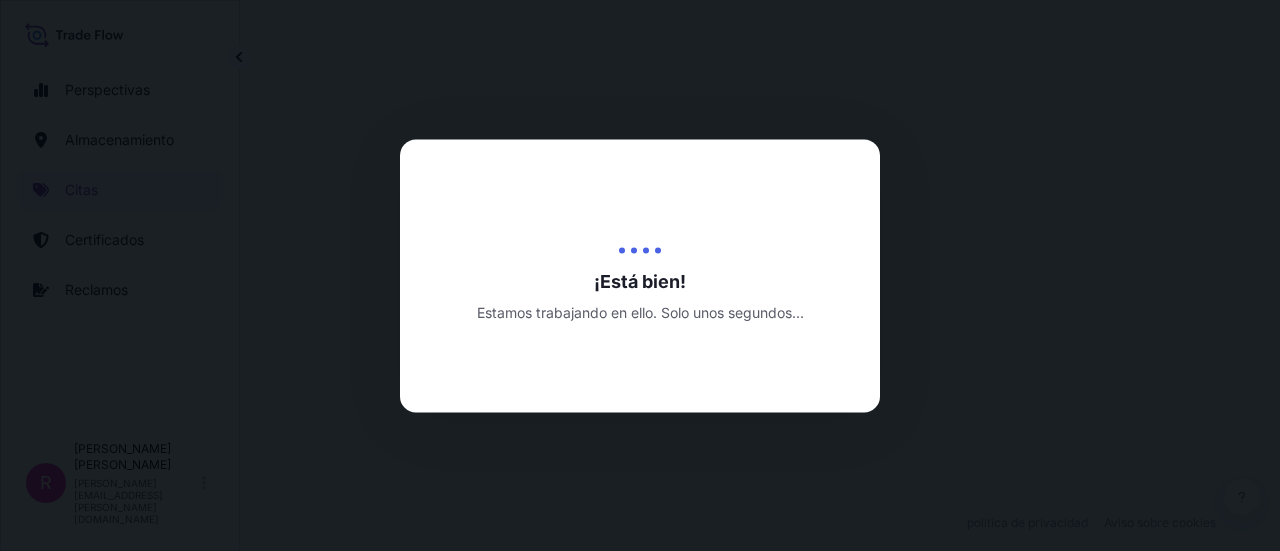 select on "Water" 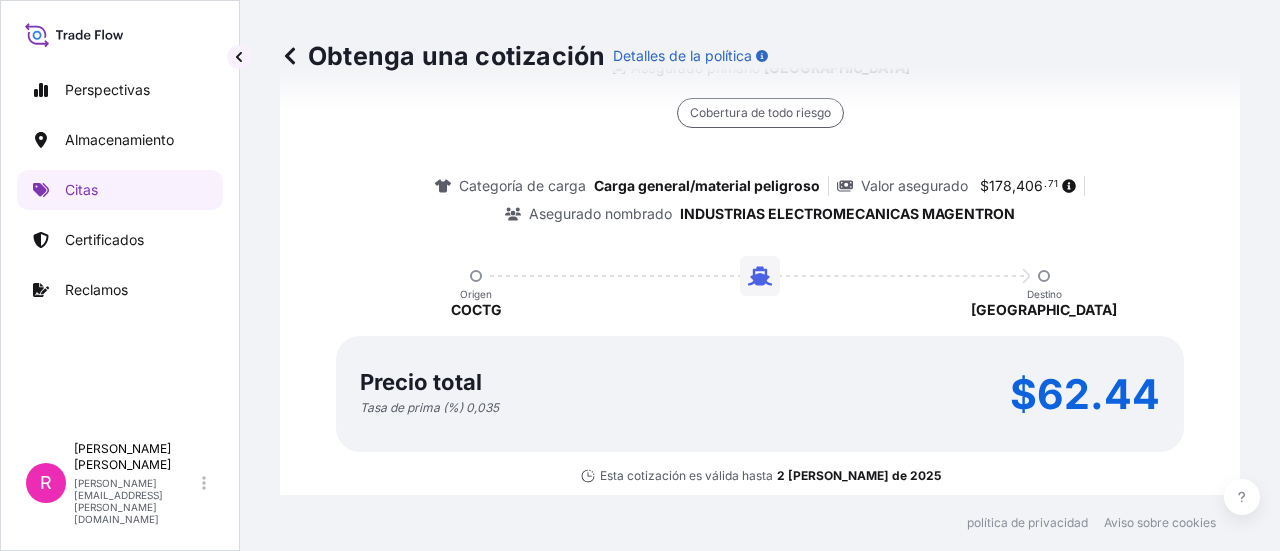 scroll, scrollTop: 1992, scrollLeft: 0, axis: vertical 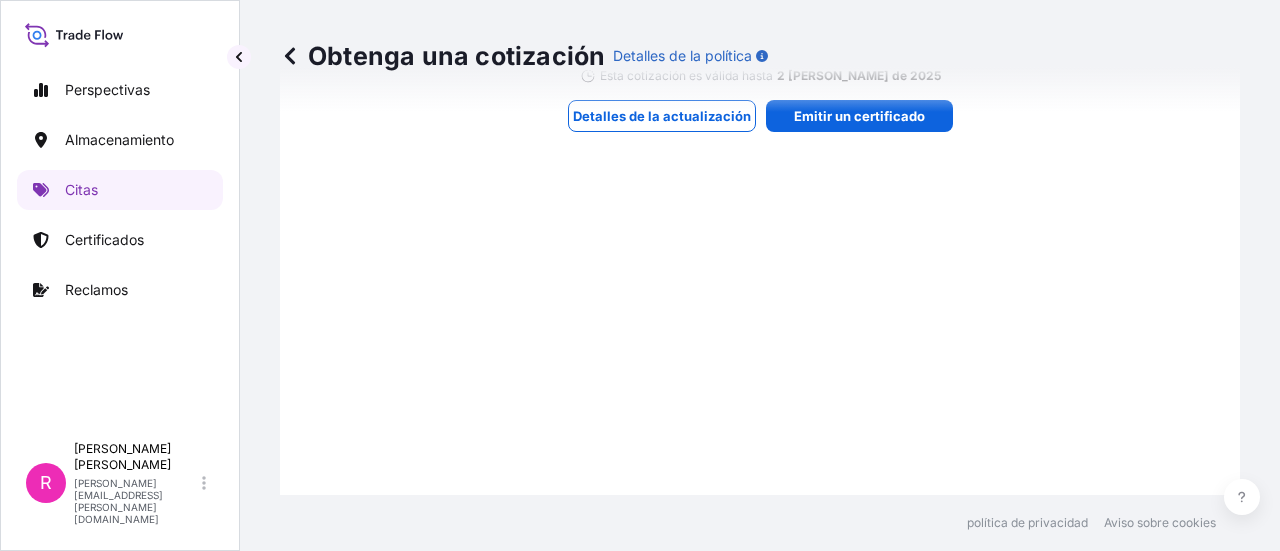 click on "Obtenga una cotización Detalles de la política" at bounding box center (760, 56) 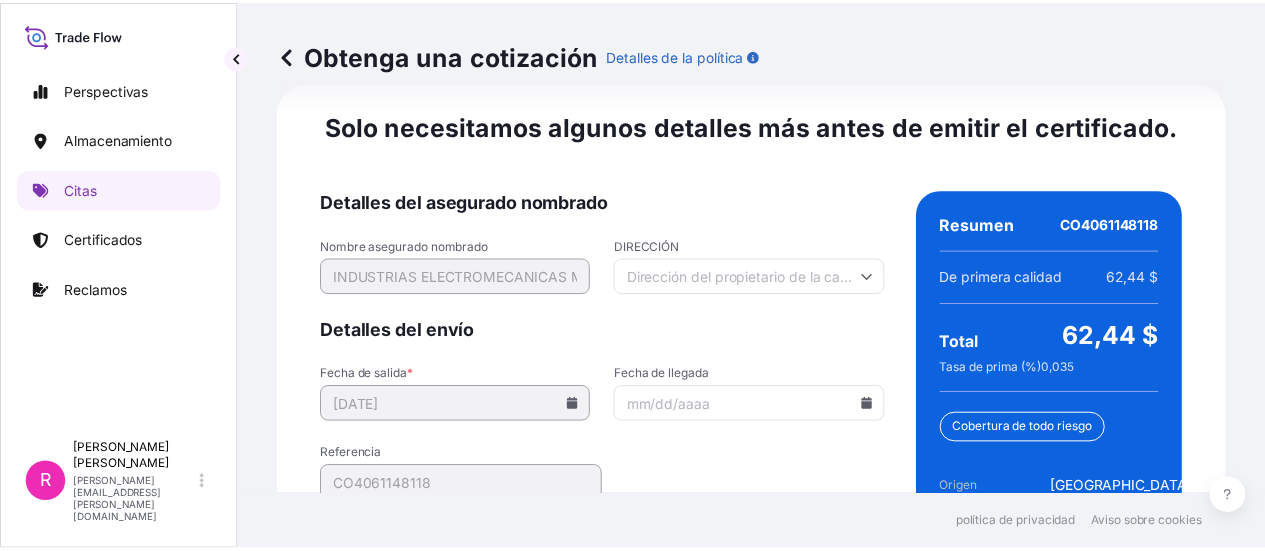 scroll, scrollTop: 3386, scrollLeft: 0, axis: vertical 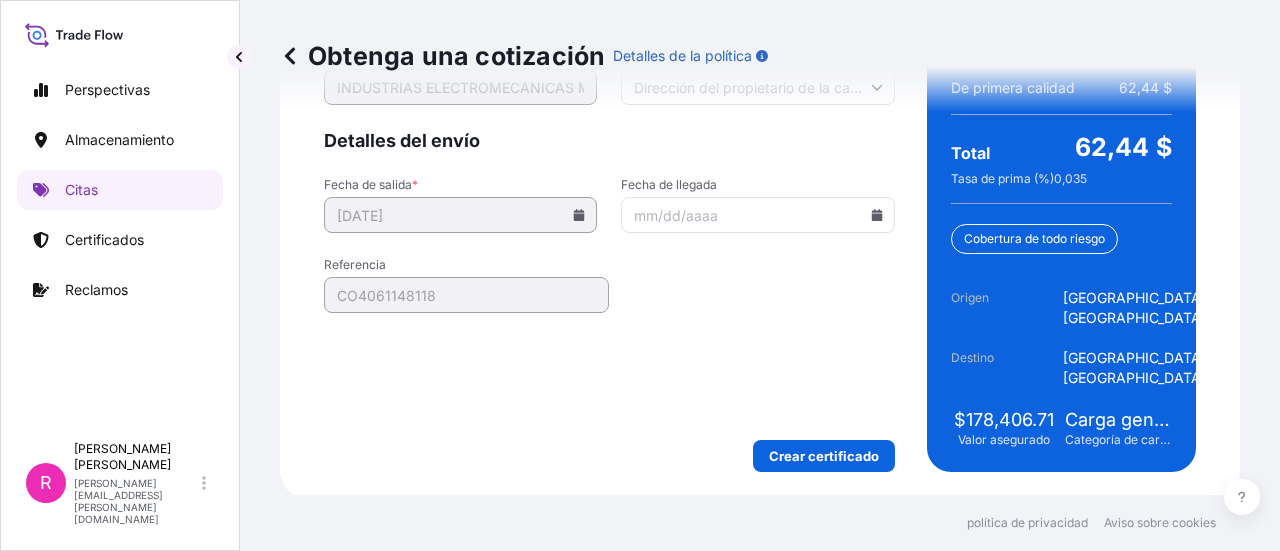 click 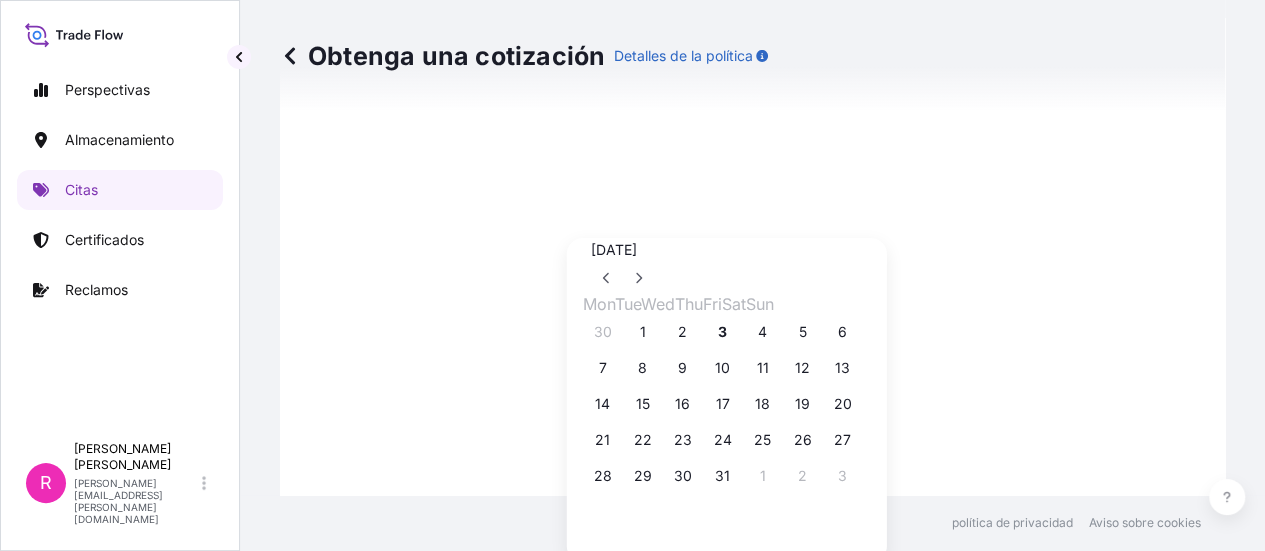 scroll, scrollTop: 3470, scrollLeft: 0, axis: vertical 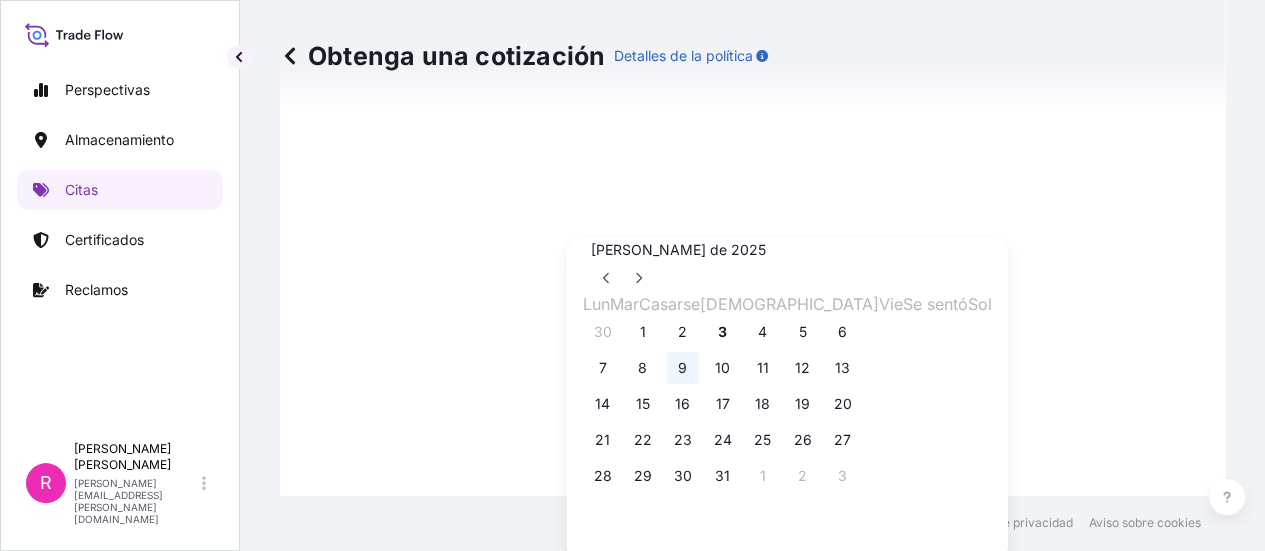 click on "9" at bounding box center [683, 368] 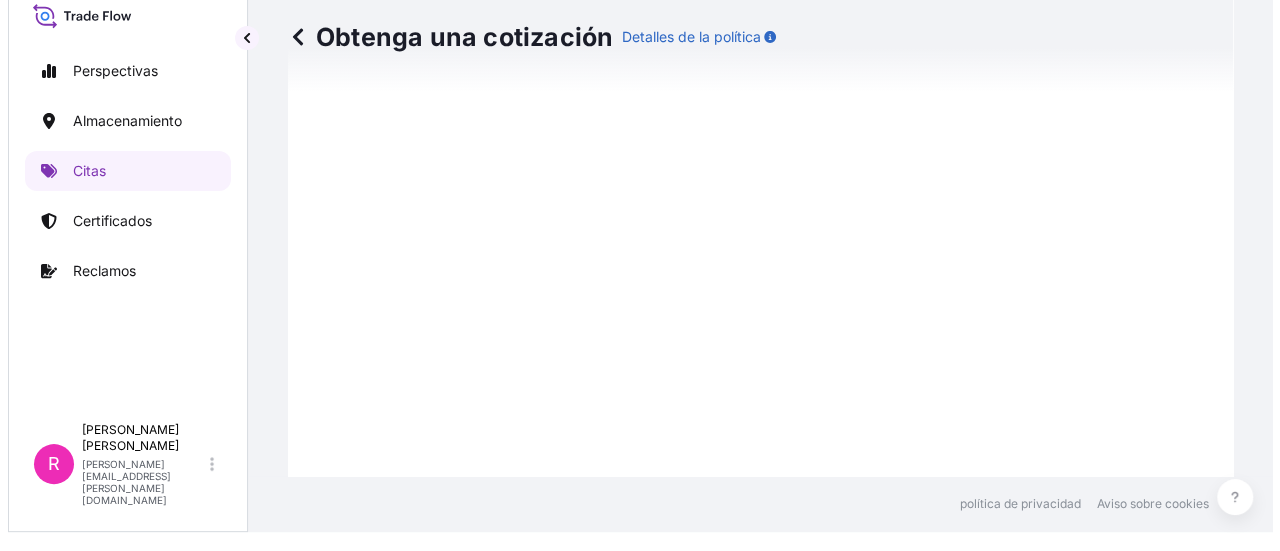 scroll, scrollTop: 0, scrollLeft: 0, axis: both 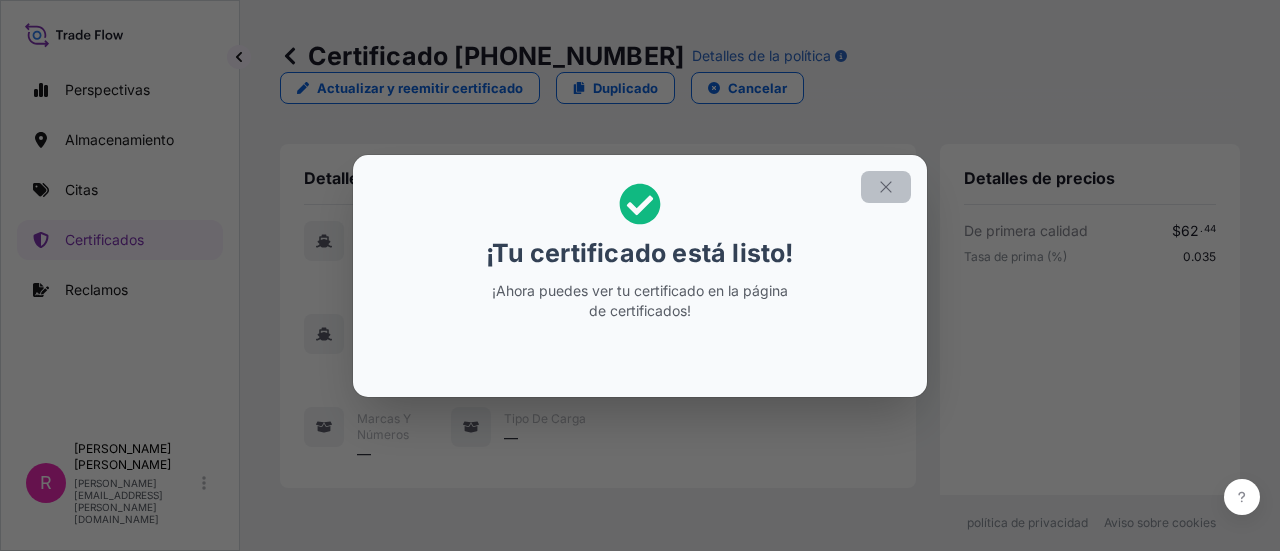 click at bounding box center [886, 187] 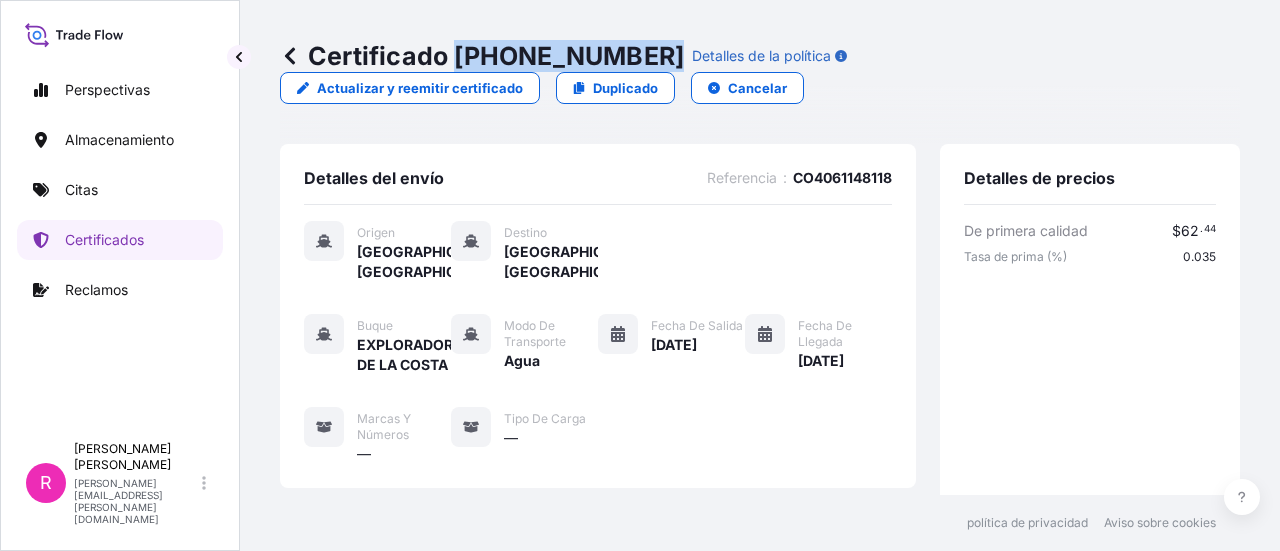 drag, startPoint x: 454, startPoint y: 60, endPoint x: 612, endPoint y: 27, distance: 161.40942 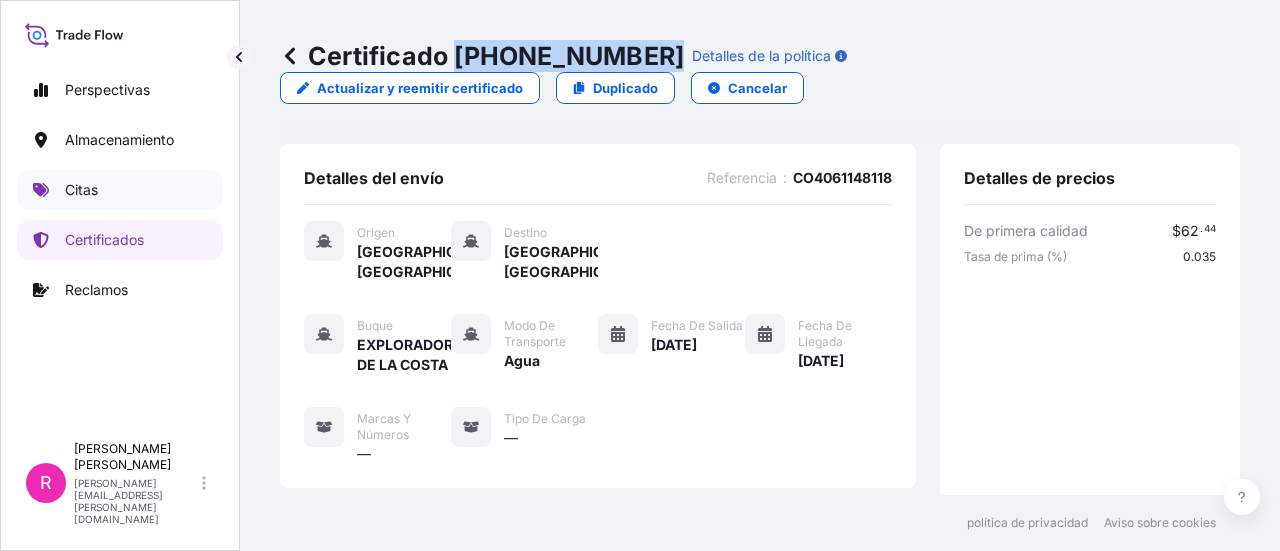 click on "Citas" at bounding box center [120, 190] 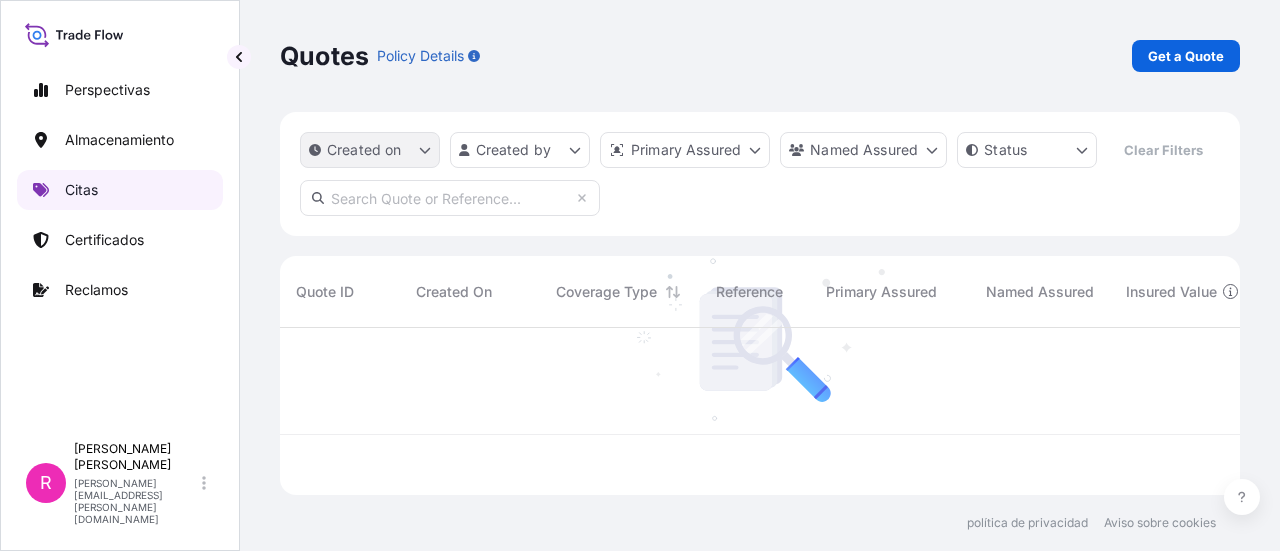 scroll, scrollTop: 16, scrollLeft: 16, axis: both 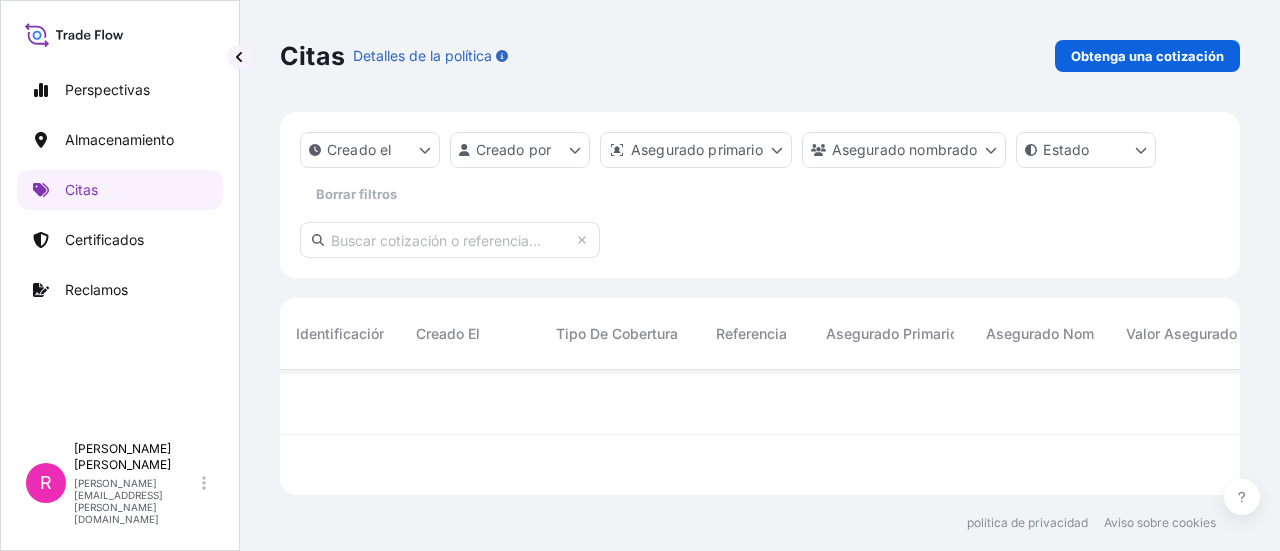 click on "Obtenga una cotización" at bounding box center (1147, 56) 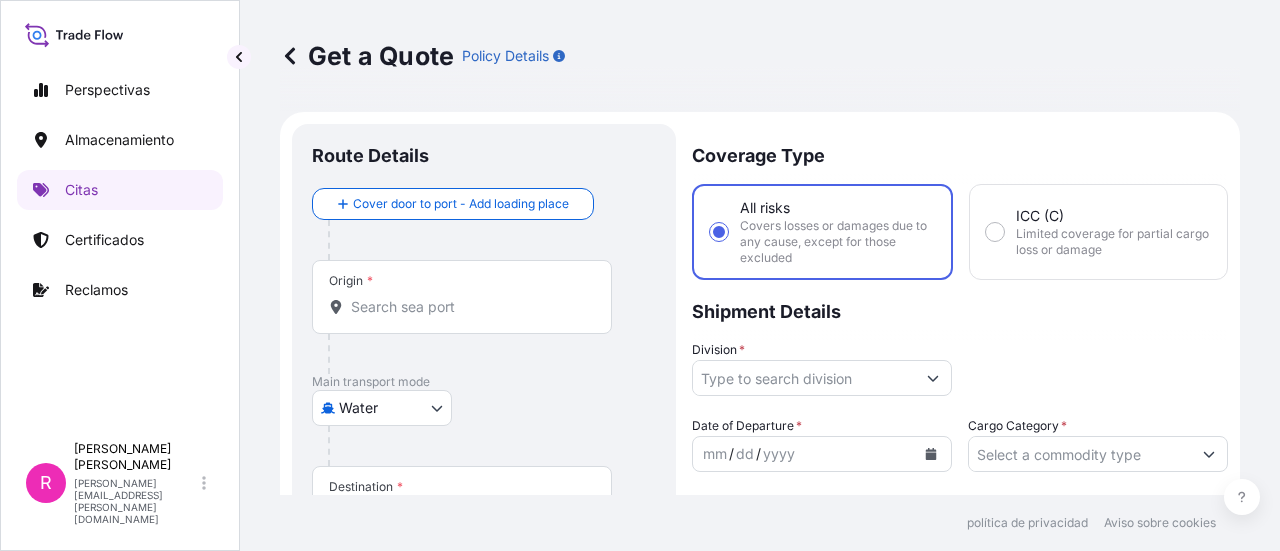 scroll, scrollTop: 32, scrollLeft: 0, axis: vertical 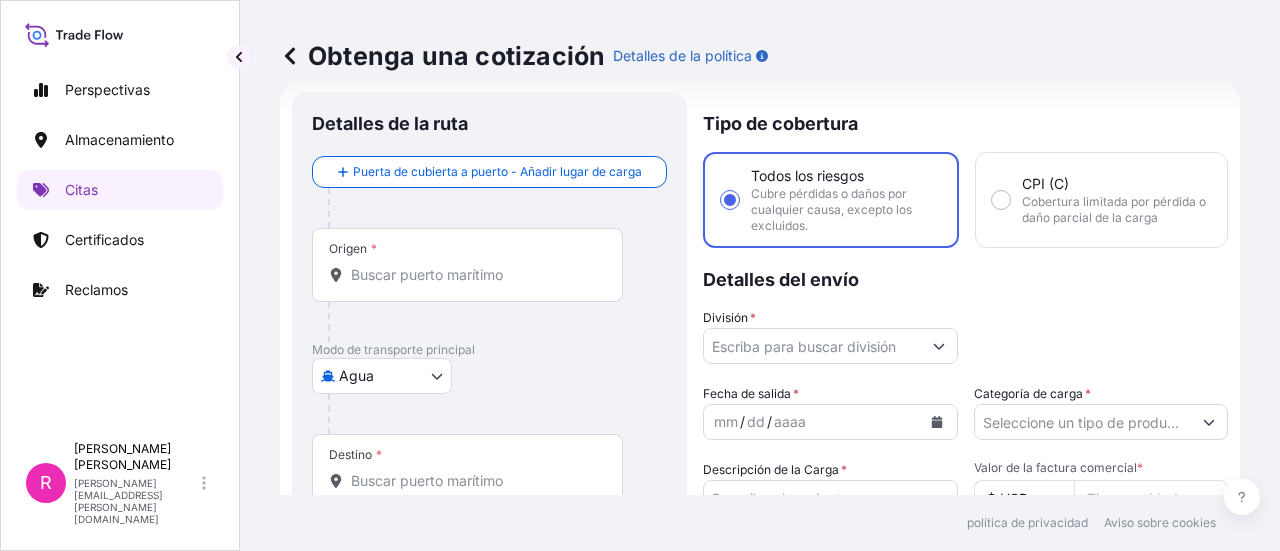 click at bounding box center [475, 322] 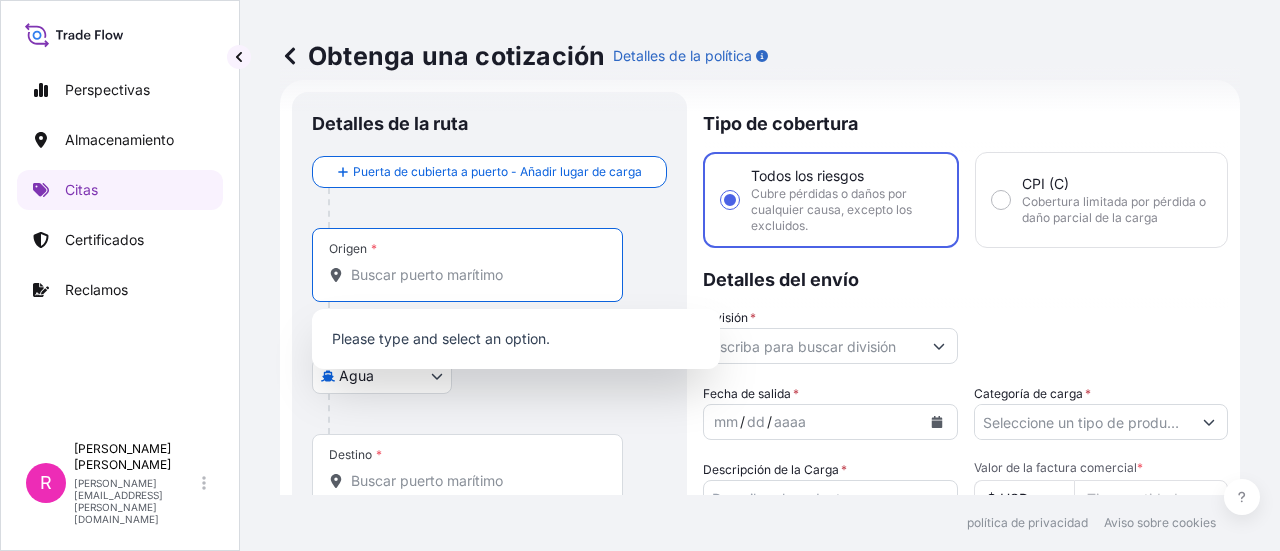 click on "Origen *" at bounding box center (474, 275) 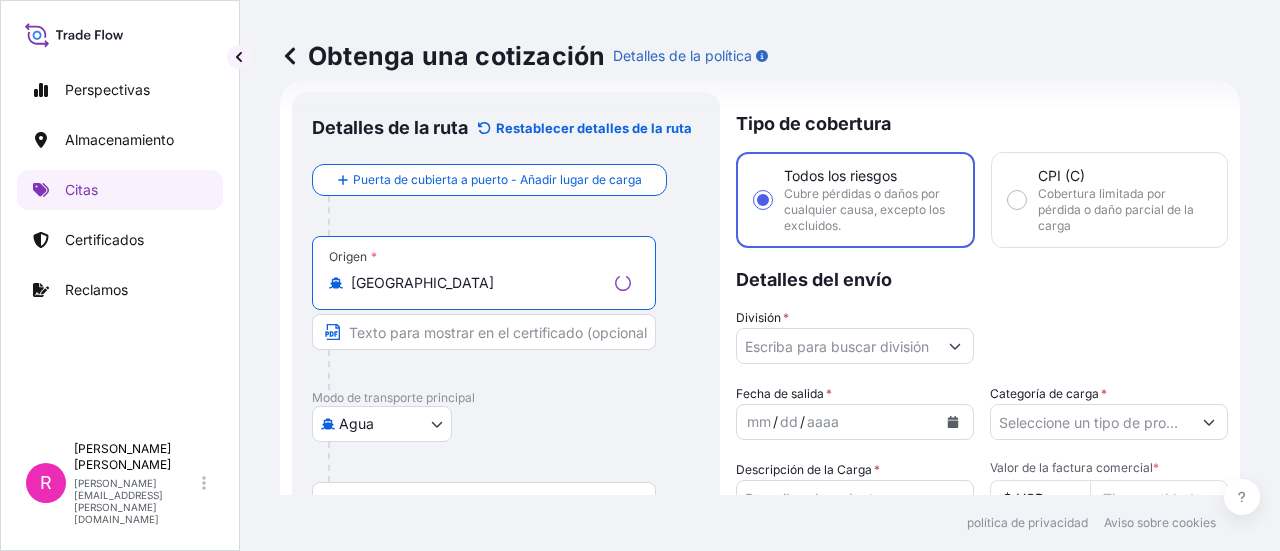 scroll, scrollTop: 232, scrollLeft: 0, axis: vertical 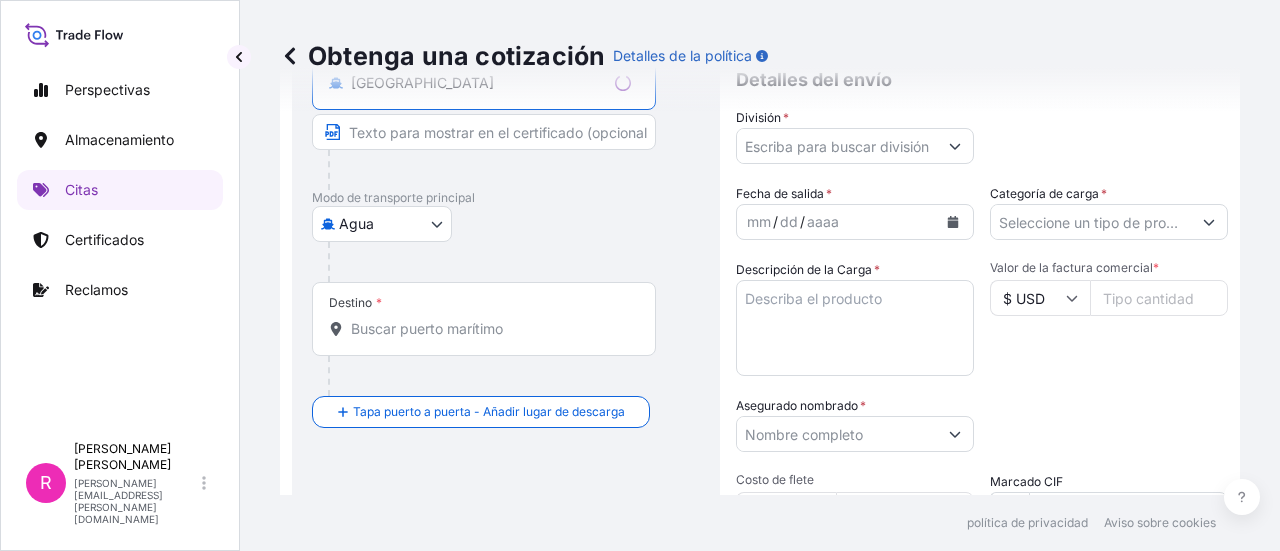 type on "COCTG - [GEOGRAPHIC_DATA], [GEOGRAPHIC_DATA]" 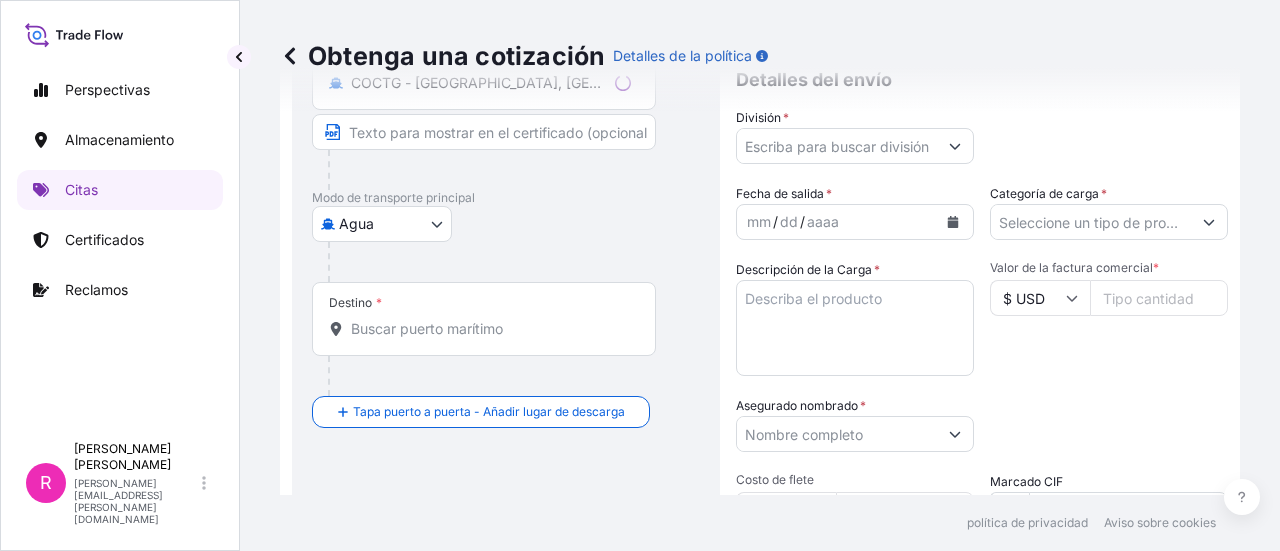 click on "Destino *" at bounding box center [484, 319] 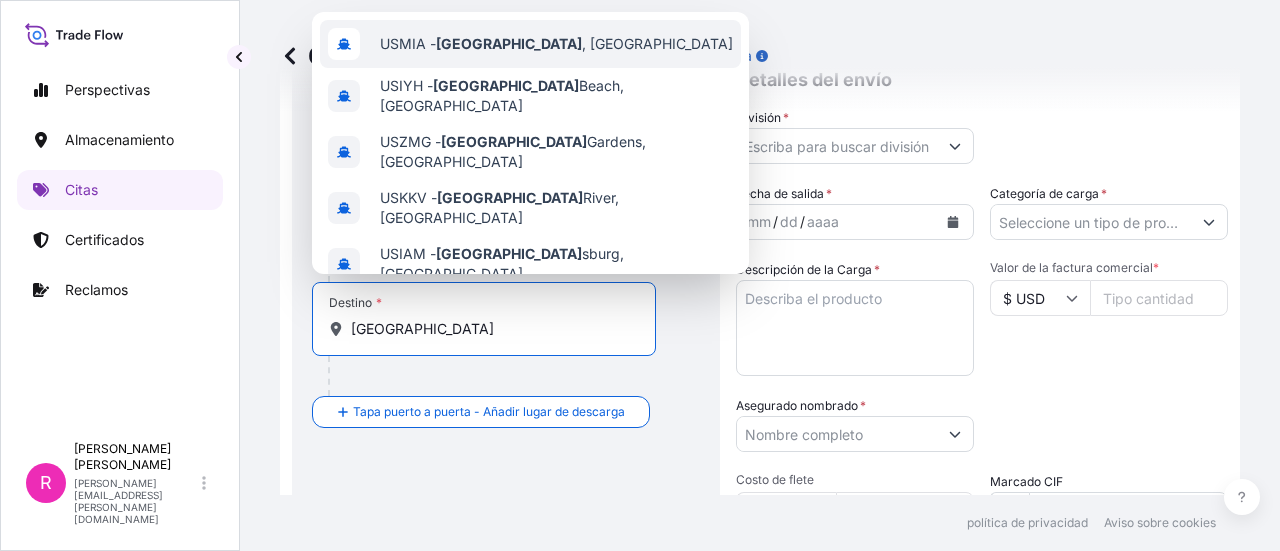 click on "USMIA -  Miami , United States" at bounding box center (556, 44) 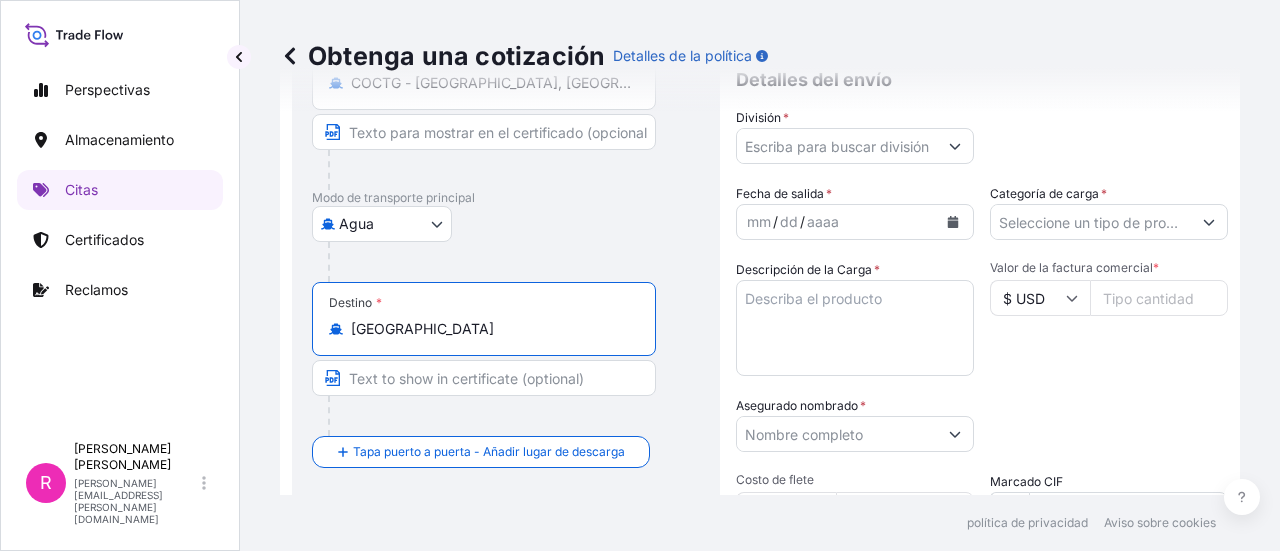 type on "USMIA - Miami, United States" 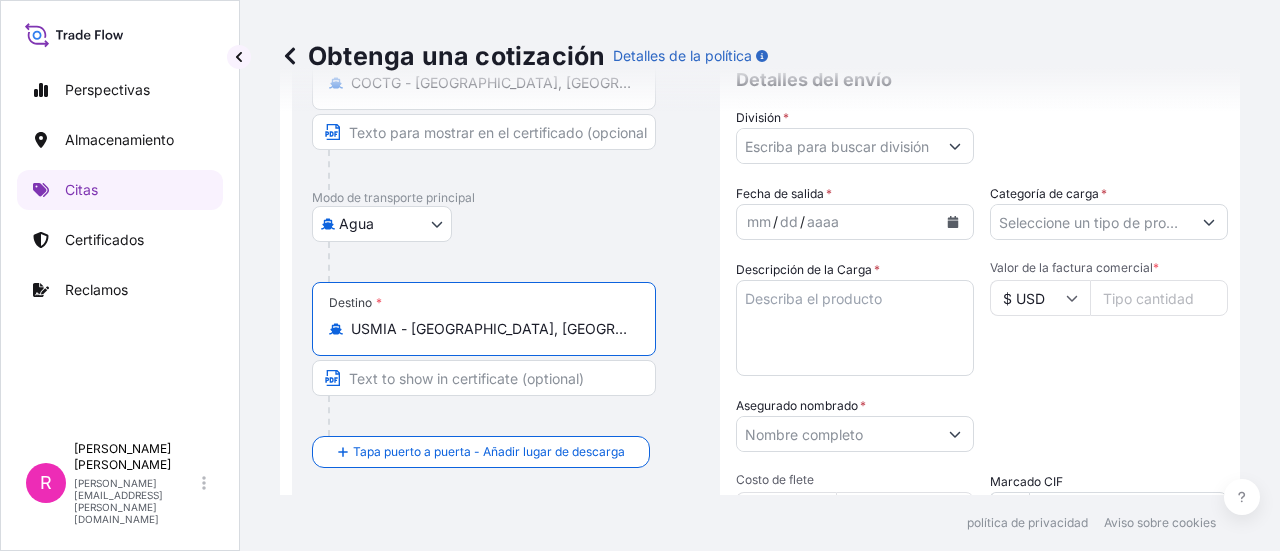 click on "División  *" at bounding box center (837, 146) 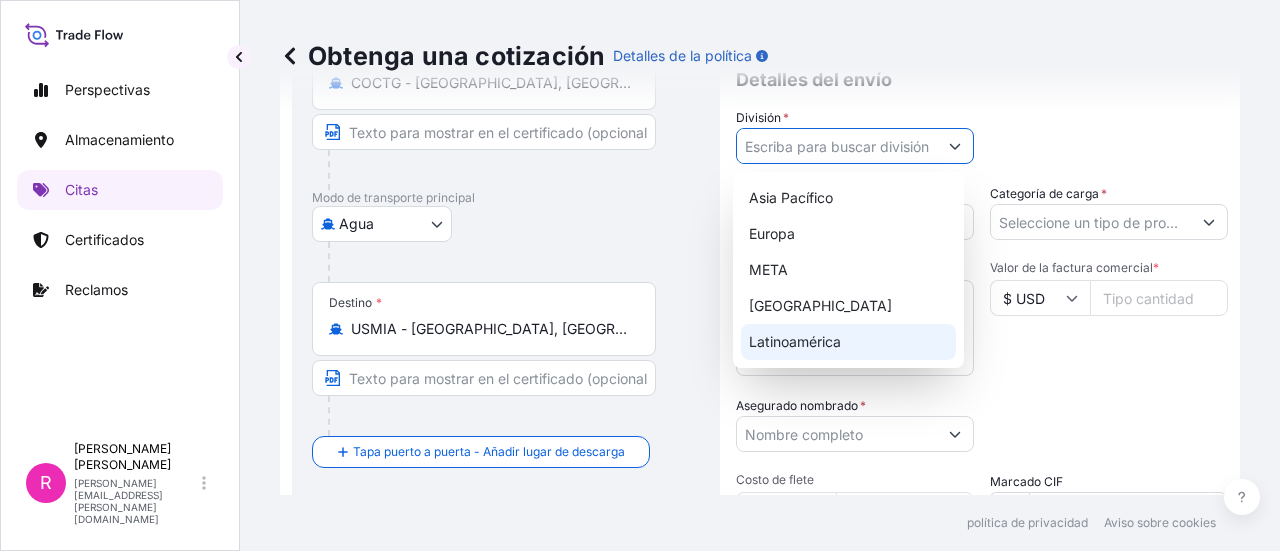 click on "Latinoamérica" at bounding box center (848, 342) 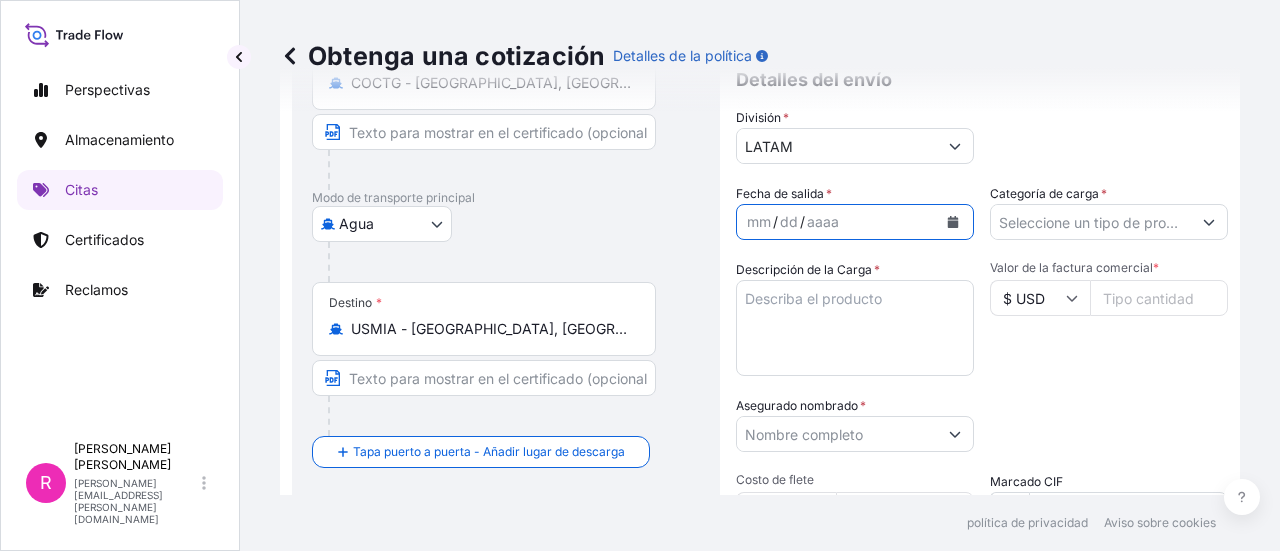 click at bounding box center [953, 222] 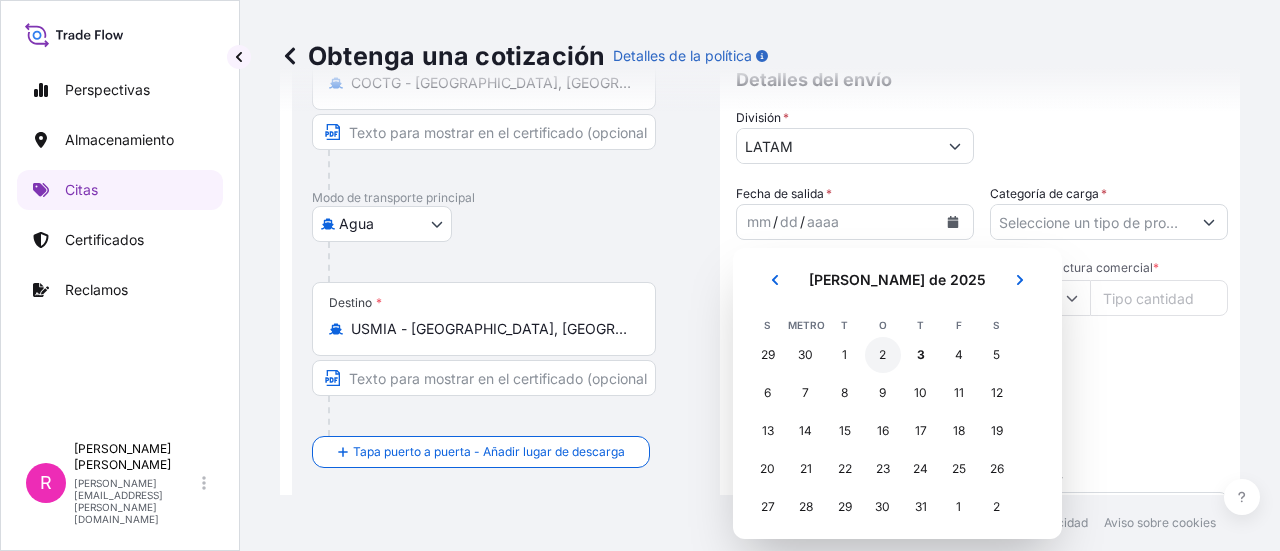 click on "2" at bounding box center (882, 354) 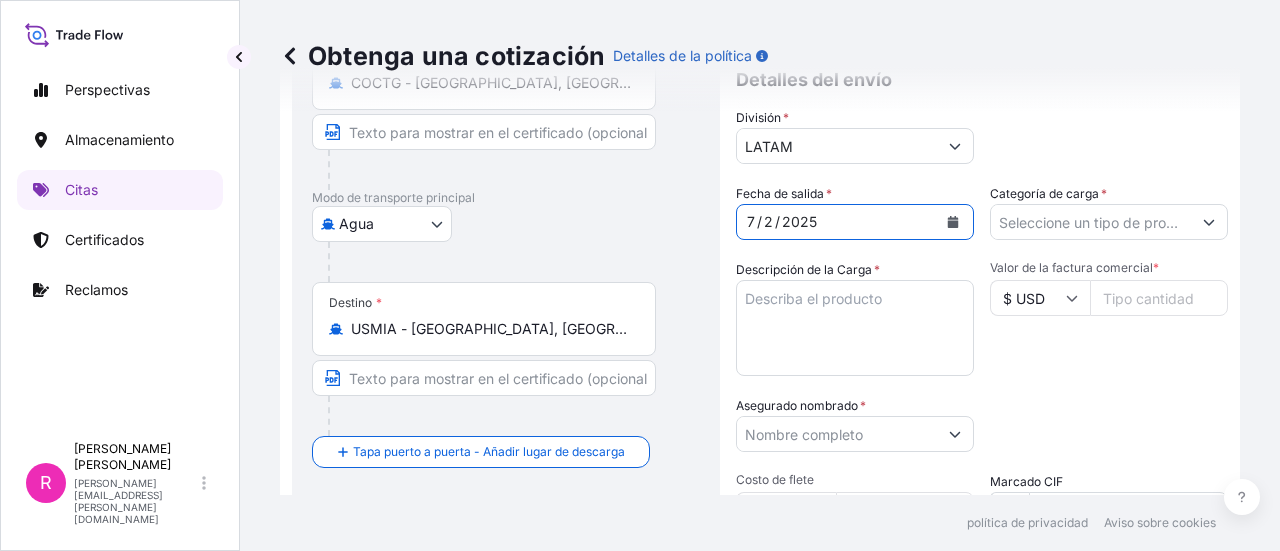 click on "Categoría de carga  *" at bounding box center [1091, 222] 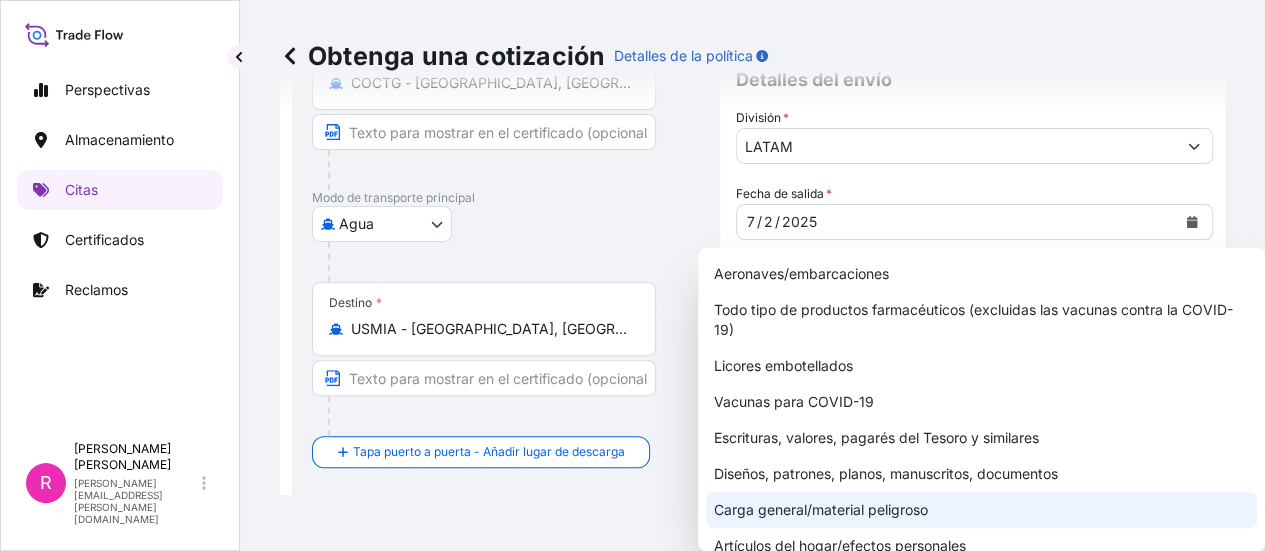 click on "Carga general/material peligroso" at bounding box center [821, 509] 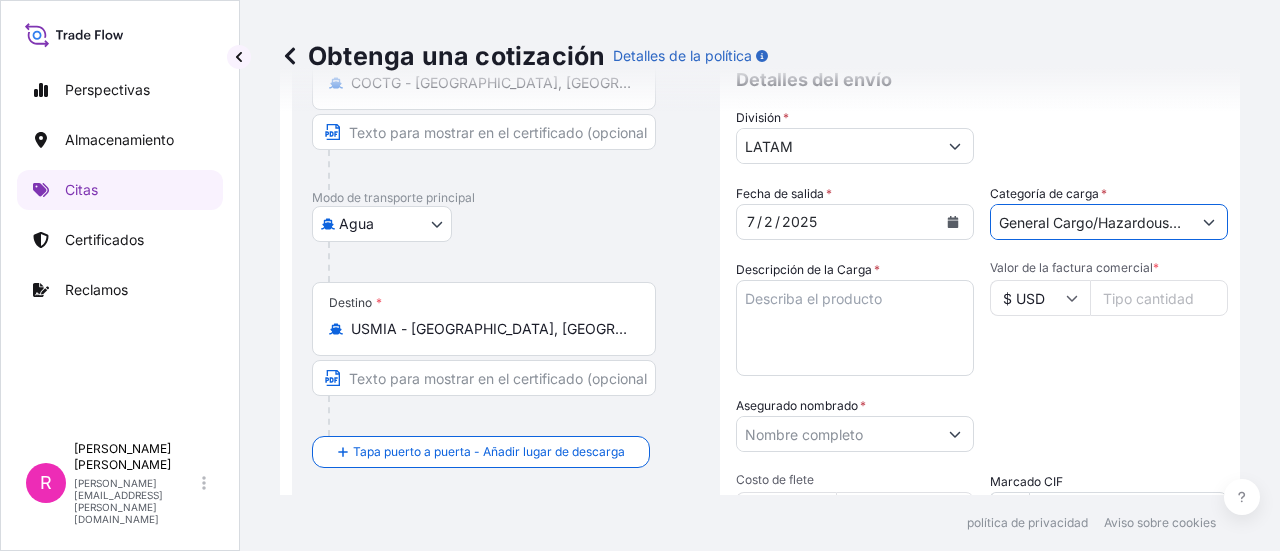 click on "Descripción de la Carga  *" at bounding box center (855, 328) 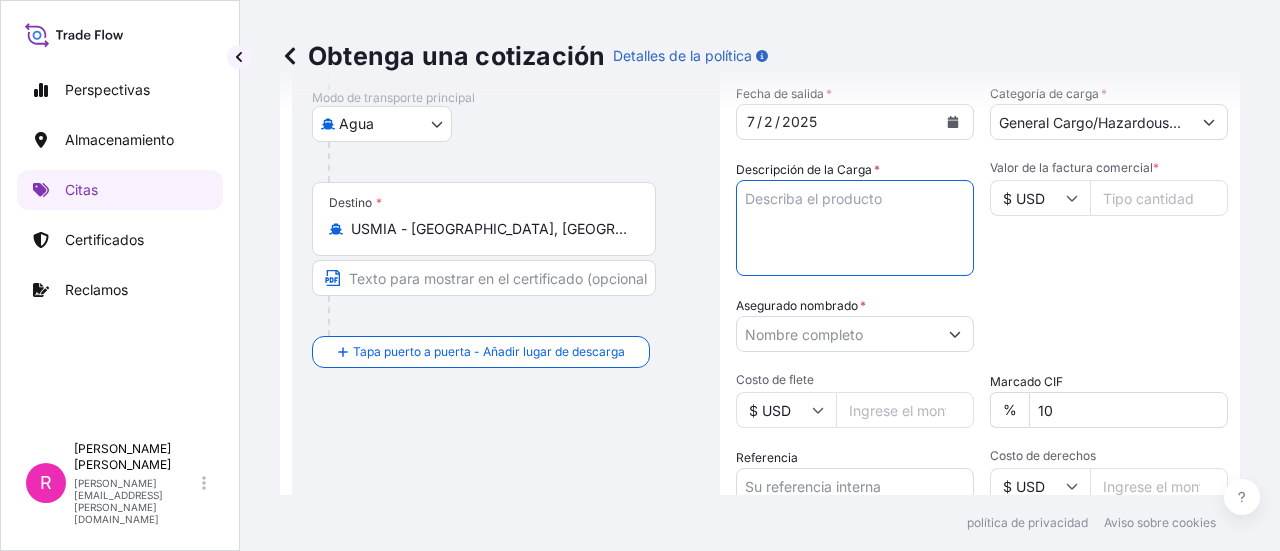 scroll, scrollTop: 232, scrollLeft: 0, axis: vertical 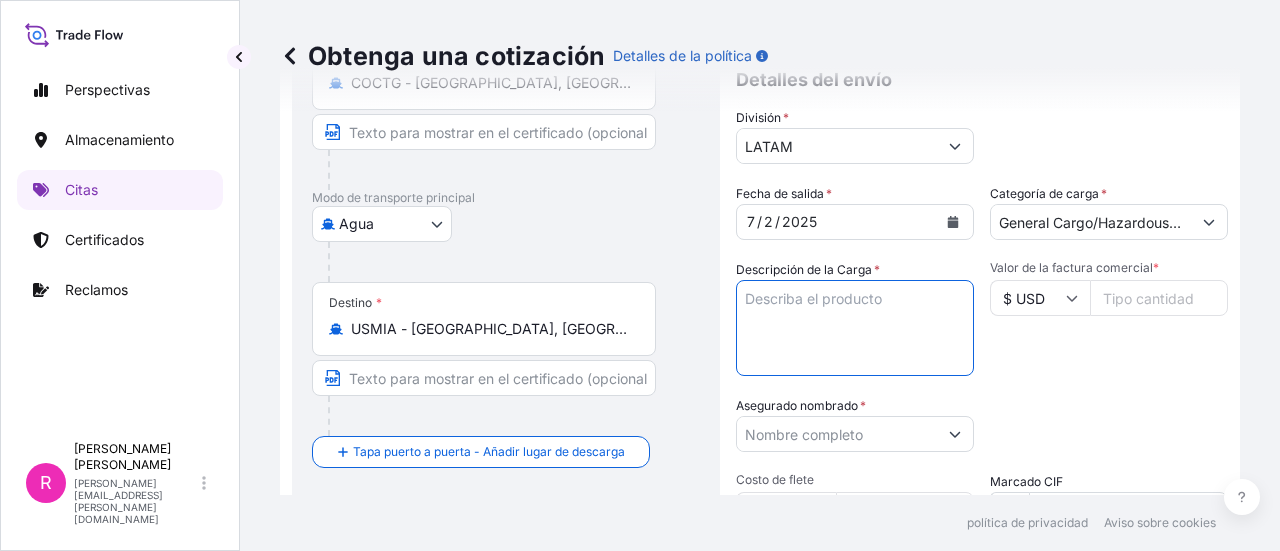 click on "Descripción de la Carga  *" at bounding box center [855, 328] 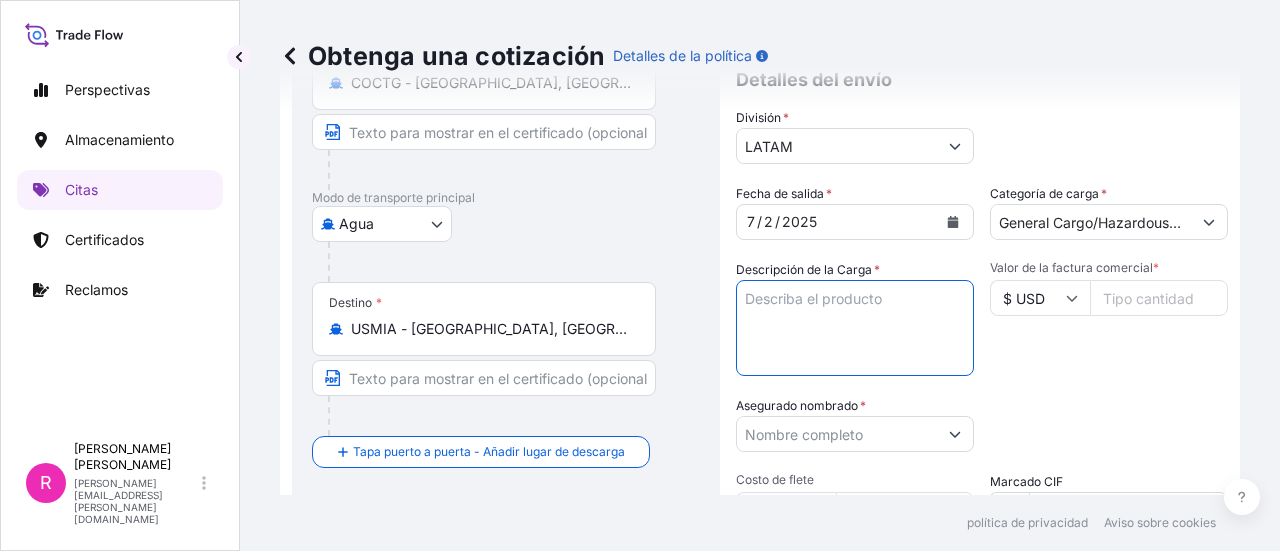 paste on "POWER TRANSFORMER" 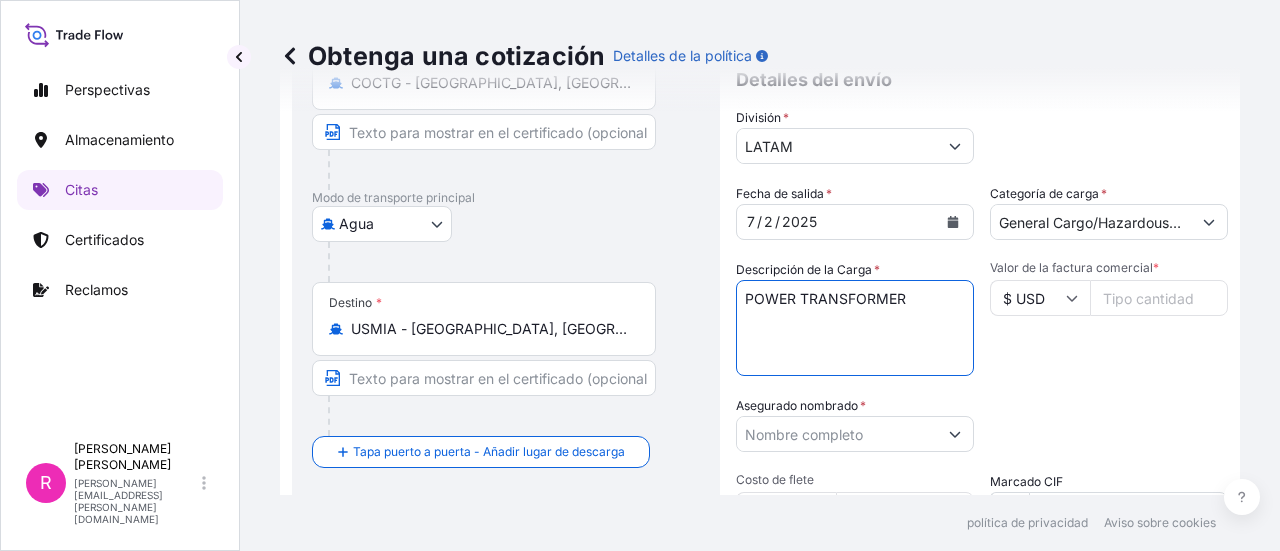 type on "POWER TRANSFORMER" 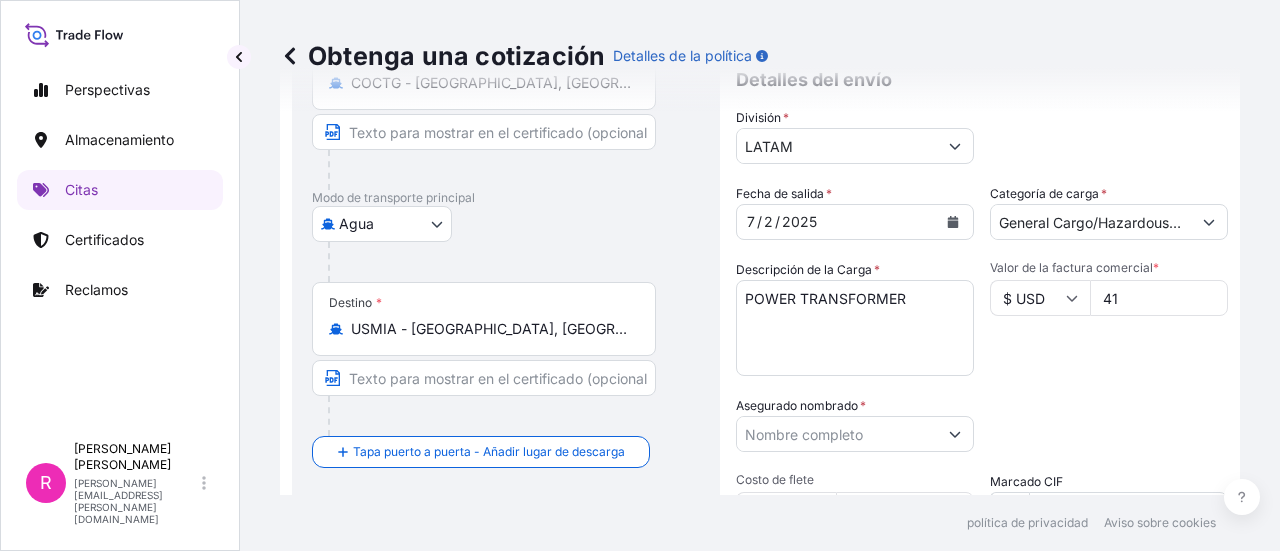 type on "4" 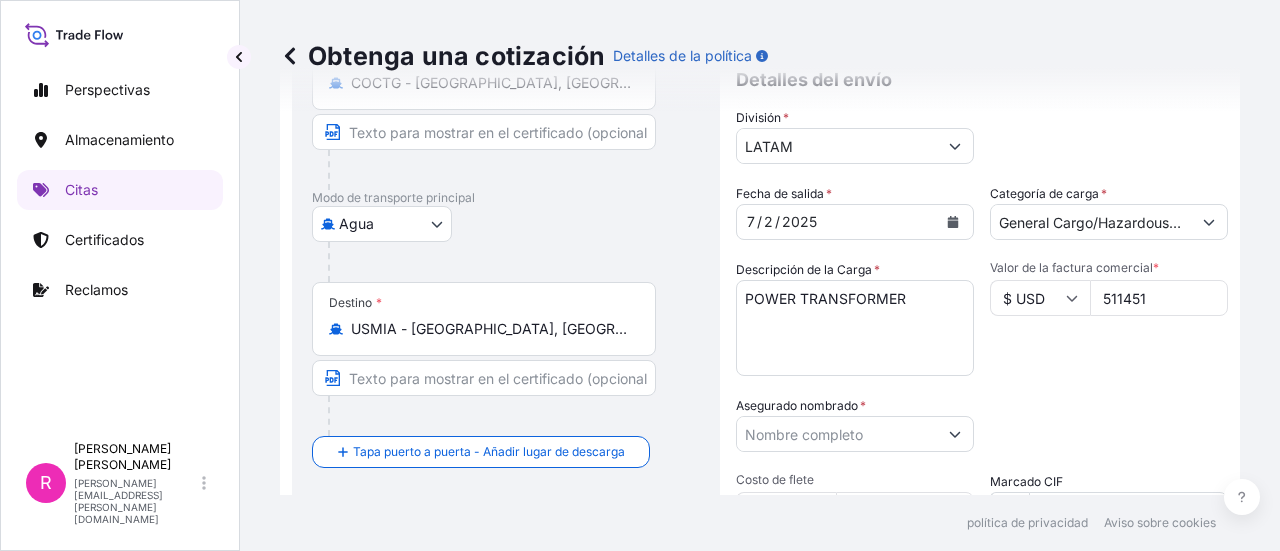 type on "511451" 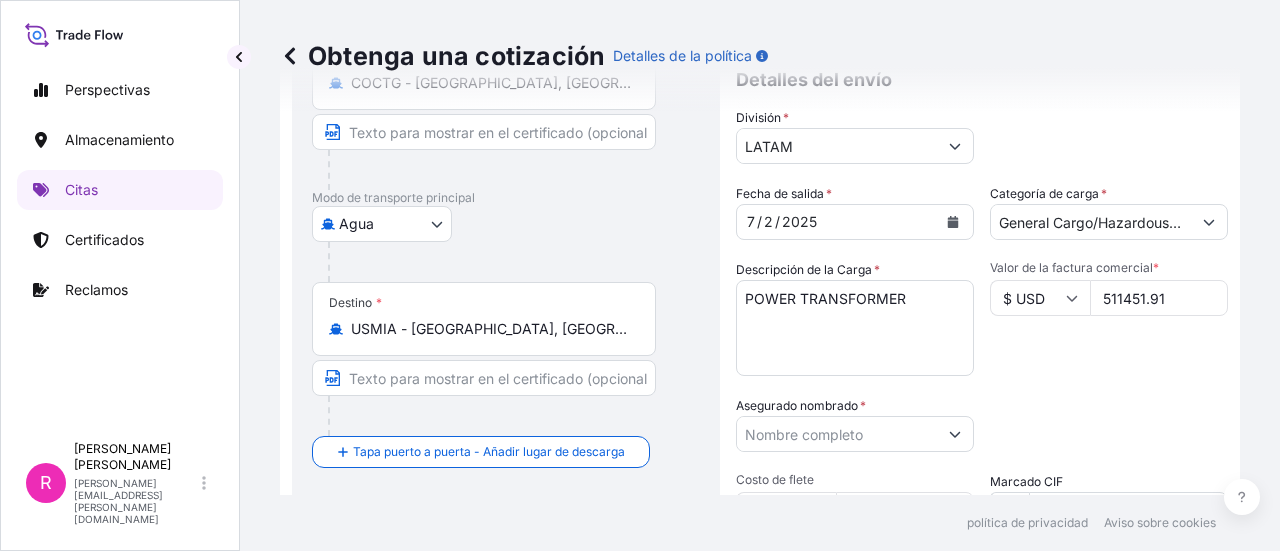 type on "511451.91" 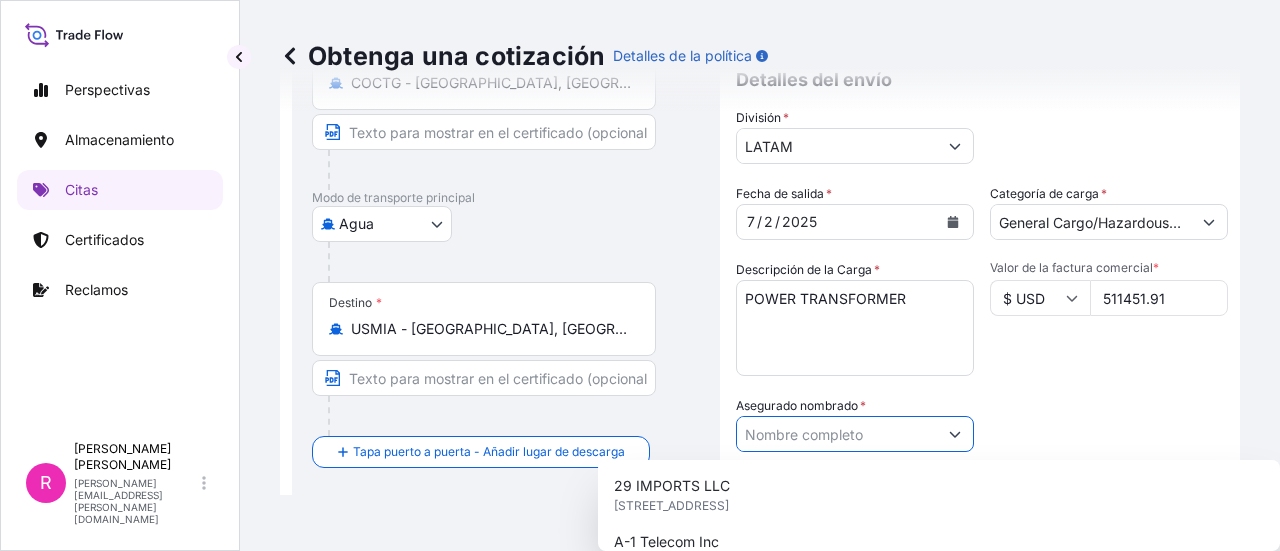 click on "Asegurado nombrado  *" at bounding box center (837, 434) 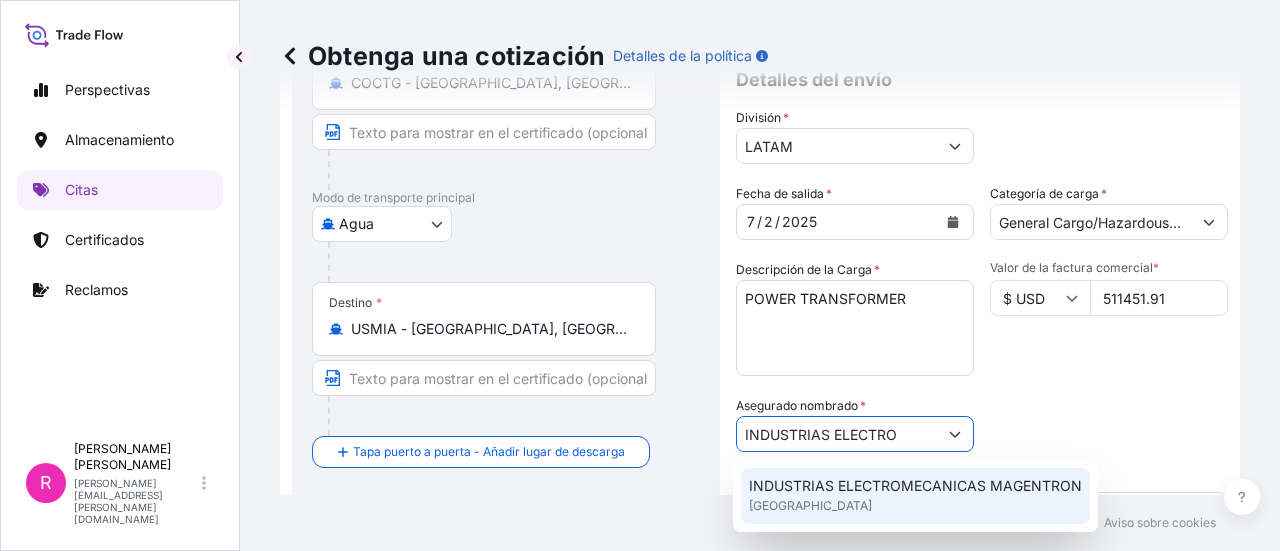 click on "INDUSTRIAS ELECTROMECANICAS MAGENTRON" at bounding box center [915, 486] 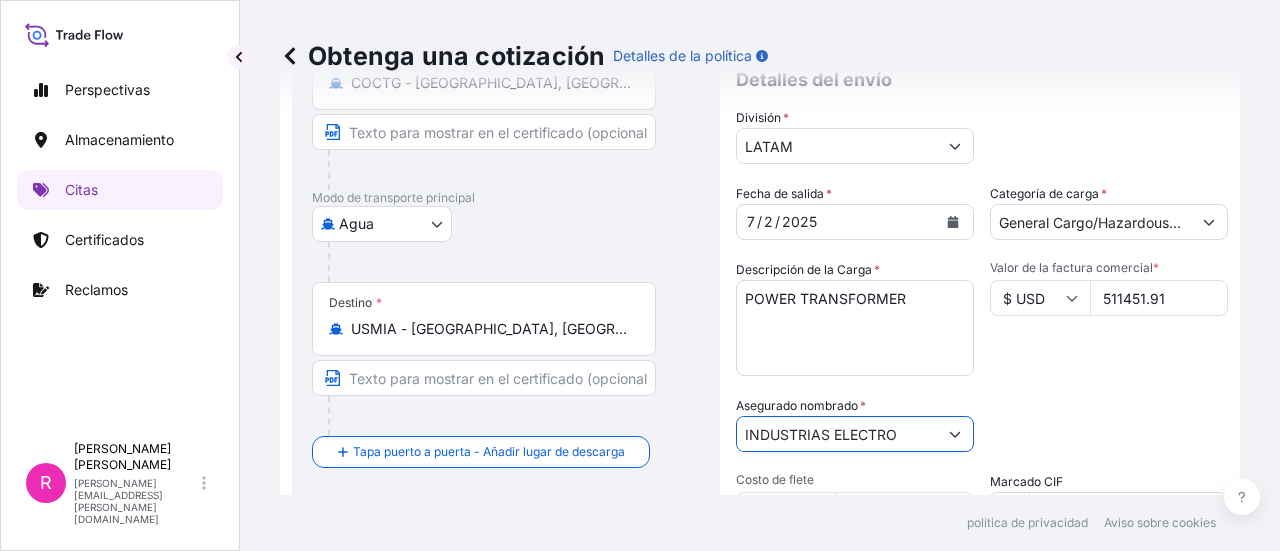 type on "INDUSTRIAS ELECTROMECANICAS MAGENTRON" 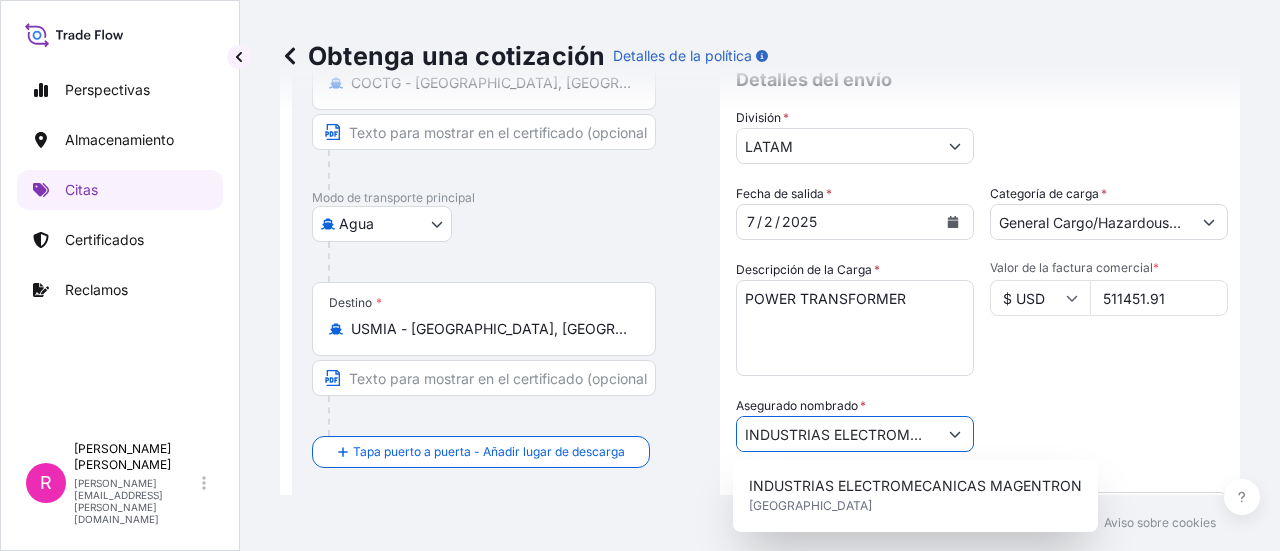 scroll, scrollTop: 432, scrollLeft: 0, axis: vertical 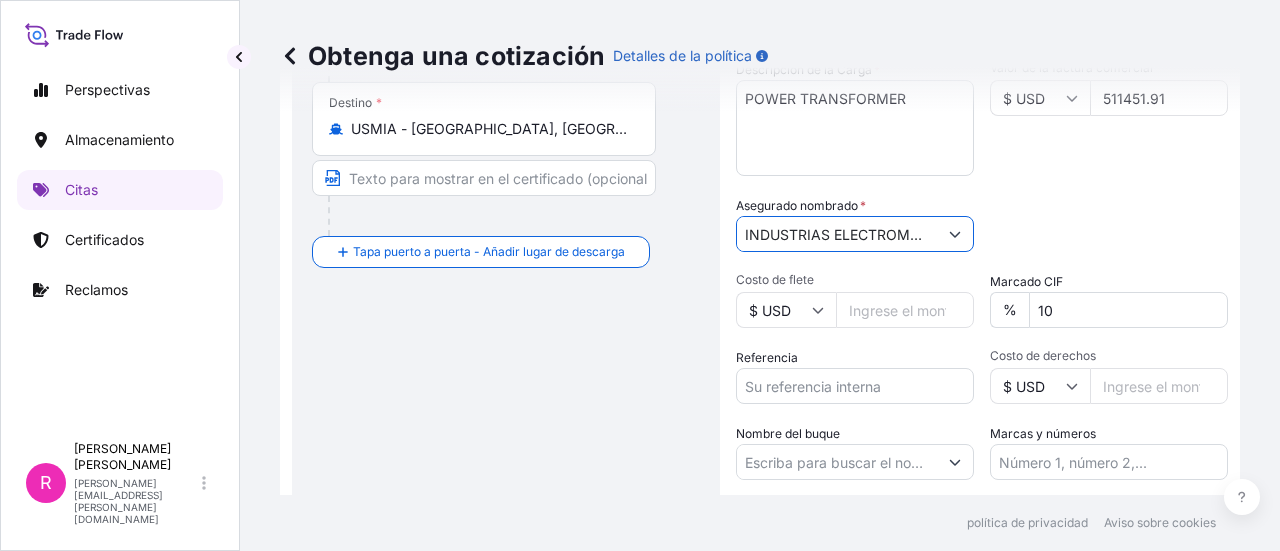 click on "Referencia" at bounding box center (855, 376) 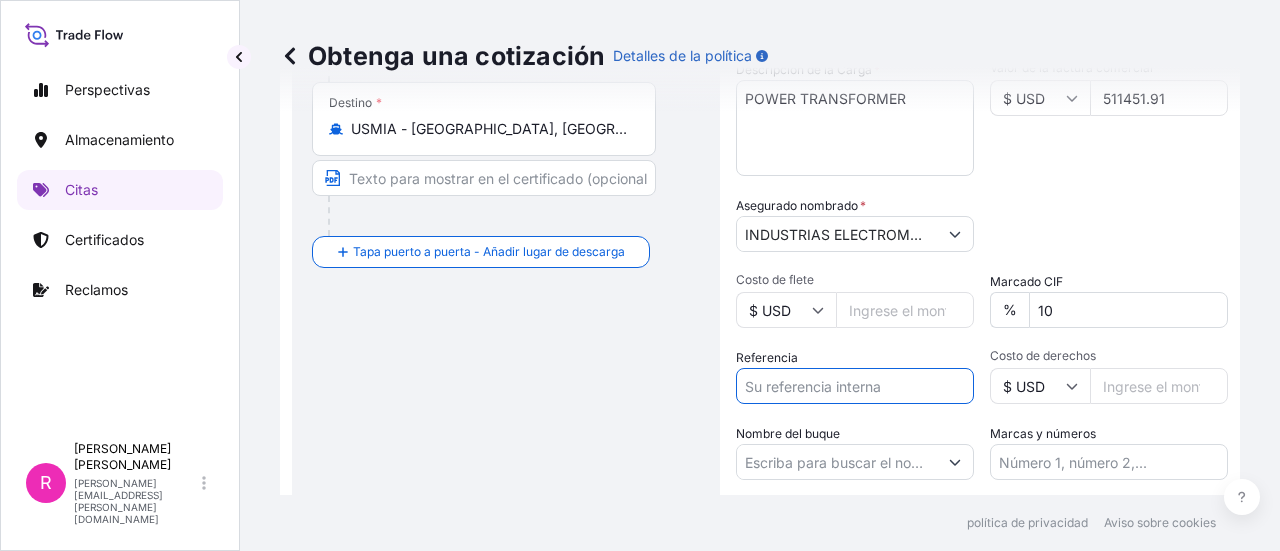 click on "Referencia" at bounding box center [855, 386] 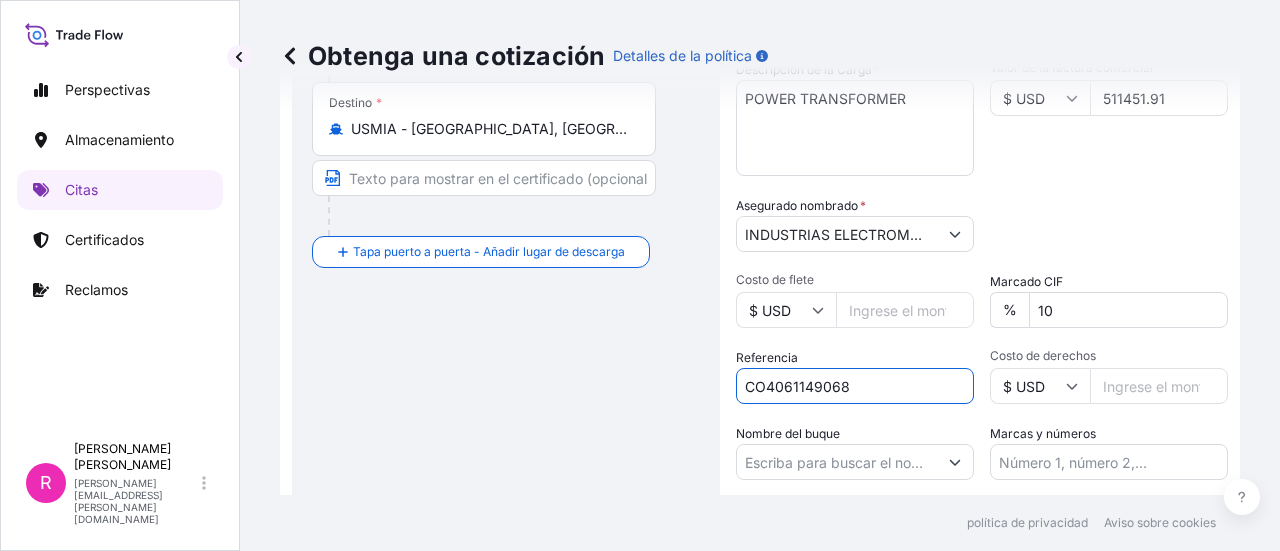 scroll, scrollTop: 532, scrollLeft: 0, axis: vertical 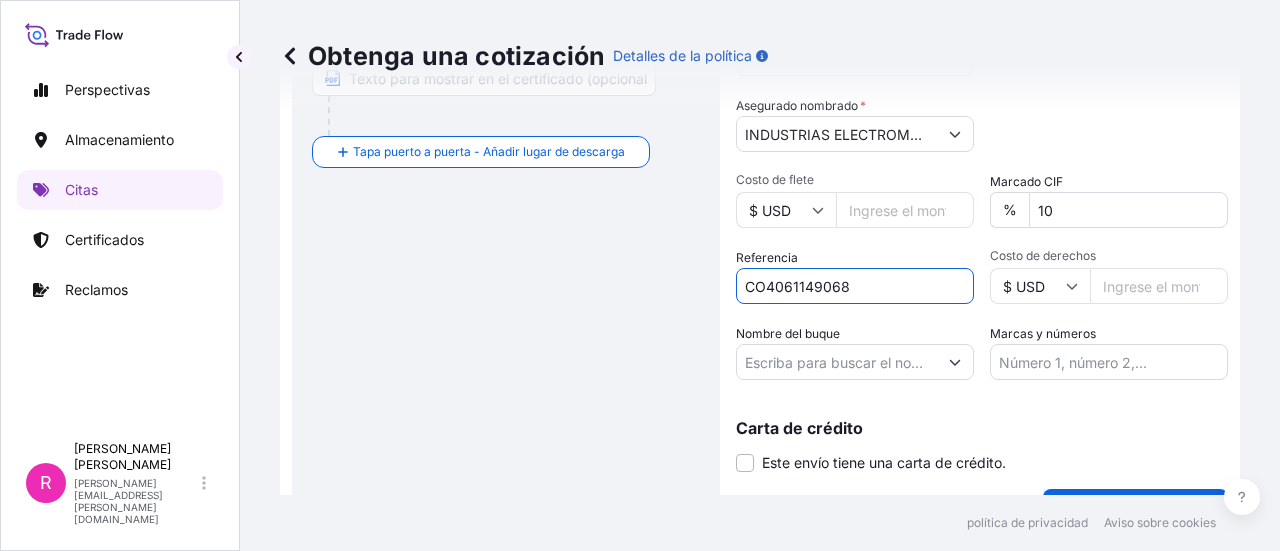 type on "CO4061149068" 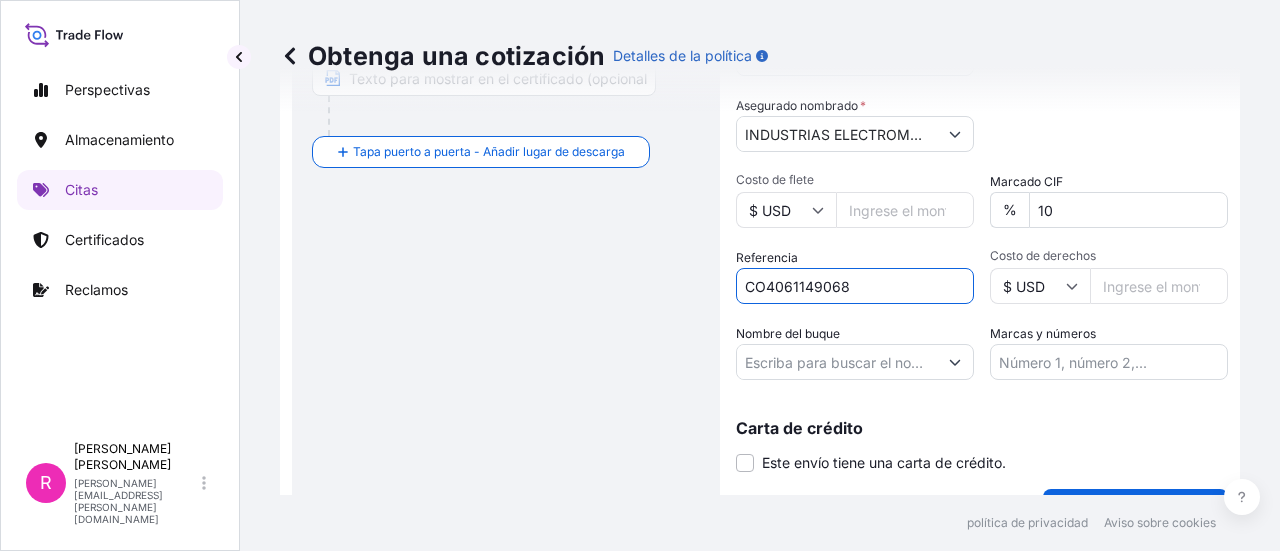 click on "Nombre del buque" at bounding box center (837, 362) 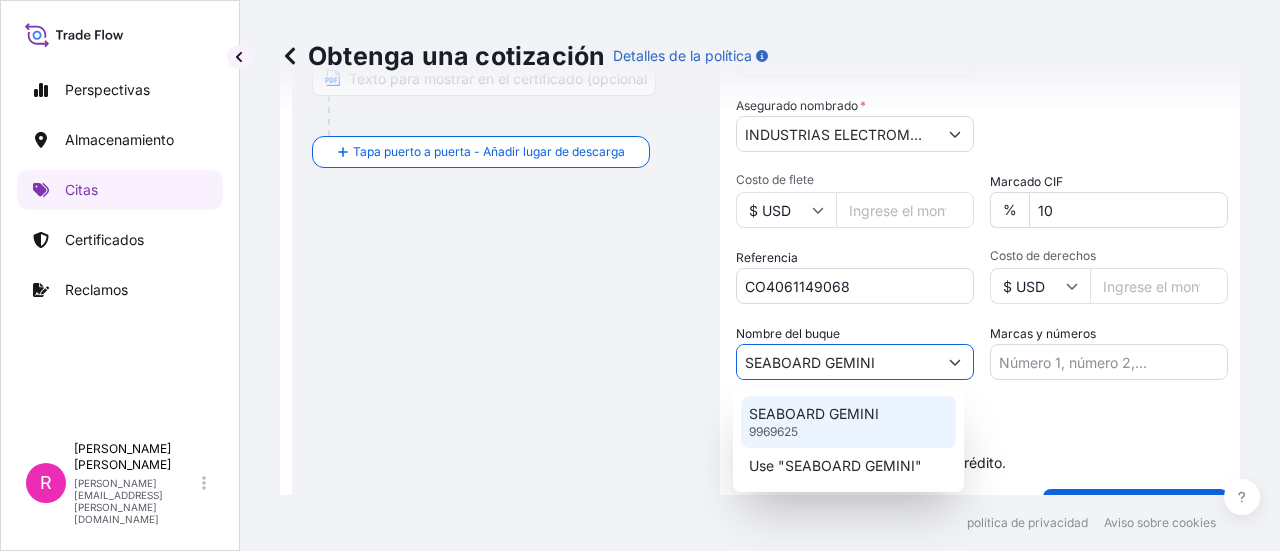 click on "SEABOARD GEMINI" at bounding box center (814, 414) 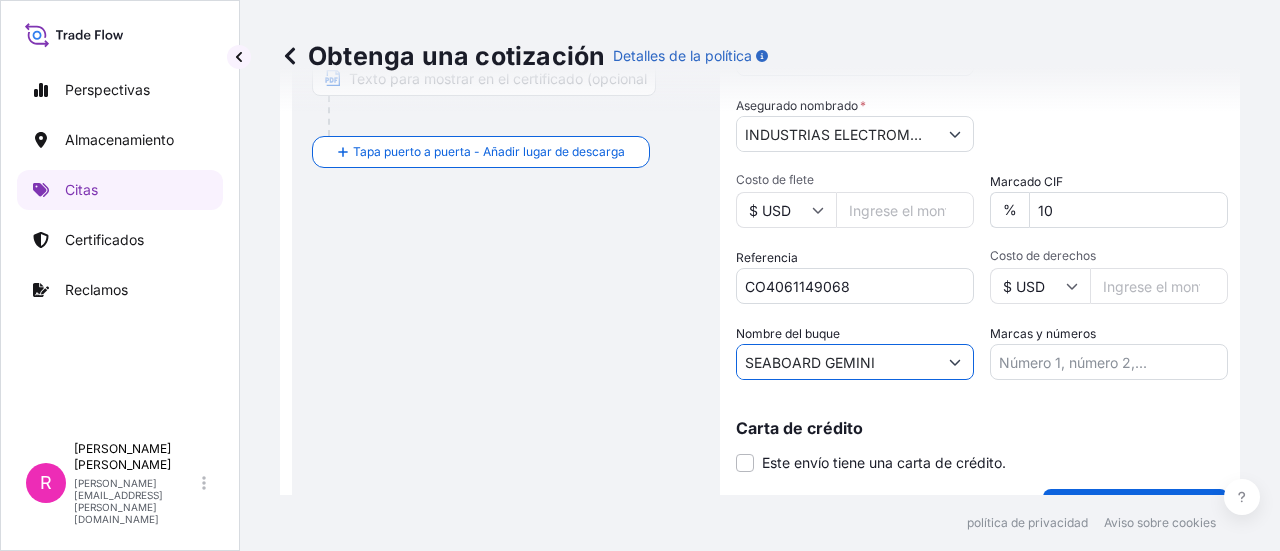 scroll, scrollTop: 577, scrollLeft: 0, axis: vertical 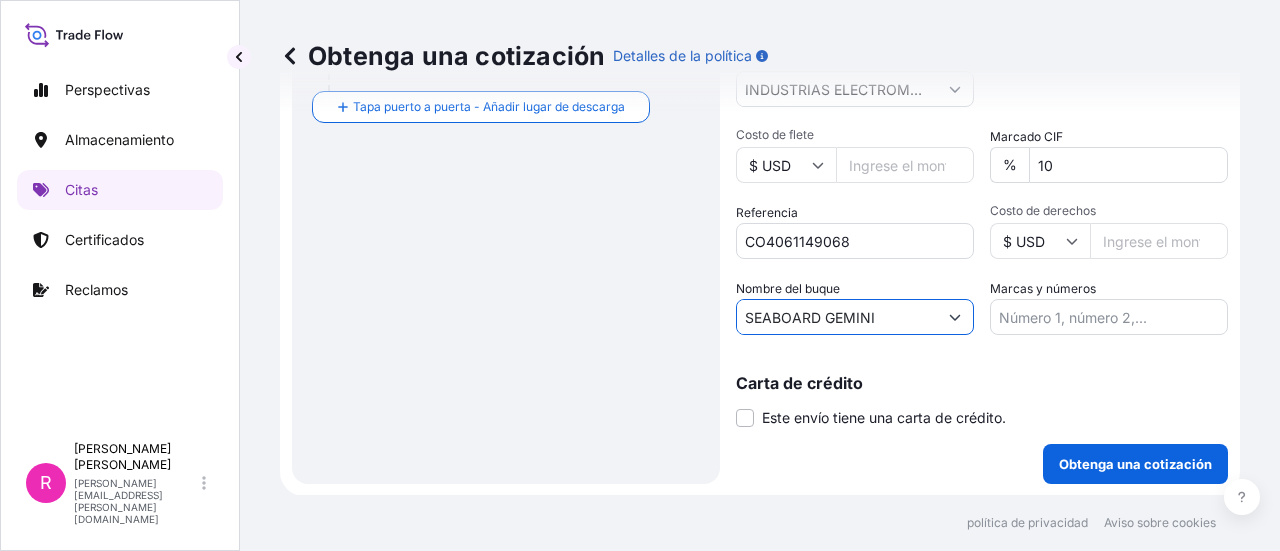 type on "SEABOARD GEMINI" 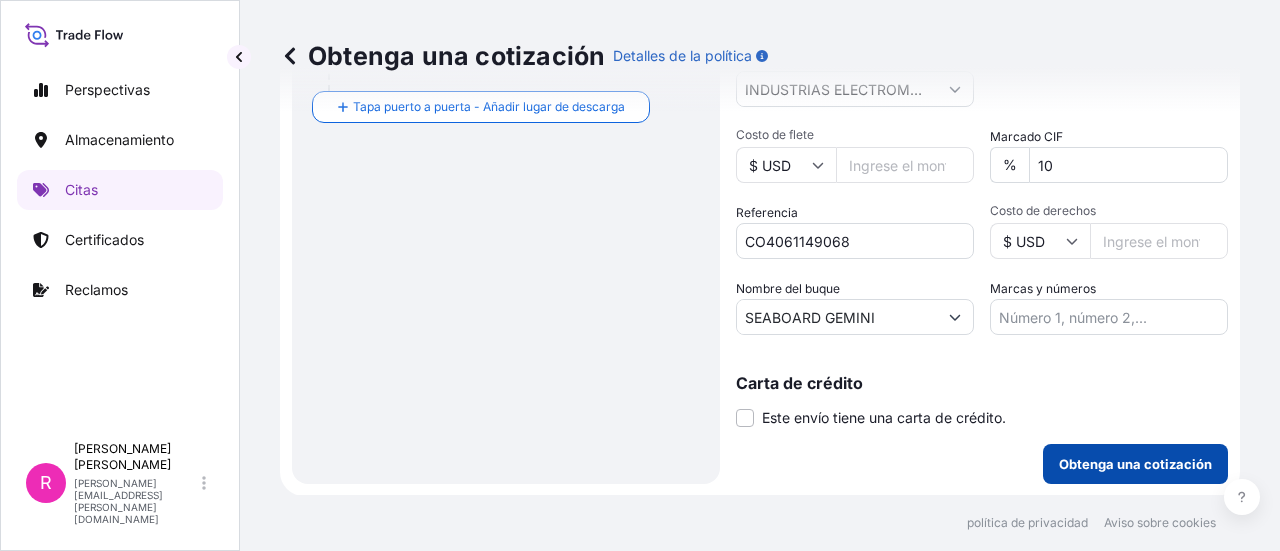 click on "Obtenga una cotización" at bounding box center (1135, 464) 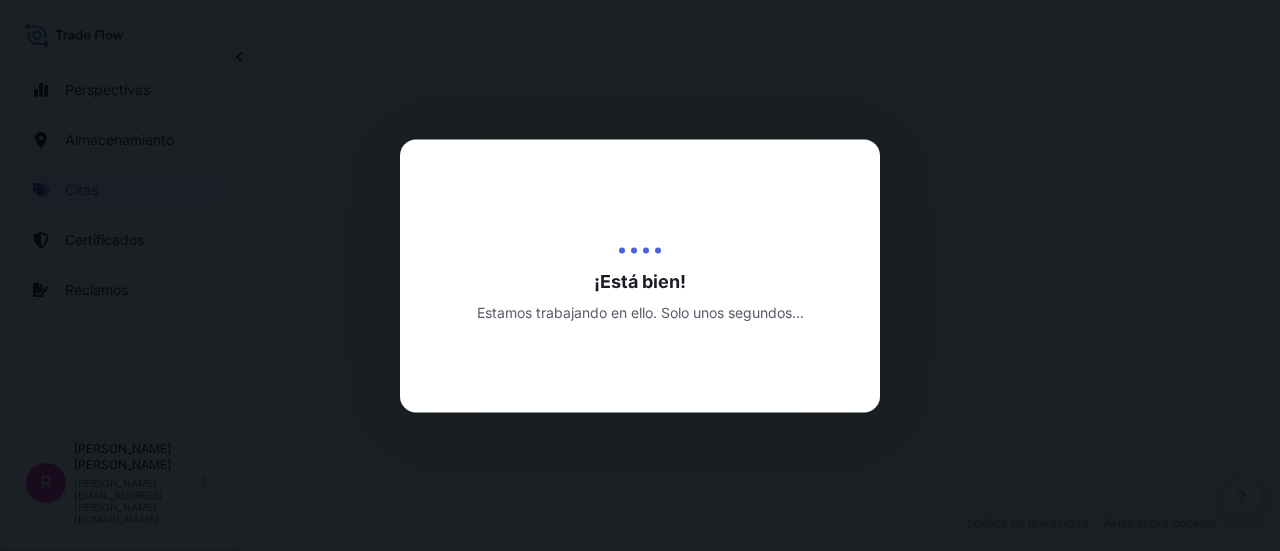select on "Water" 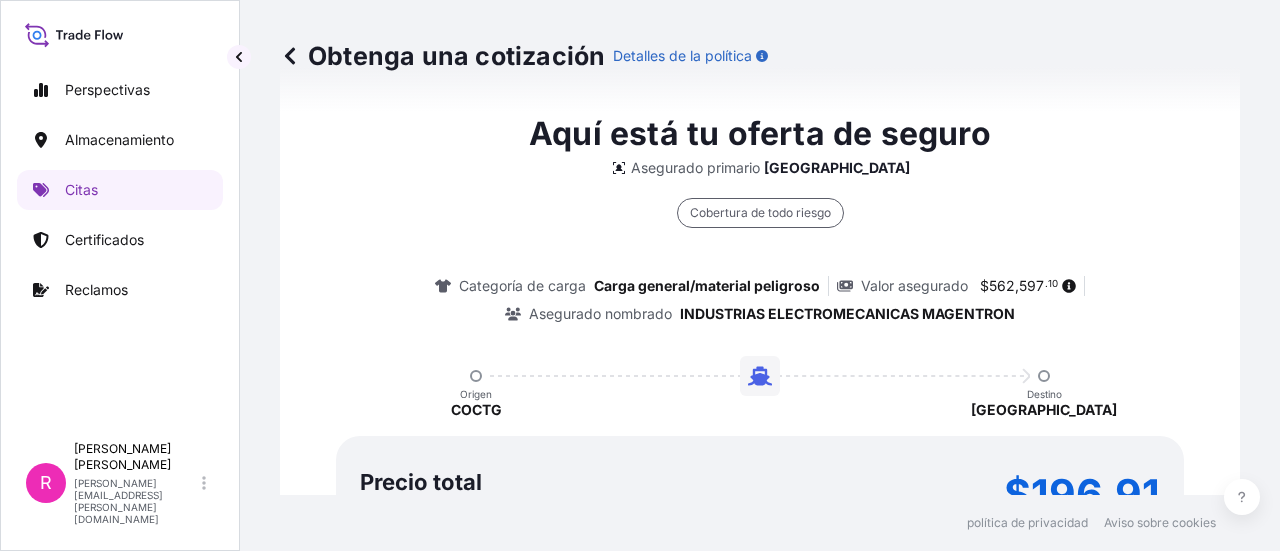 scroll, scrollTop: 1692, scrollLeft: 0, axis: vertical 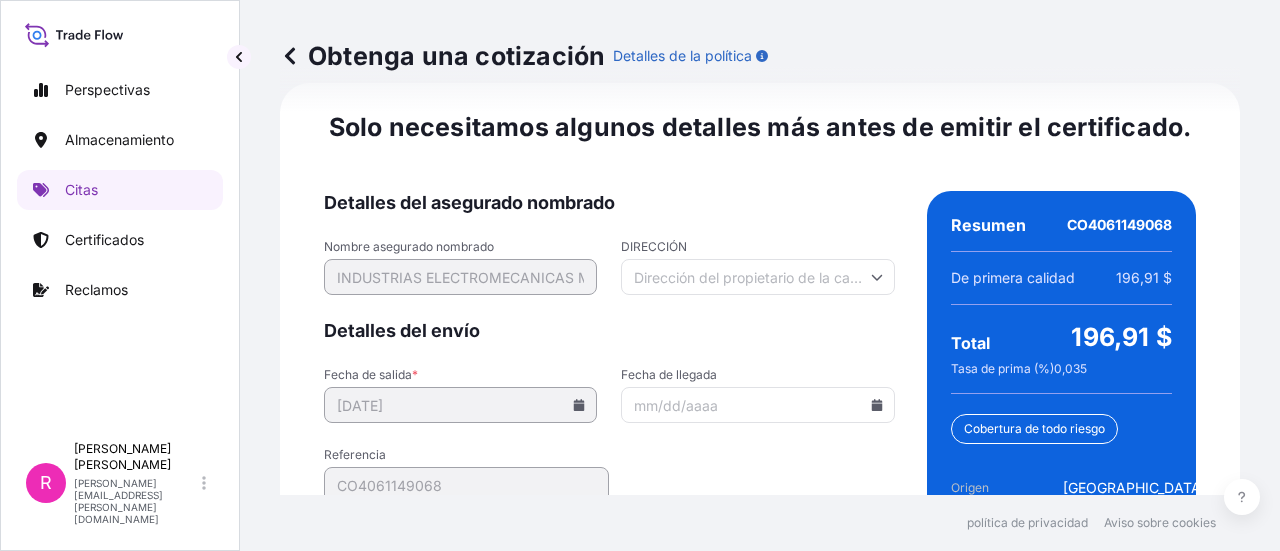 click on "Fecha de llegada" at bounding box center [757, 405] 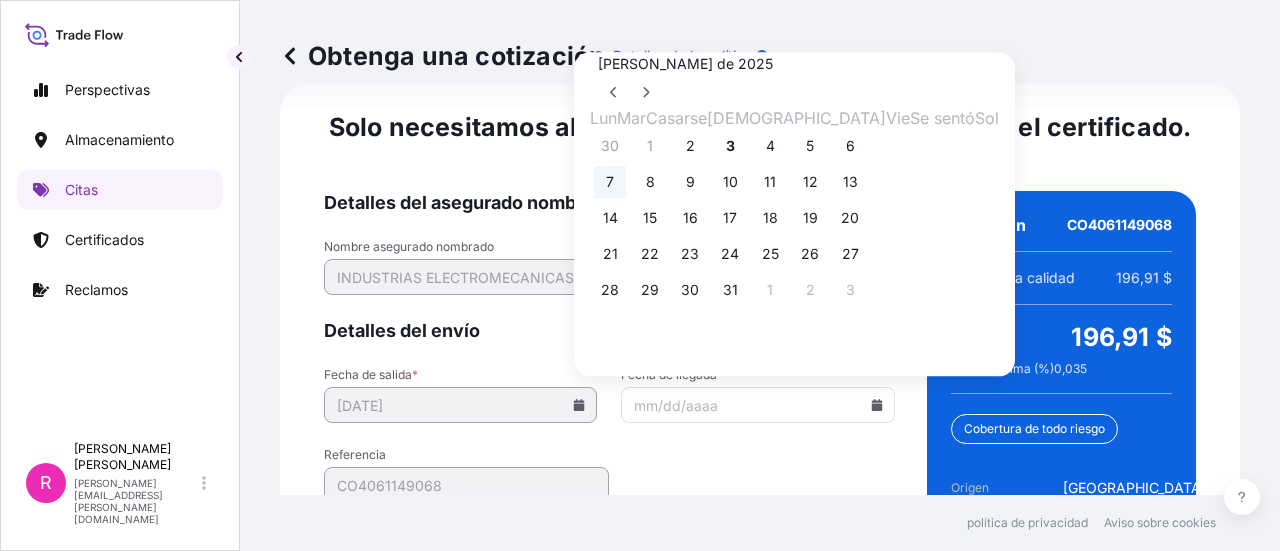 click on "7" at bounding box center [610, 181] 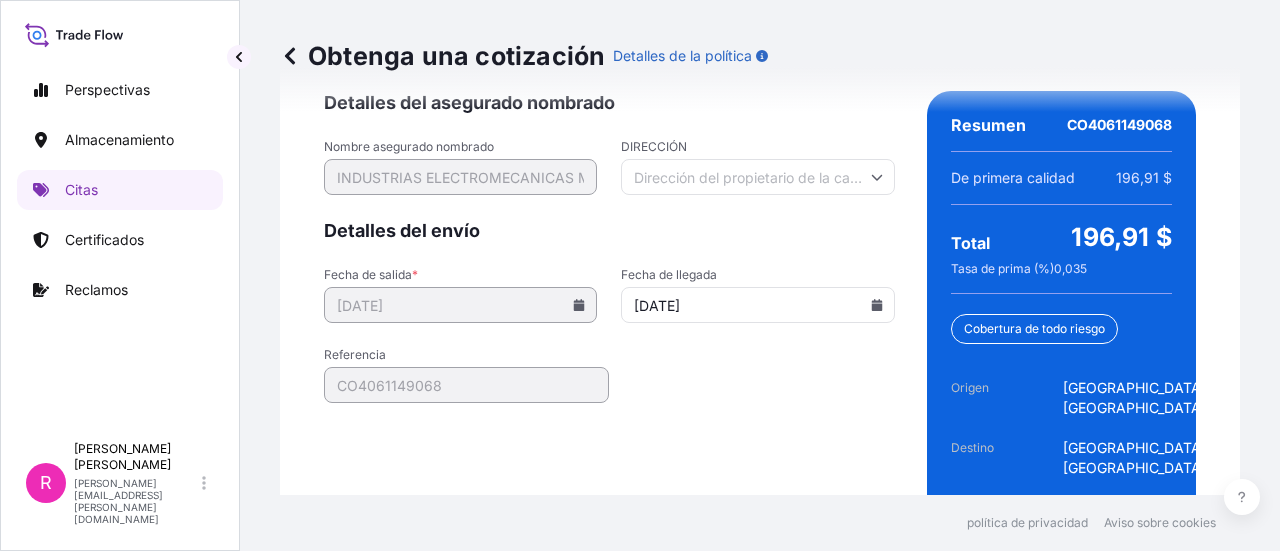 scroll, scrollTop: 3386, scrollLeft: 0, axis: vertical 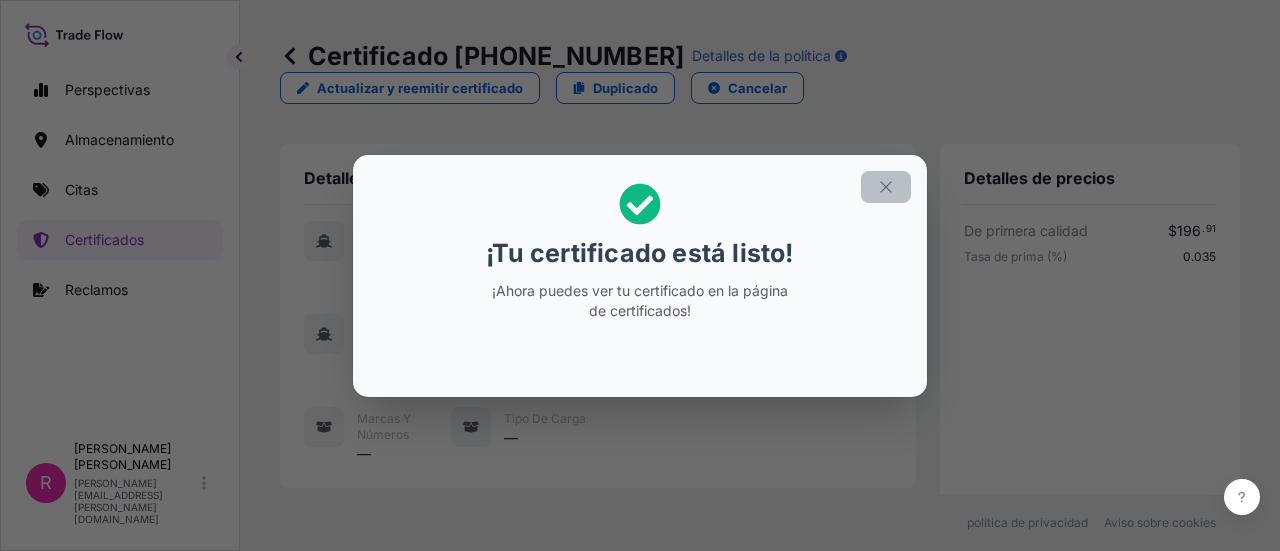 click 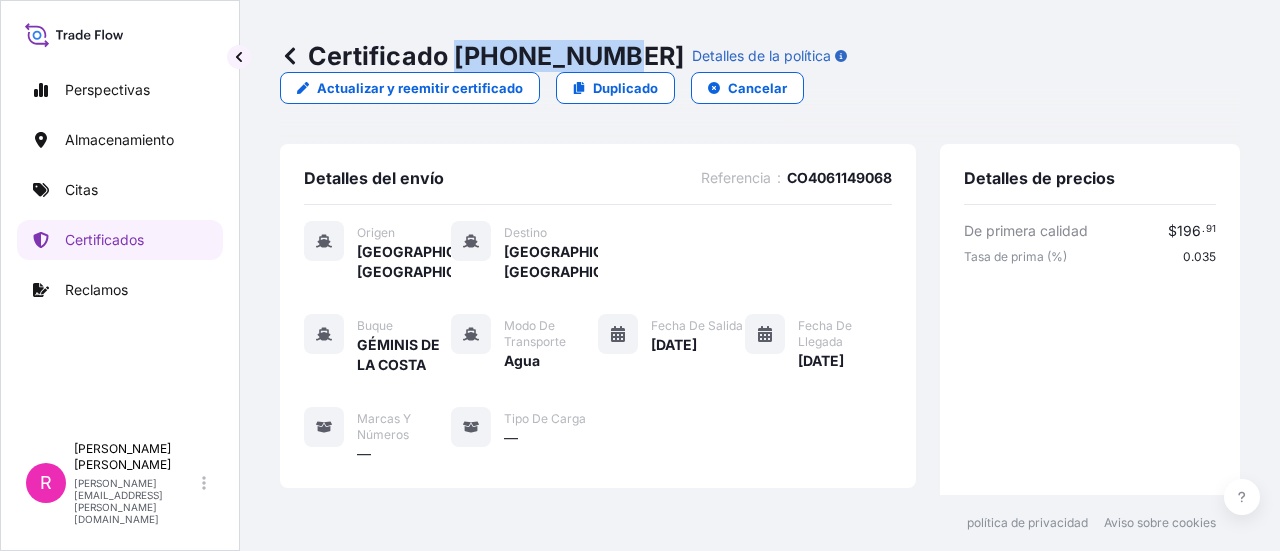 drag, startPoint x: 458, startPoint y: 53, endPoint x: 606, endPoint y: 55, distance: 148.01352 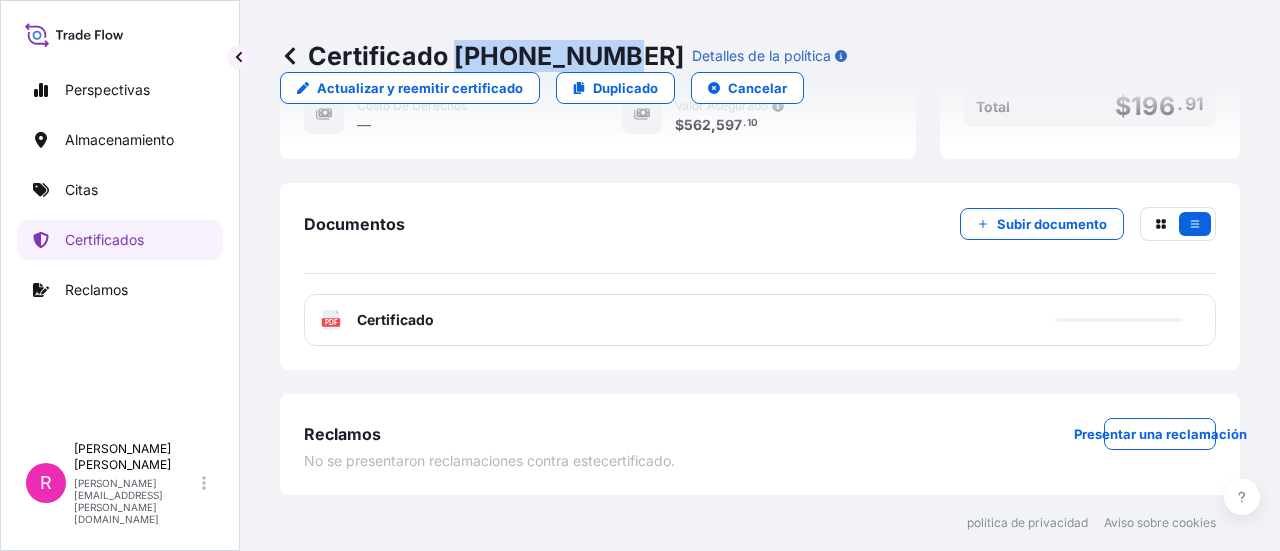scroll, scrollTop: 88, scrollLeft: 0, axis: vertical 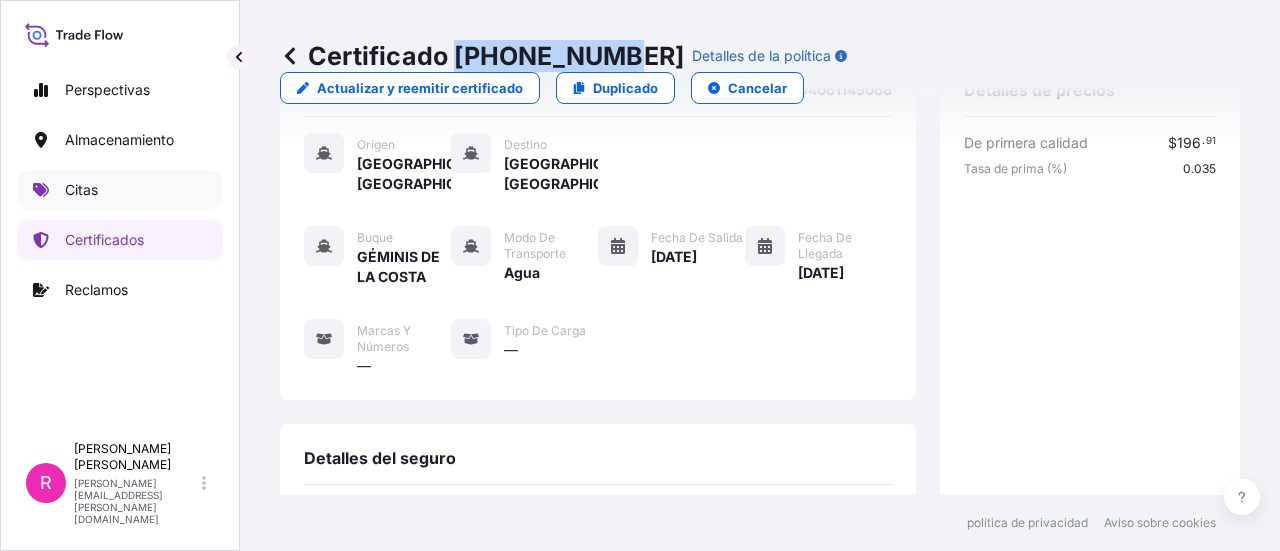 click on "Citas" at bounding box center (81, 190) 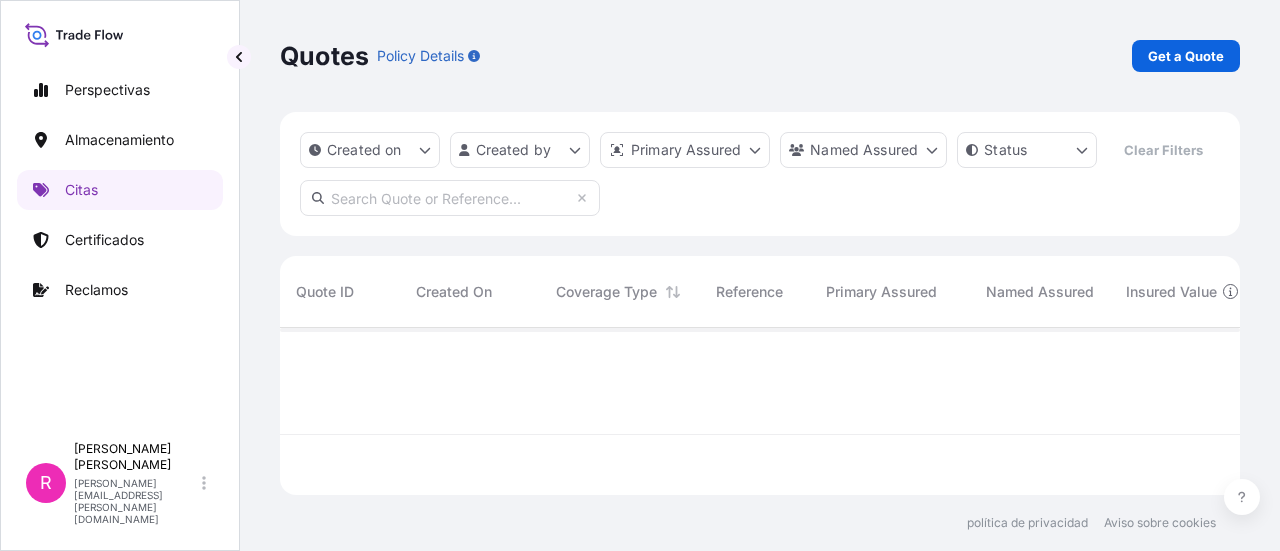 scroll, scrollTop: 121, scrollLeft: 944, axis: both 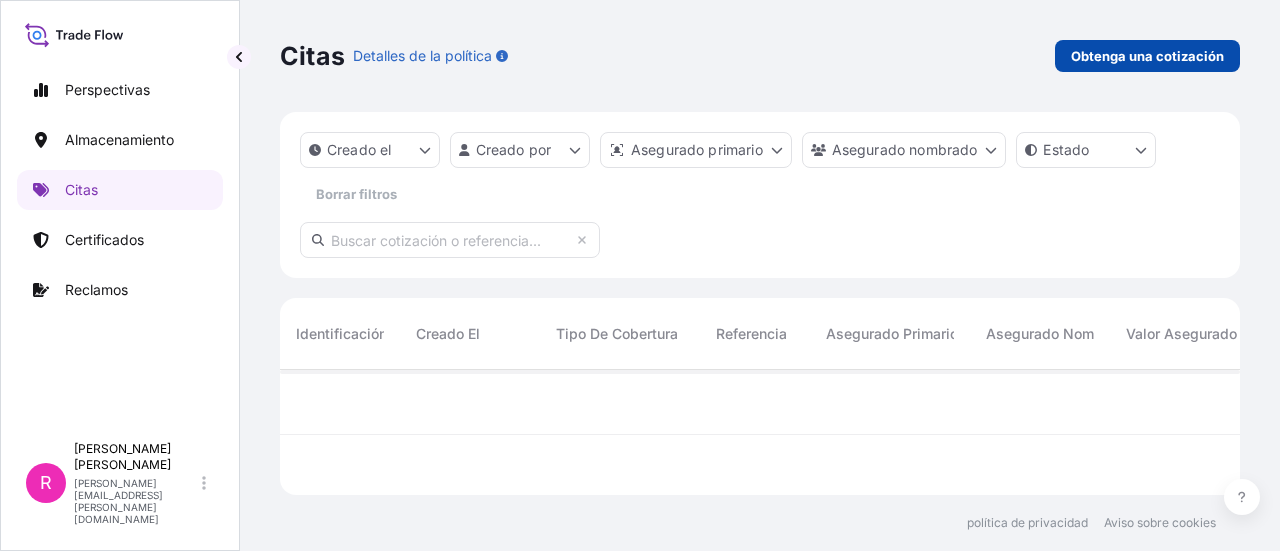 click on "Obtenga una cotización" at bounding box center (1147, 56) 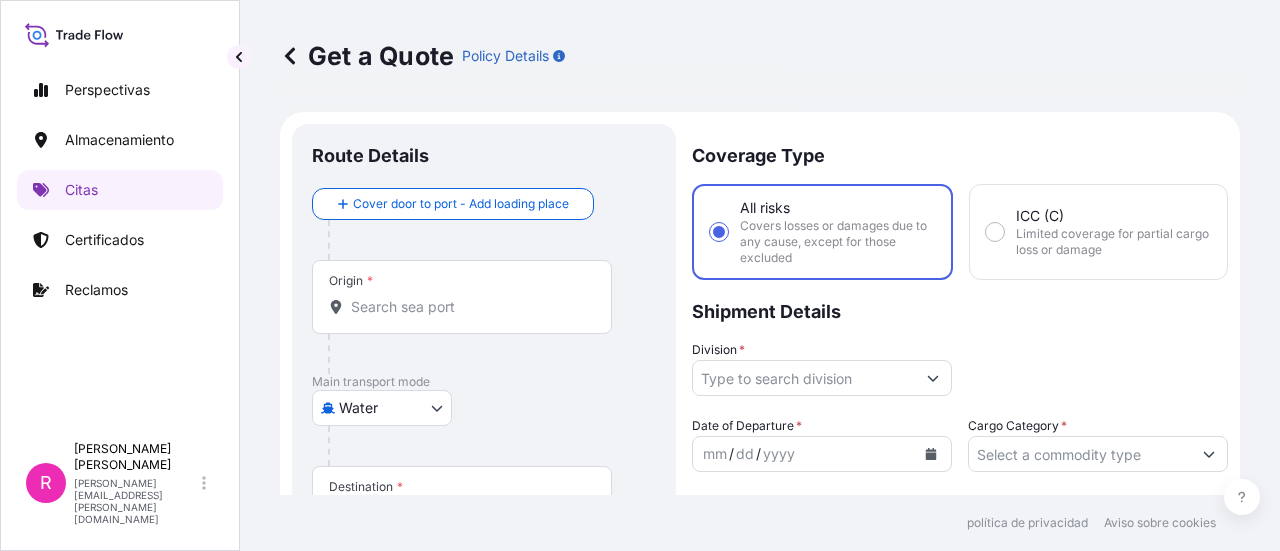 scroll, scrollTop: 32, scrollLeft: 0, axis: vertical 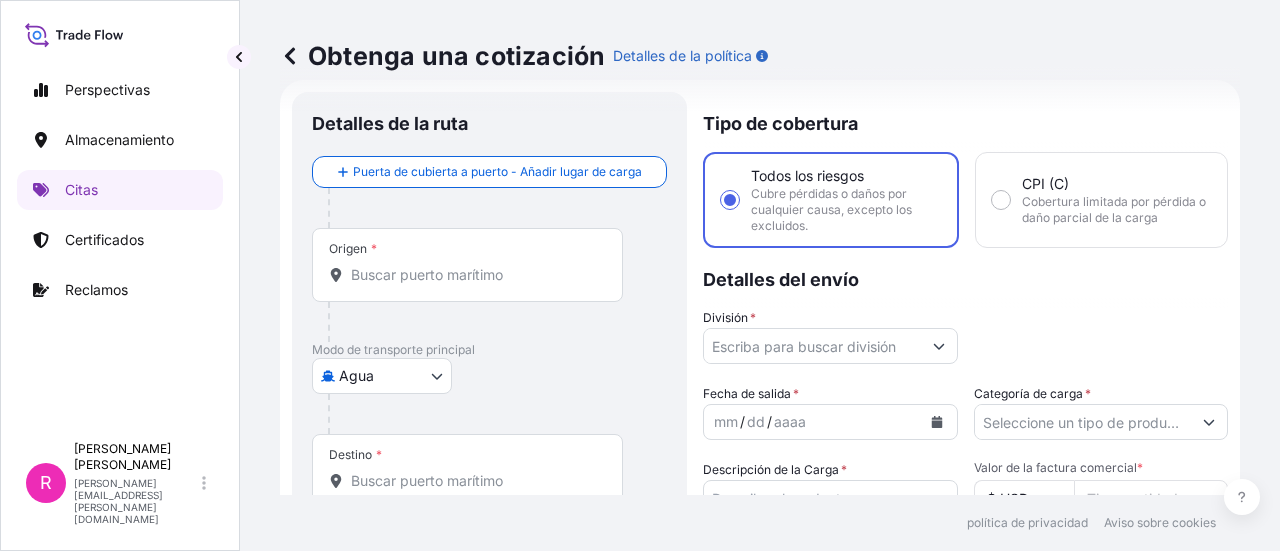 click at bounding box center [475, 322] 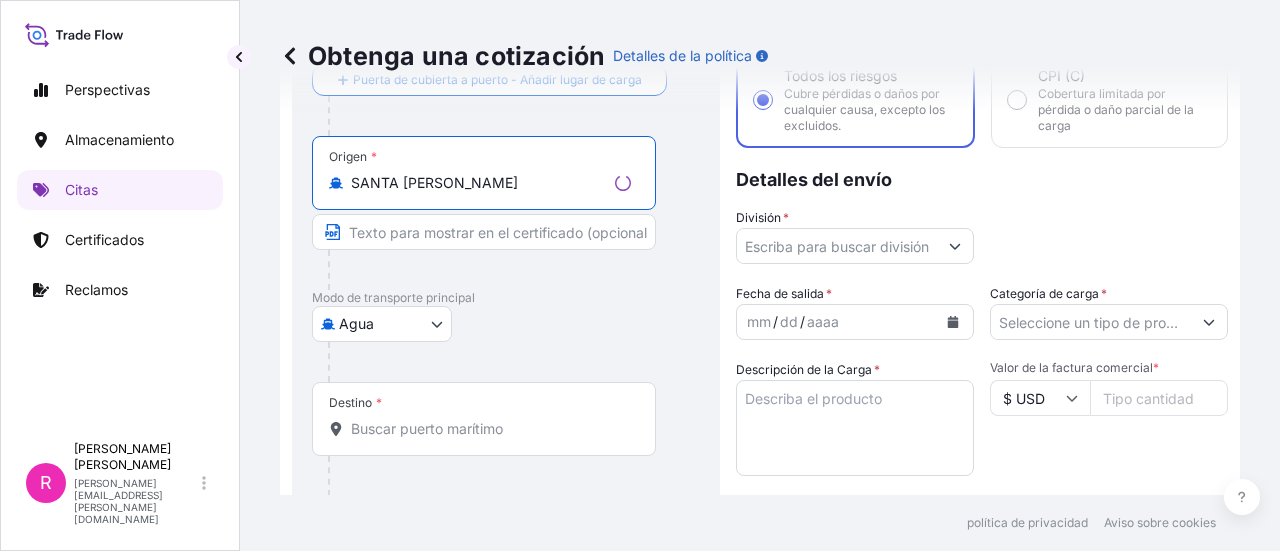 scroll, scrollTop: 232, scrollLeft: 0, axis: vertical 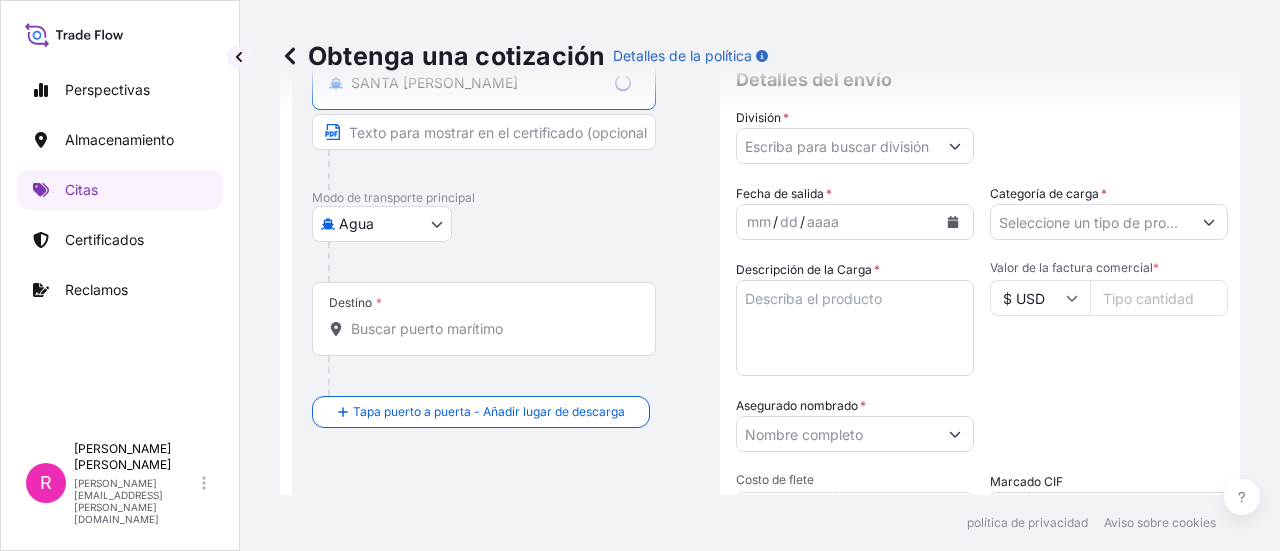 type on "COSMR - Santa Marta, Colombia" 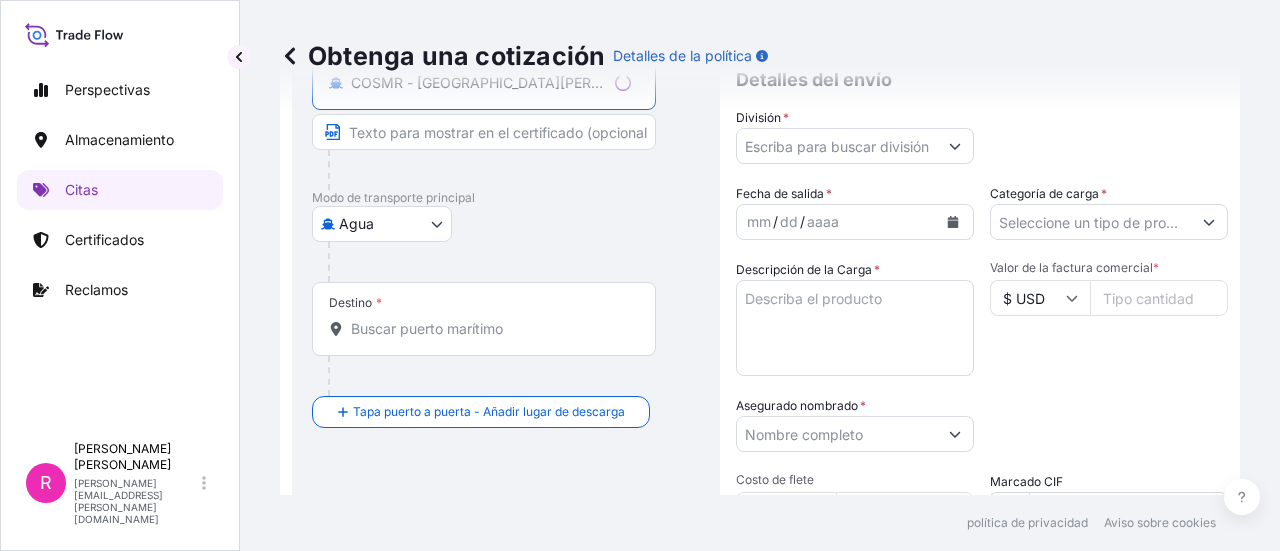 click on "Destino *" at bounding box center (491, 329) 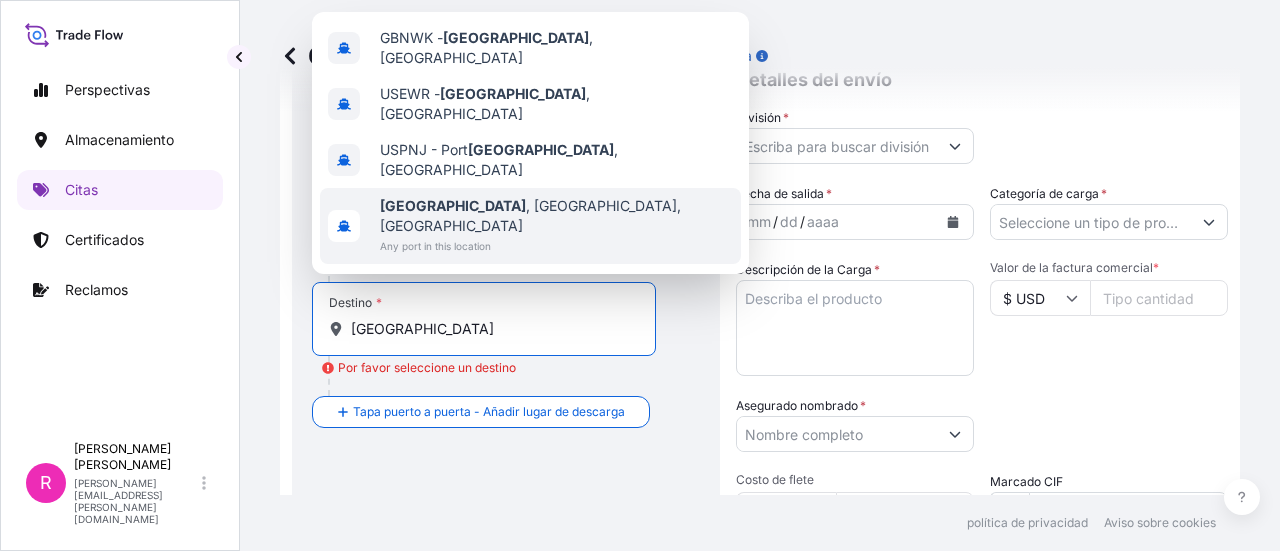 click on "Newark , NJ, USA Any port in this location" at bounding box center [530, 226] 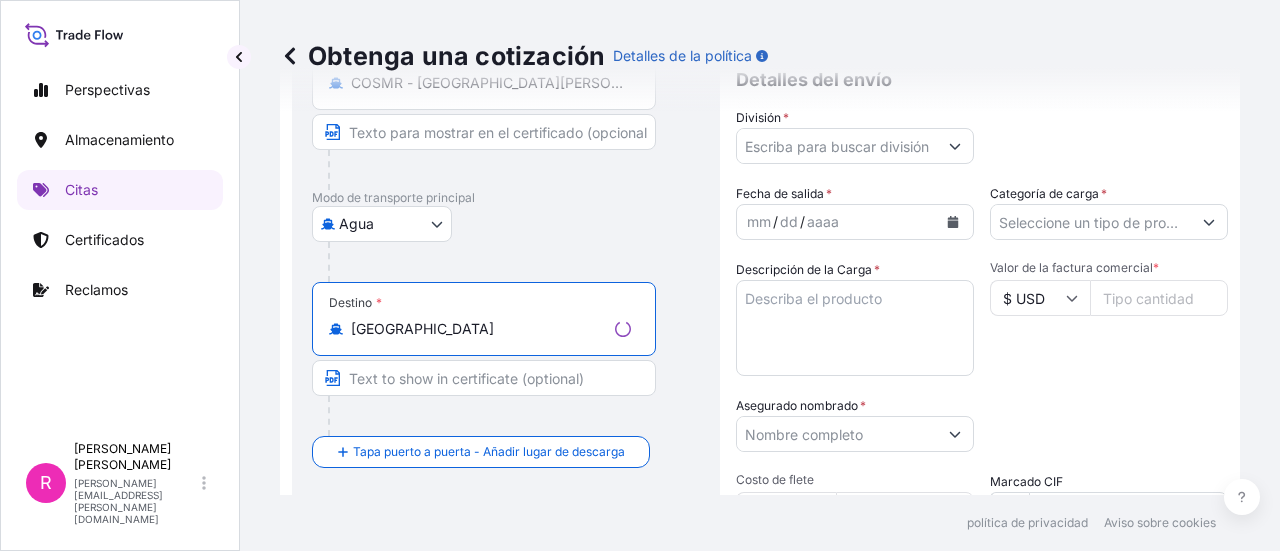 type on "Newark, NJ, USA" 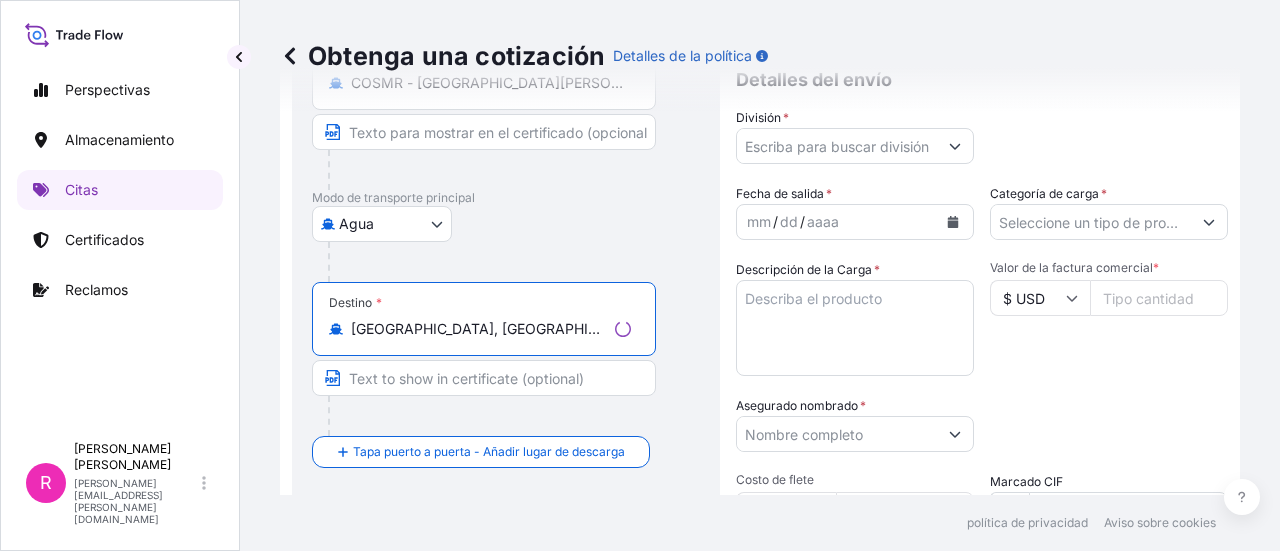 click at bounding box center [955, 146] 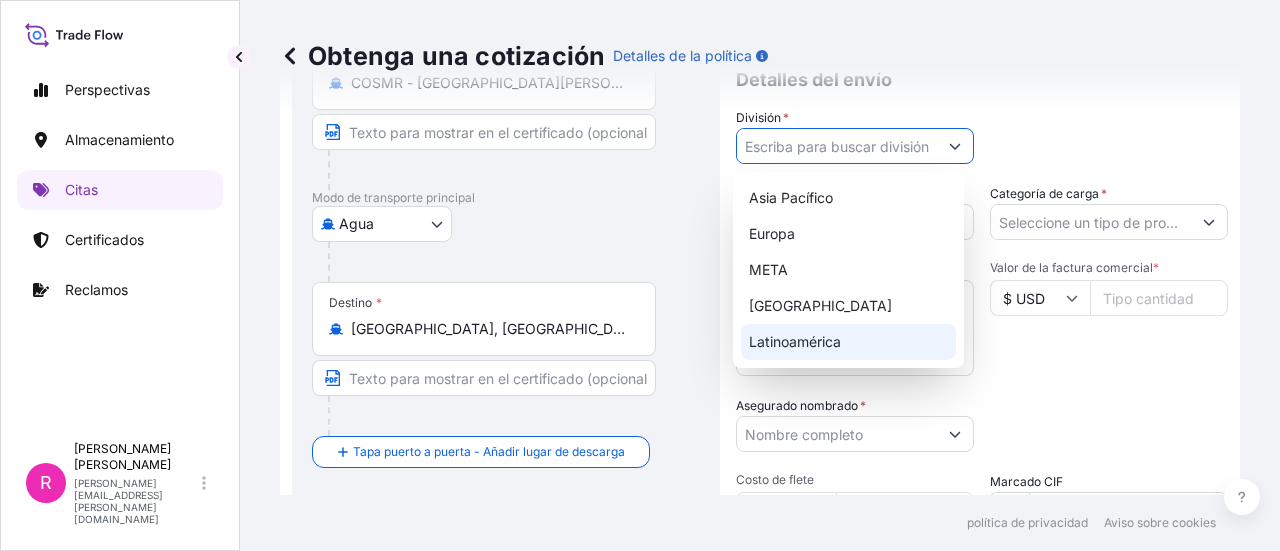 click on "Latinoamérica" at bounding box center (848, 342) 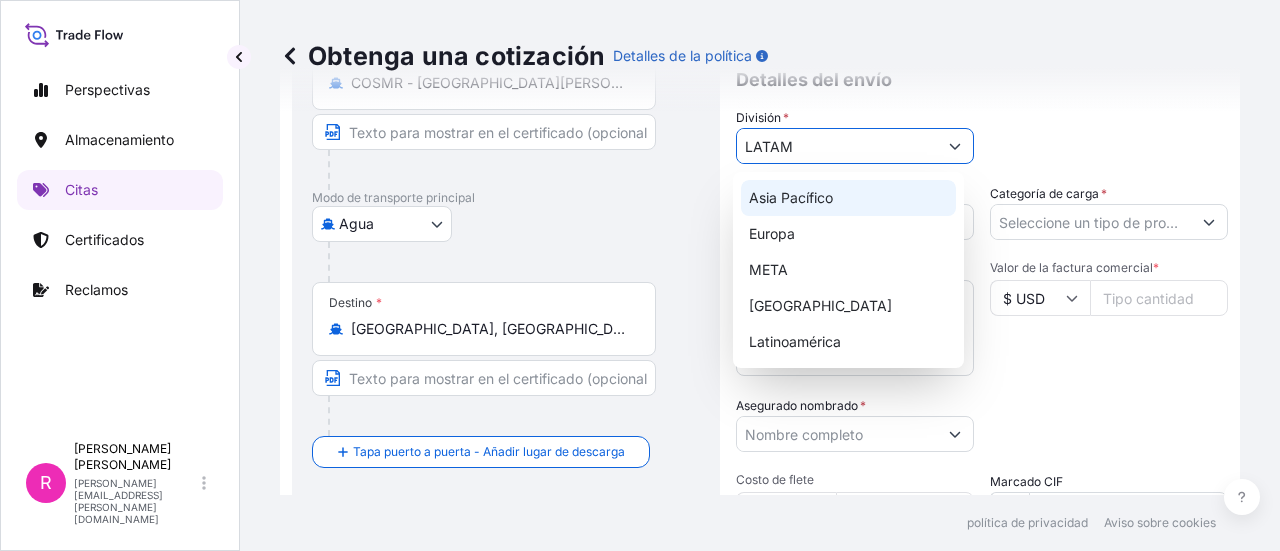 click on "Categoría de carga" at bounding box center (1044, 193) 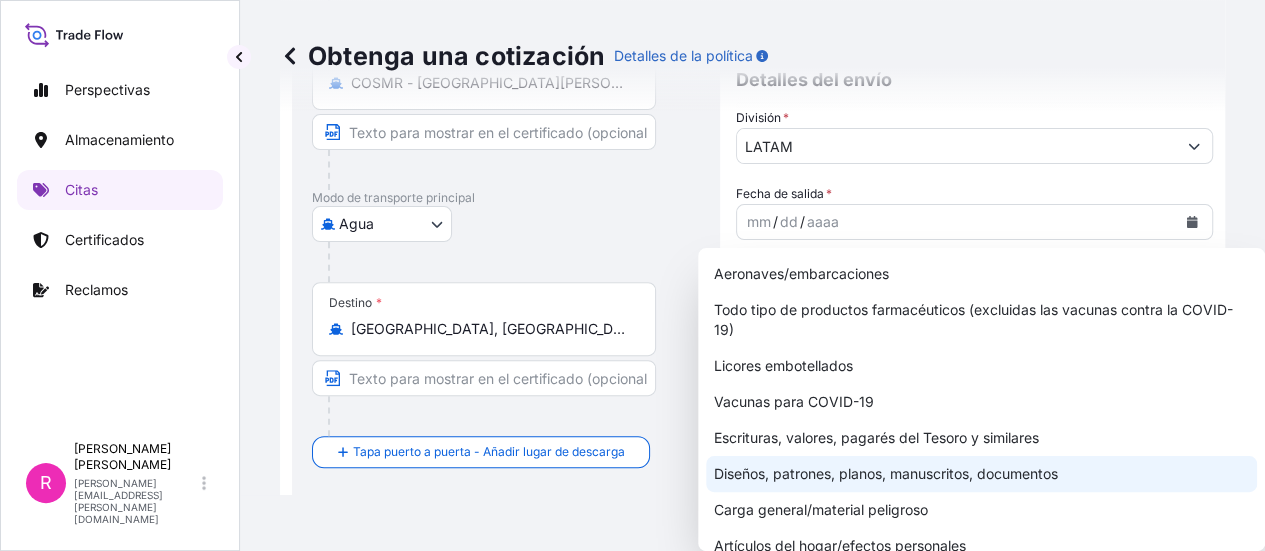 click on "Diseños, patrones, planos, manuscritos, documentos" at bounding box center [981, 474] 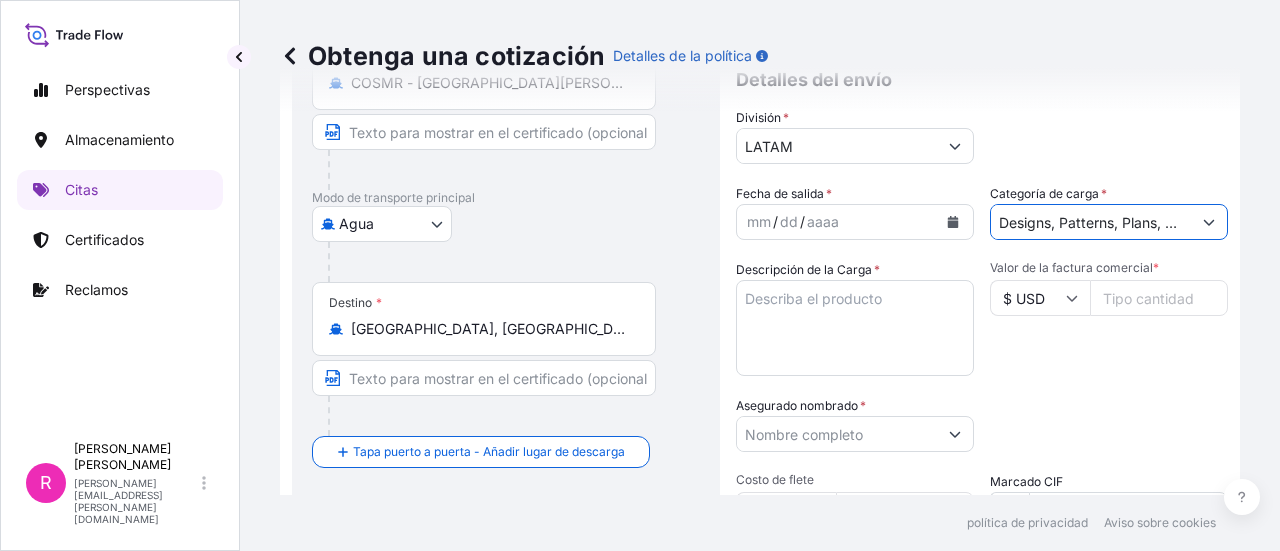 click on "Categoría de carga  *" at bounding box center [1091, 222] 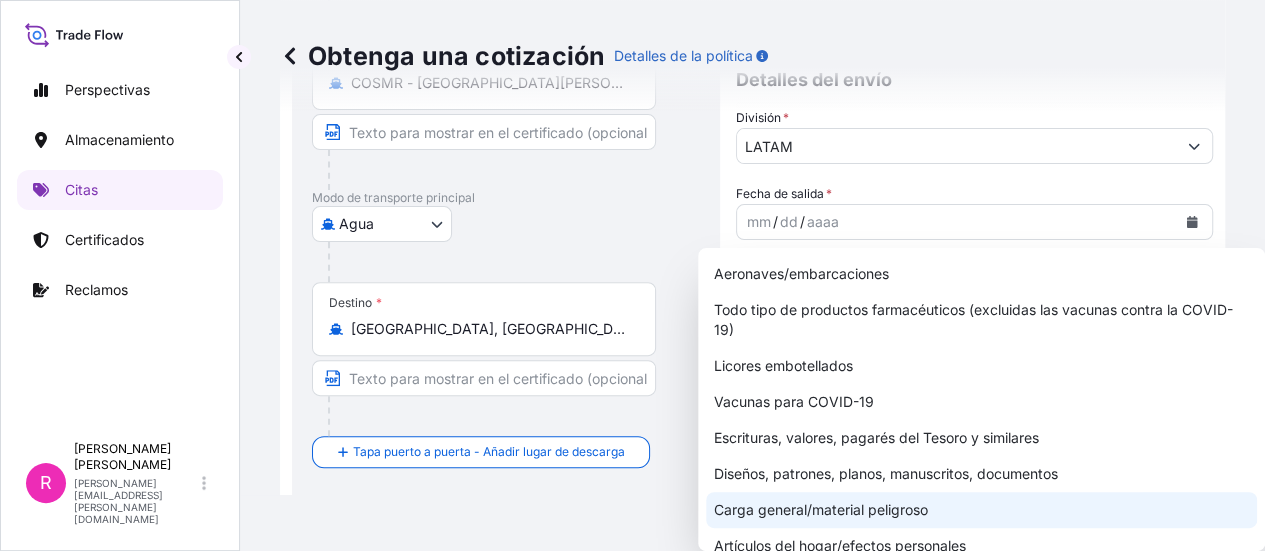 click on "Carga general/material peligroso" at bounding box center (821, 510) 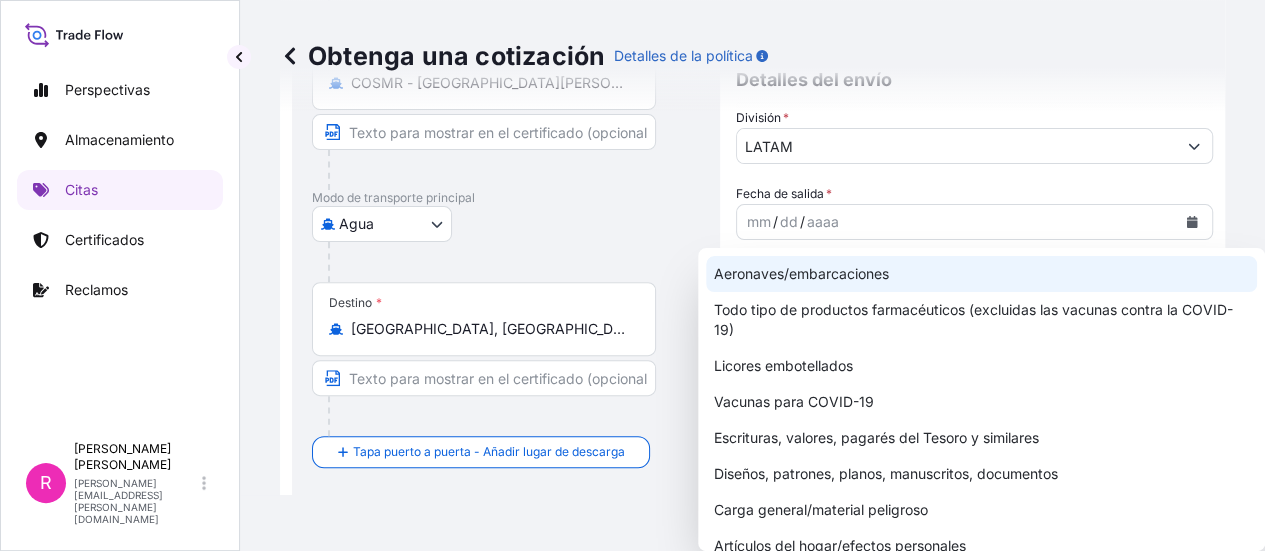 click at bounding box center (1192, 222) 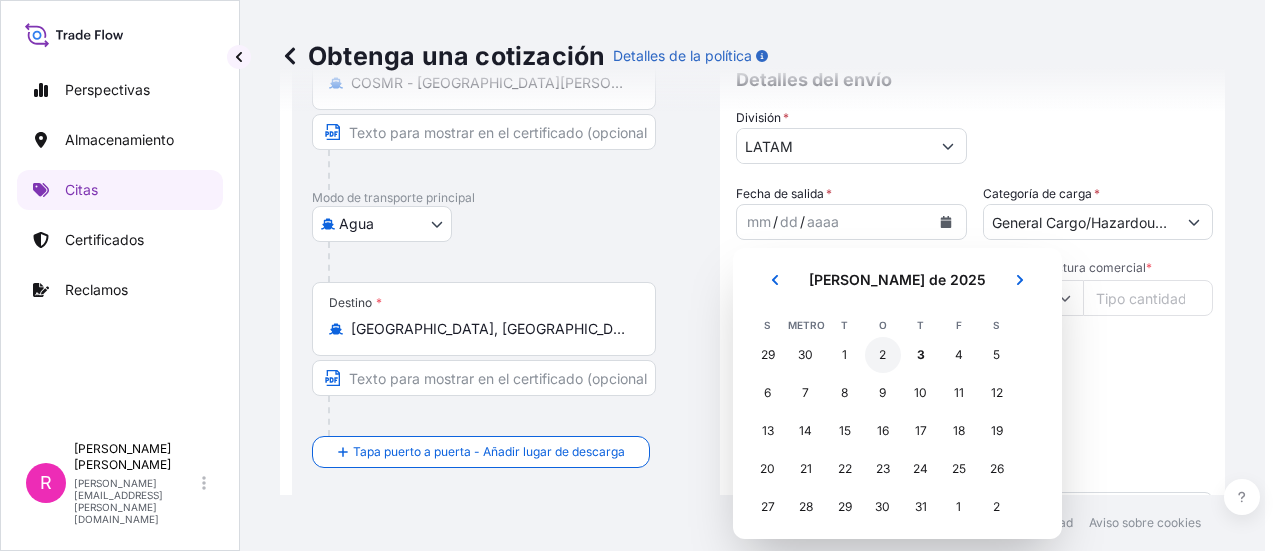 click on "2" at bounding box center [882, 354] 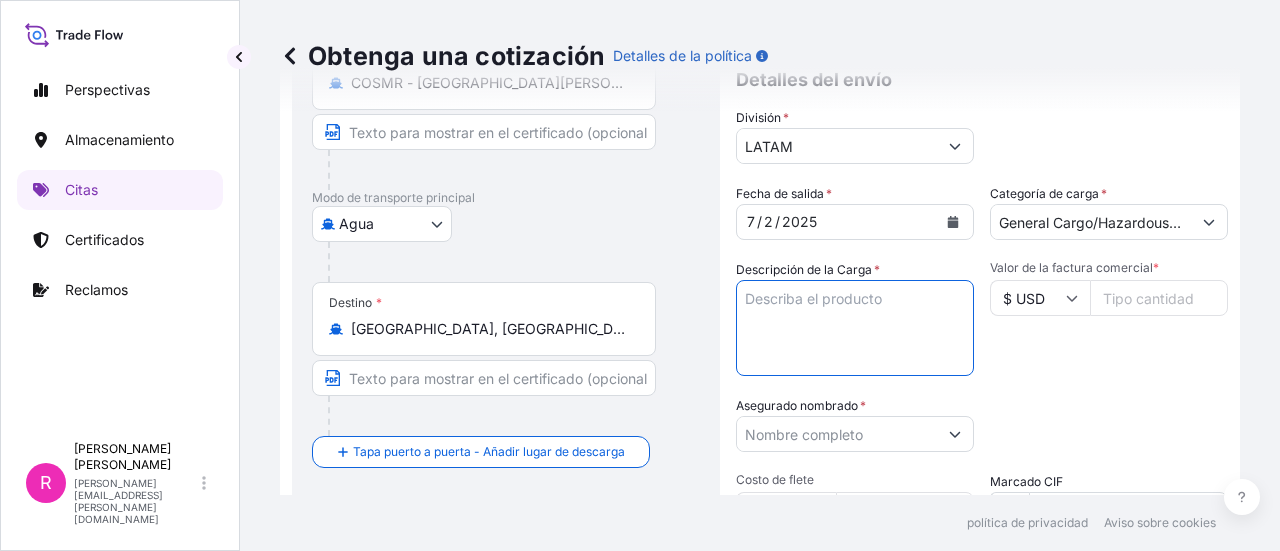 drag, startPoint x: 842, startPoint y: 292, endPoint x: 840, endPoint y: 320, distance: 28.071337 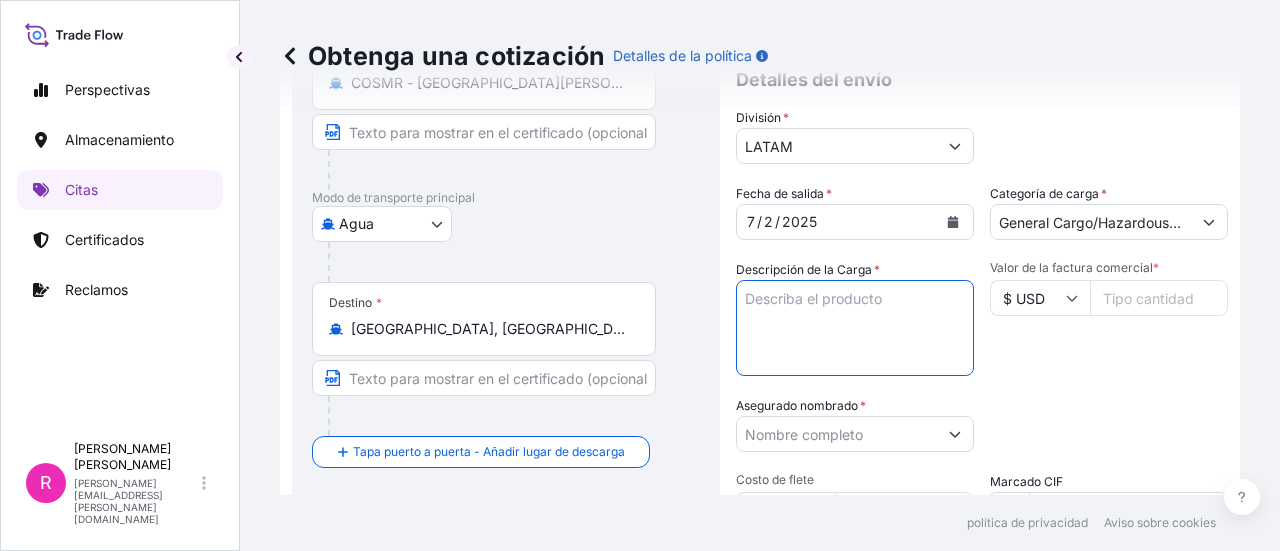 paste on "POWER TRANSFORMER" 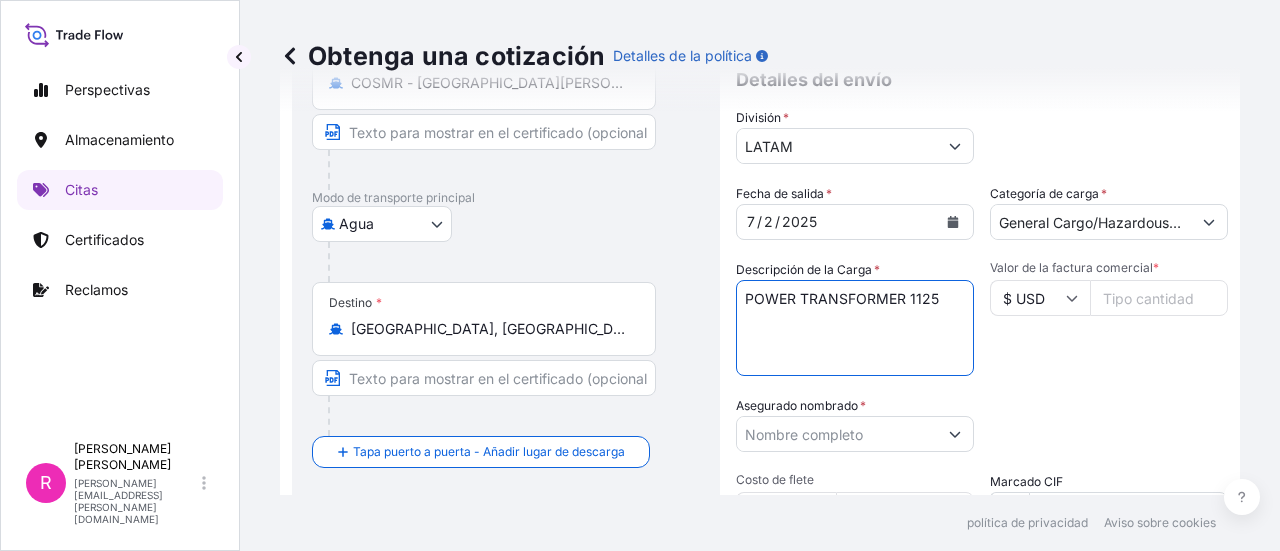 drag, startPoint x: 922, startPoint y: 294, endPoint x: 905, endPoint y: 284, distance: 19.723083 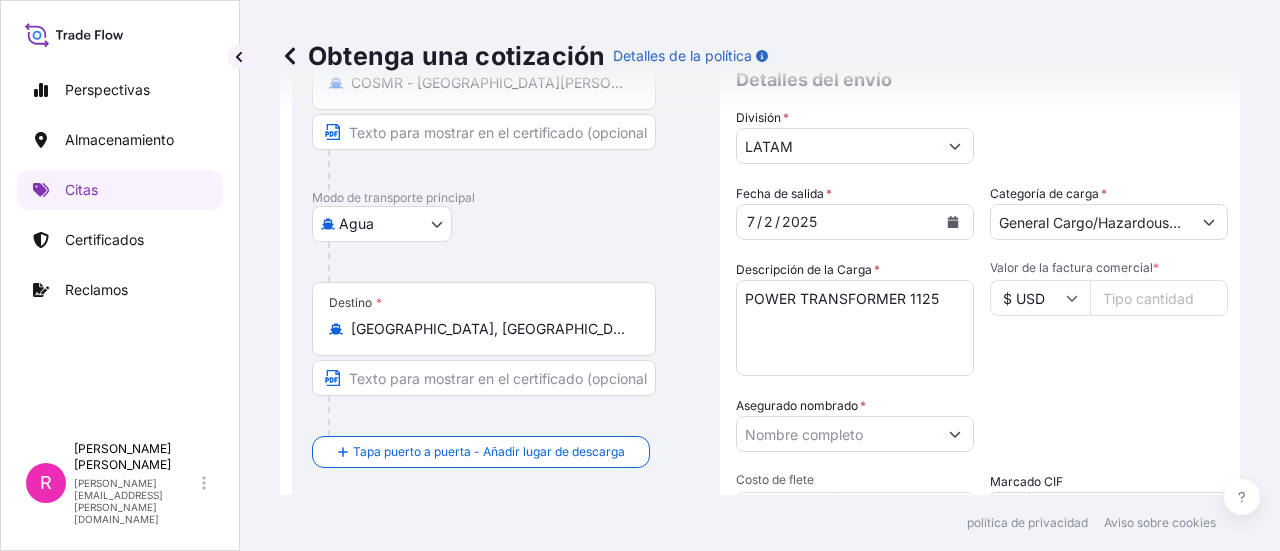click on "Valor de la factura comercial  *" at bounding box center (1159, 298) 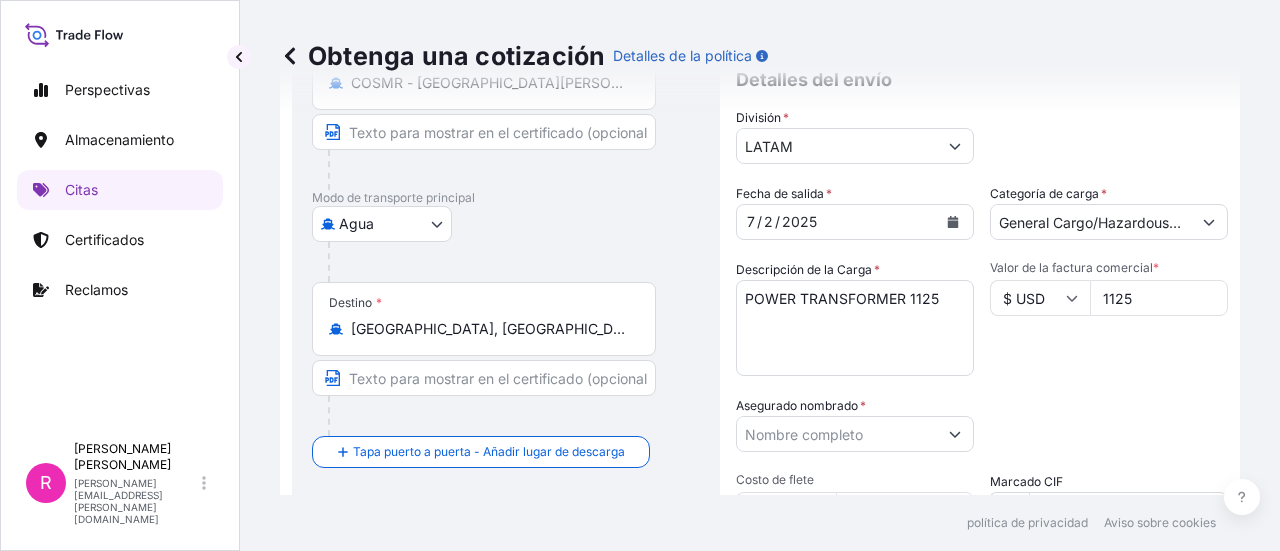 type on "1125" 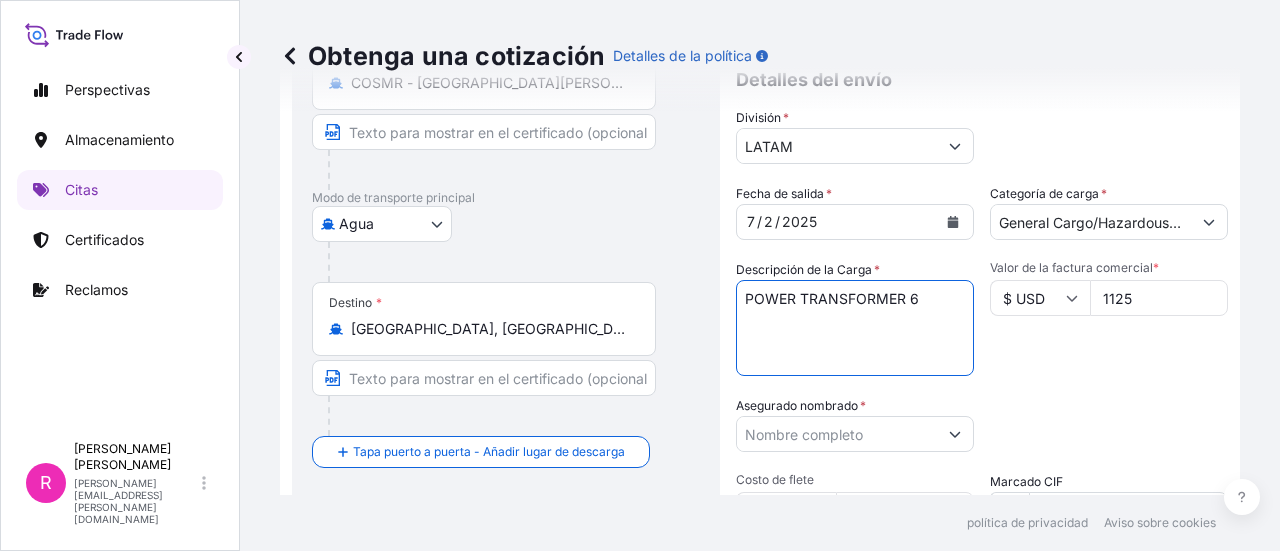 type on "POWER TRANSFORMER" 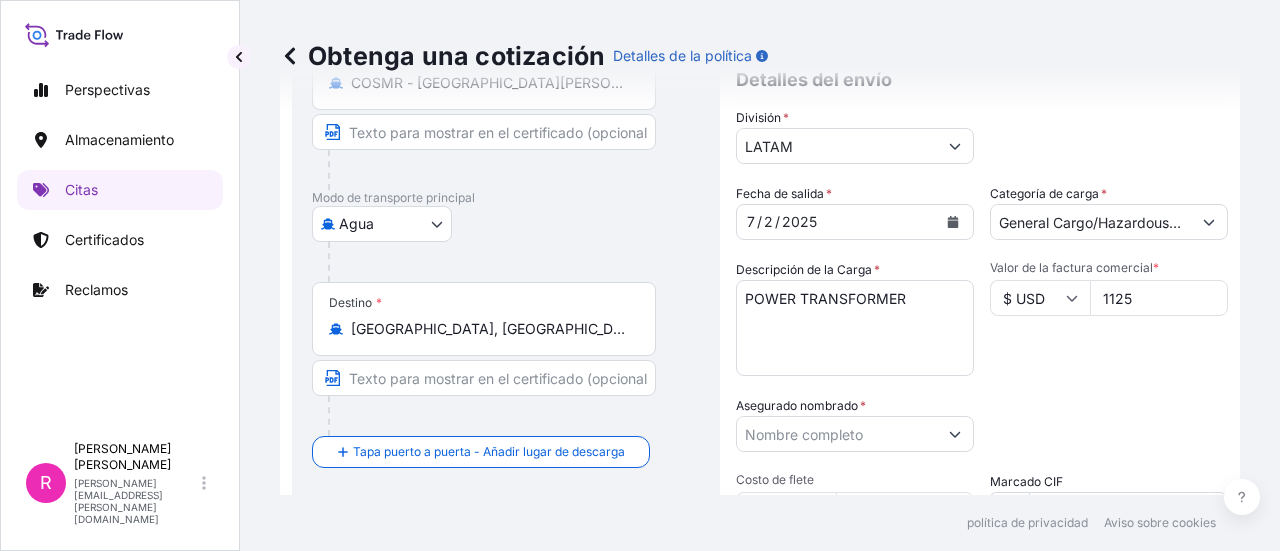 click on "1125" at bounding box center [1159, 298] 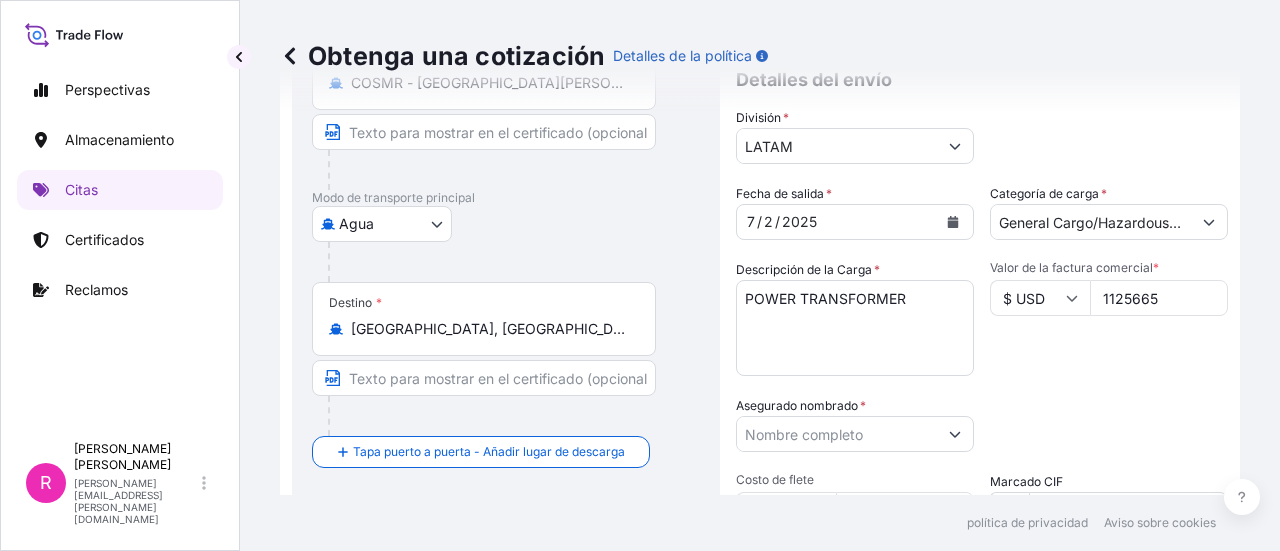 type on "1125665" 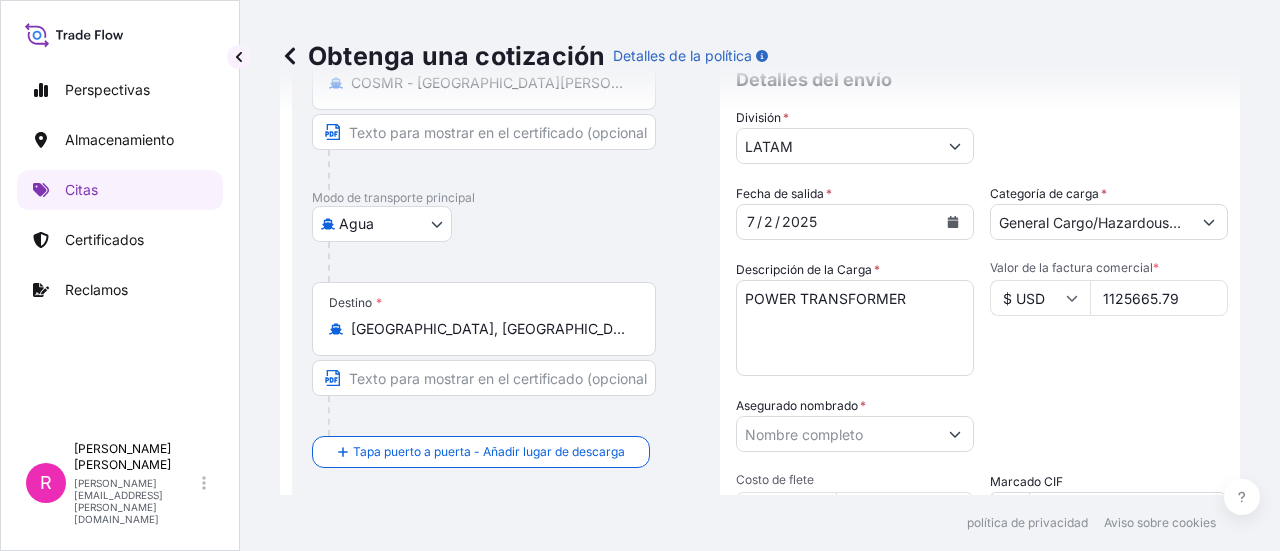scroll, scrollTop: 332, scrollLeft: 0, axis: vertical 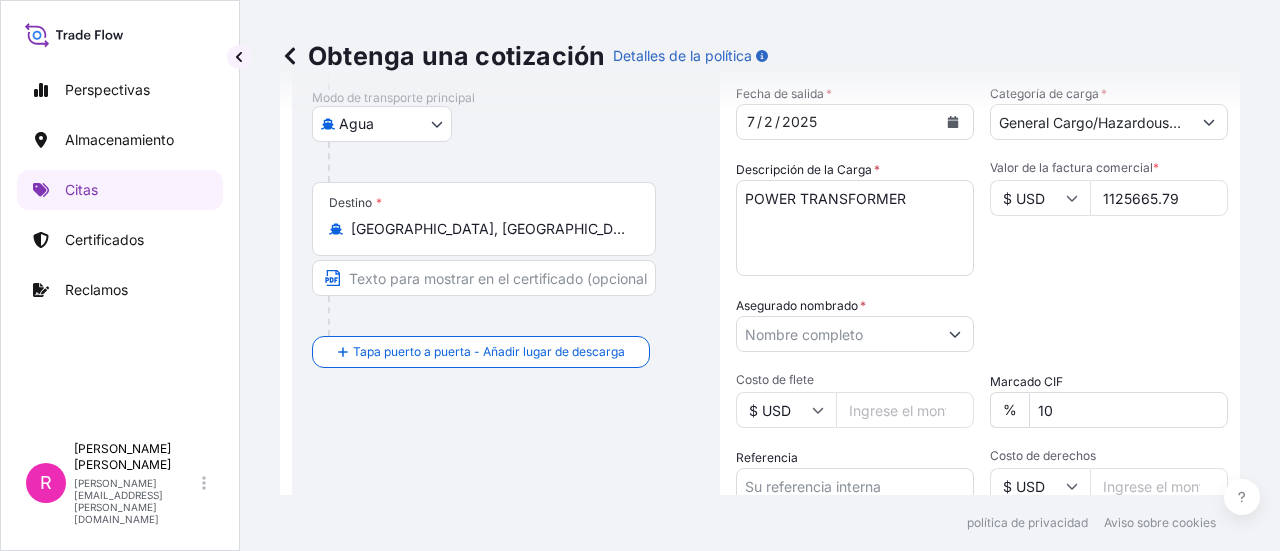 type on "1125665.79" 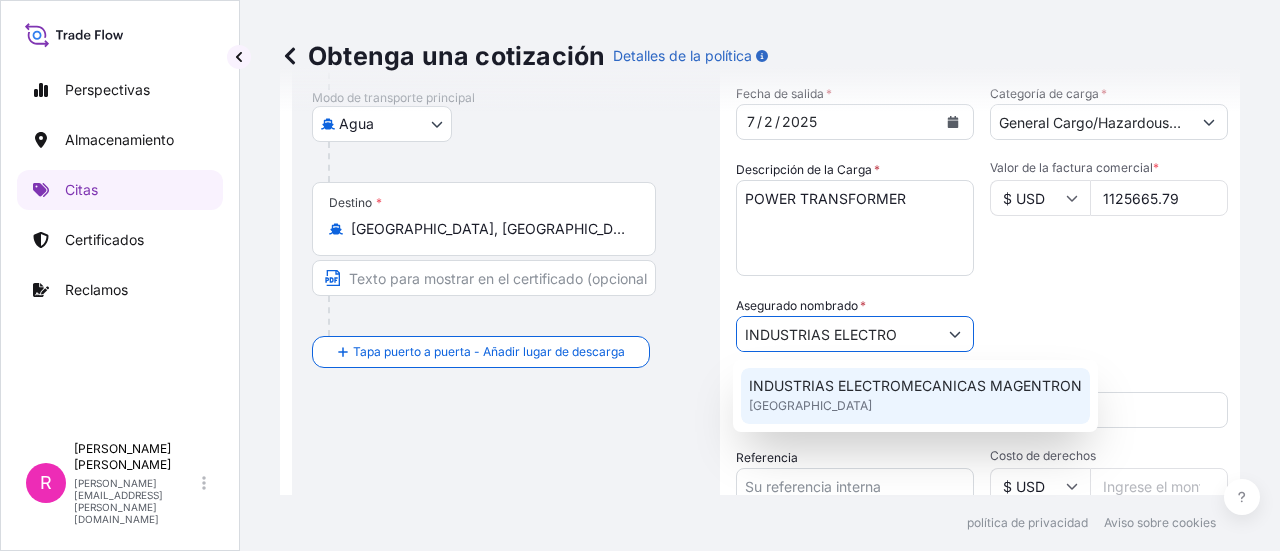 click on "[GEOGRAPHIC_DATA]" at bounding box center [810, 406] 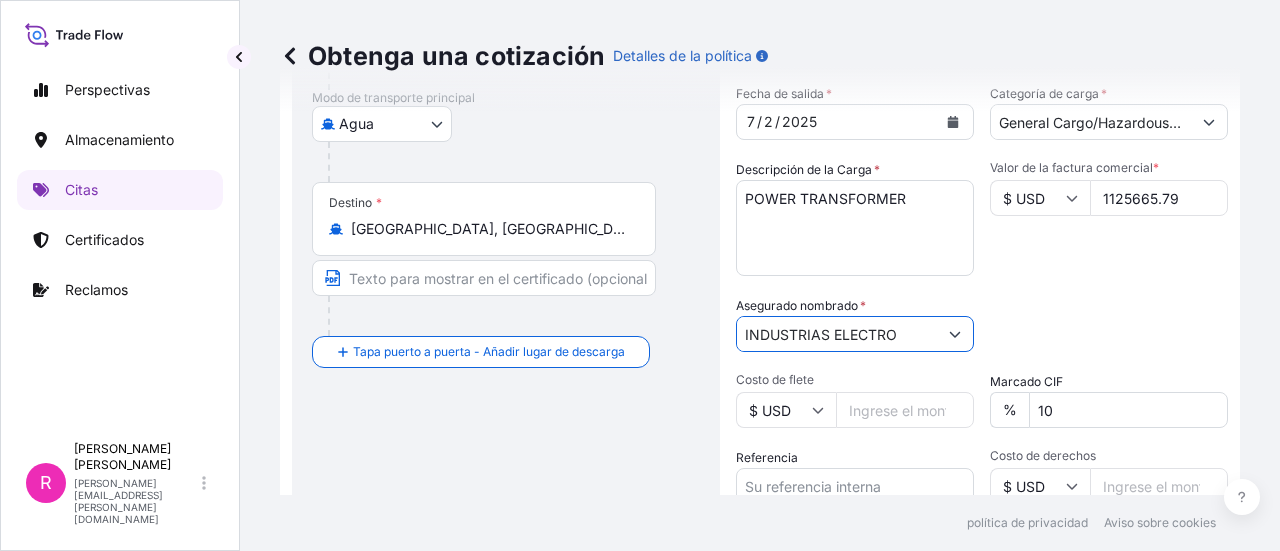 scroll, scrollTop: 532, scrollLeft: 0, axis: vertical 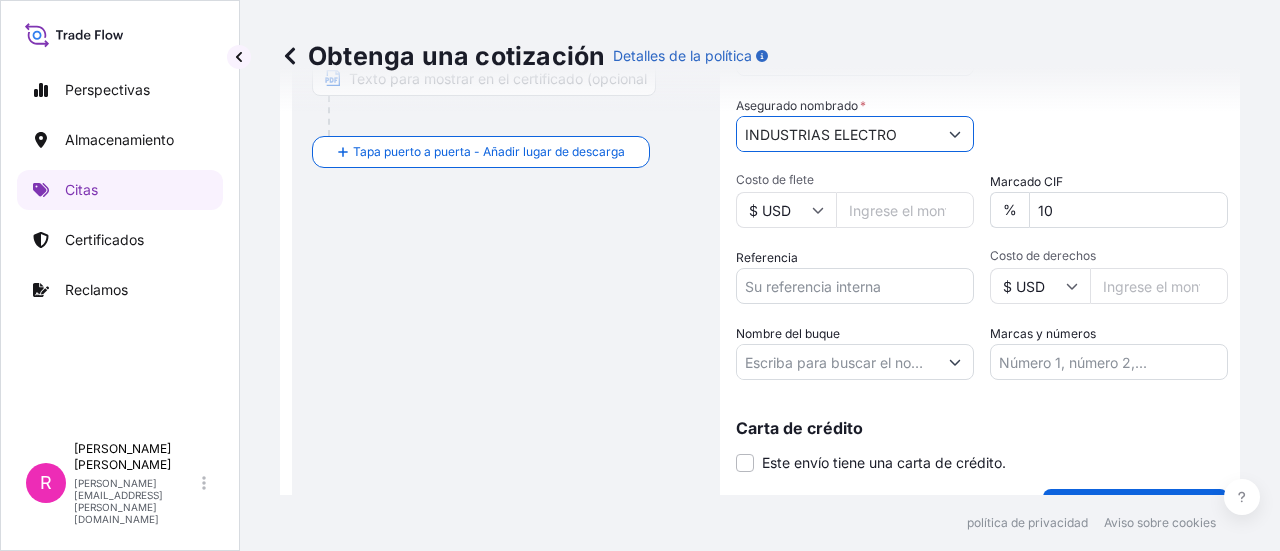 type on "INDUSTRIAS ELECTROMECANICAS MAGENTRON" 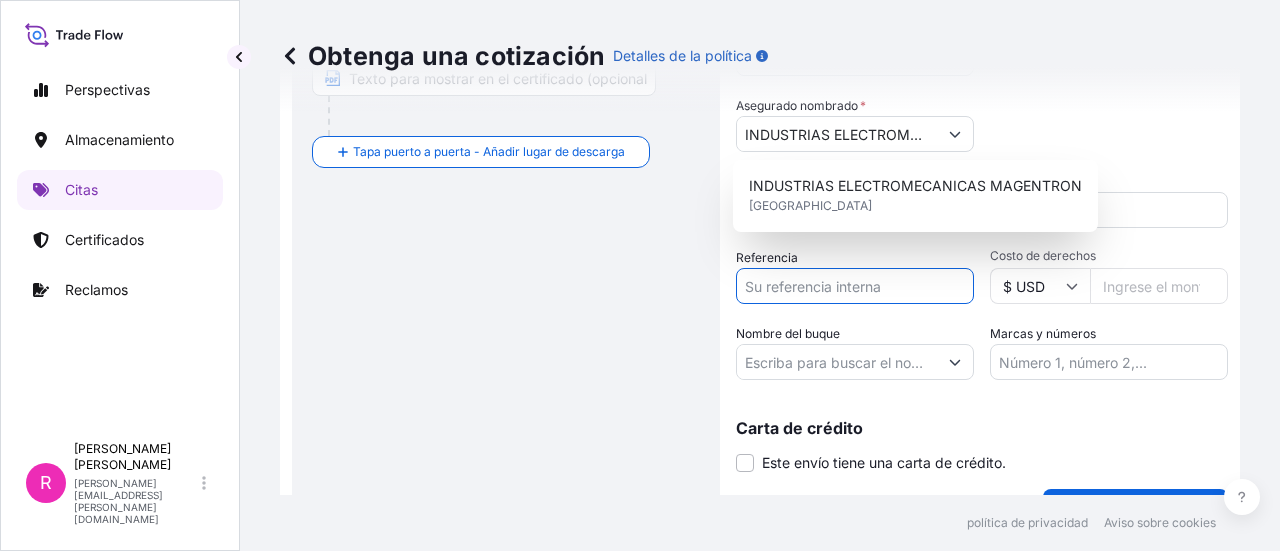 click on "Referencia" at bounding box center (855, 286) 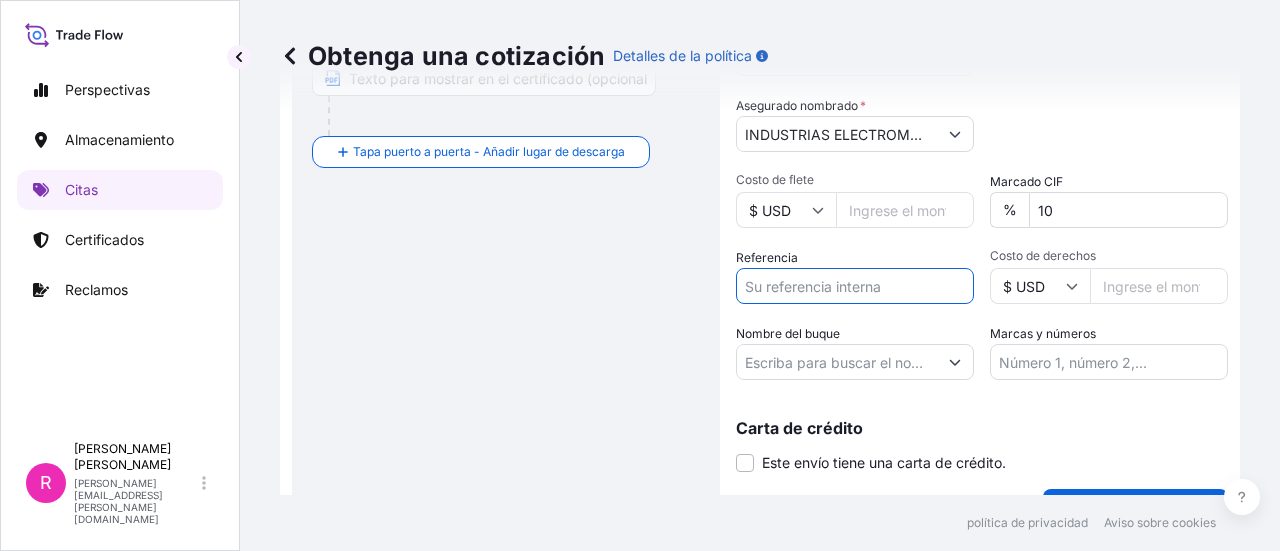 paste on "CO4061149105" 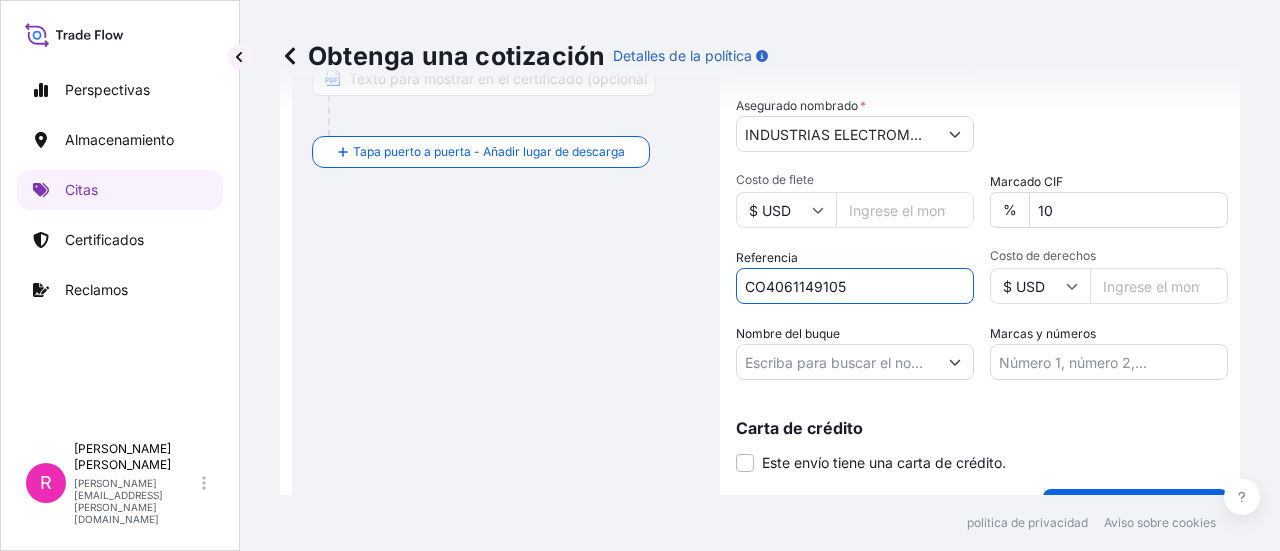 type on "CO4061149105" 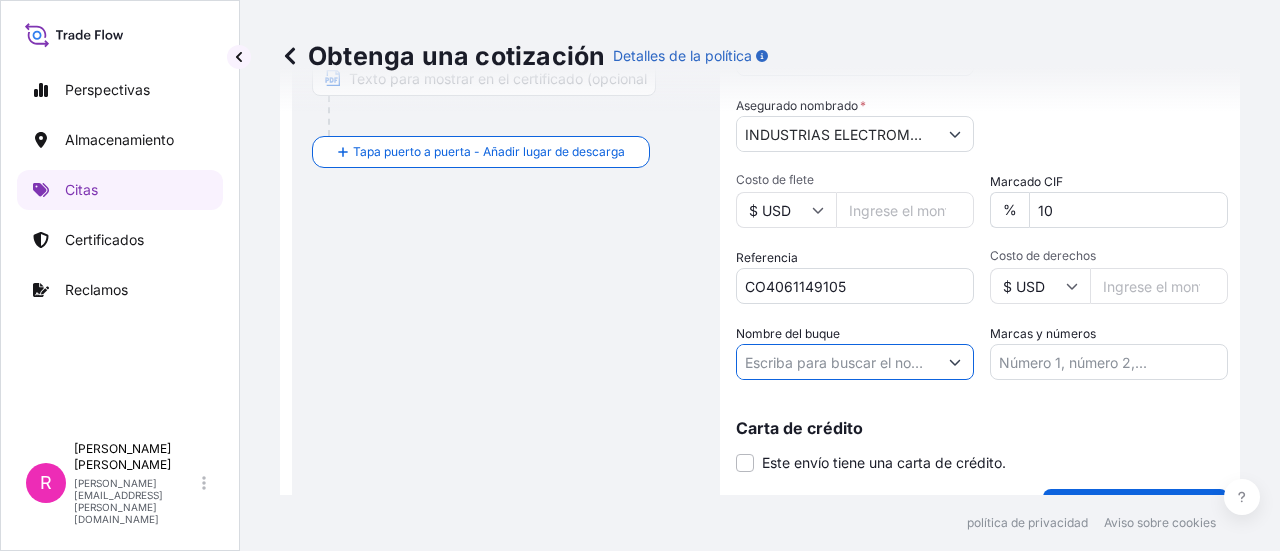 type on "E" 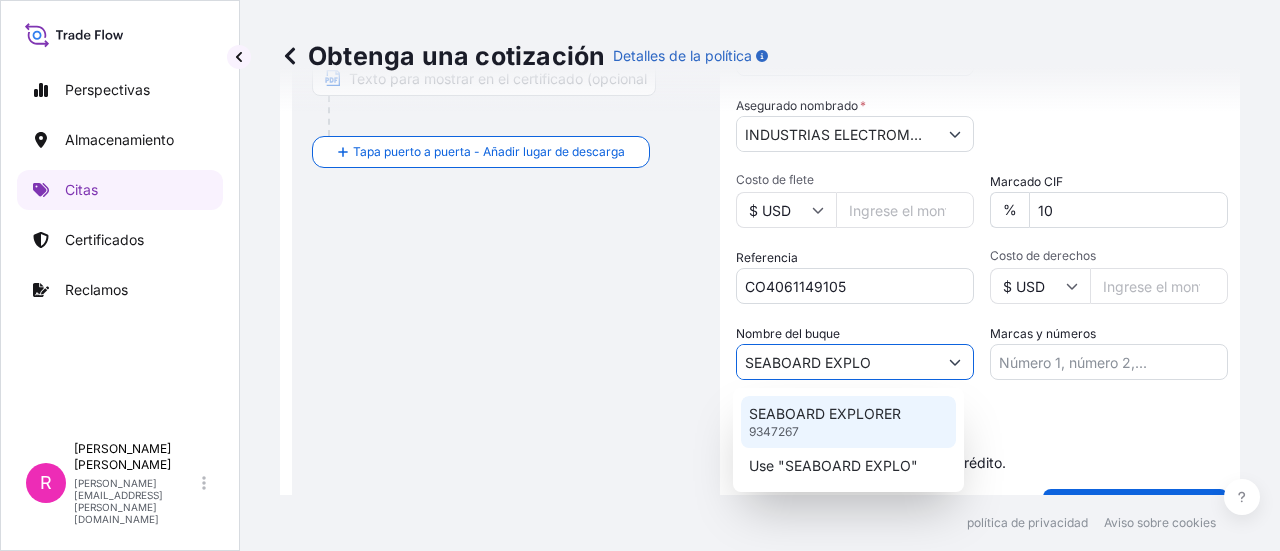 click on "9347267" at bounding box center (774, 432) 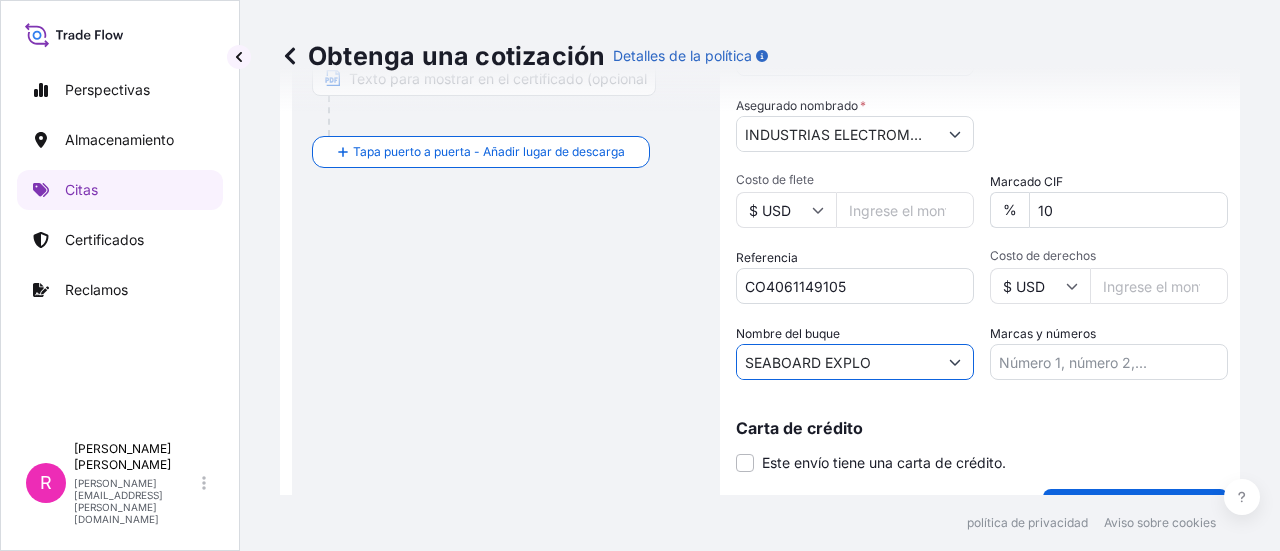 scroll, scrollTop: 577, scrollLeft: 0, axis: vertical 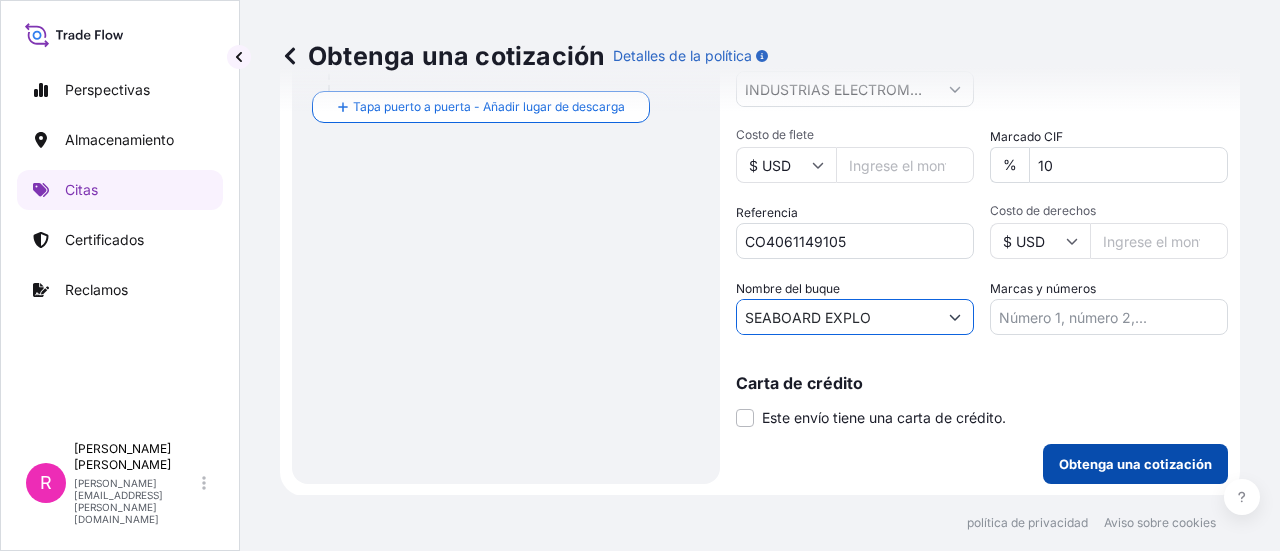 type on "SEABOARD EXPLORER" 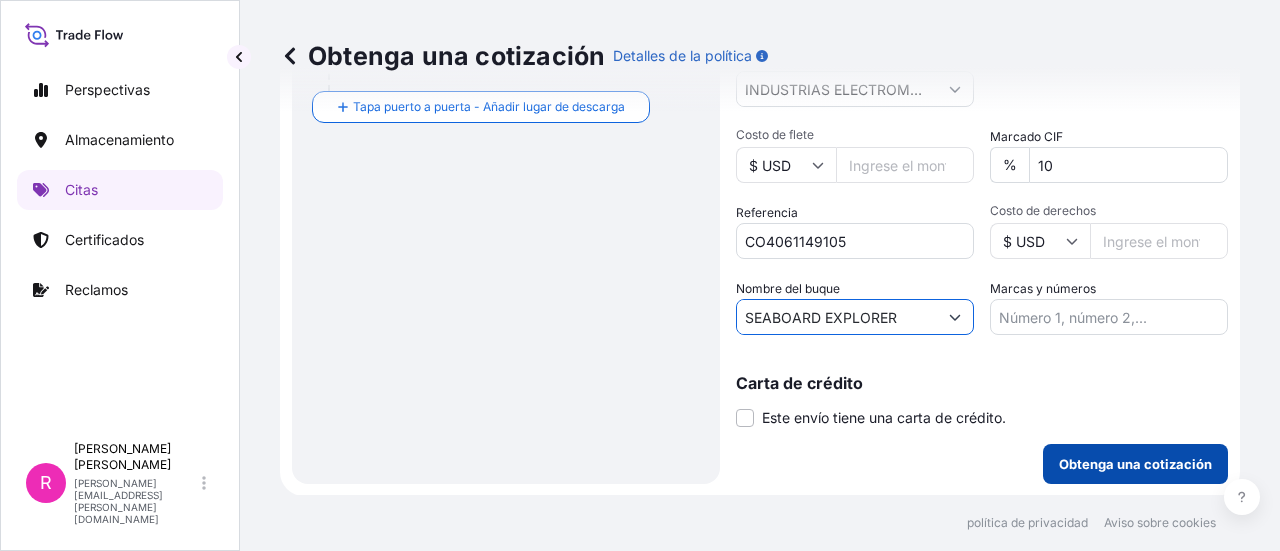 click on "Obtenga una cotización" at bounding box center [1135, 464] 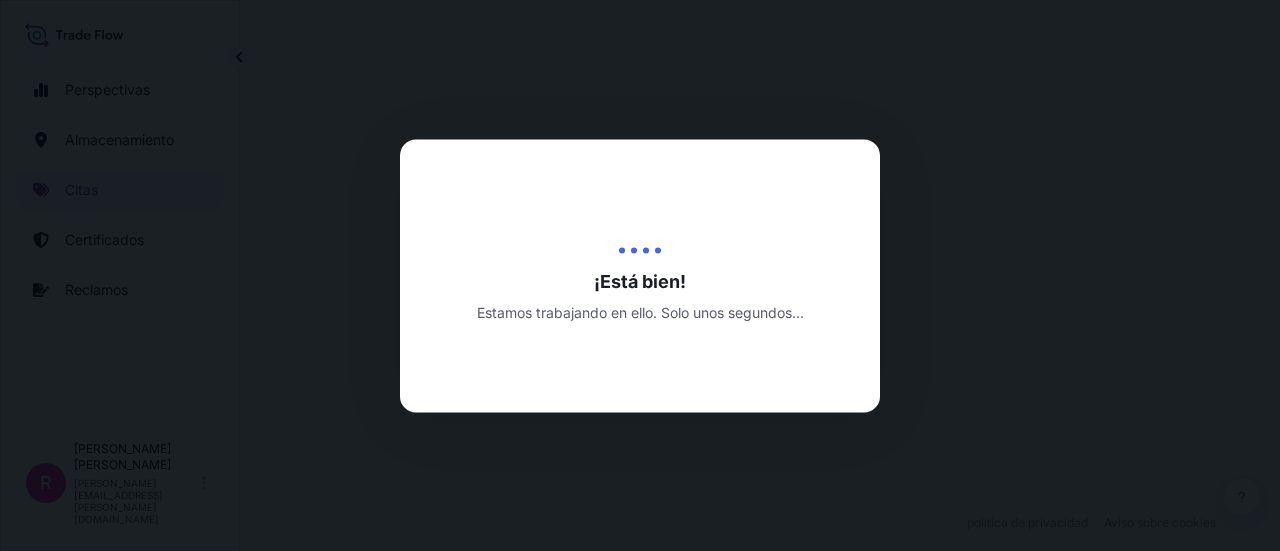 select on "Water" 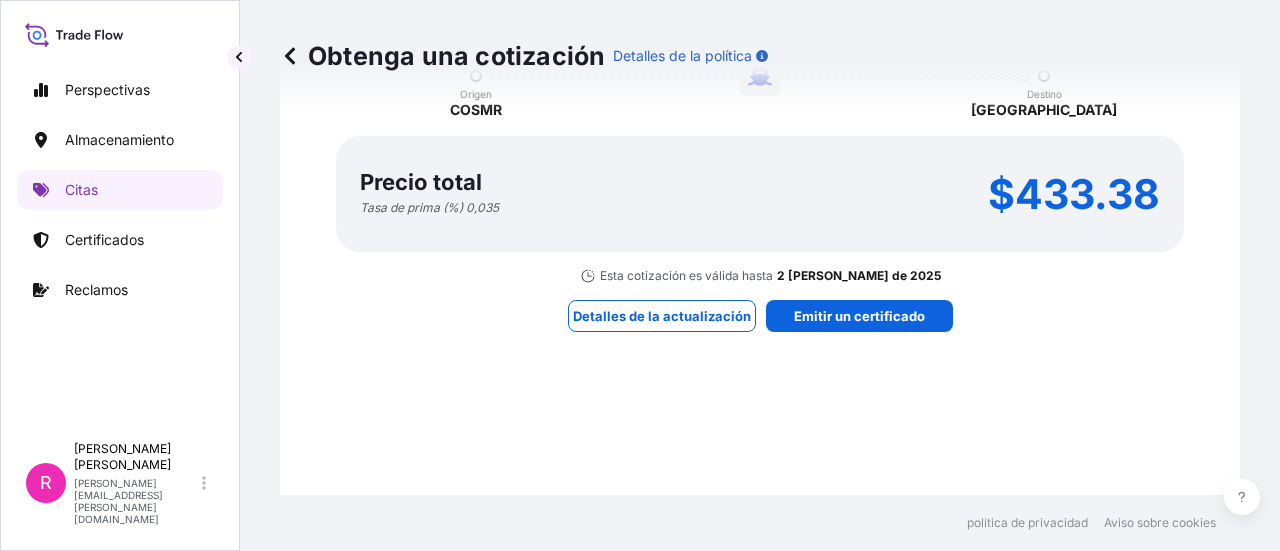 scroll, scrollTop: 1892, scrollLeft: 0, axis: vertical 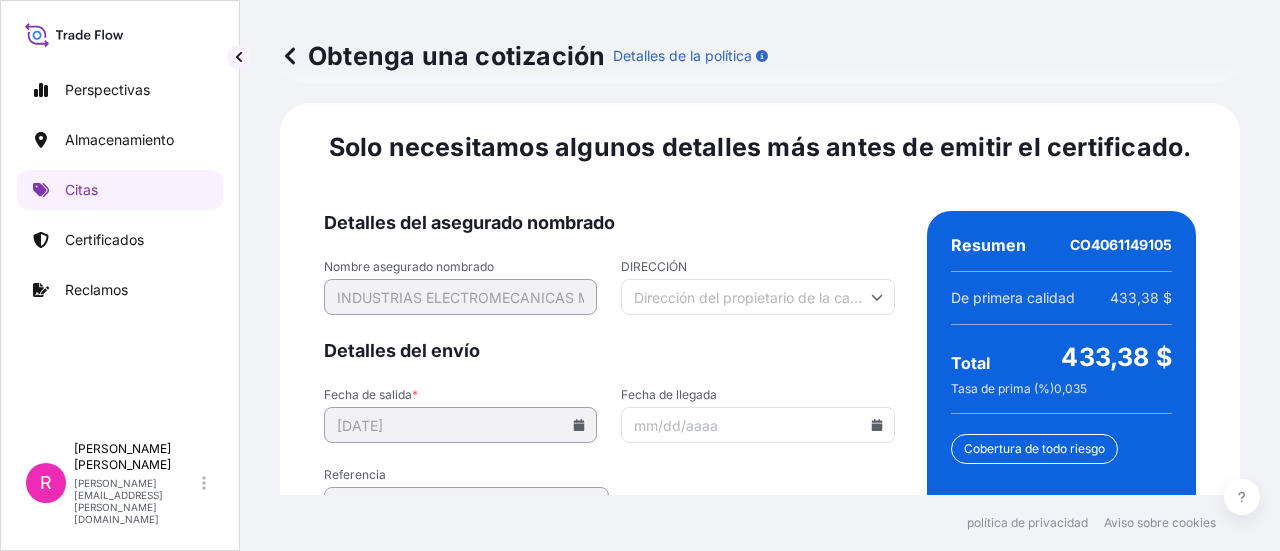 click on "Fecha de llegada" at bounding box center [757, 425] 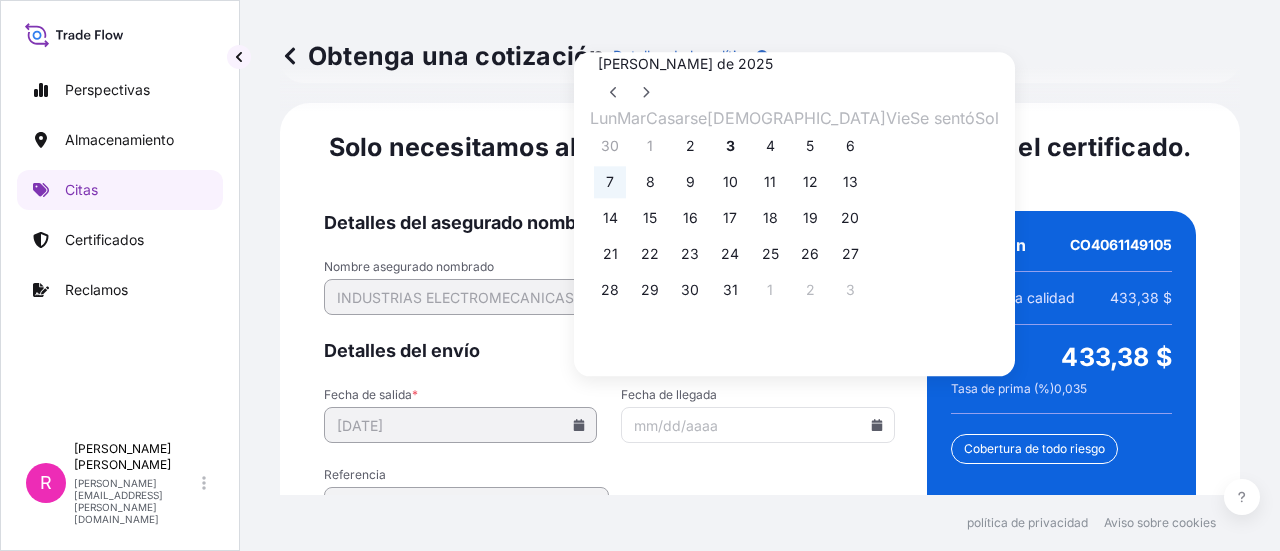 click on "7" at bounding box center (610, 182) 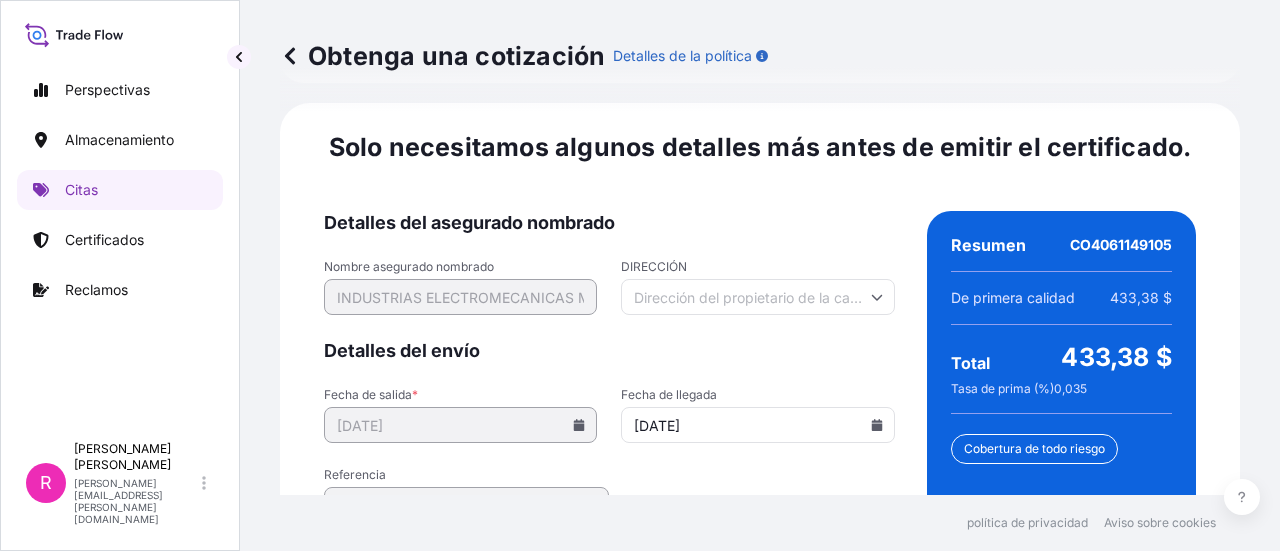 scroll, scrollTop: 3386, scrollLeft: 0, axis: vertical 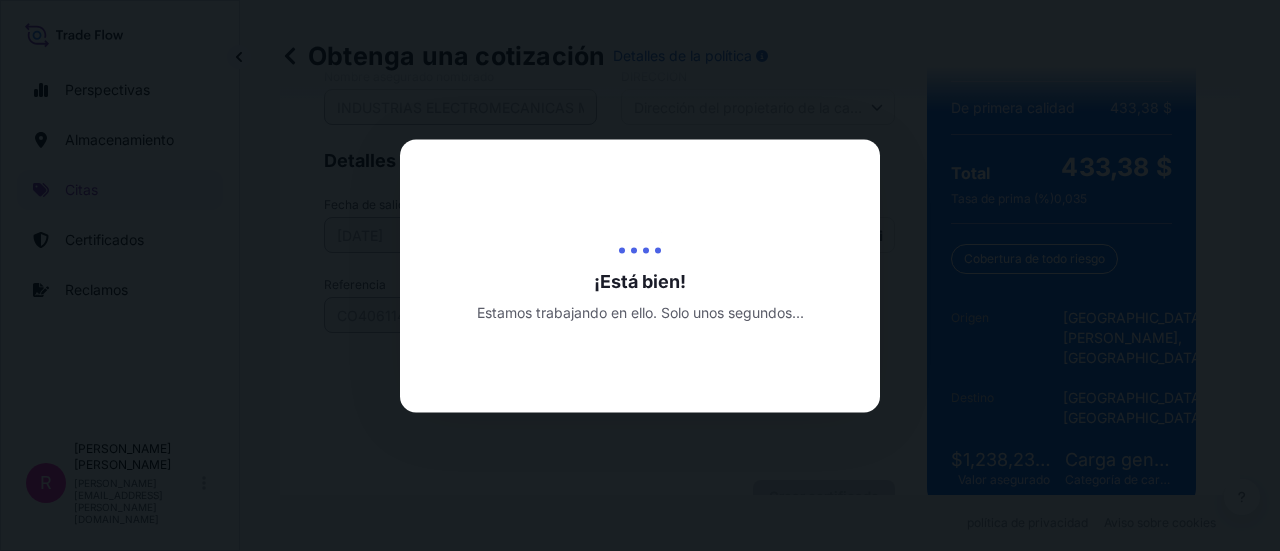 click at bounding box center (640, 275) 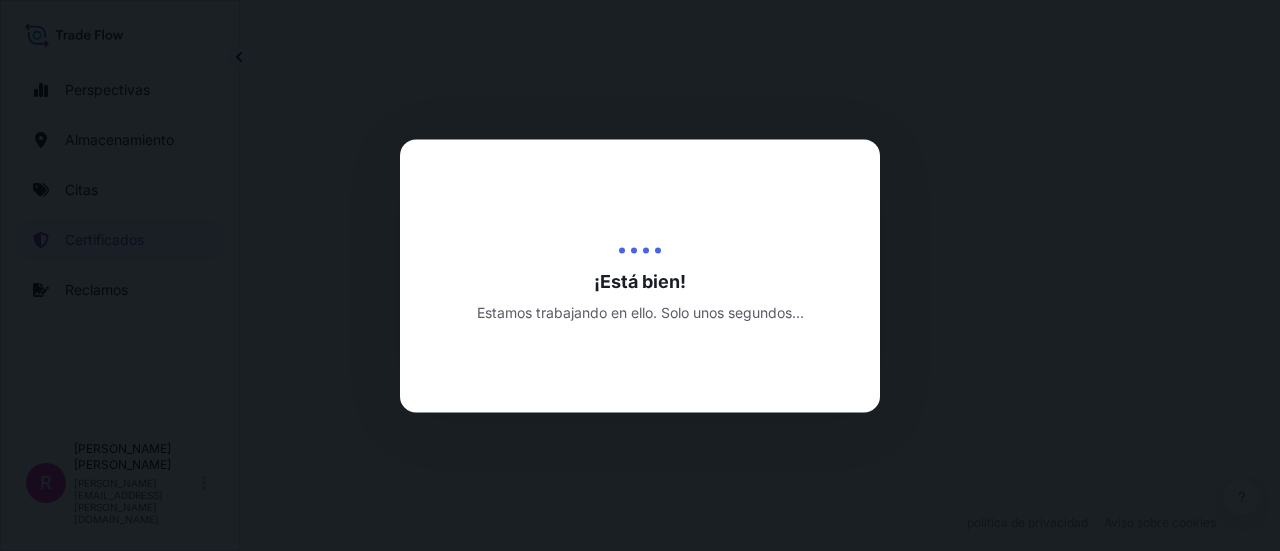 scroll, scrollTop: 0, scrollLeft: 0, axis: both 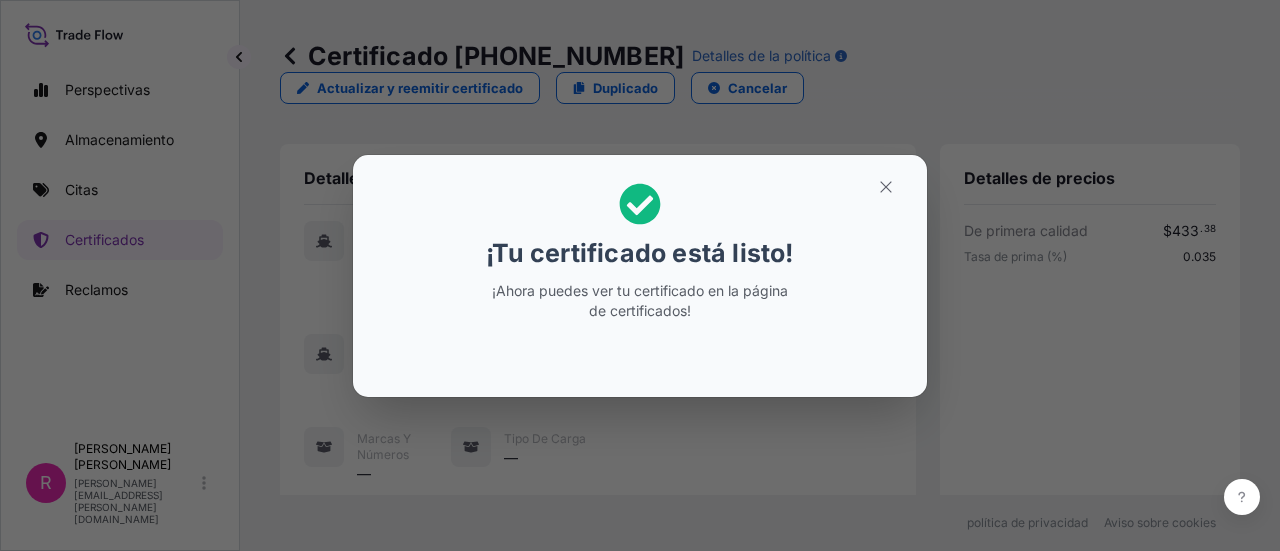 click on "¡Tu certificado está listo! ¡Ahora puedes ver tu certificado en la página de certificados!" at bounding box center [640, 276] 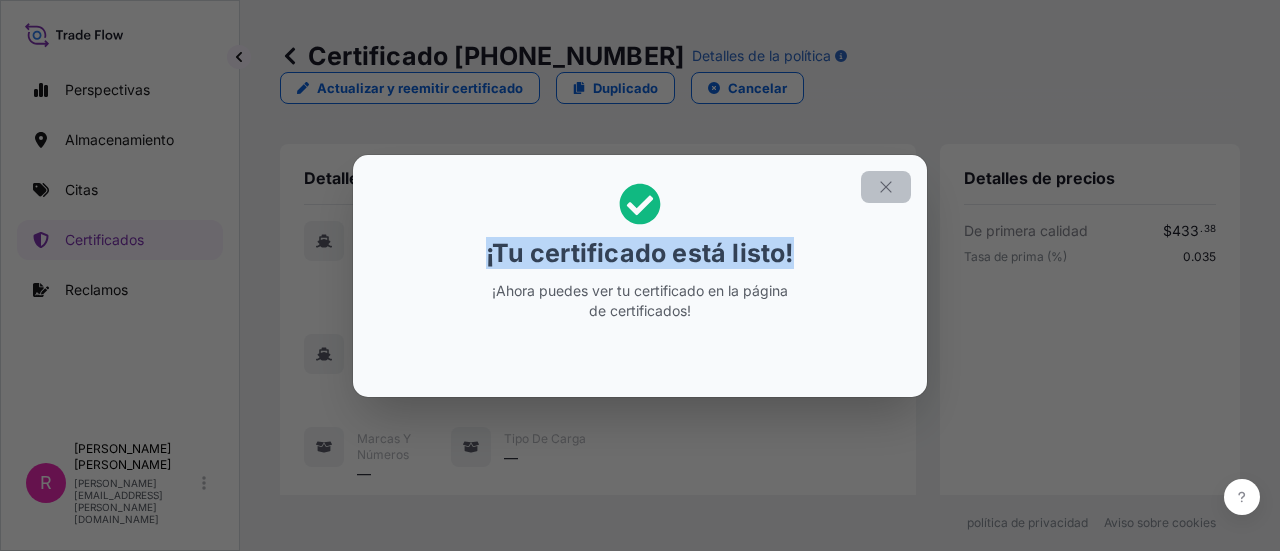 click 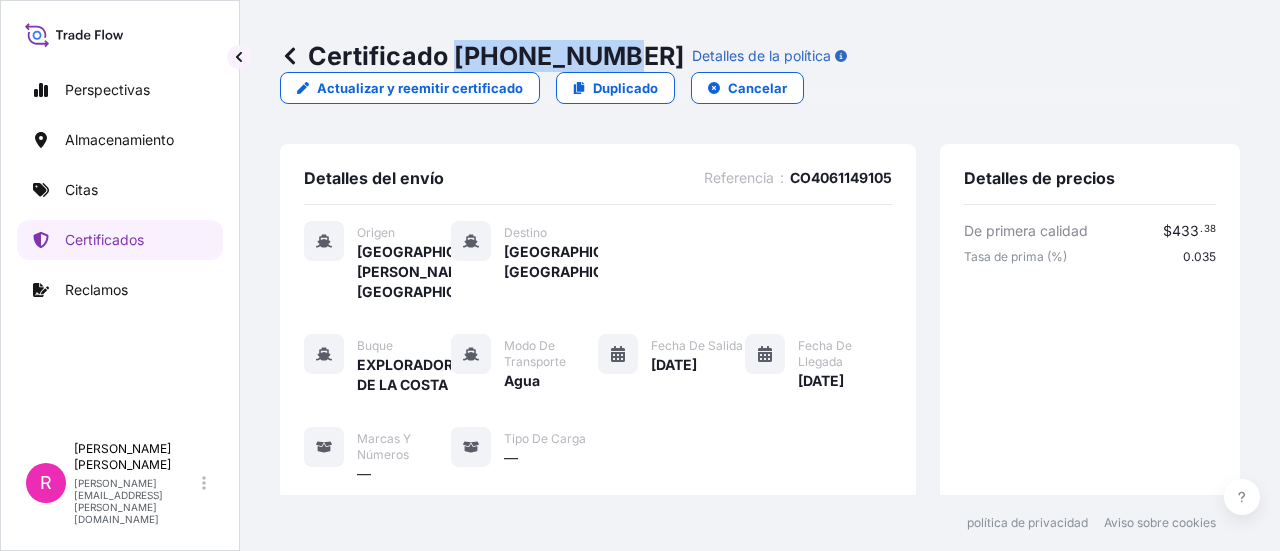 drag, startPoint x: 458, startPoint y: 52, endPoint x: 610, endPoint y: 46, distance: 152.11838 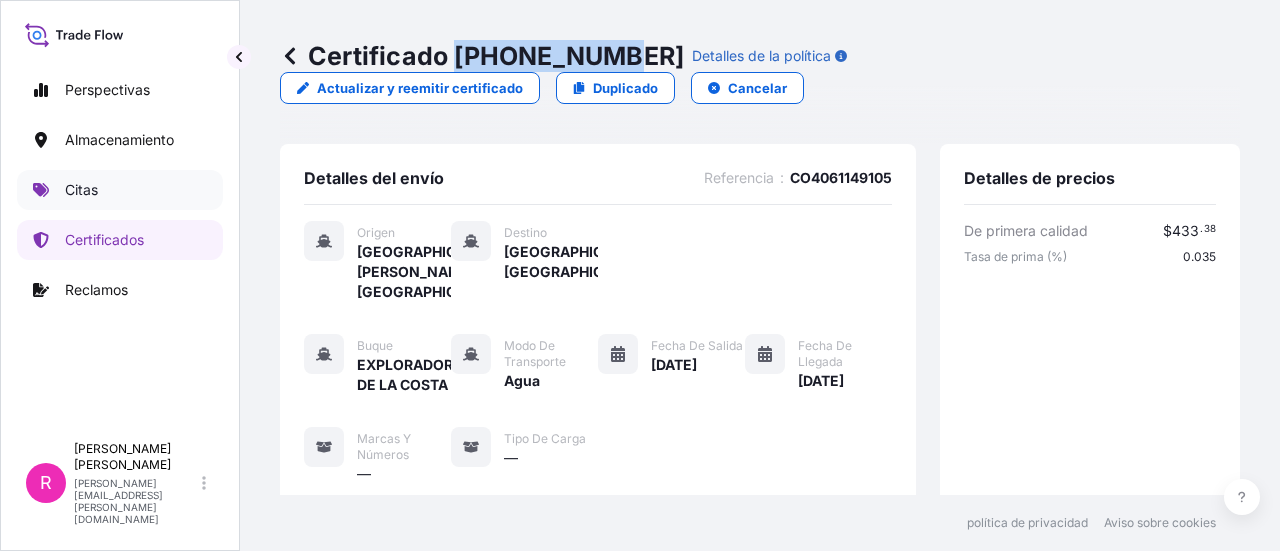 click on "Citas" at bounding box center (120, 190) 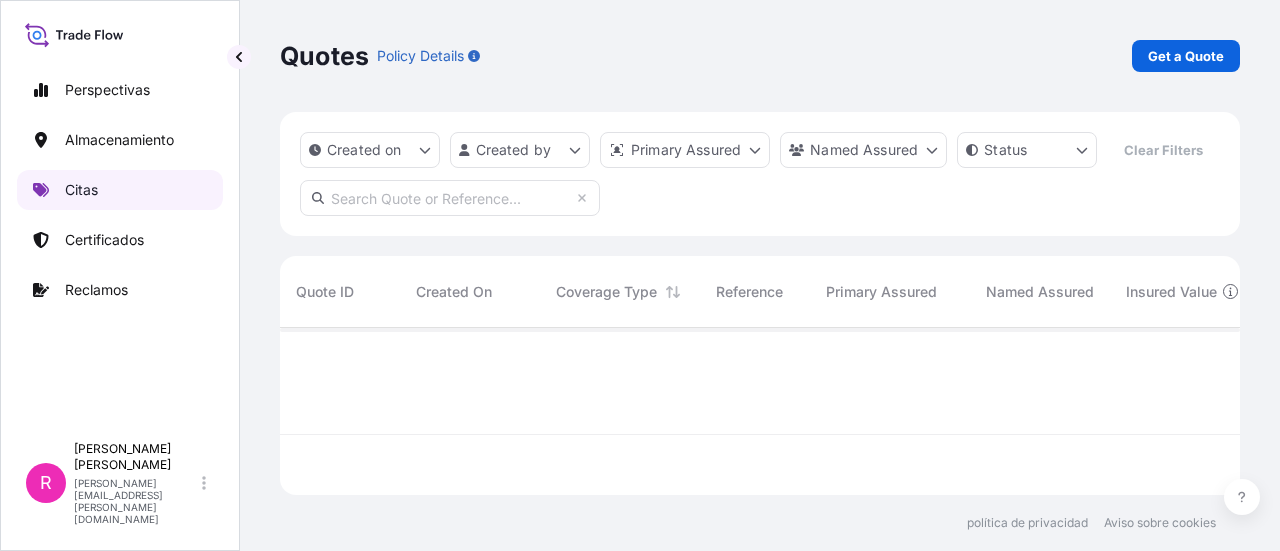 scroll, scrollTop: 16, scrollLeft: 16, axis: both 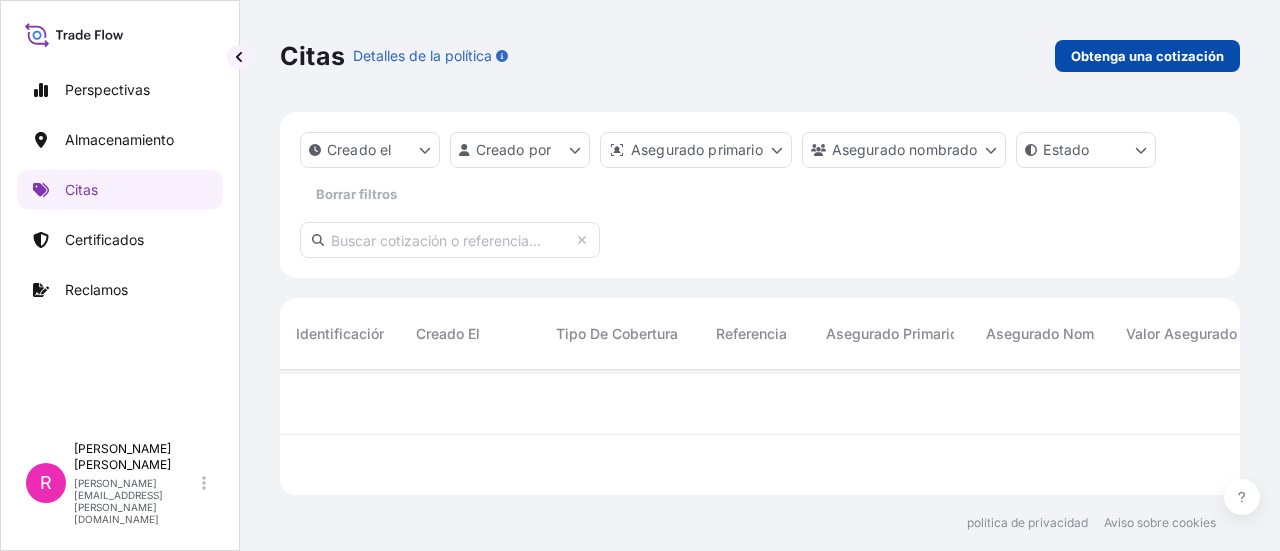 click on "Obtenga una cotización" at bounding box center [1147, 56] 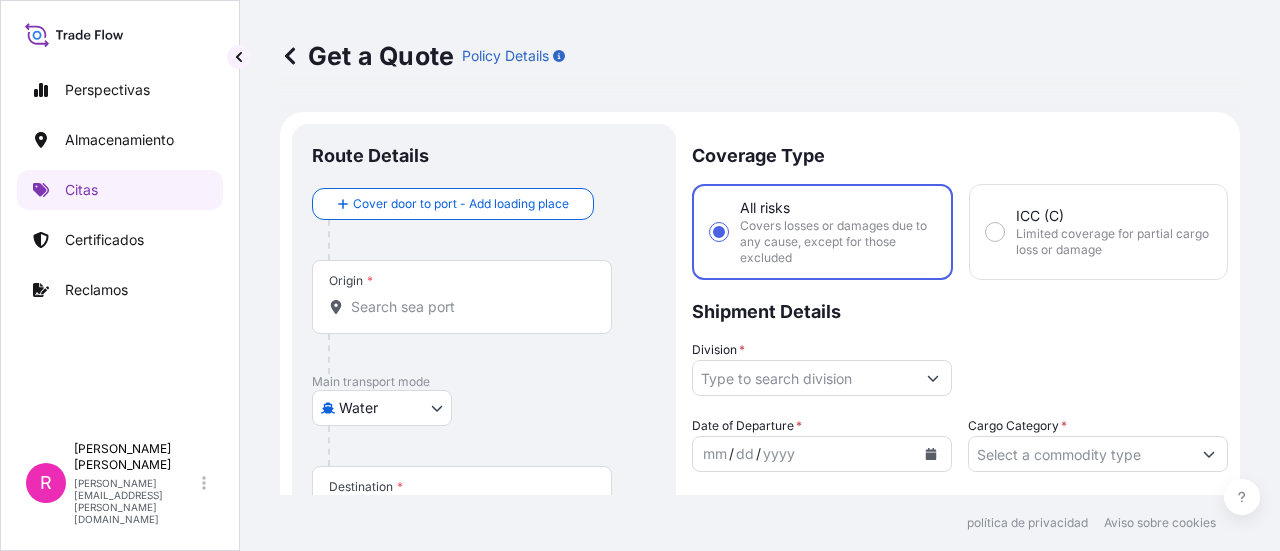 scroll, scrollTop: 32, scrollLeft: 0, axis: vertical 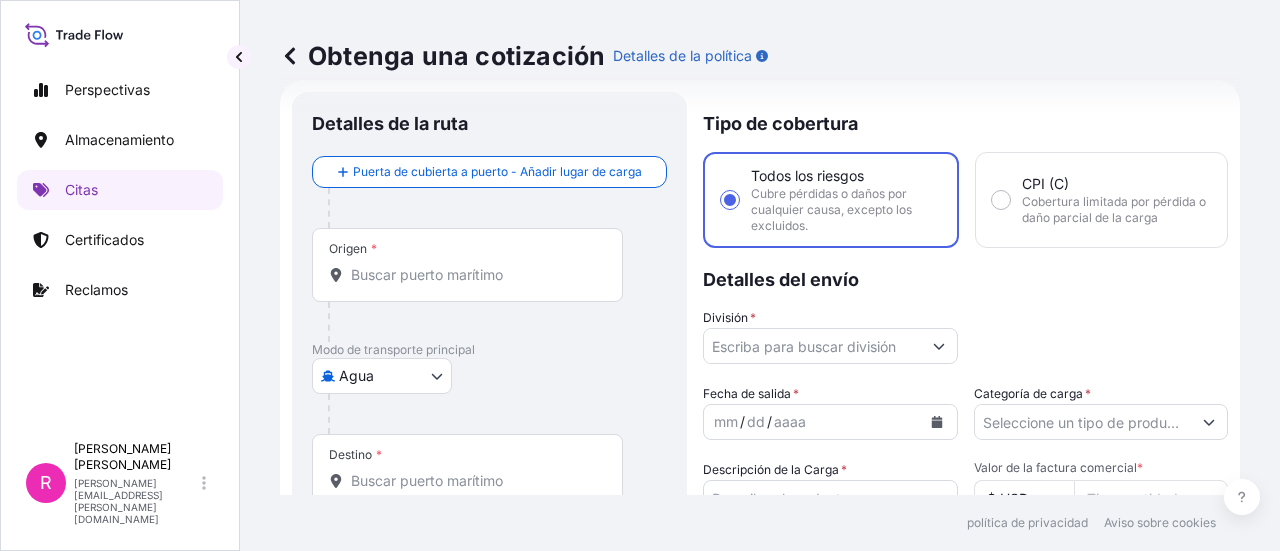 click on "Origen *" at bounding box center (467, 265) 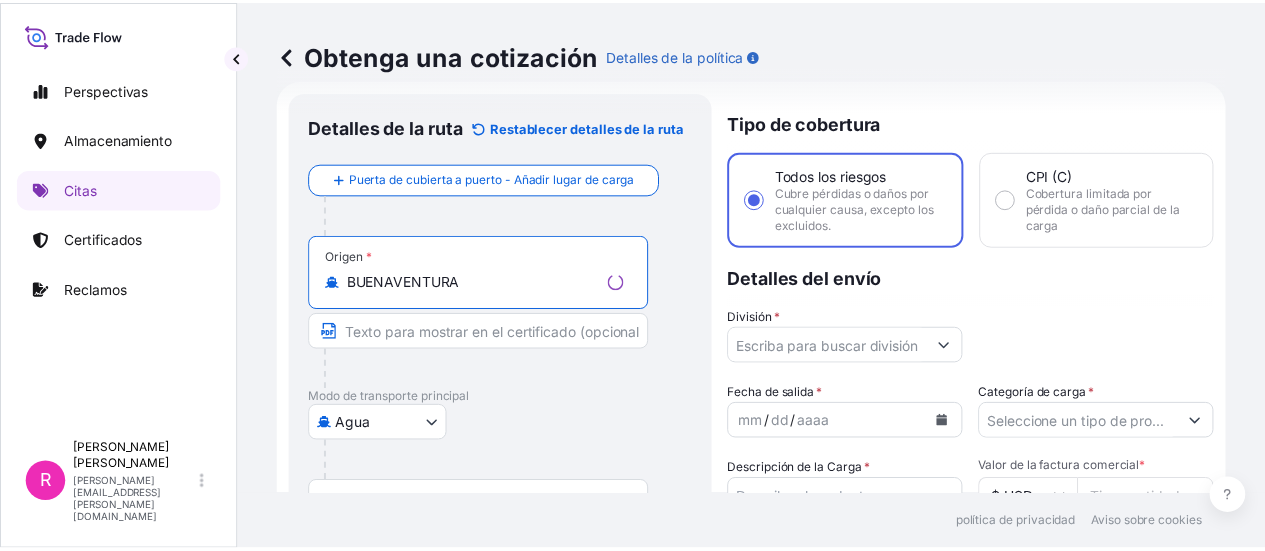 scroll, scrollTop: 132, scrollLeft: 0, axis: vertical 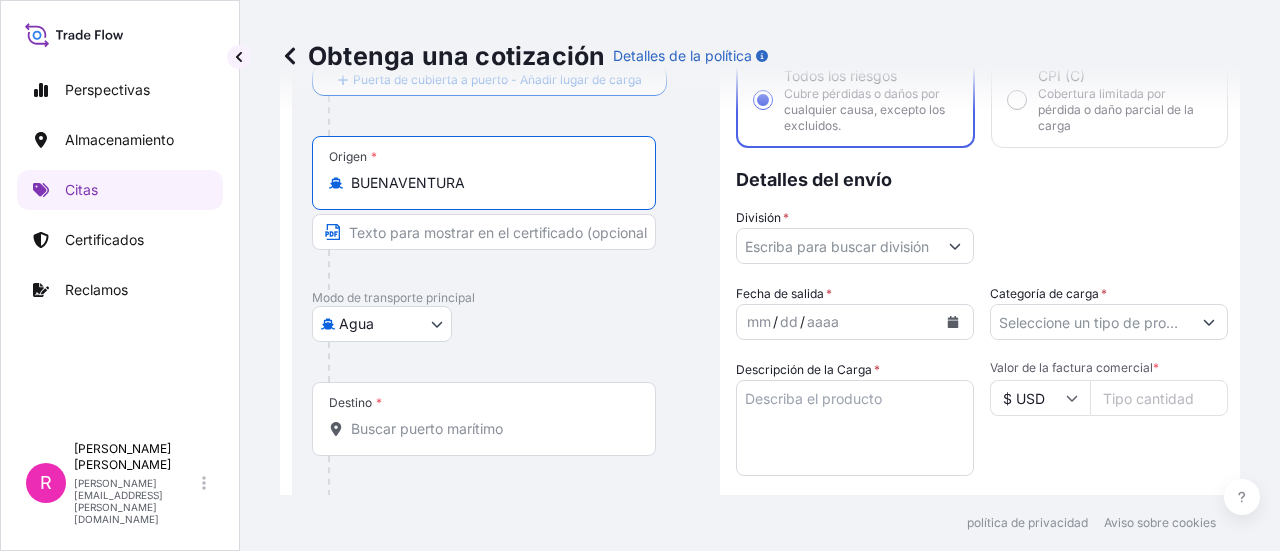 type on "[PERSON_NAME][GEOGRAPHIC_DATA], [GEOGRAPHIC_DATA]" 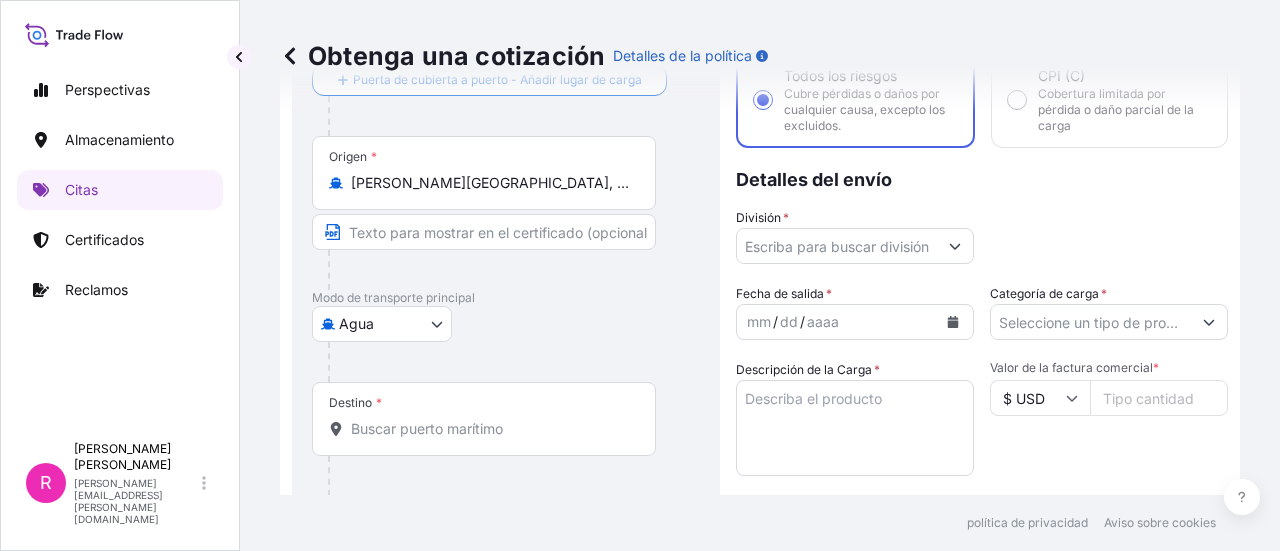 click on "Destino *" at bounding box center [484, 419] 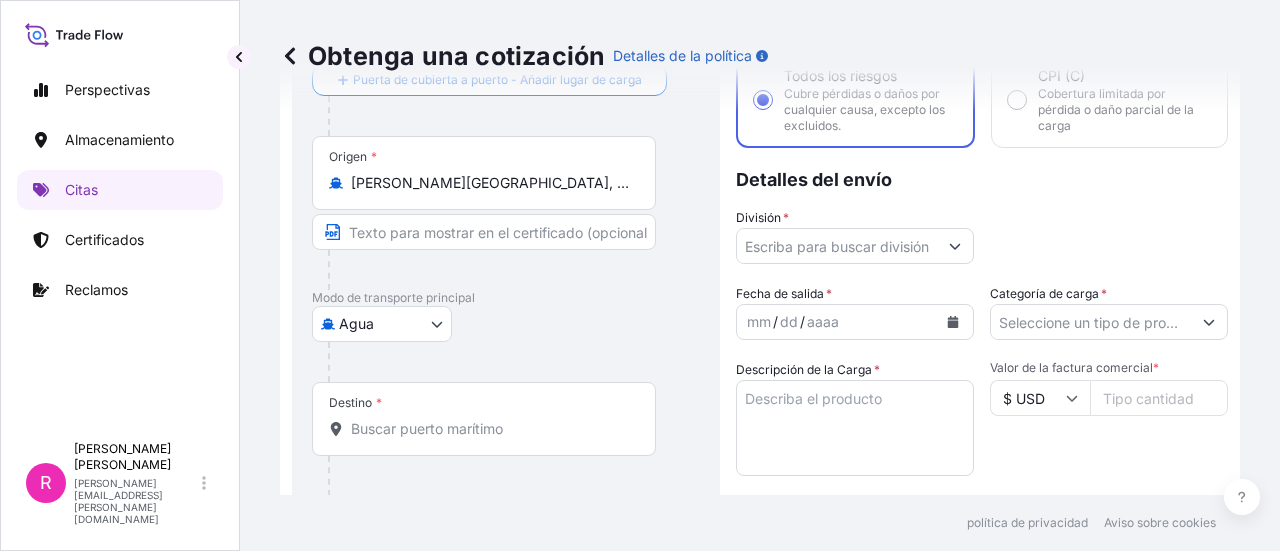 click on "Destino *" at bounding box center (491, 429) 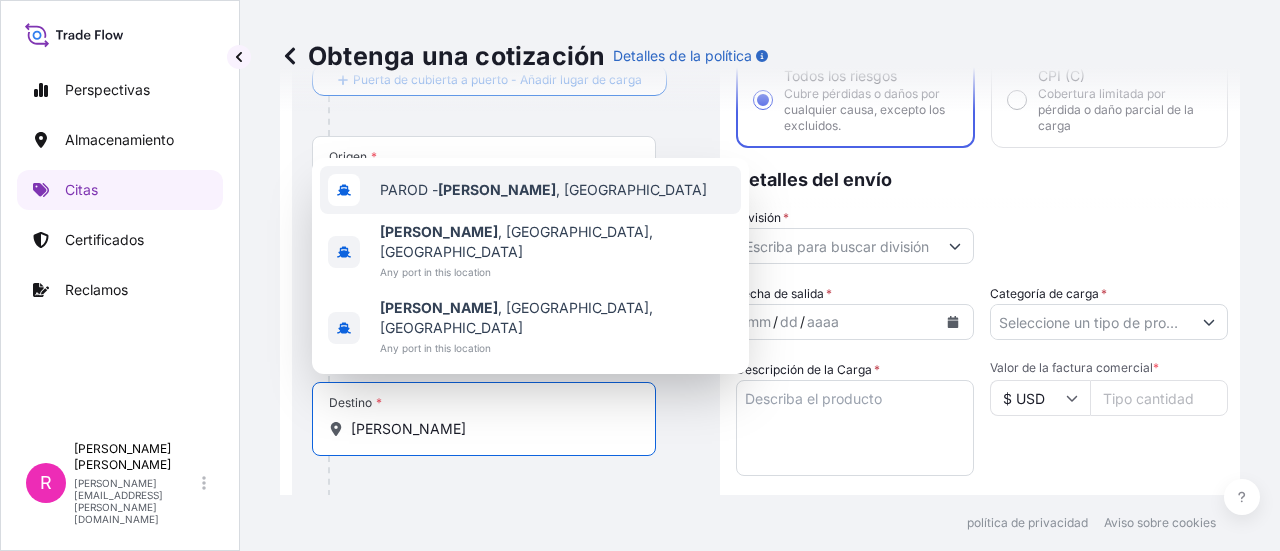 click on "PAROD -  Rodman , Panama" at bounding box center (543, 190) 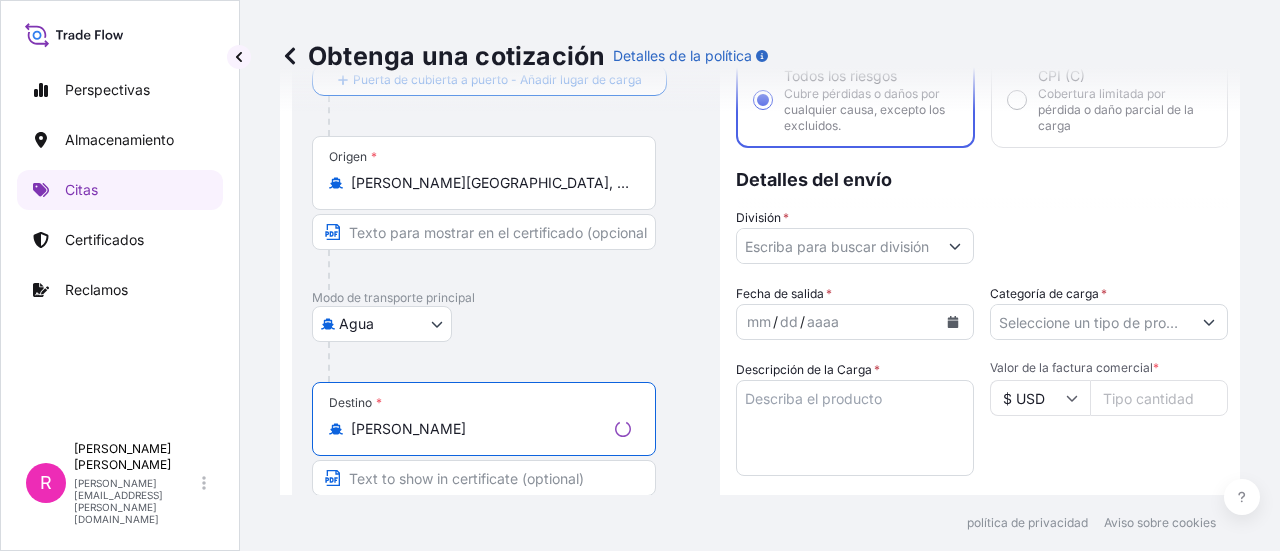 type on "[PERSON_NAME], [GEOGRAPHIC_DATA]" 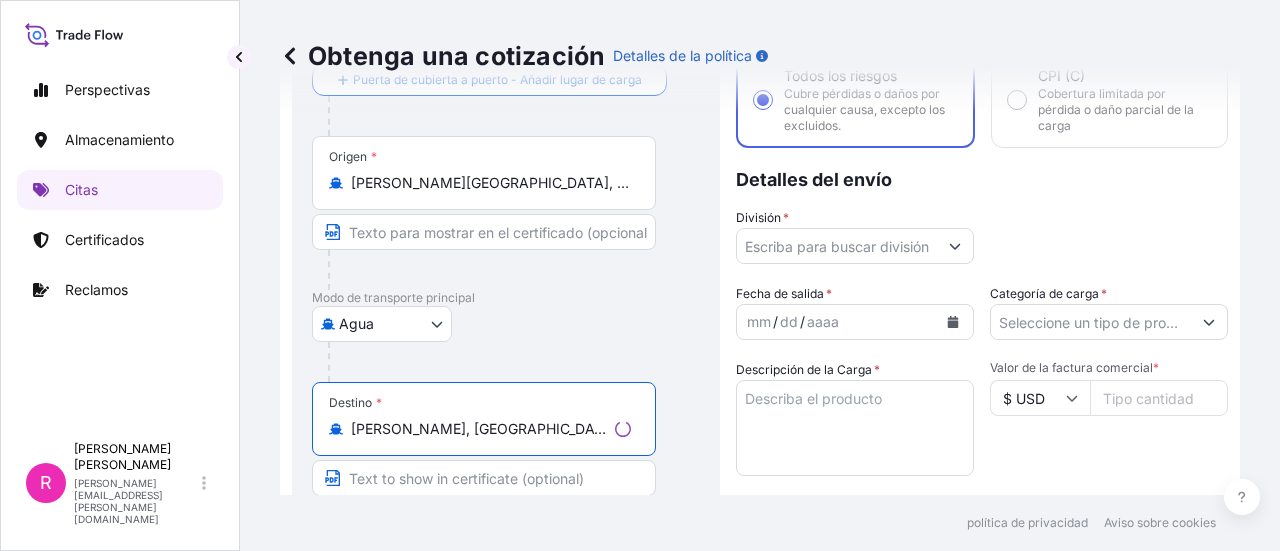 click on "División  *" at bounding box center (837, 246) 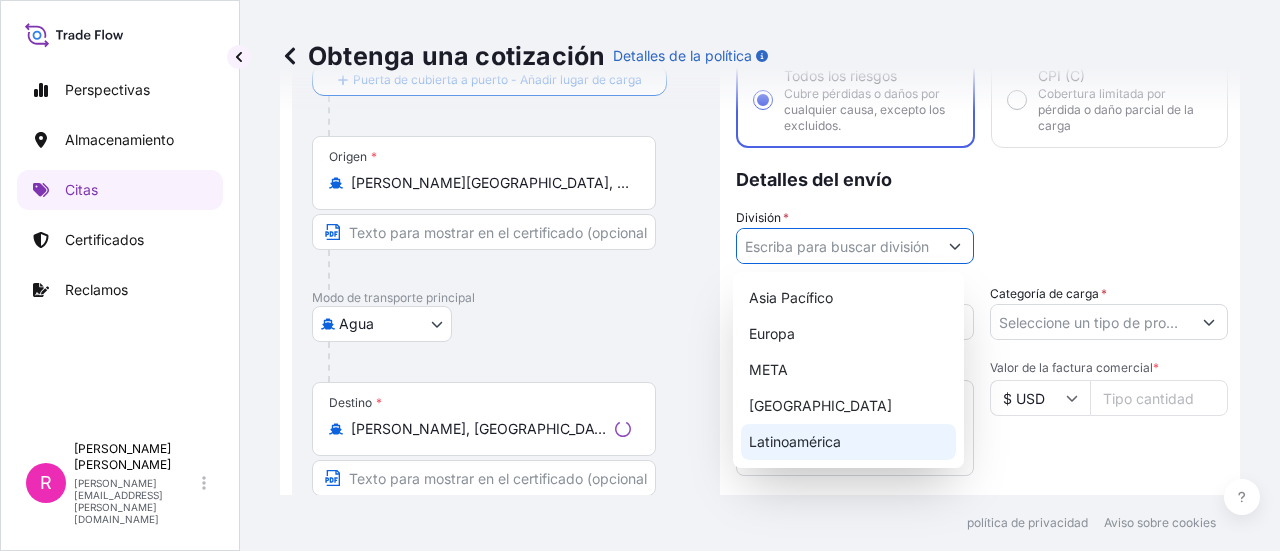 click on "Latinoamérica" at bounding box center (795, 441) 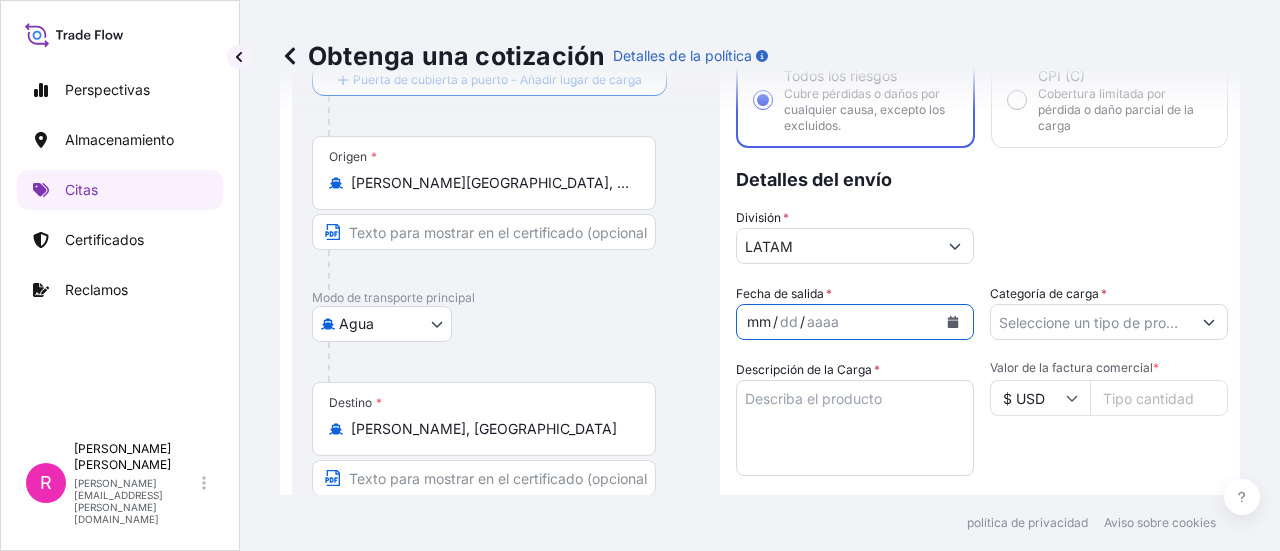 click on "mm / dd / aaaa" at bounding box center (837, 322) 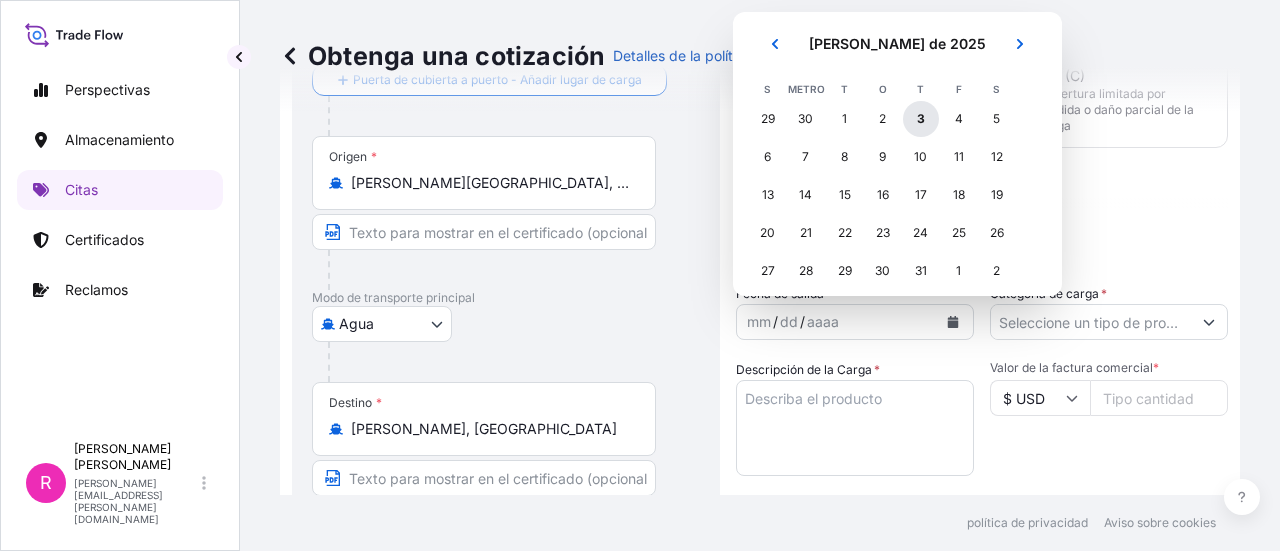 click on "3" at bounding box center [921, 119] 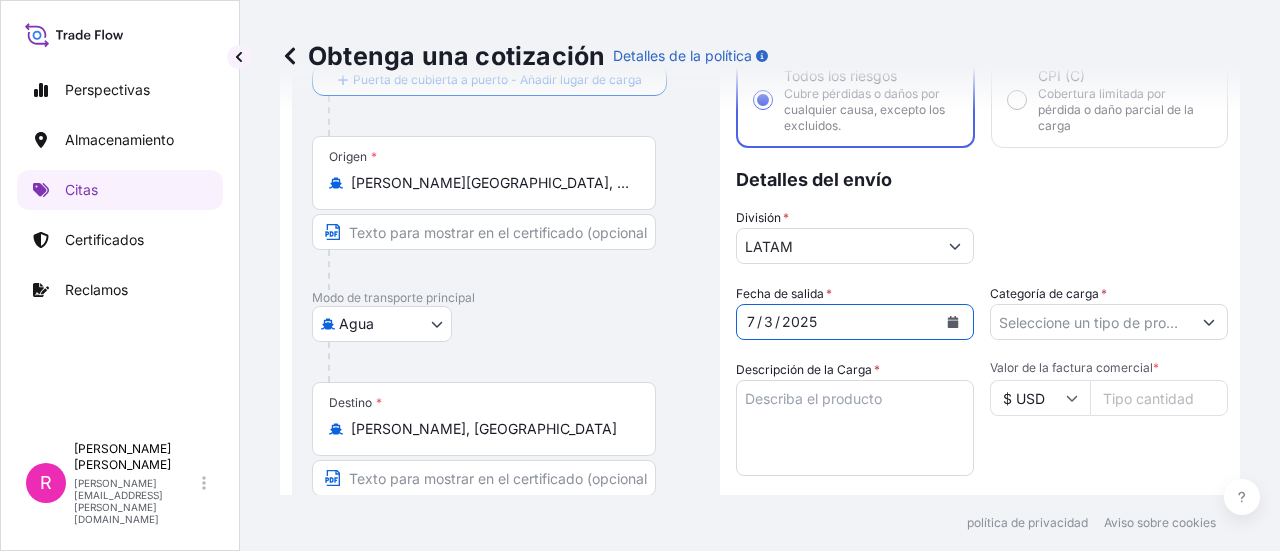 click on "Categoría de carga  *" at bounding box center (1091, 322) 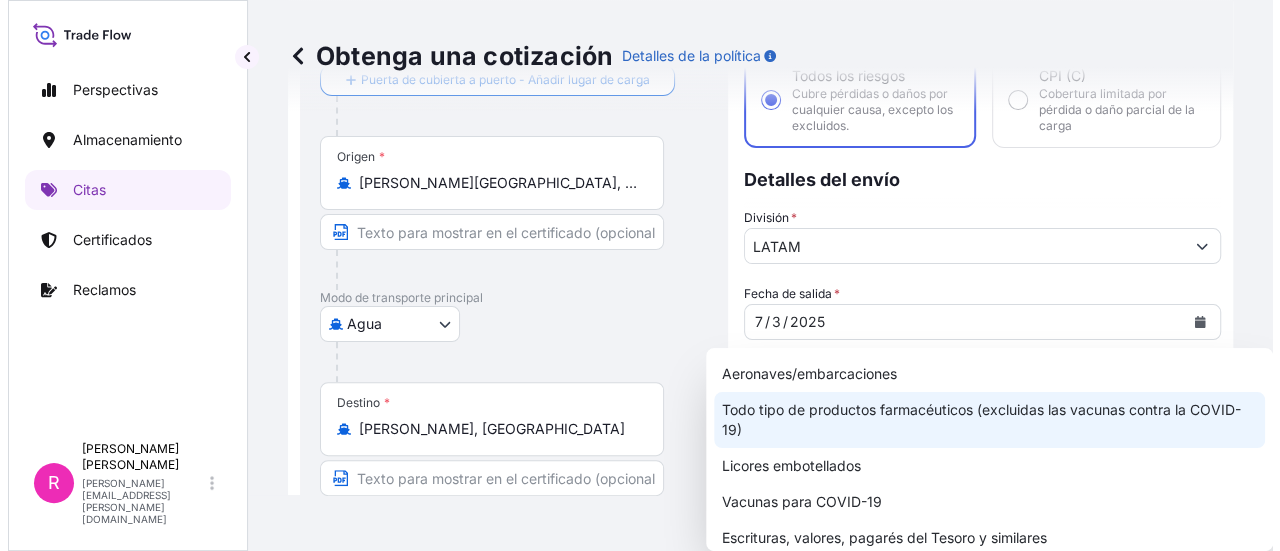 scroll, scrollTop: 100, scrollLeft: 0, axis: vertical 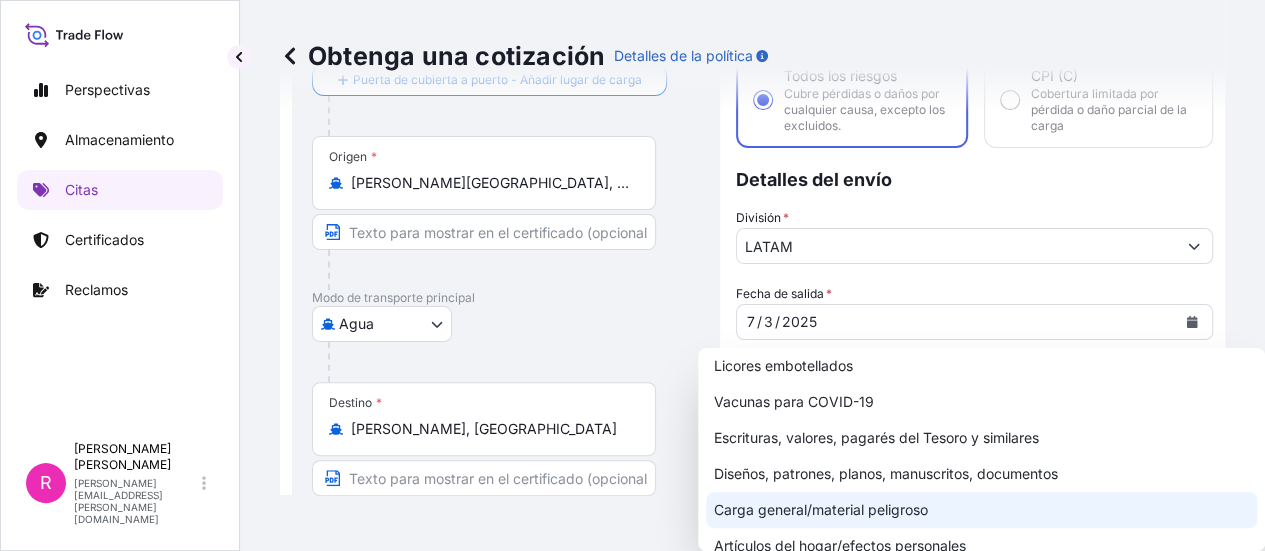 click on "Carga general/material peligroso" at bounding box center [981, 510] 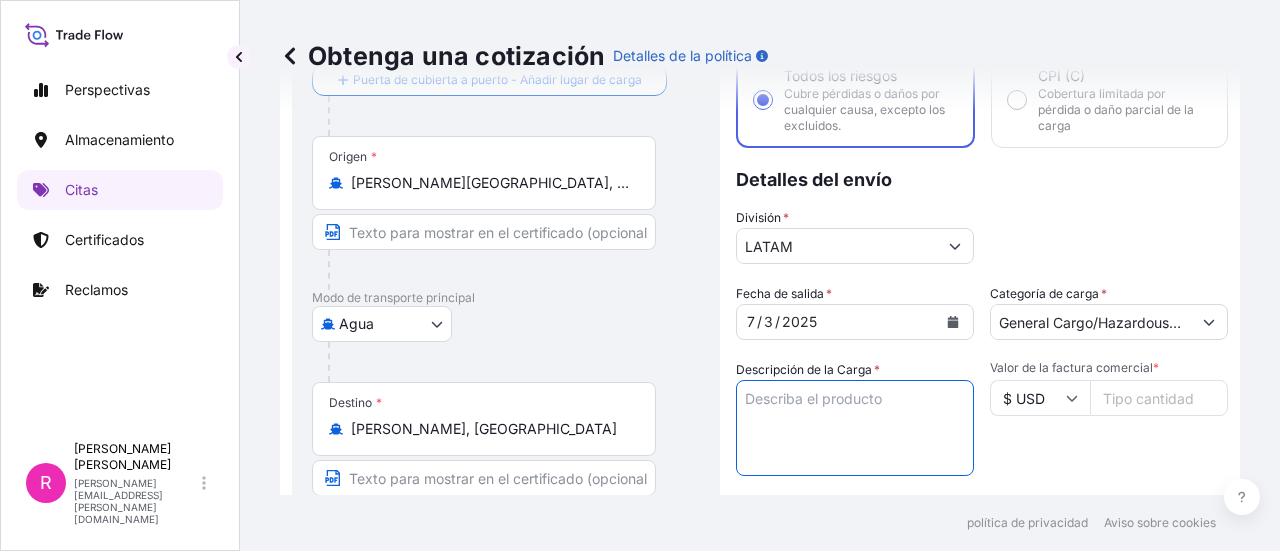 click on "Descripción de la Carga  *" at bounding box center [855, 428] 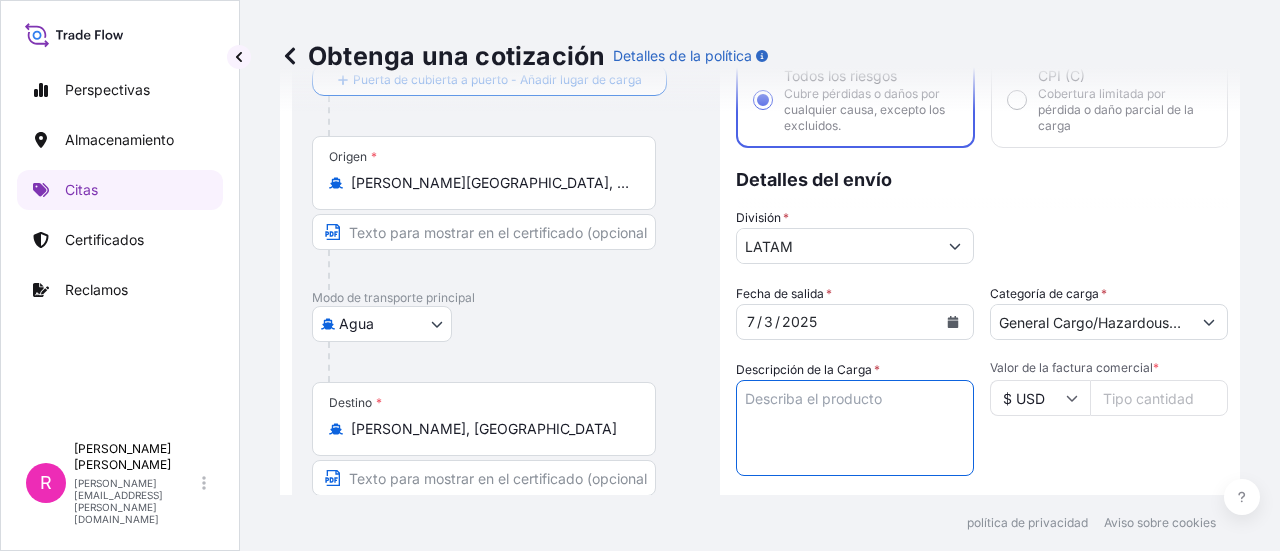 type on "O" 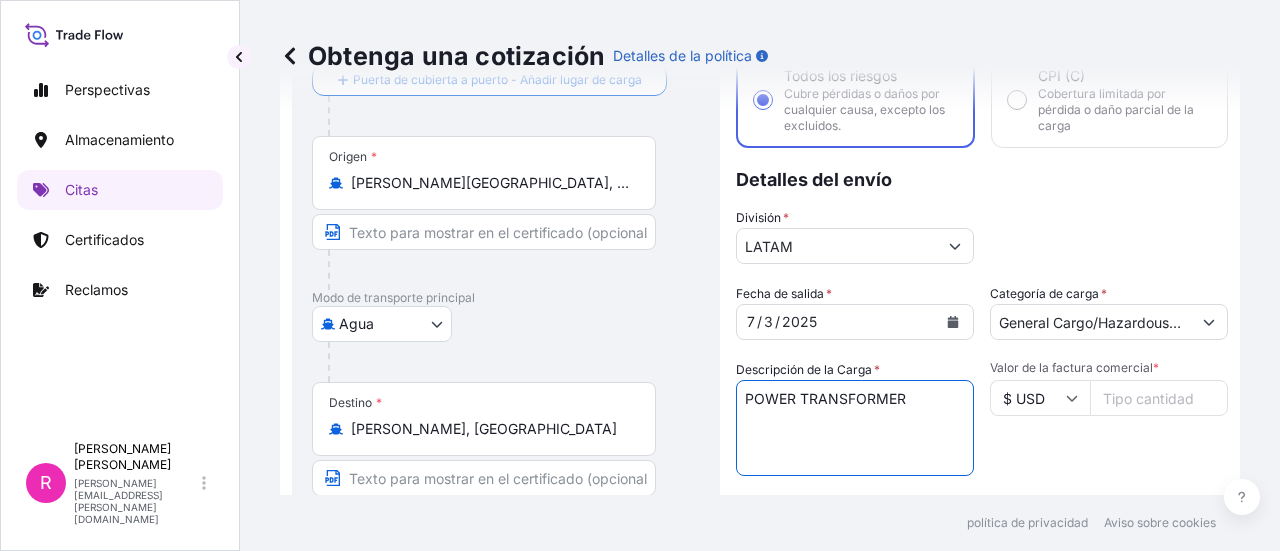 type on "POWER TRANSFORMER" 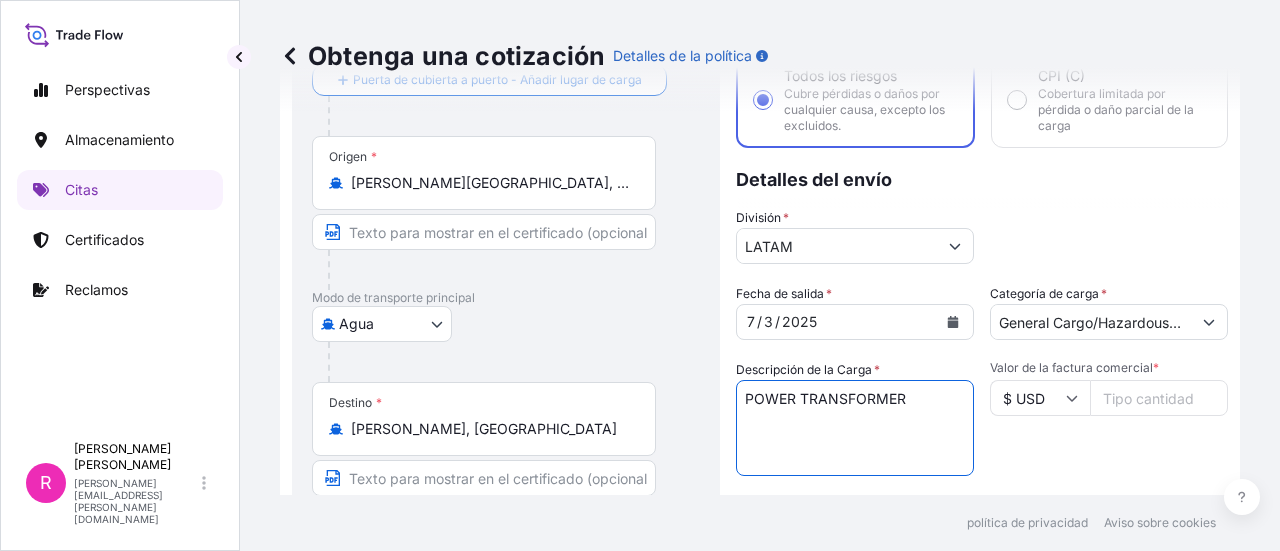 scroll, scrollTop: 232, scrollLeft: 0, axis: vertical 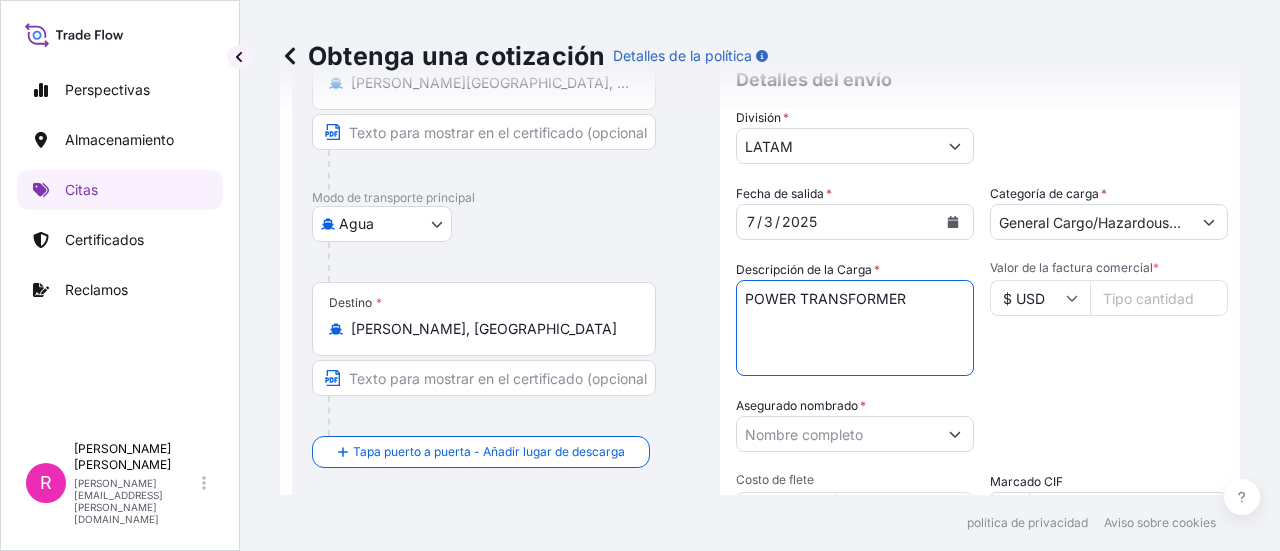 click on "Valor de la factura comercial  *" at bounding box center [1159, 298] 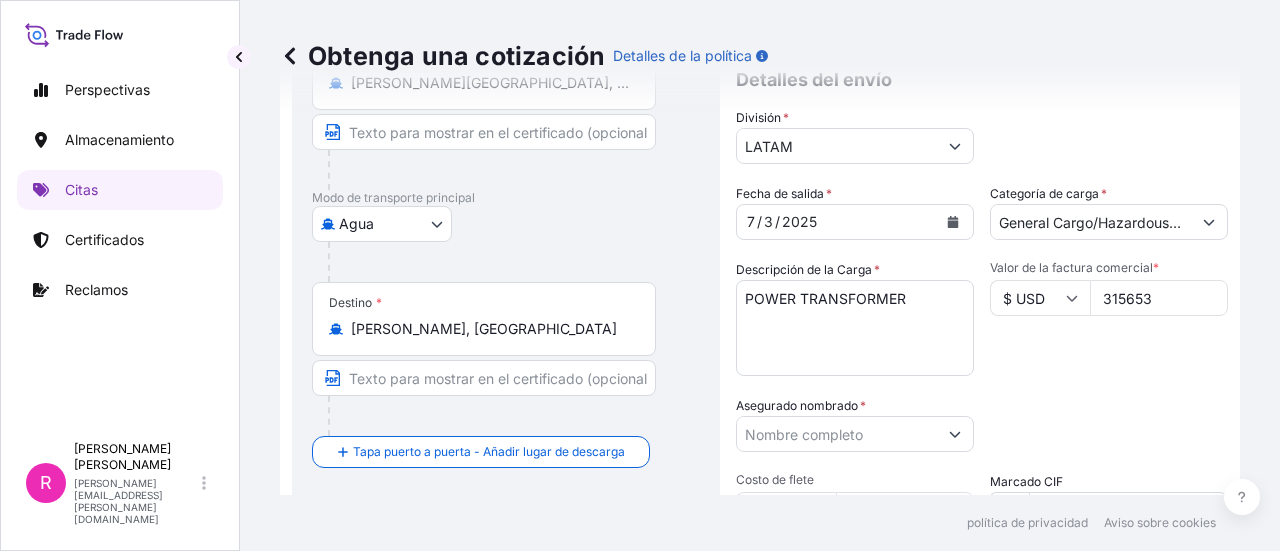 type on "315653" 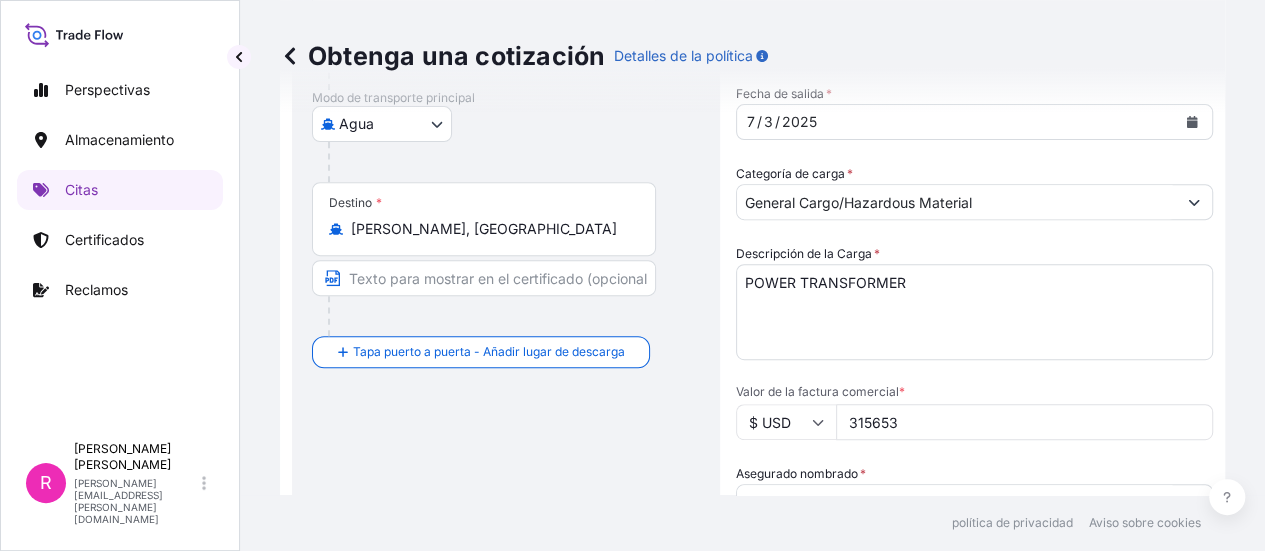 click on "Asegurado nombrado  *" at bounding box center [956, 502] 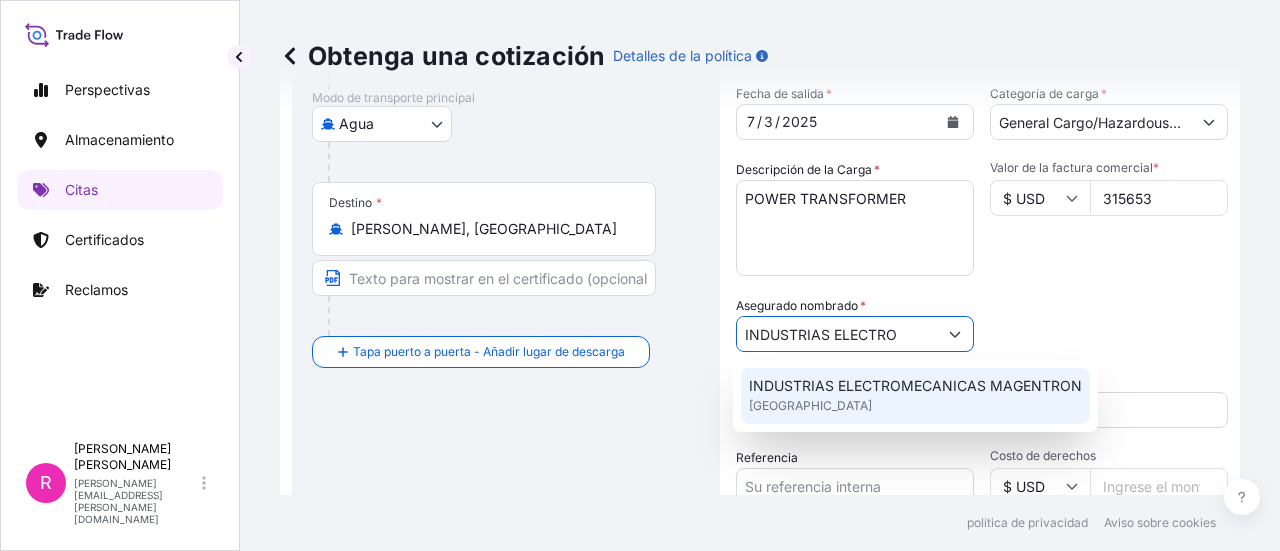click on "INDUSTRIAS ELECTROMECANICAS MAGENTRON" at bounding box center [915, 386] 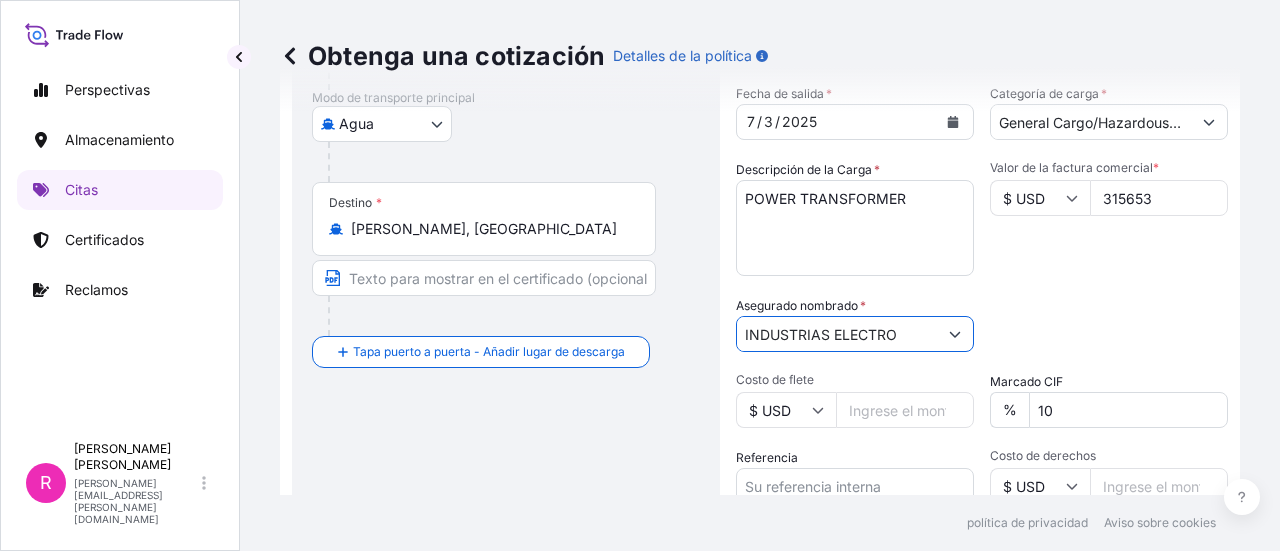 scroll, scrollTop: 432, scrollLeft: 0, axis: vertical 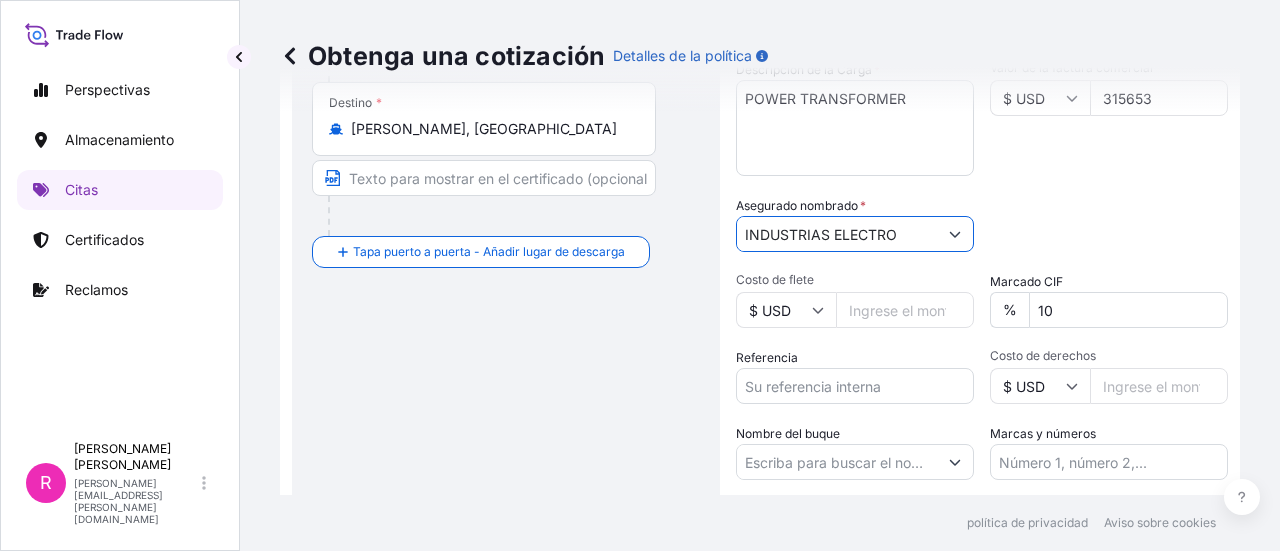 type on "INDUSTRIAS ELECTROMECANICAS MAGENTRON" 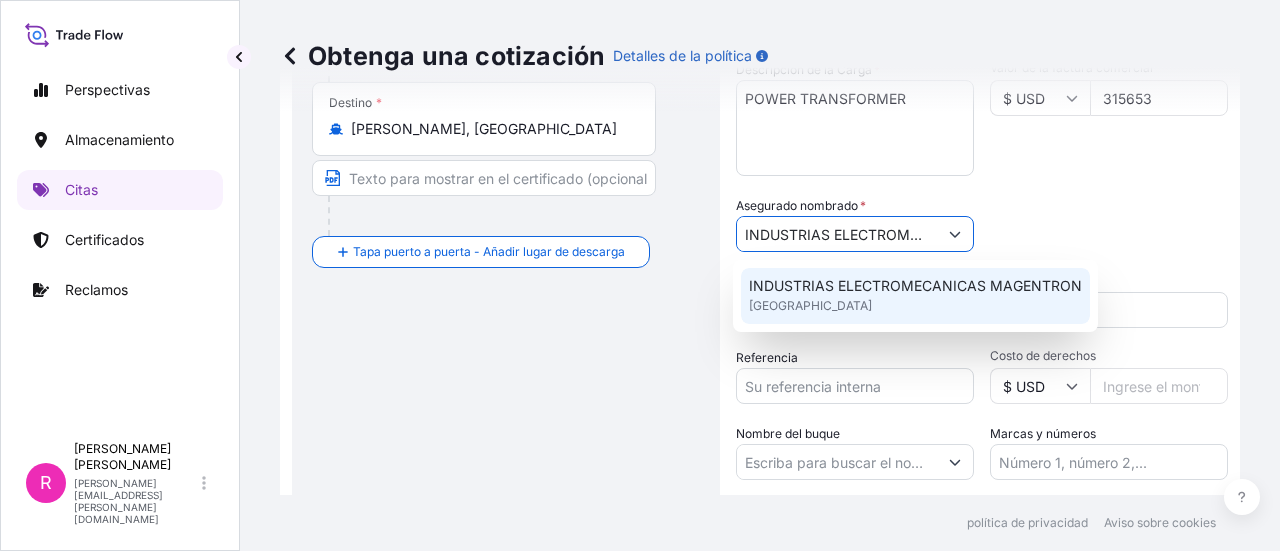 click on "Referencia" at bounding box center [855, 376] 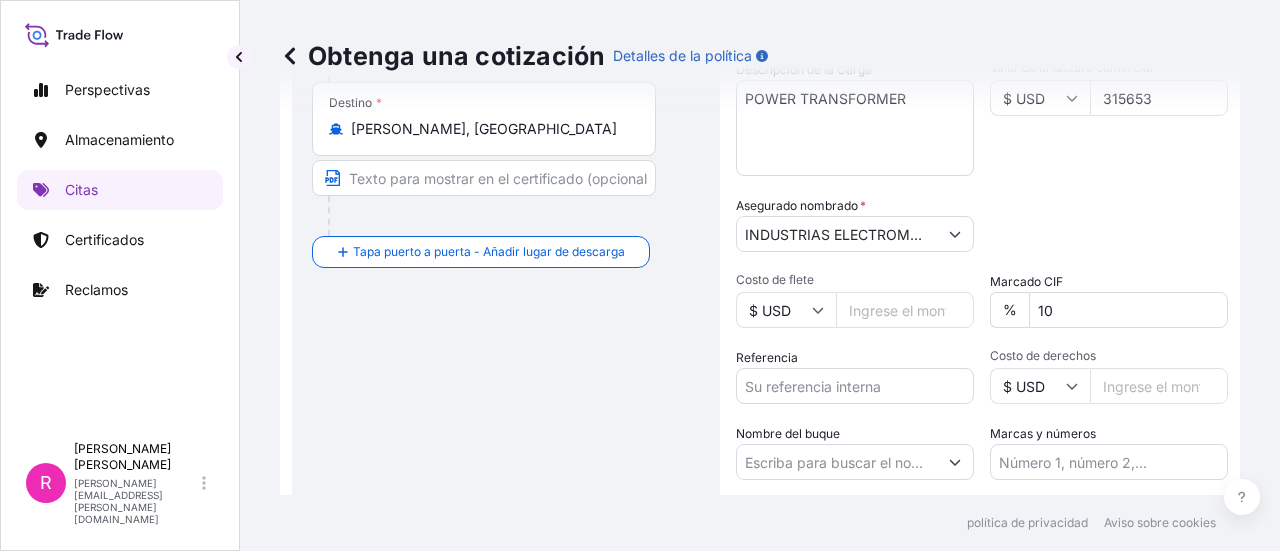 click on "Referencia" at bounding box center (855, 386) 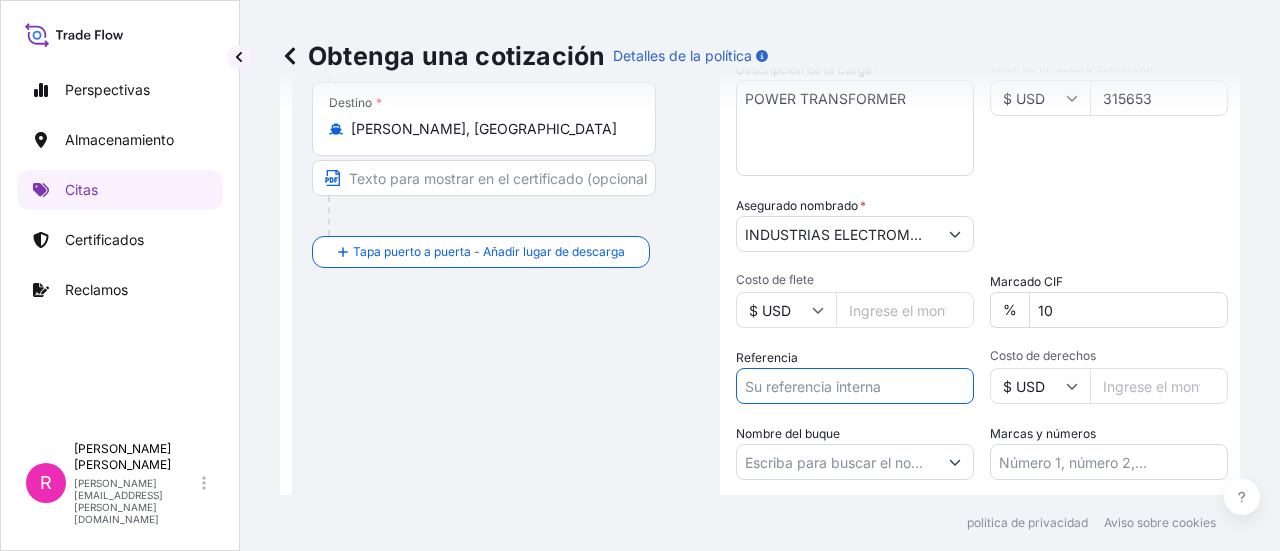 paste on "CO4061148911" 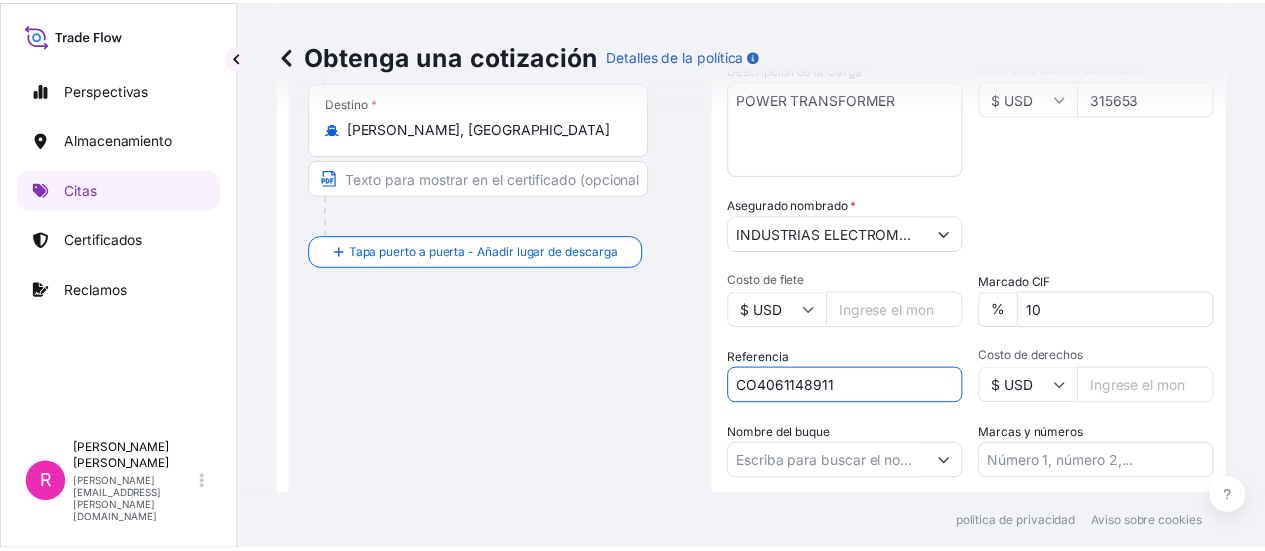 scroll, scrollTop: 532, scrollLeft: 0, axis: vertical 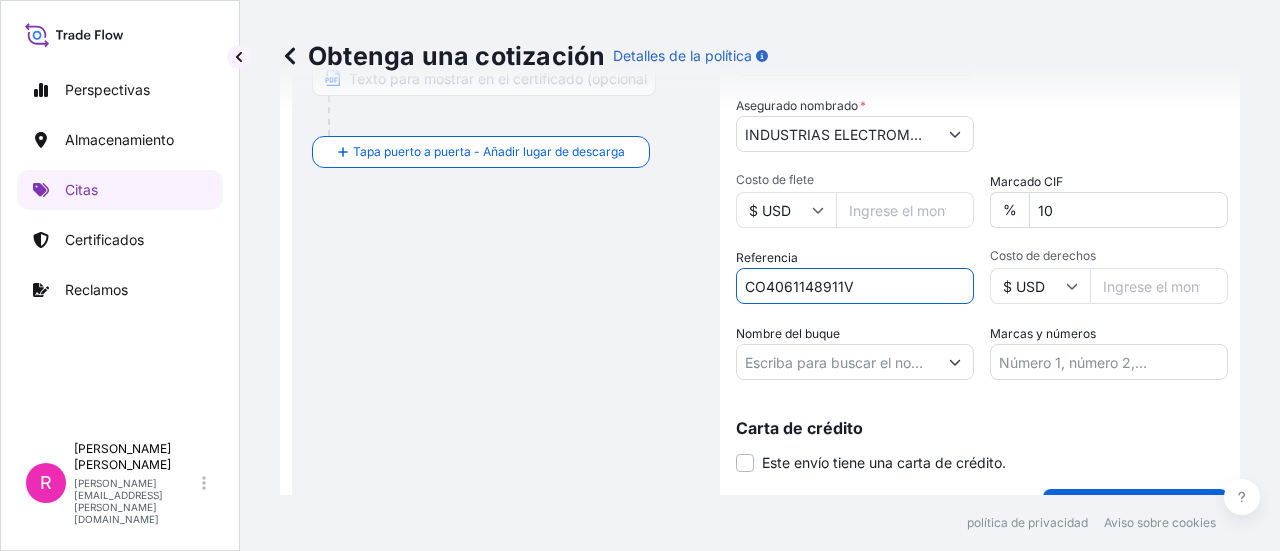 type on "CO4061148911" 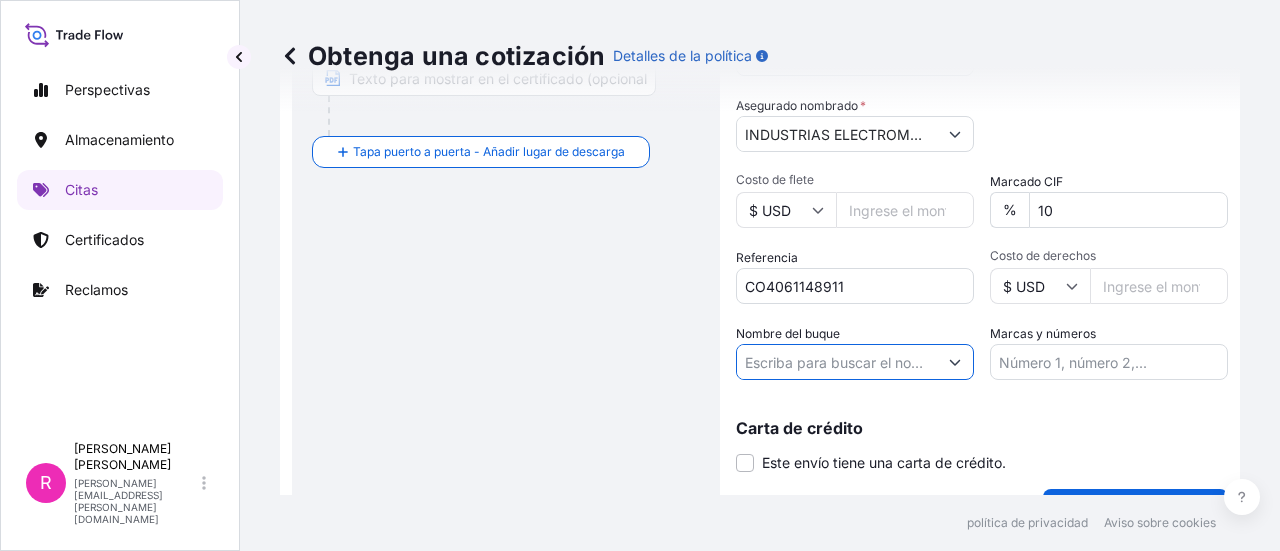 click on "Nombre del buque" at bounding box center [837, 362] 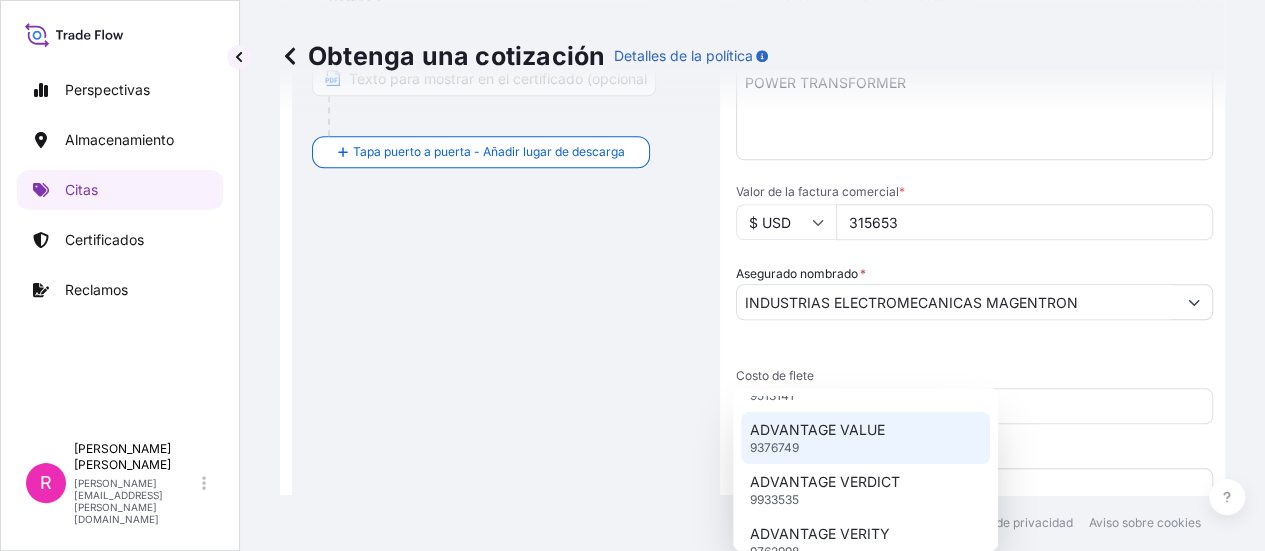 scroll, scrollTop: 588, scrollLeft: 0, axis: vertical 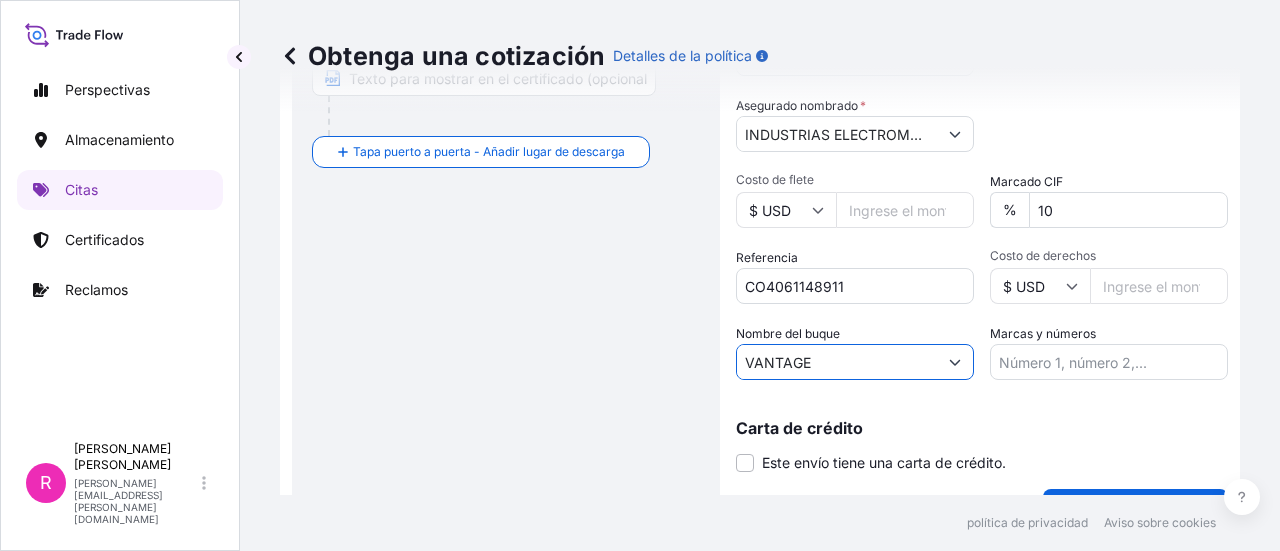 click on "VANTAGE" at bounding box center (837, 362) 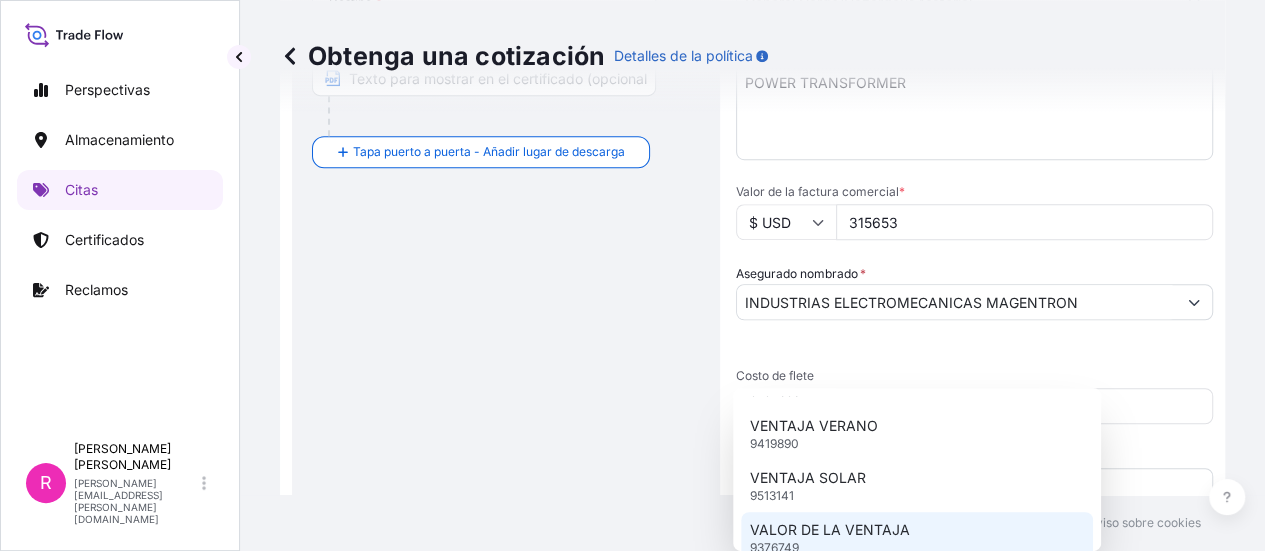 scroll, scrollTop: 380, scrollLeft: 0, axis: vertical 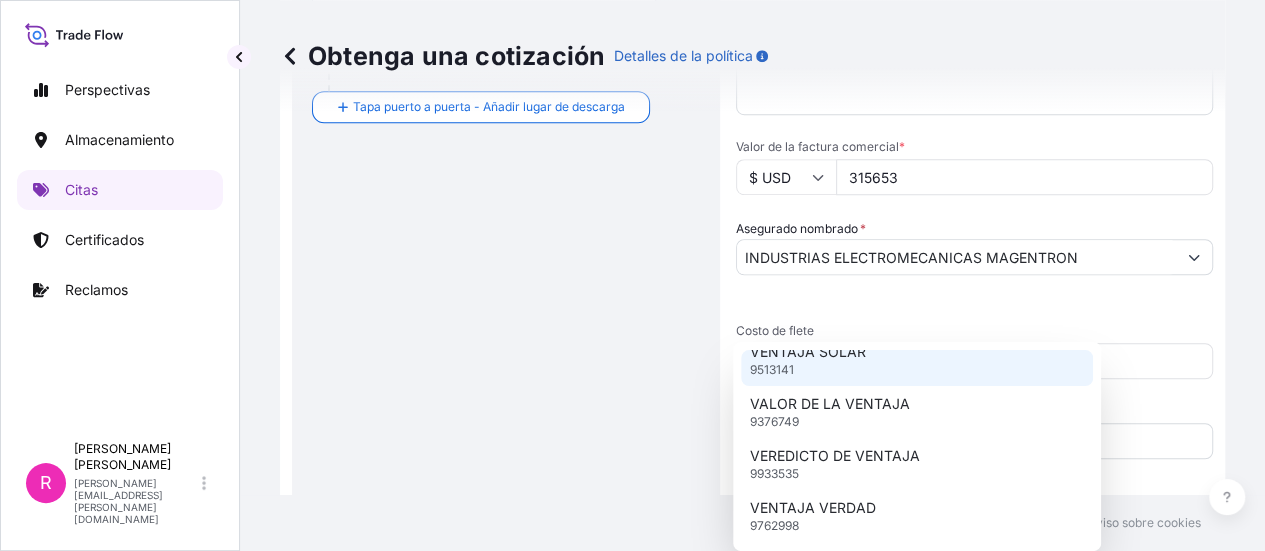 click on "VANTAGE" at bounding box center [956, 681] 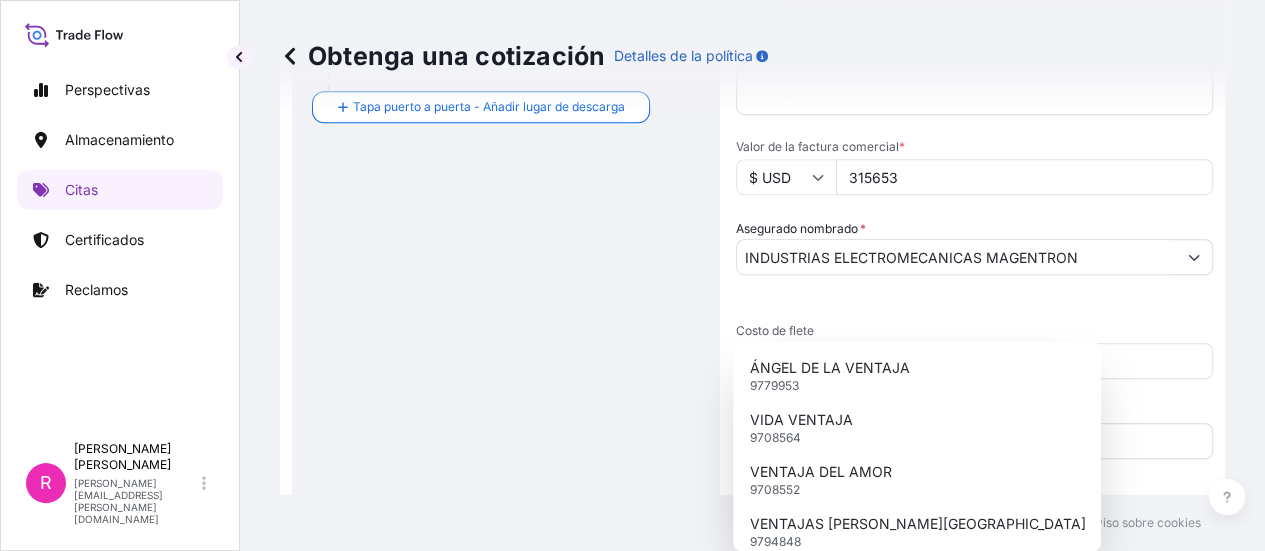 scroll, scrollTop: 400, scrollLeft: 0, axis: vertical 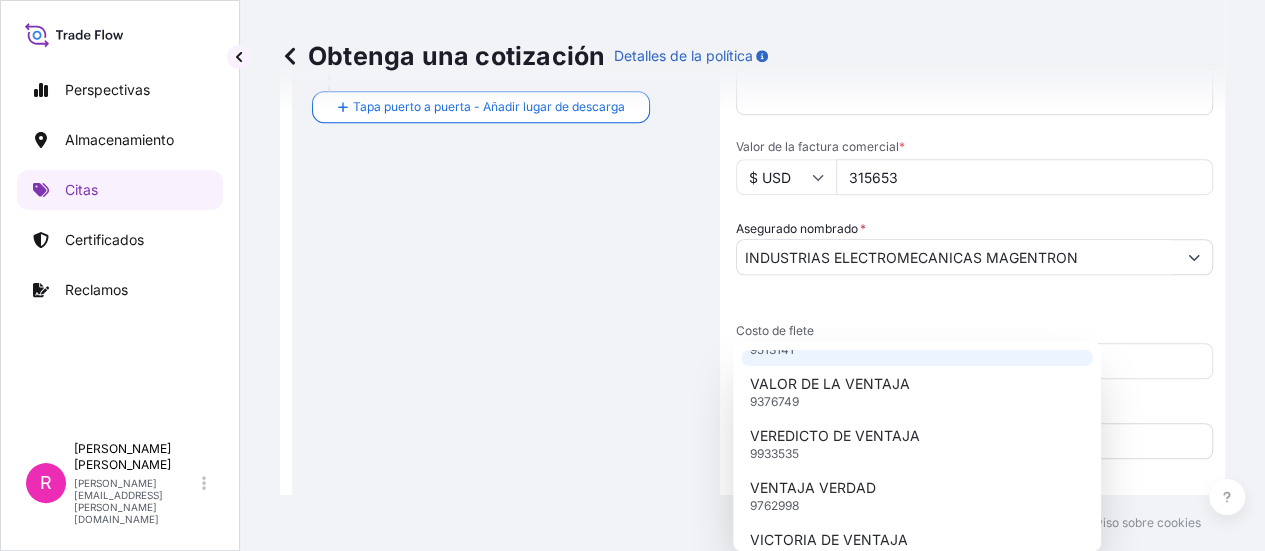 click on "VANTAGE" at bounding box center (956, 681) 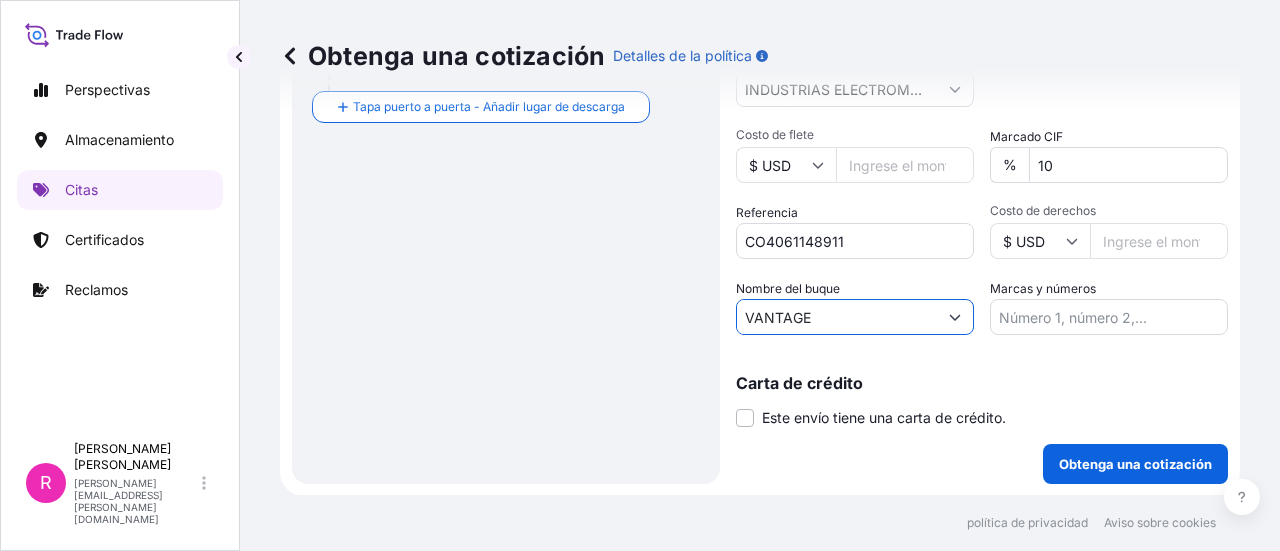 drag, startPoint x: 854, startPoint y: 329, endPoint x: 711, endPoint y: 374, distance: 149.91331 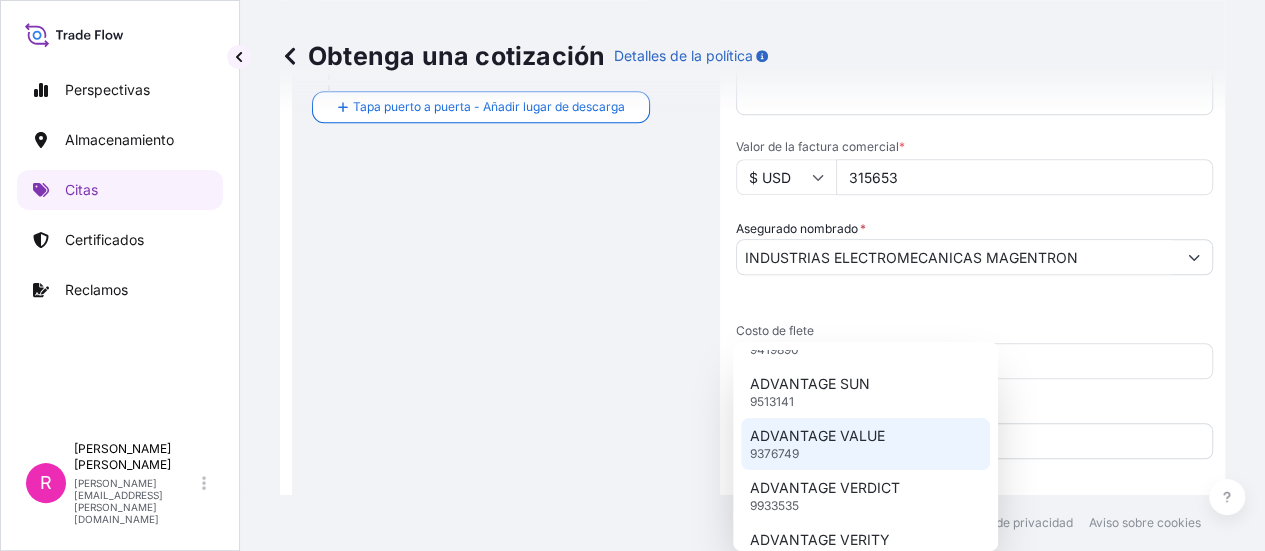 scroll, scrollTop: 448, scrollLeft: 0, axis: vertical 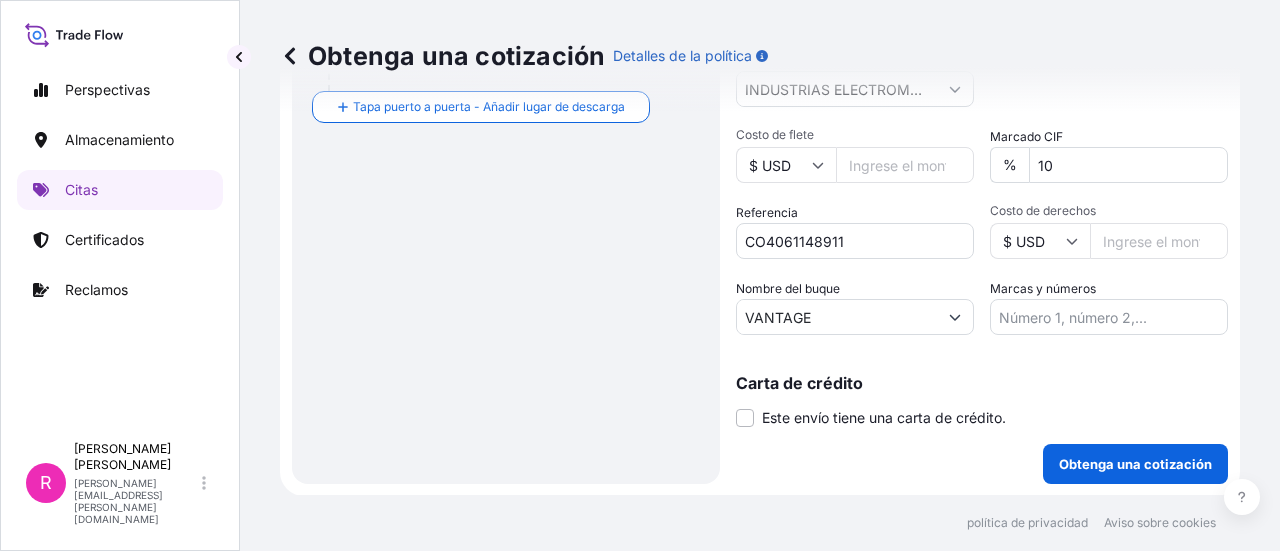 drag, startPoint x: 845, startPoint y: 290, endPoint x: 863, endPoint y: 321, distance: 35.846897 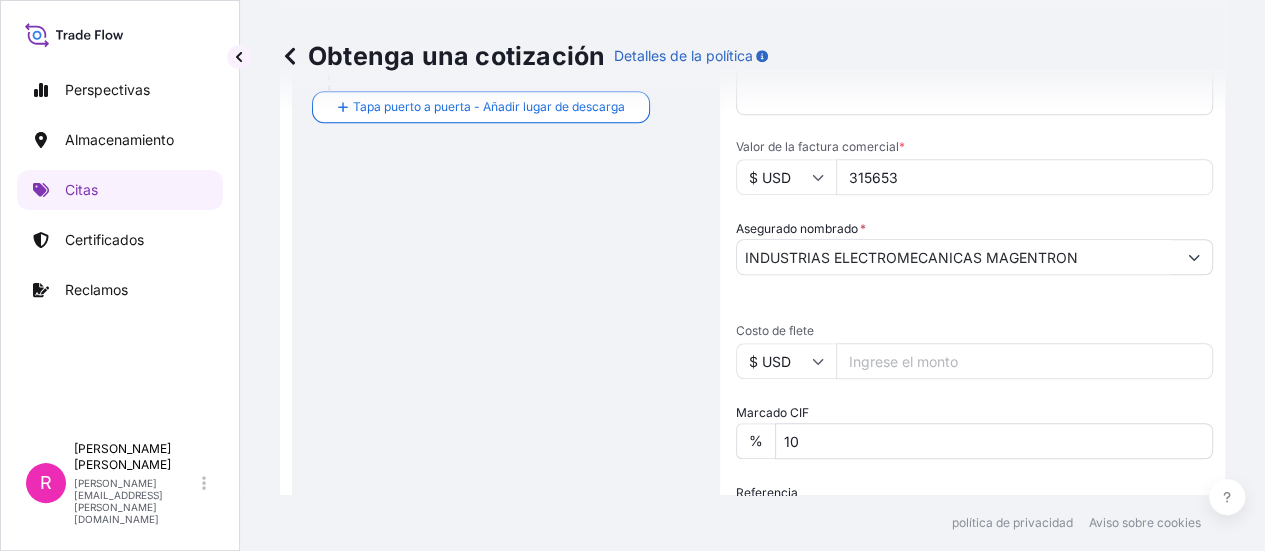 click 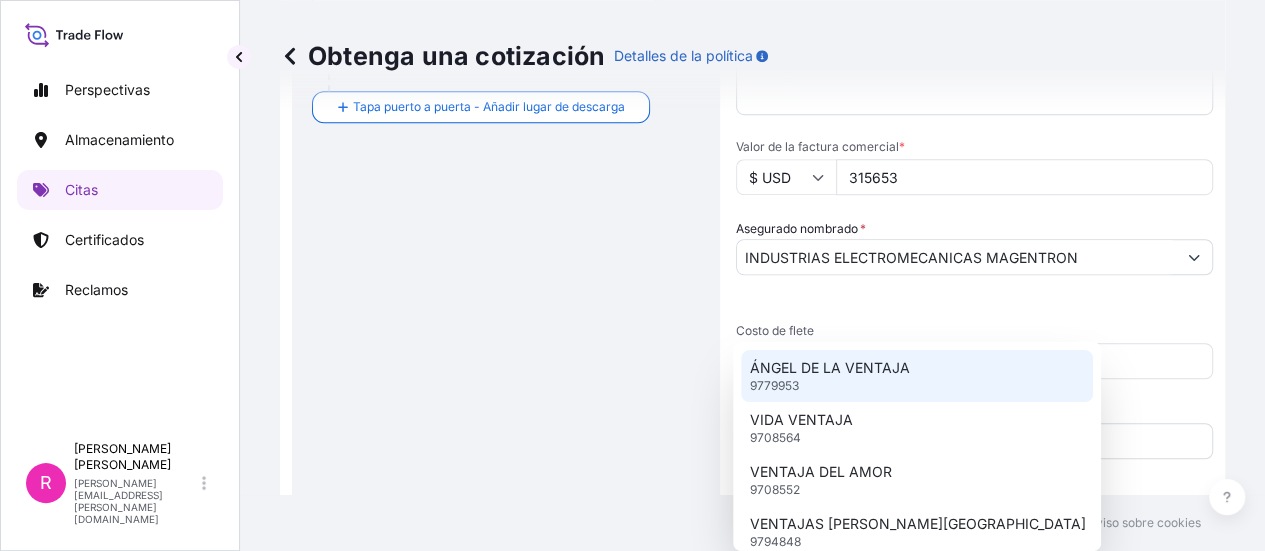 scroll, scrollTop: 588, scrollLeft: 0, axis: vertical 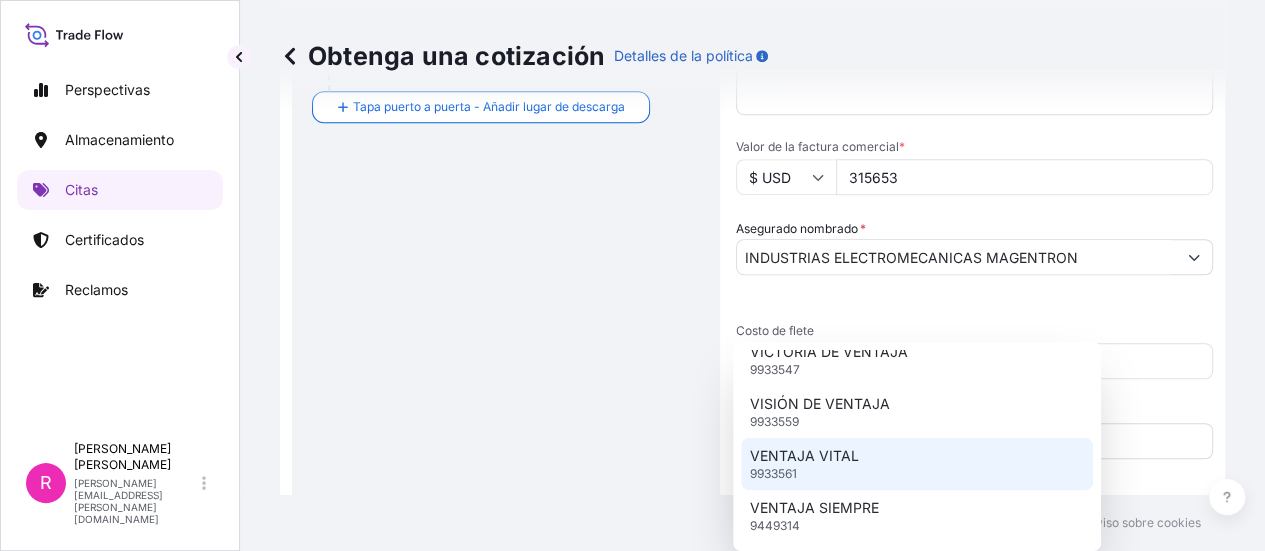 drag, startPoint x: 1279, startPoint y: 313, endPoint x: 1279, endPoint y: 431, distance: 118 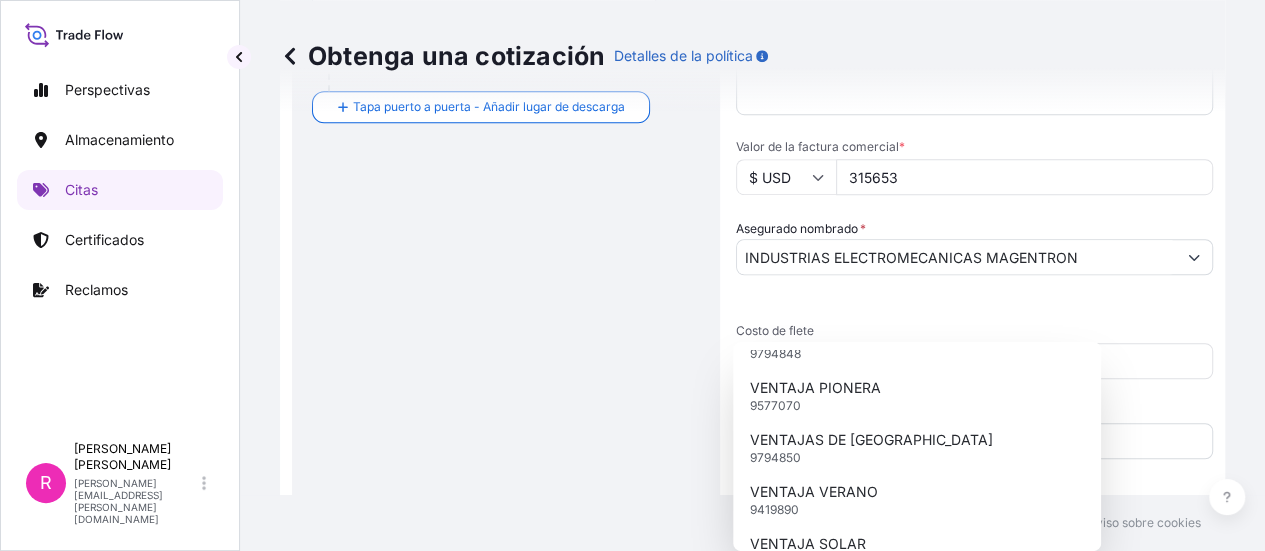 scroll, scrollTop: 0, scrollLeft: 0, axis: both 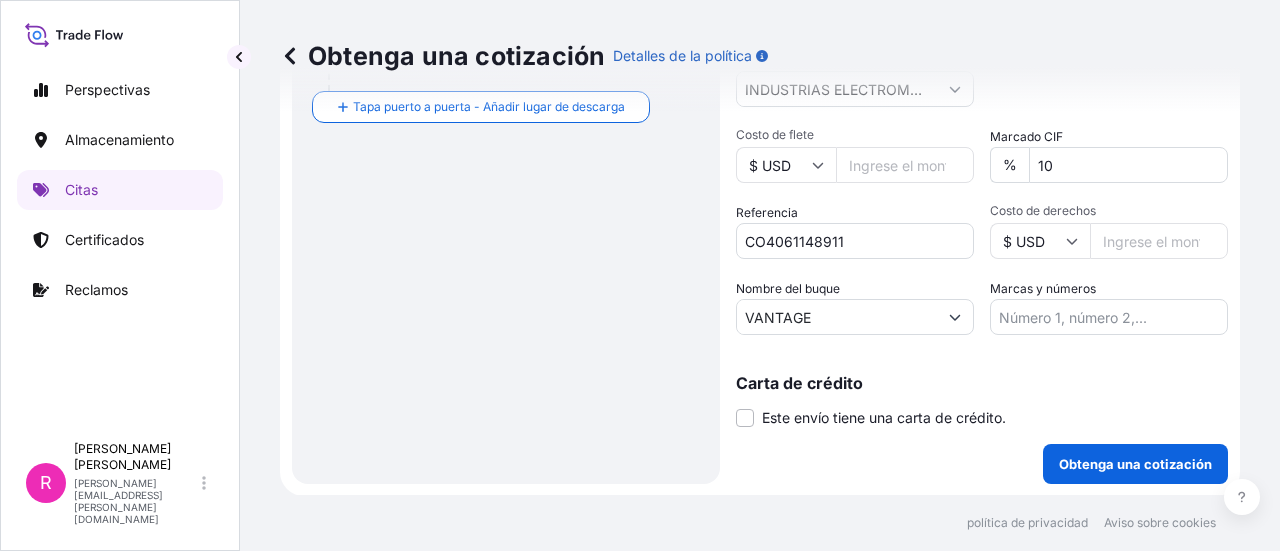 click on "VANTAGE" at bounding box center (855, 317) 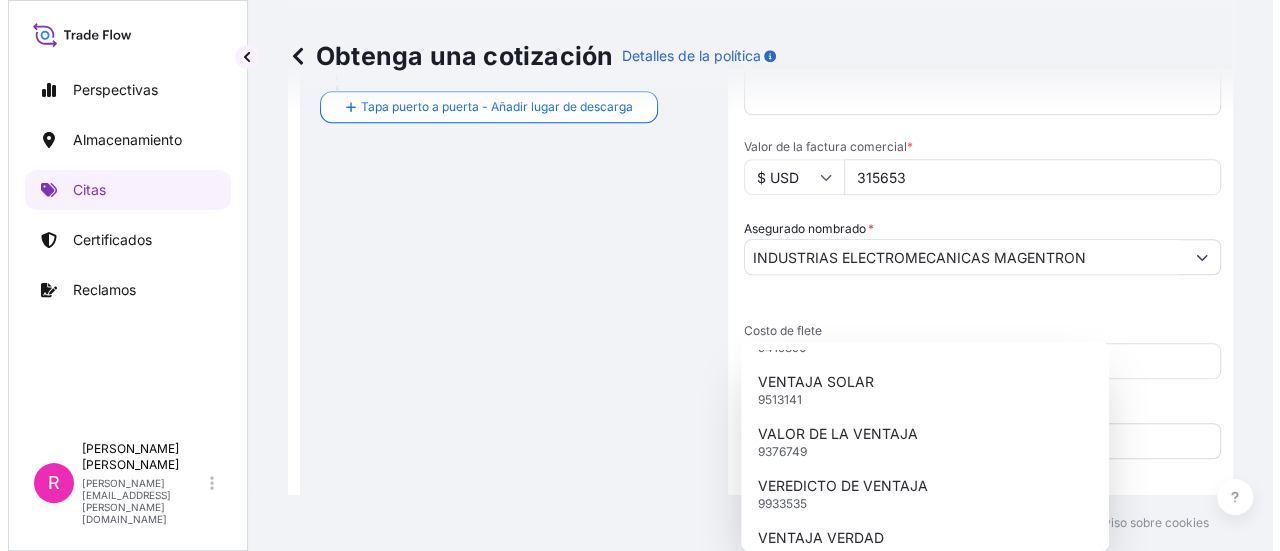 scroll, scrollTop: 380, scrollLeft: 0, axis: vertical 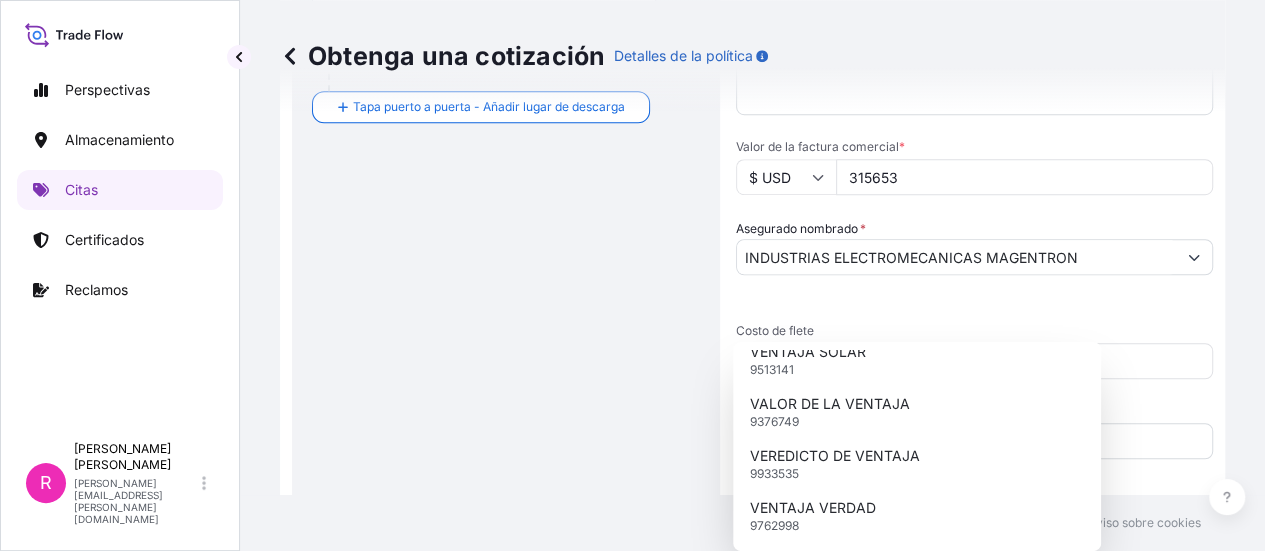 drag, startPoint x: 1279, startPoint y: 337, endPoint x: 1275, endPoint y: 593, distance: 256.03125 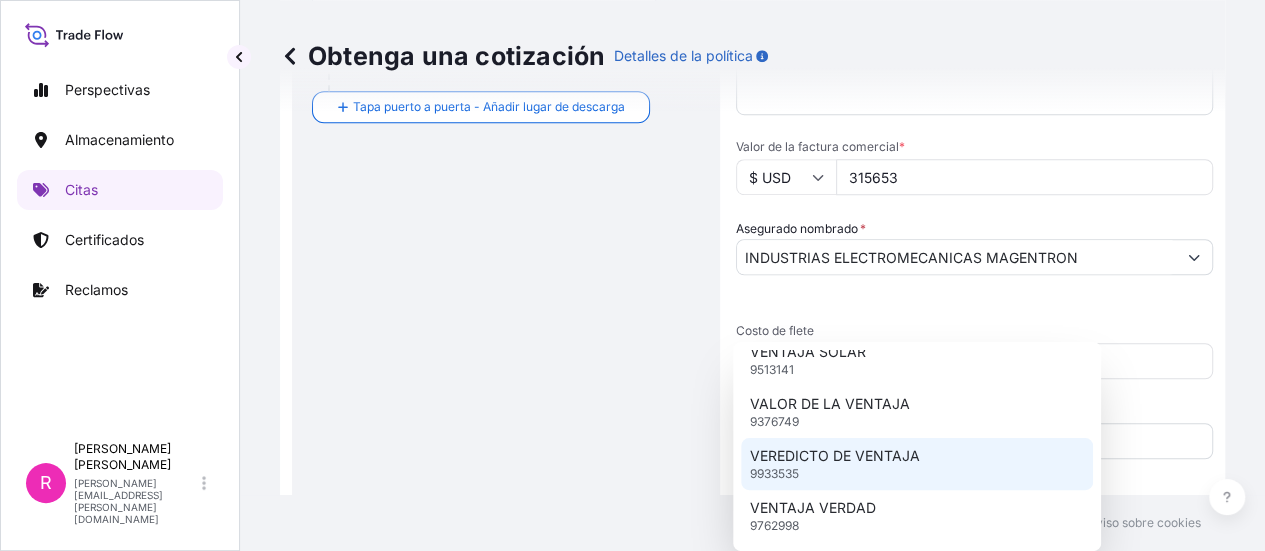 drag, startPoint x: 1270, startPoint y: 367, endPoint x: 1262, endPoint y: 292, distance: 75.42546 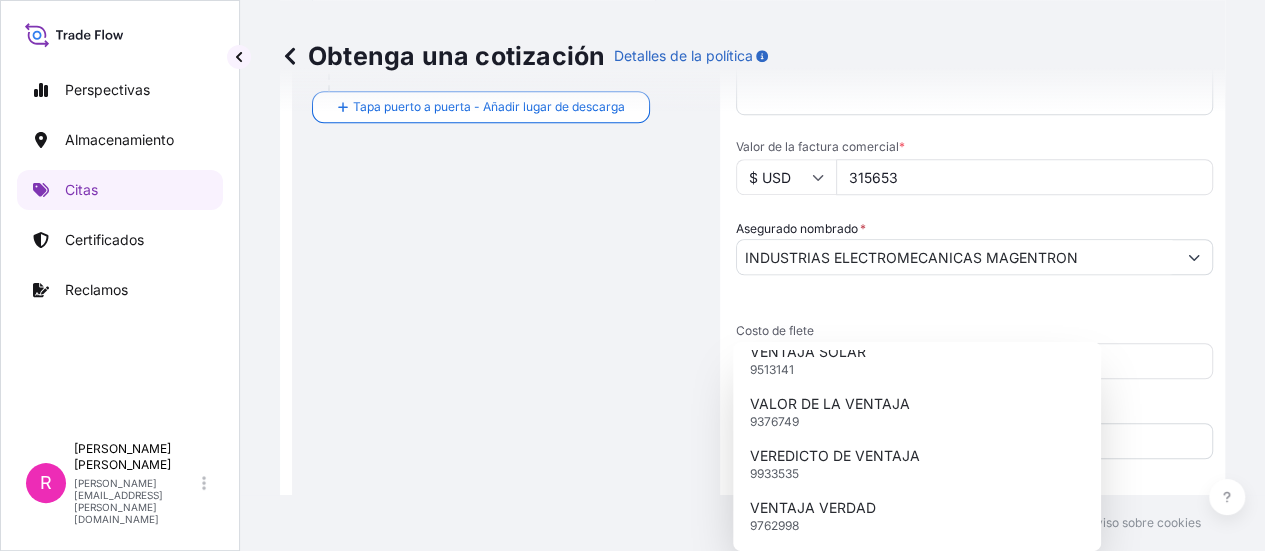 click on "VANTAGE" at bounding box center [956, 681] 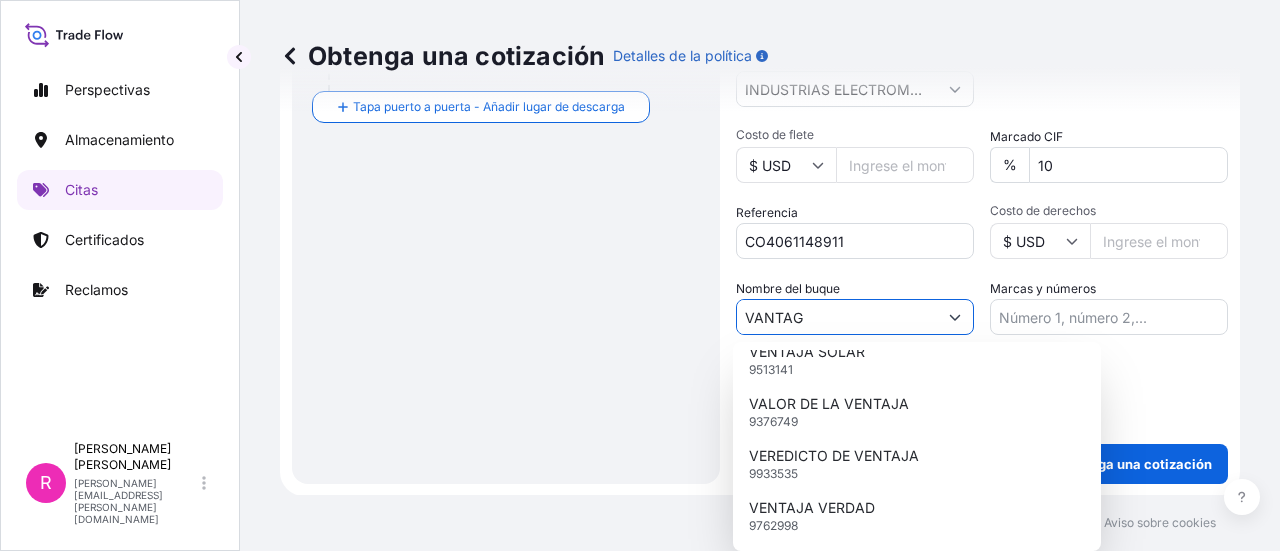 scroll, scrollTop: 0, scrollLeft: 0, axis: both 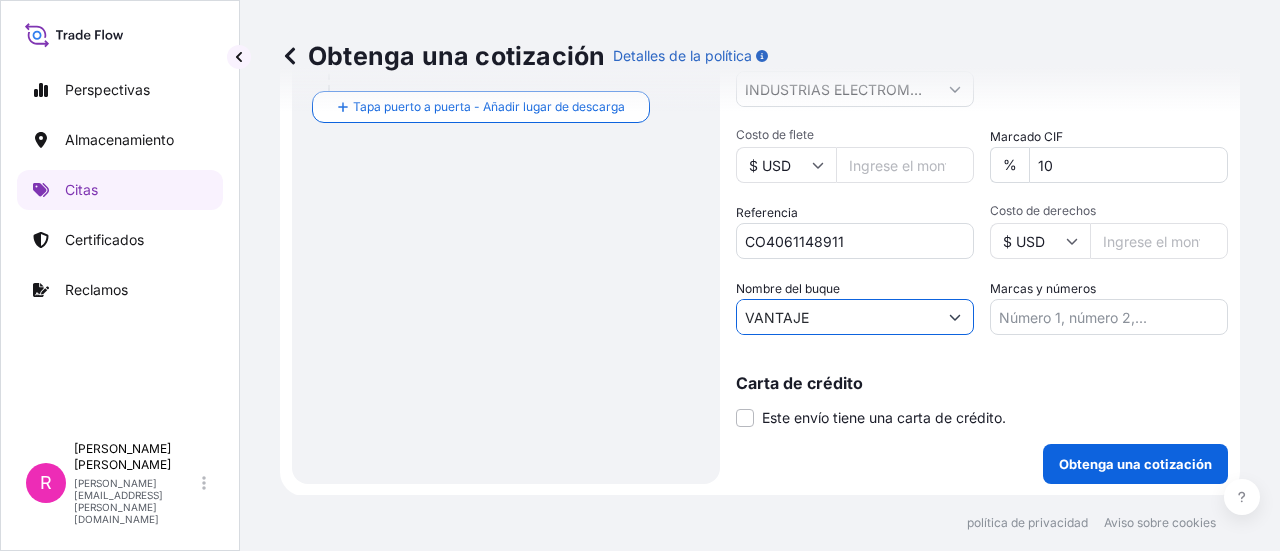 drag, startPoint x: 726, startPoint y: 311, endPoint x: 674, endPoint y: 306, distance: 52.23983 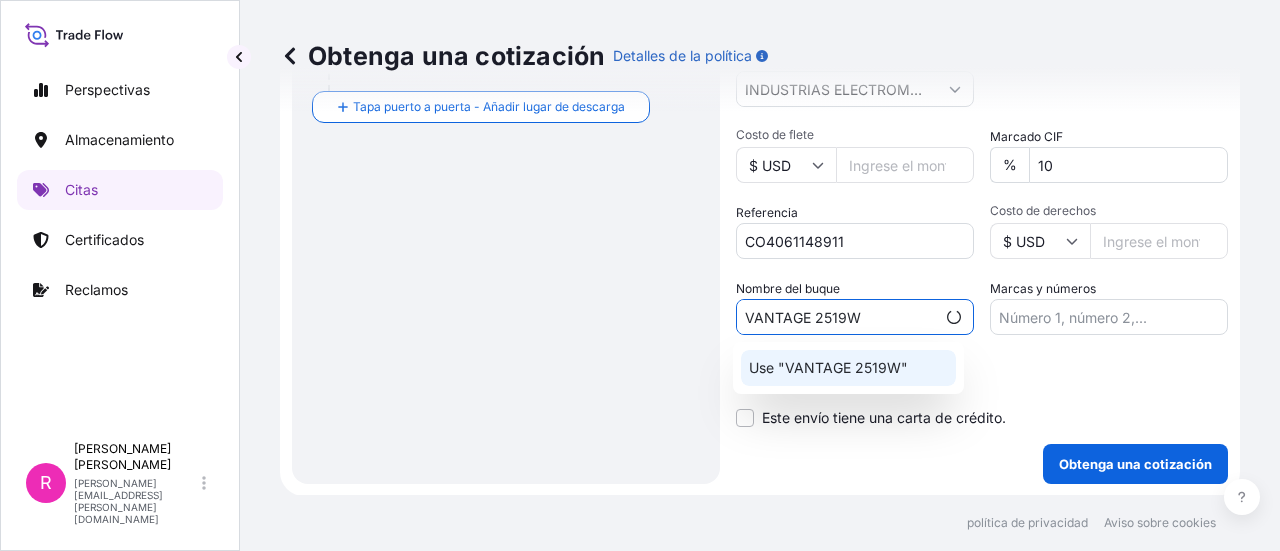 click on "Use "VANTAGE 2519W"" 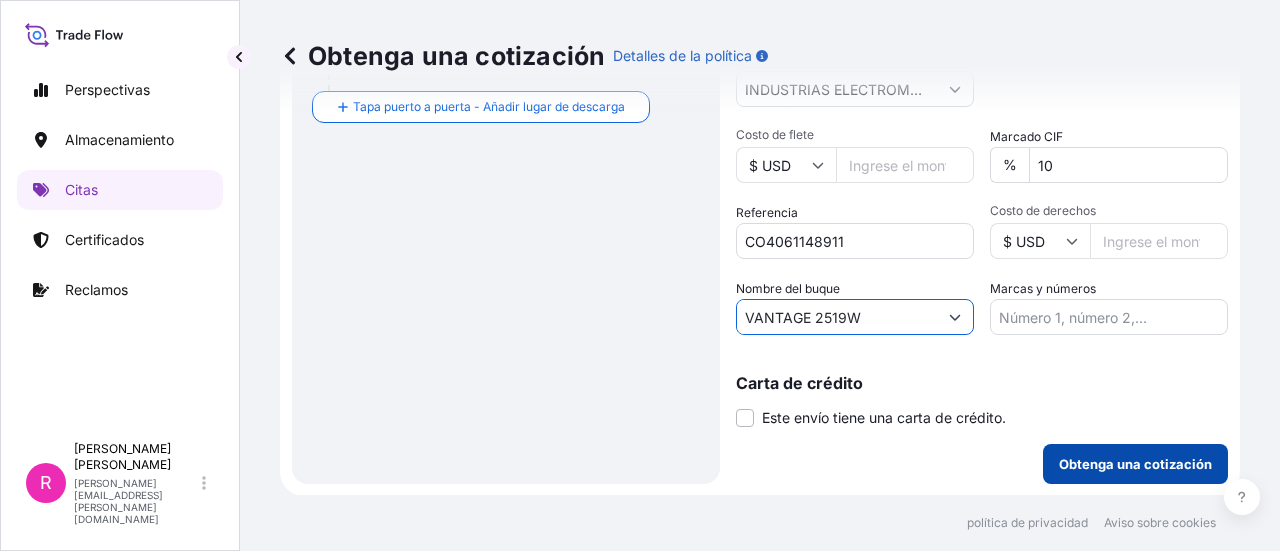 type on "VANTAGE 2519W" 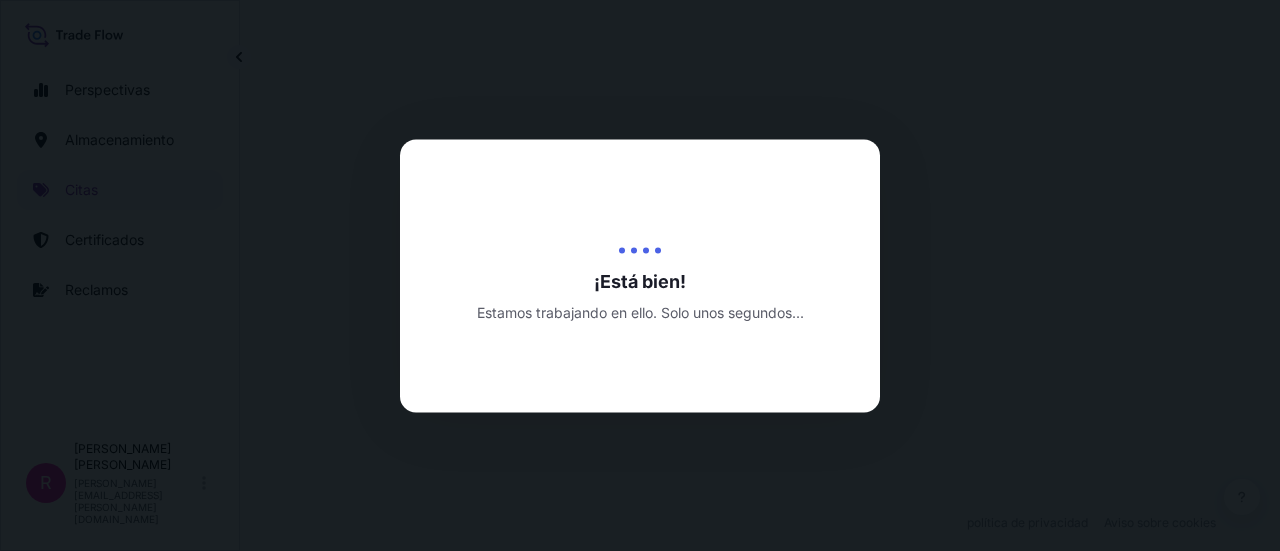 select on "Water" 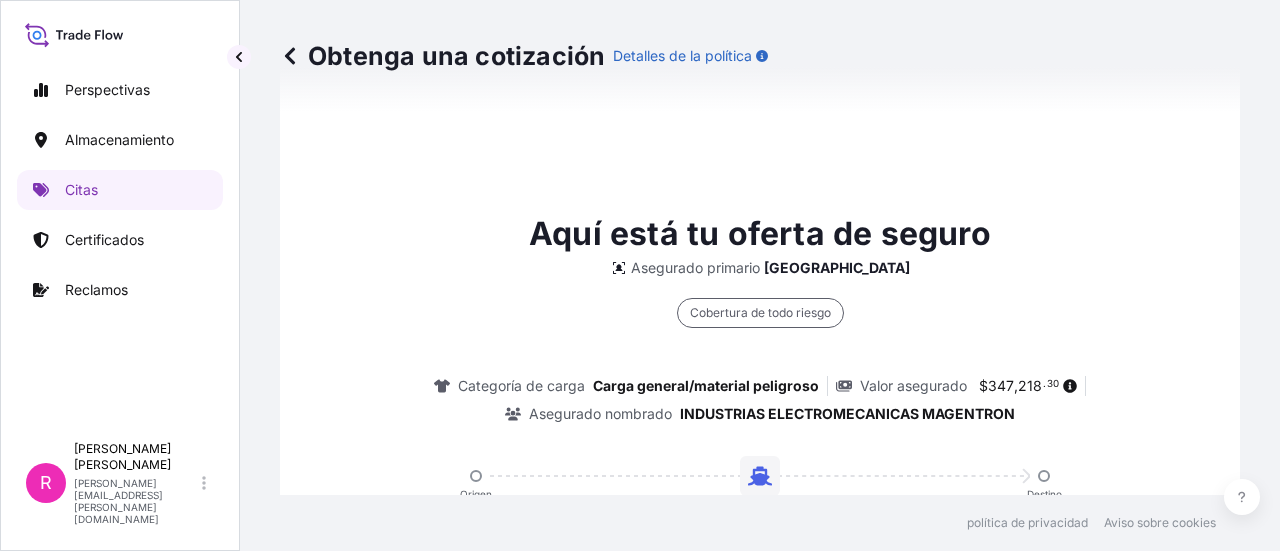 scroll, scrollTop: 1692, scrollLeft: 0, axis: vertical 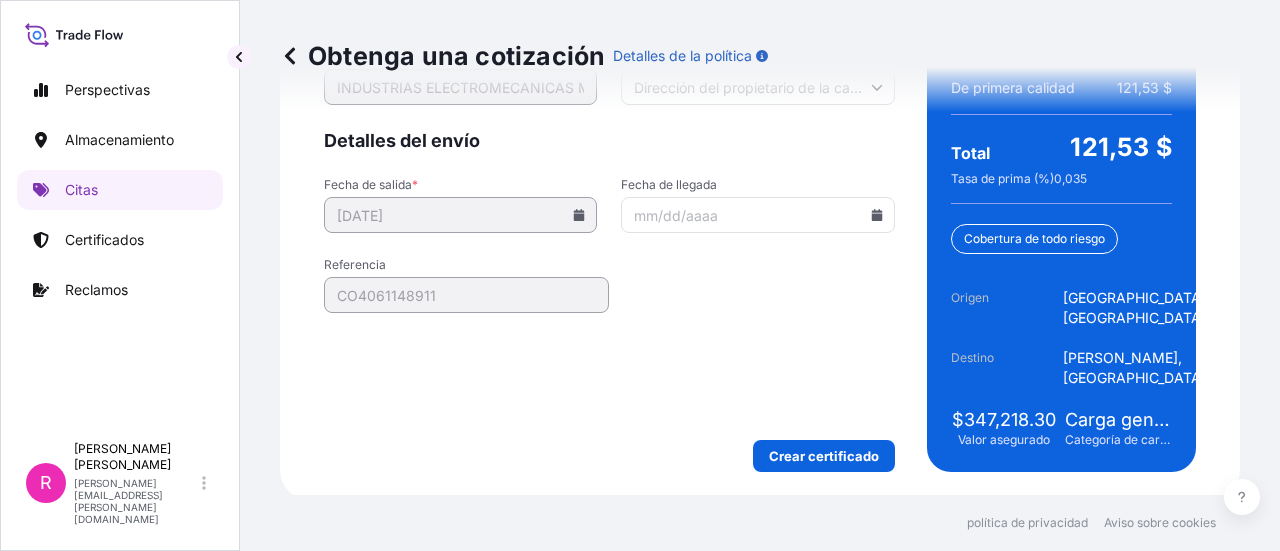 click at bounding box center (757, 215) 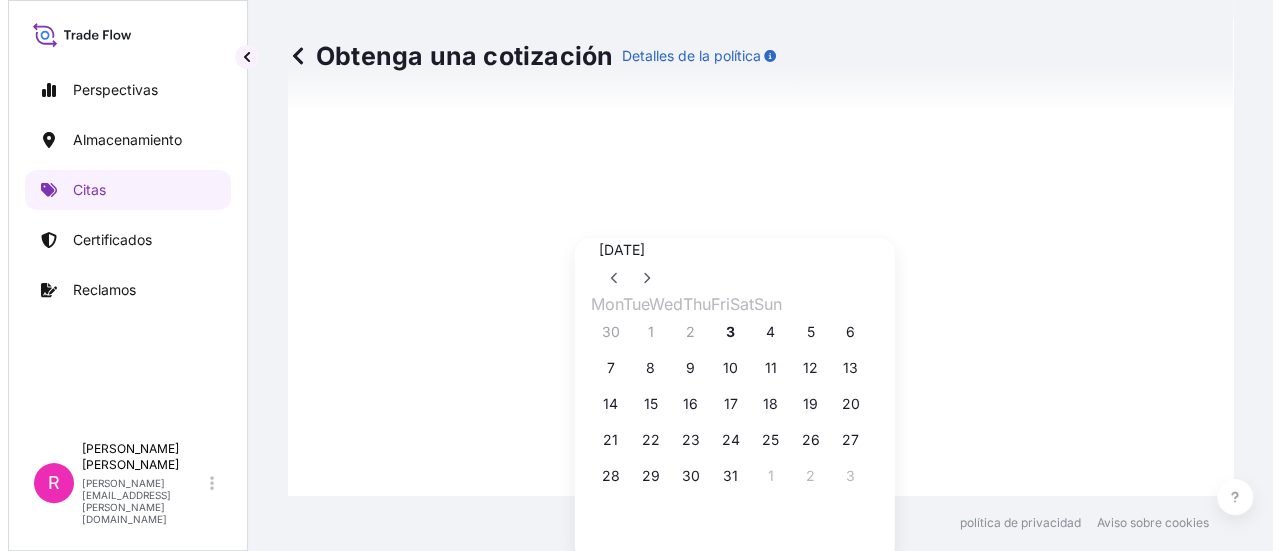 scroll, scrollTop: 3450, scrollLeft: 0, axis: vertical 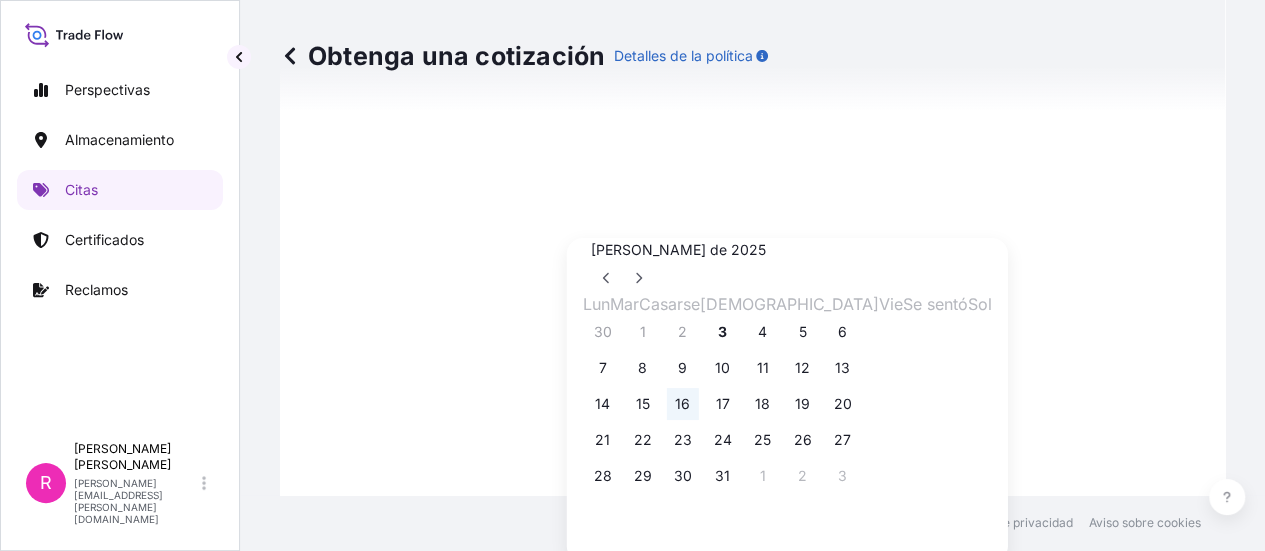 click on "16" at bounding box center (682, 403) 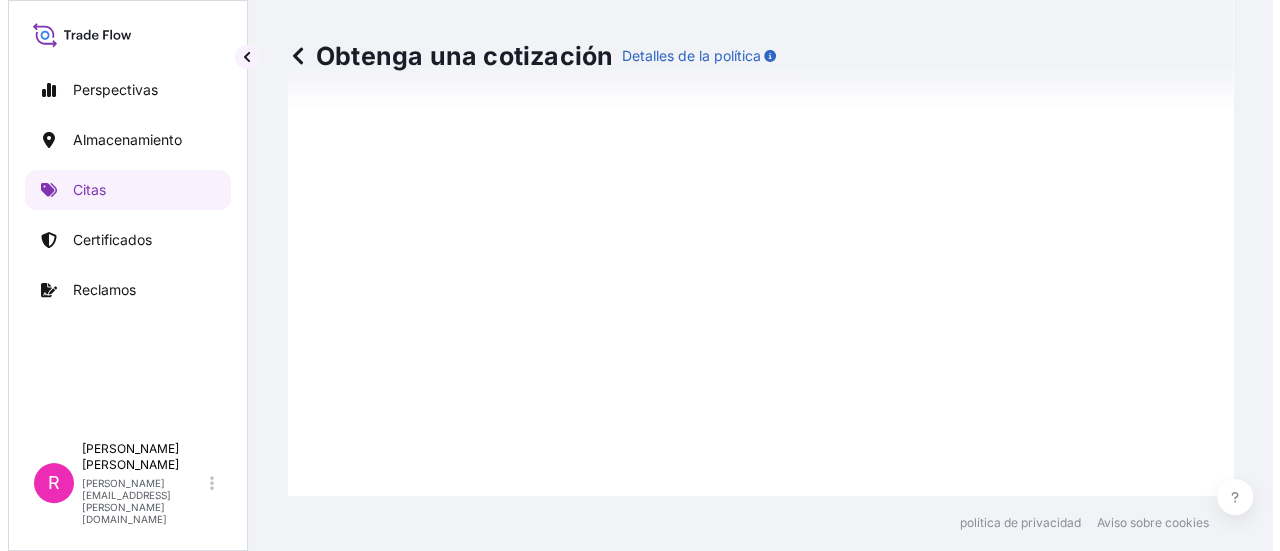 scroll, scrollTop: 3386, scrollLeft: 0, axis: vertical 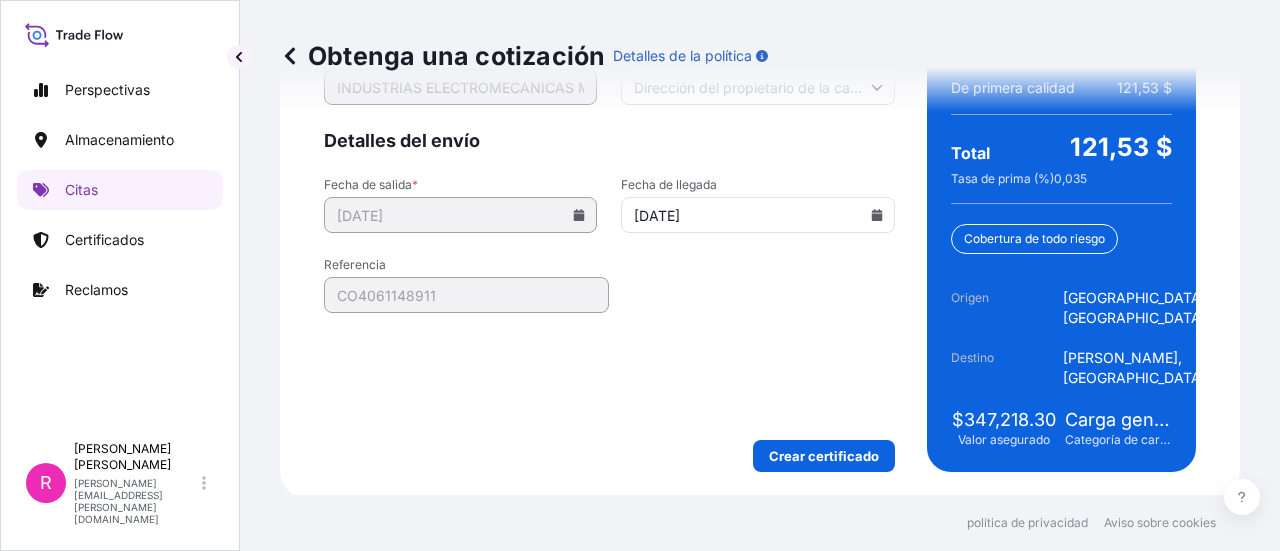 click on "Solo necesitamos algunos detalles más antes de emitir el certificado.   Detalles del asegurado nombrado Nombre asegurado nombrado   INDUSTRIAS ELECTROMECANICAS MAGENTRON DIRECCIÓN   Detalles del envío Fecha de salida  *   07/03/2025 Fecha de llegada   Referencia   CO4061148911 Crear certificado Resumen CO4061148911 De primera calidad 121,53 $ Total 121,53 $ Tasa de prima (%)    0,035 Cobertura de todo riesgo Origen Buenaventura, Colombia Destino Rodman, Panamá $347,218.30 Valor asegurado Carga general/material peligroso Categoría de carga" at bounding box center (760, 196) 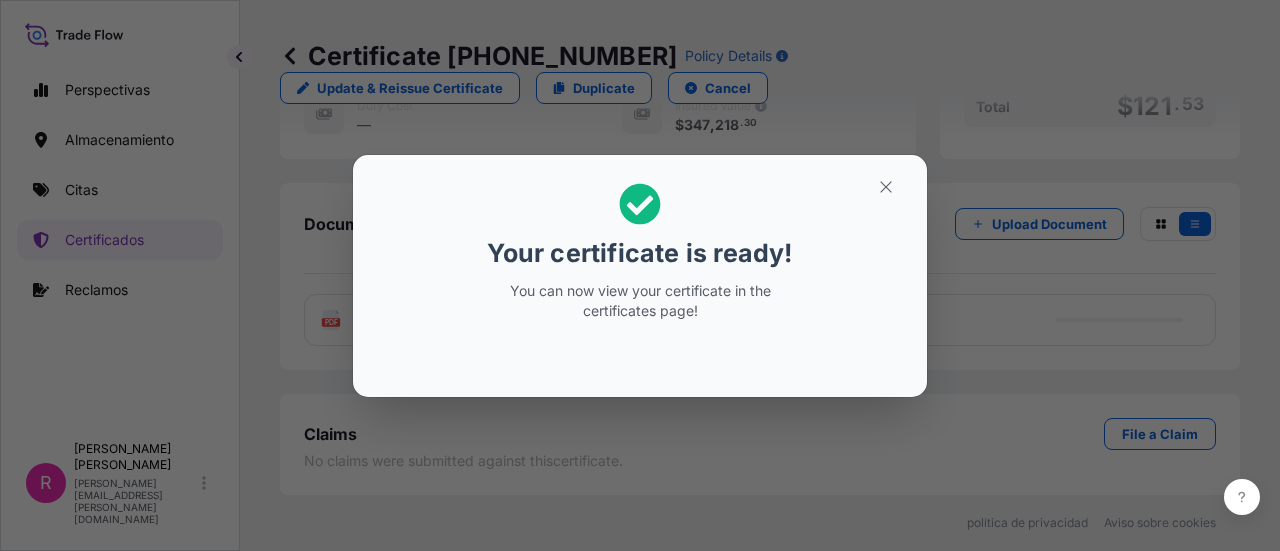 scroll, scrollTop: 0, scrollLeft: 0, axis: both 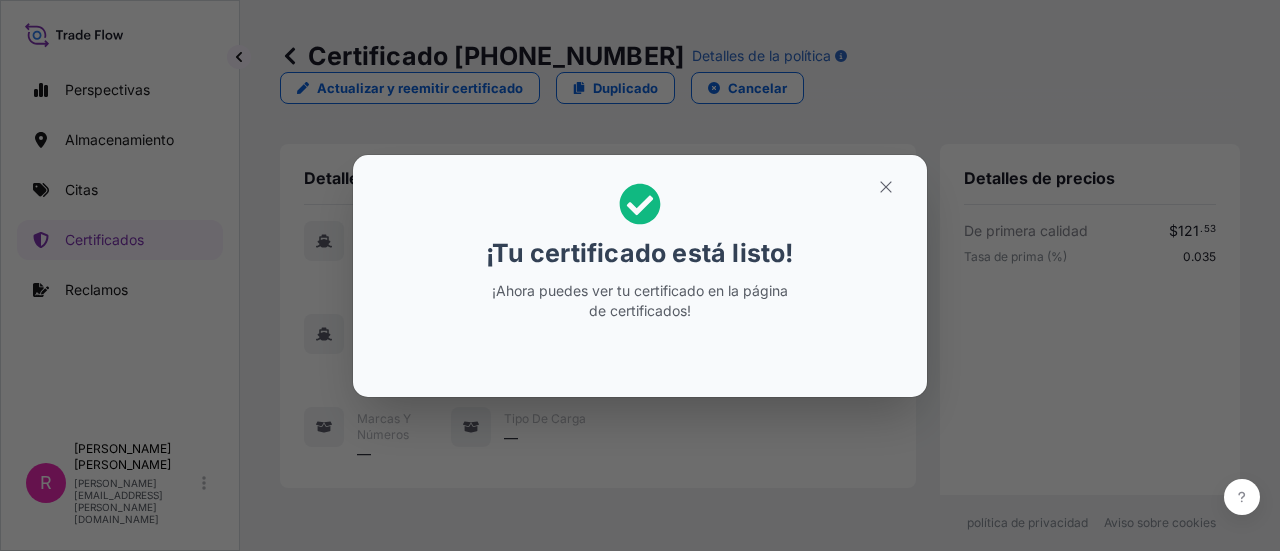 drag, startPoint x: 903, startPoint y: 214, endPoint x: 898, endPoint y: 190, distance: 24.5153 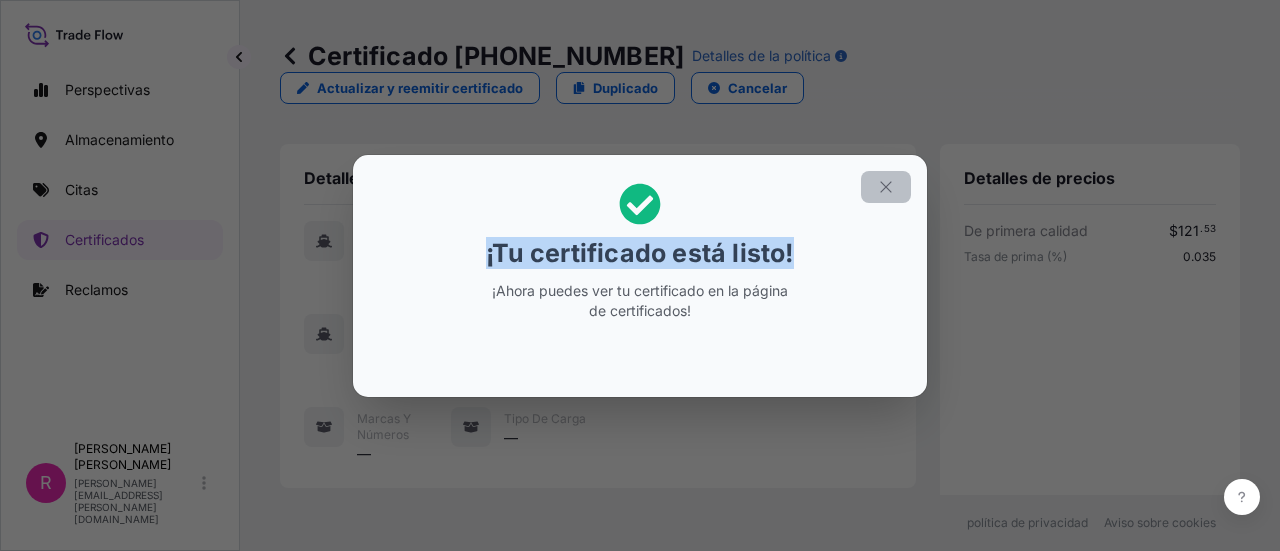 click at bounding box center [886, 187] 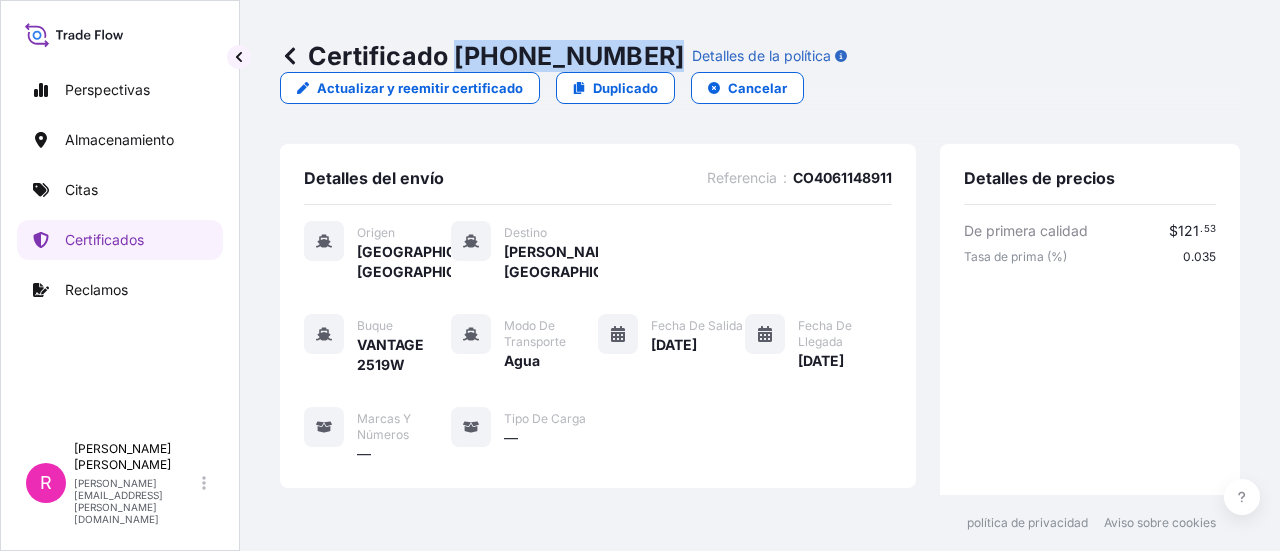 drag, startPoint x: 452, startPoint y: 47, endPoint x: 612, endPoint y: 56, distance: 160.25293 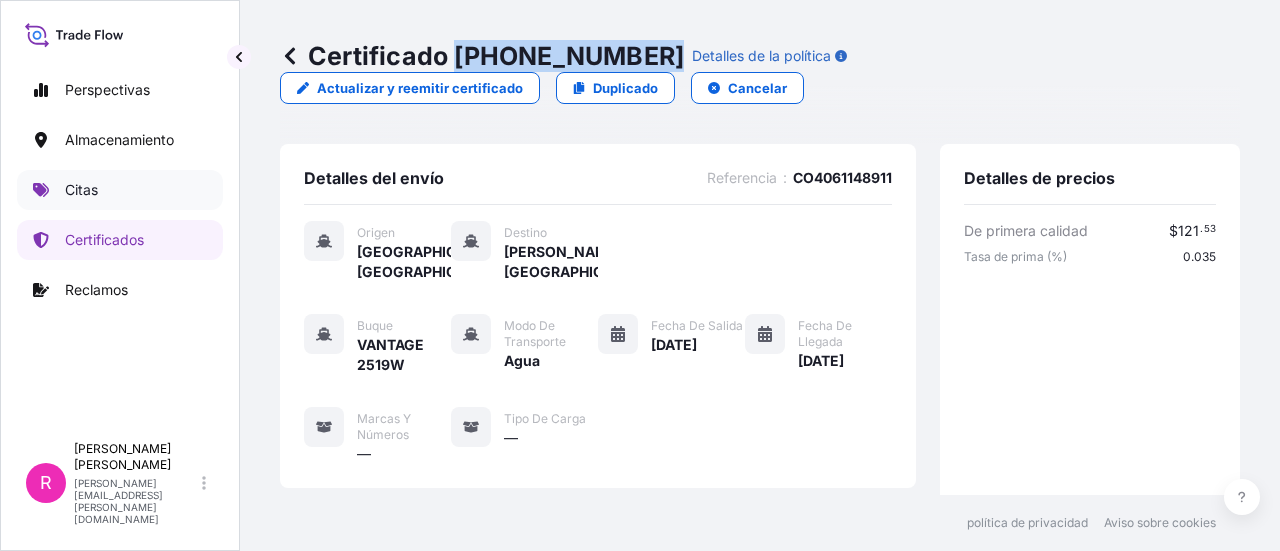 click on "Citas" at bounding box center (120, 190) 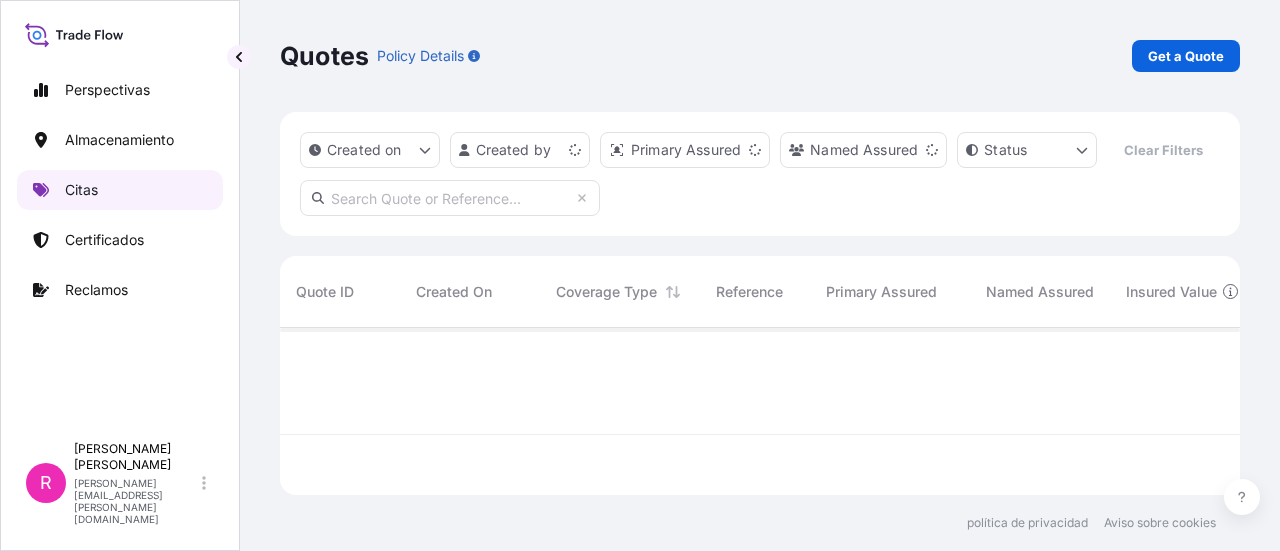 scroll, scrollTop: 16, scrollLeft: 16, axis: both 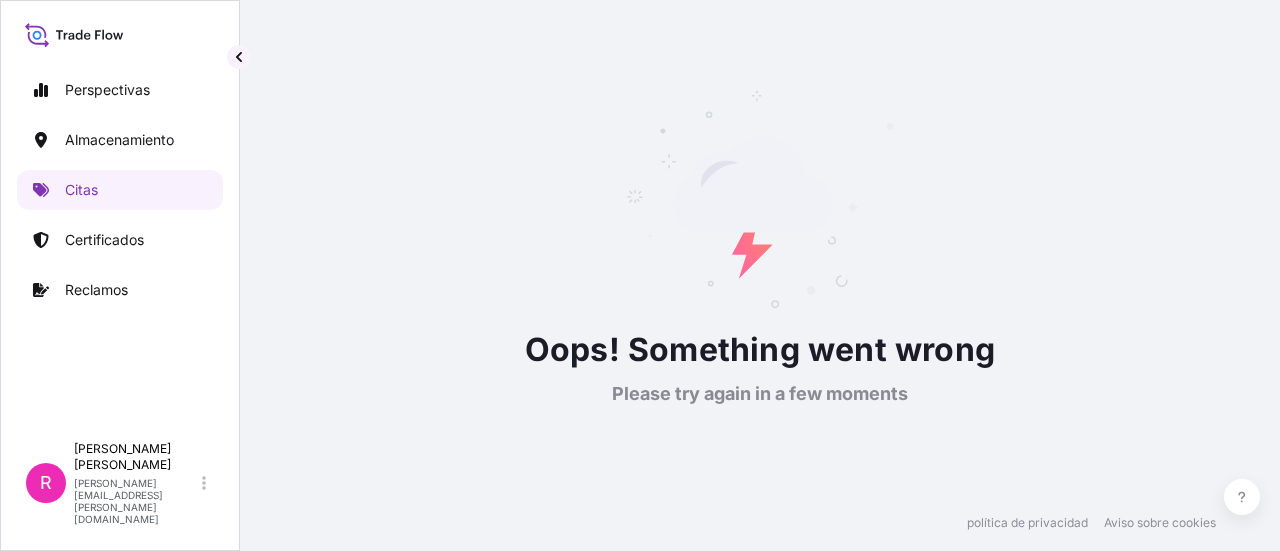 click on "Oops! Something went wrong Please try again in a few moments" at bounding box center [760, 247] 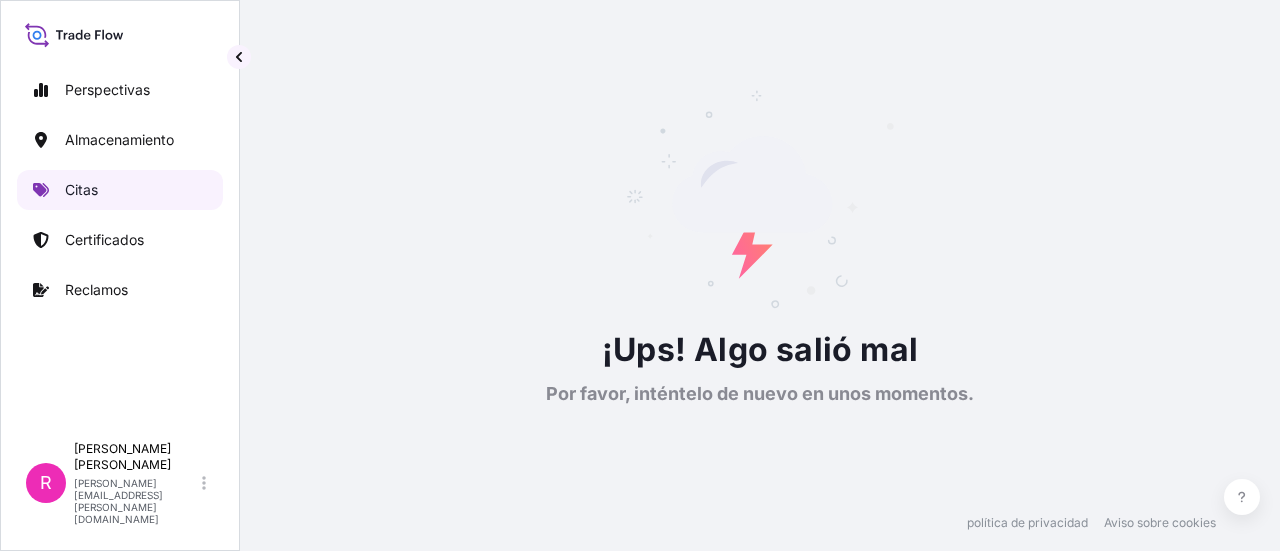 click on "Citas" at bounding box center [120, 190] 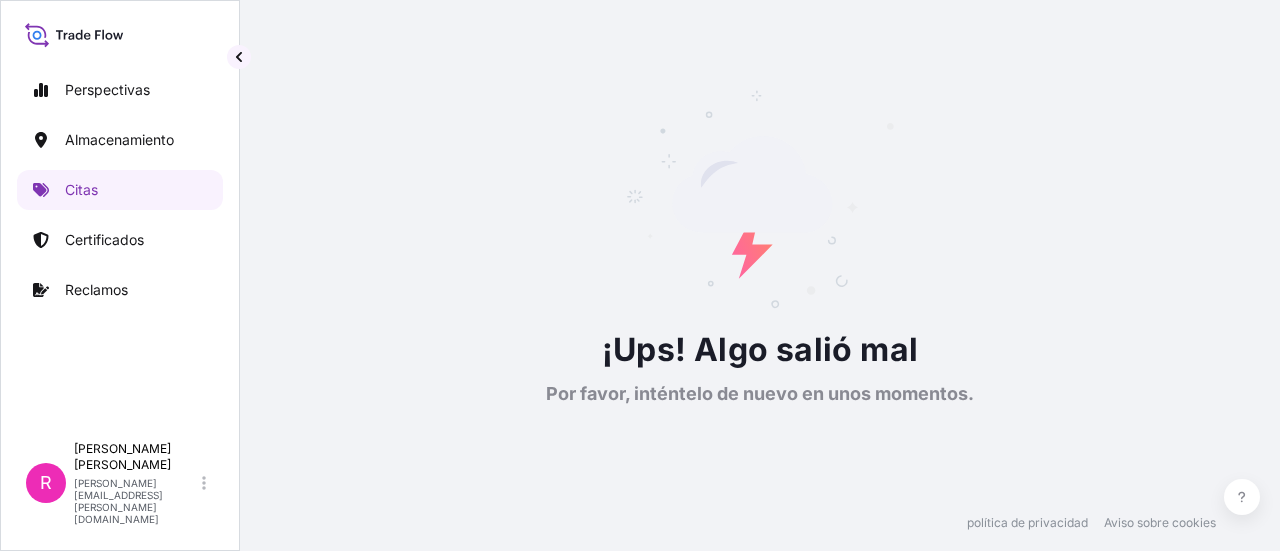 click on "Certificados" at bounding box center [120, 240] 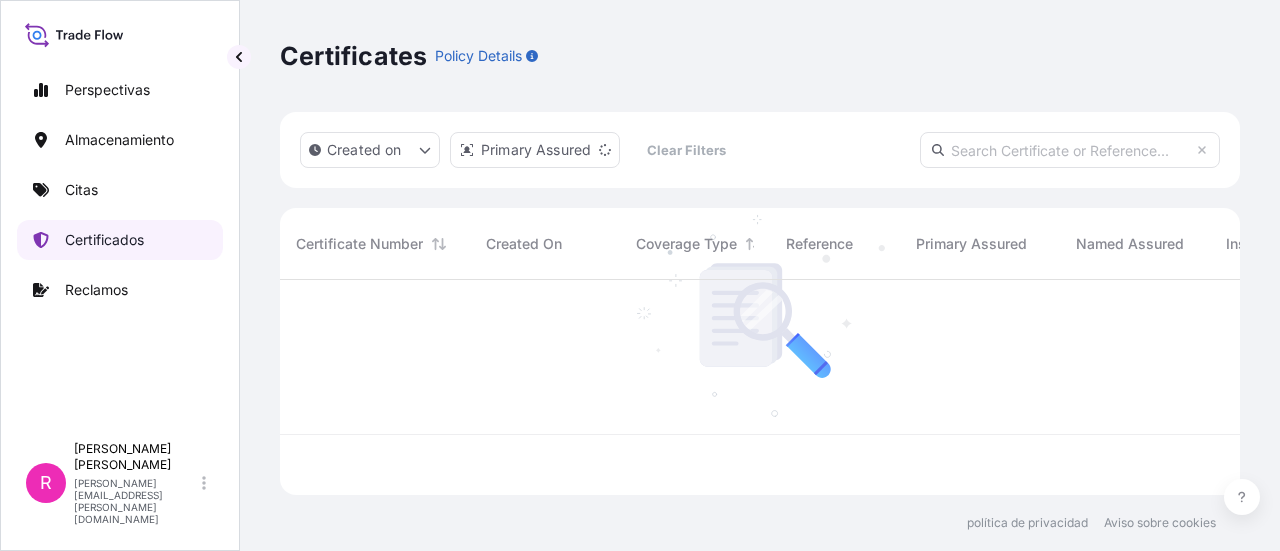 scroll, scrollTop: 16, scrollLeft: 16, axis: both 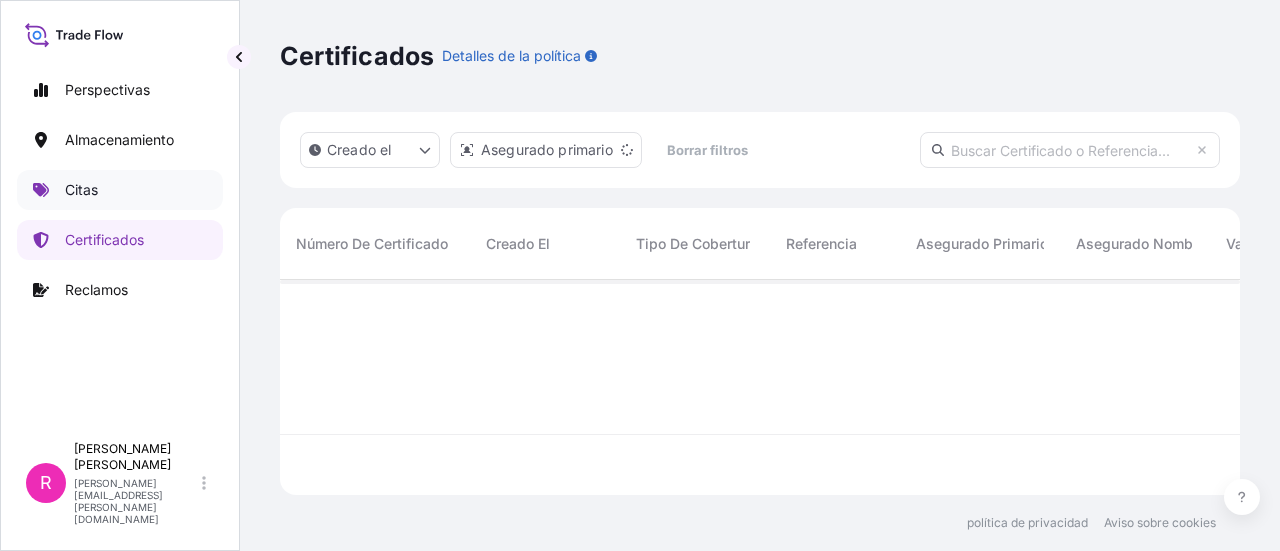 click on "Citas" at bounding box center (120, 190) 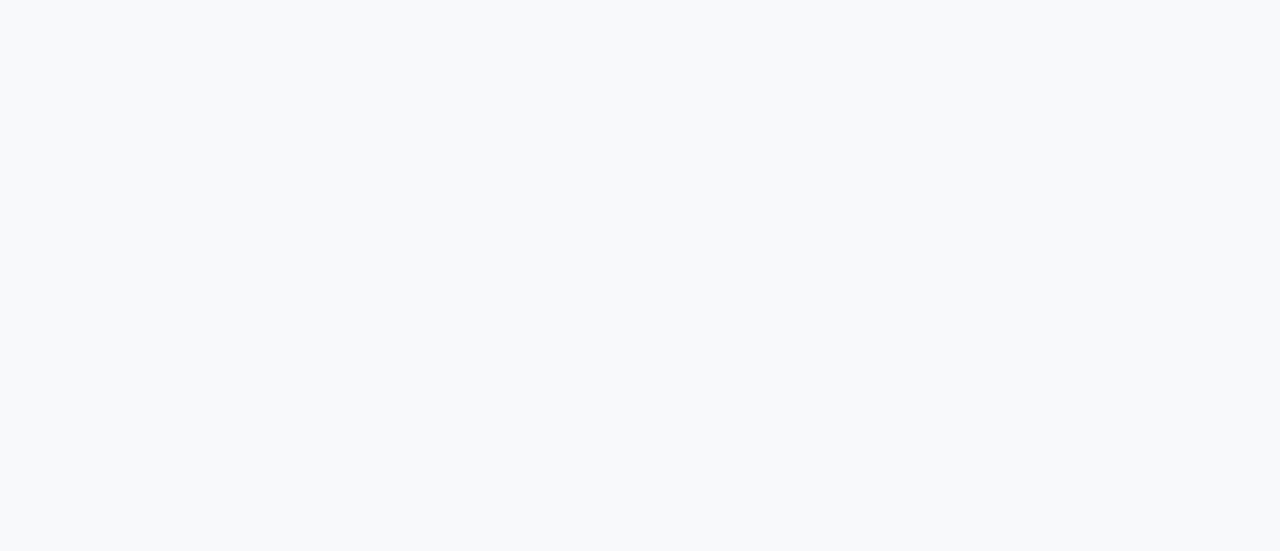 scroll, scrollTop: 0, scrollLeft: 0, axis: both 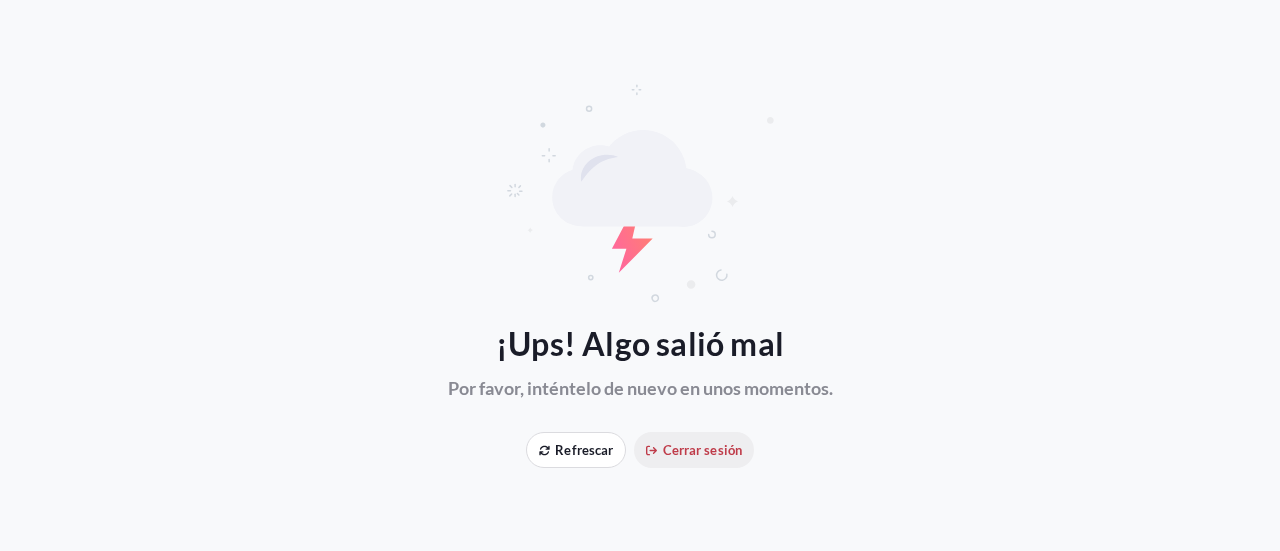 click on "Cerrar sesión" at bounding box center [702, 450] 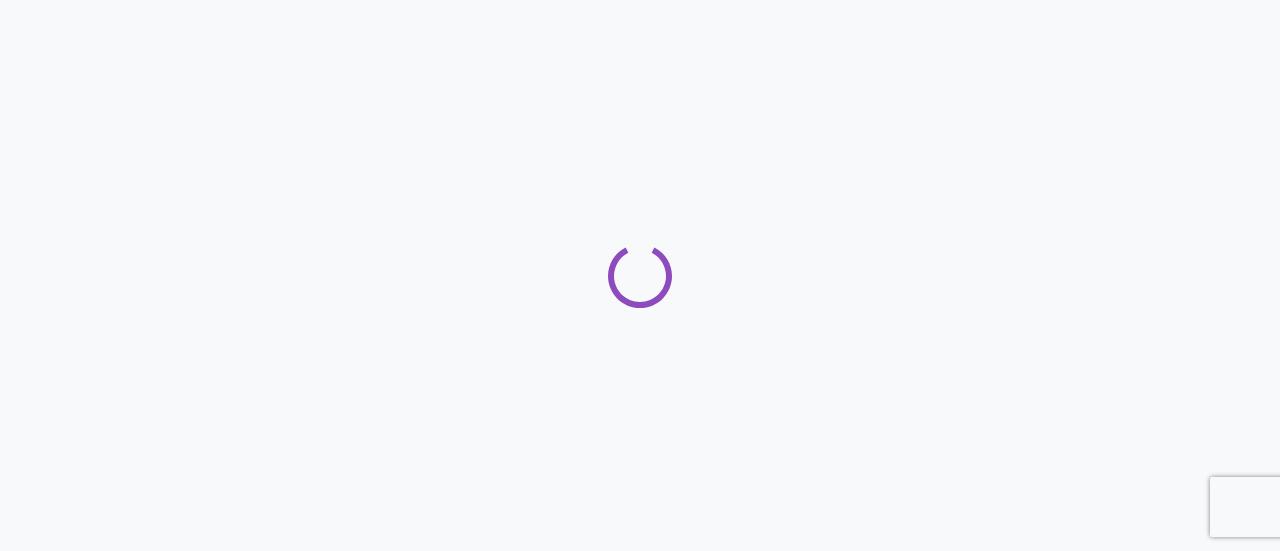 scroll, scrollTop: 0, scrollLeft: 0, axis: both 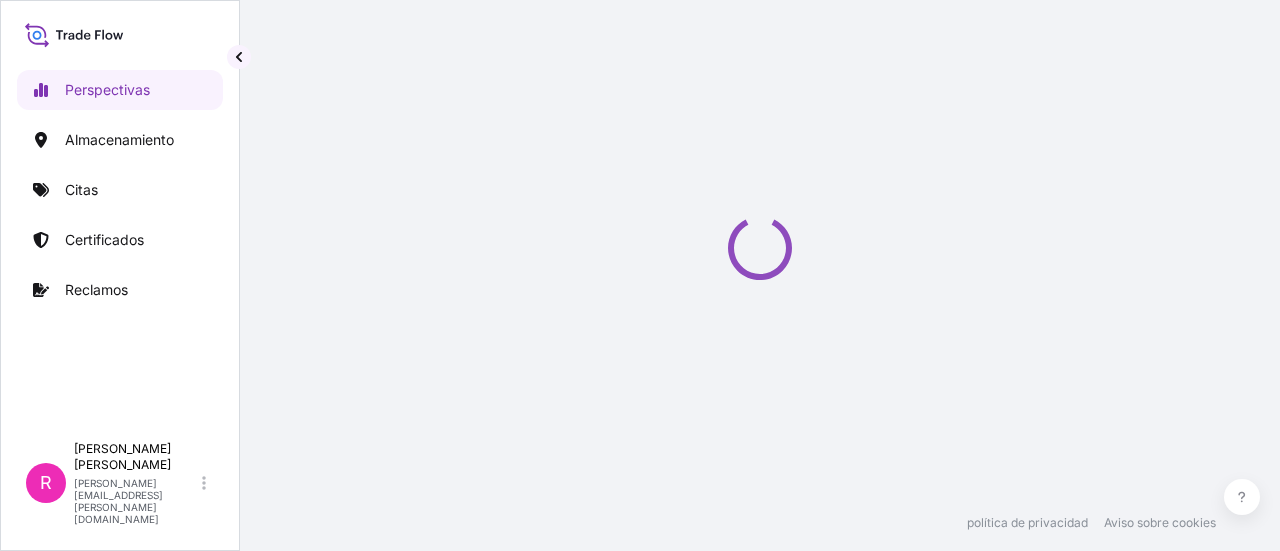 select on "2025" 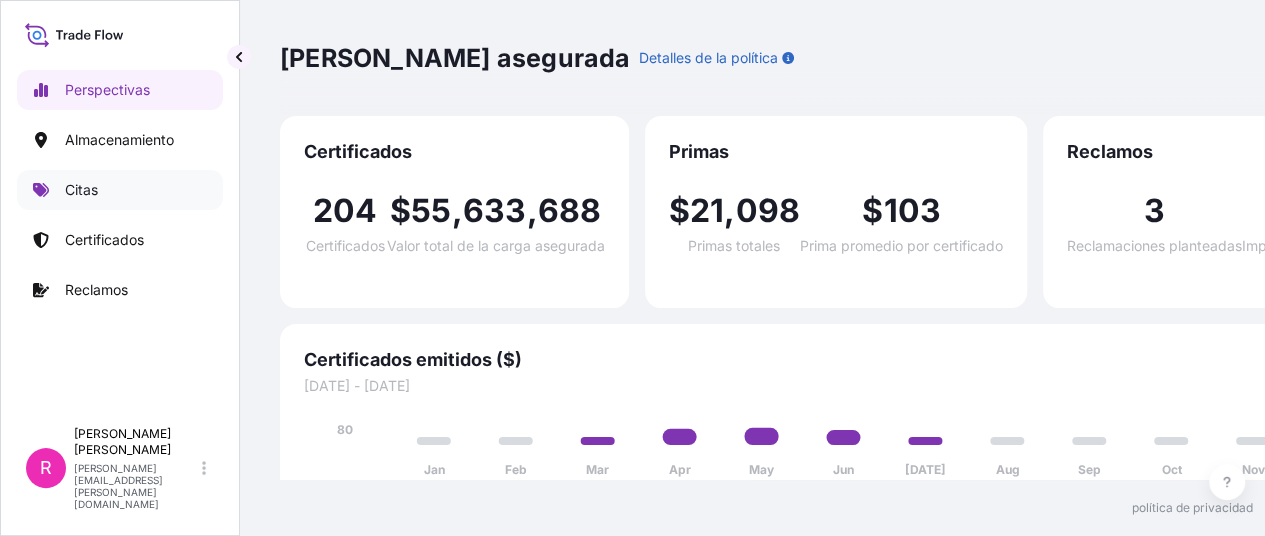 click on "Citas" at bounding box center [120, 190] 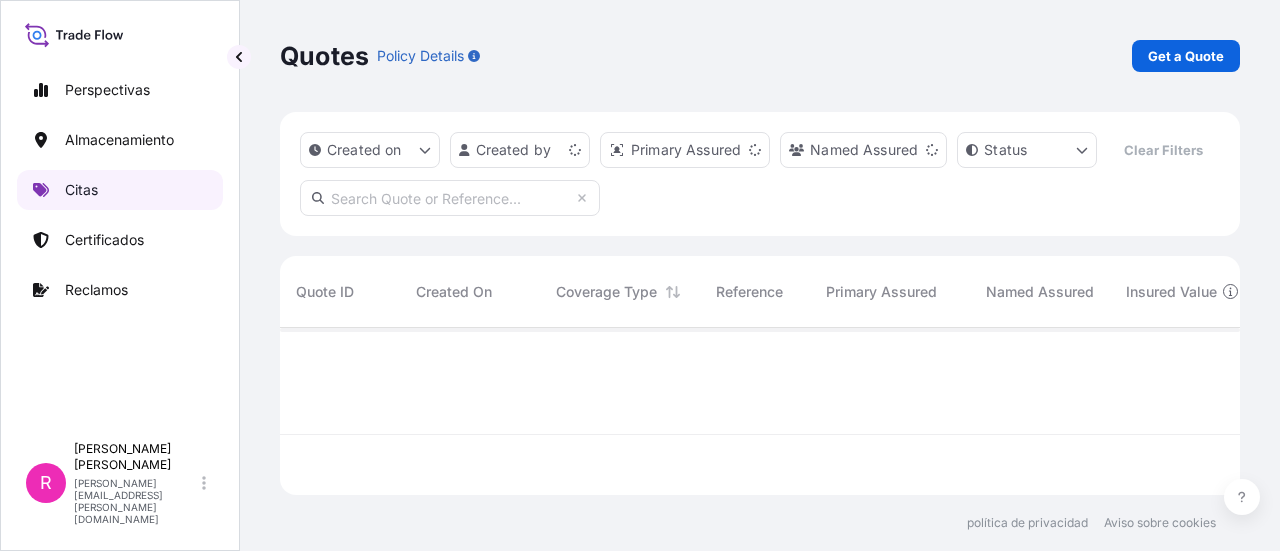 scroll, scrollTop: 16, scrollLeft: 16, axis: both 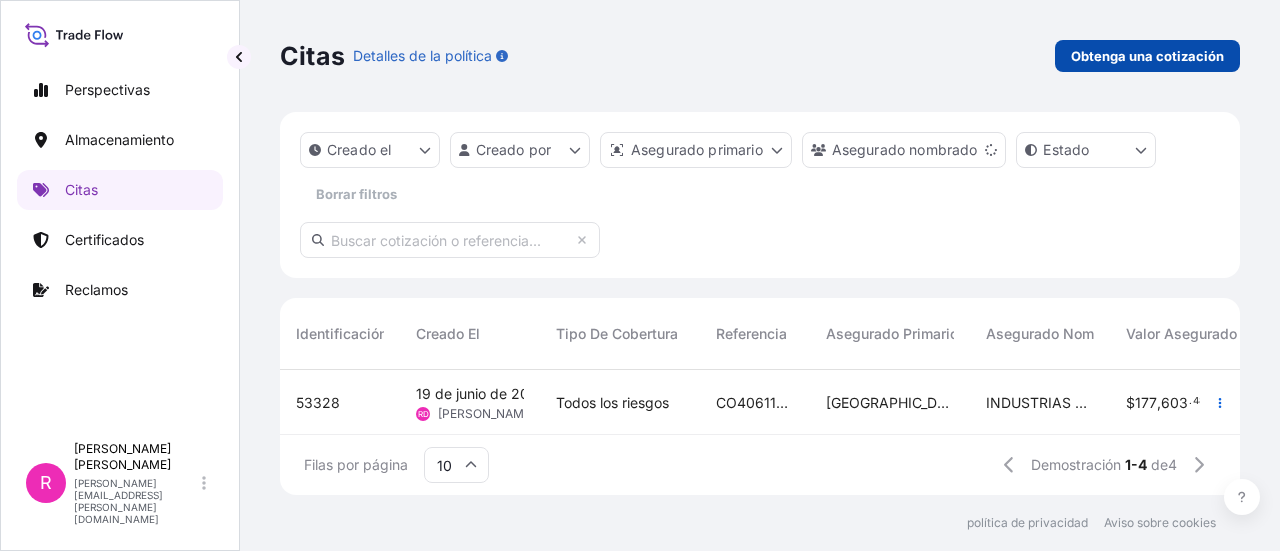 click on "Obtenga una cotización" at bounding box center (1147, 56) 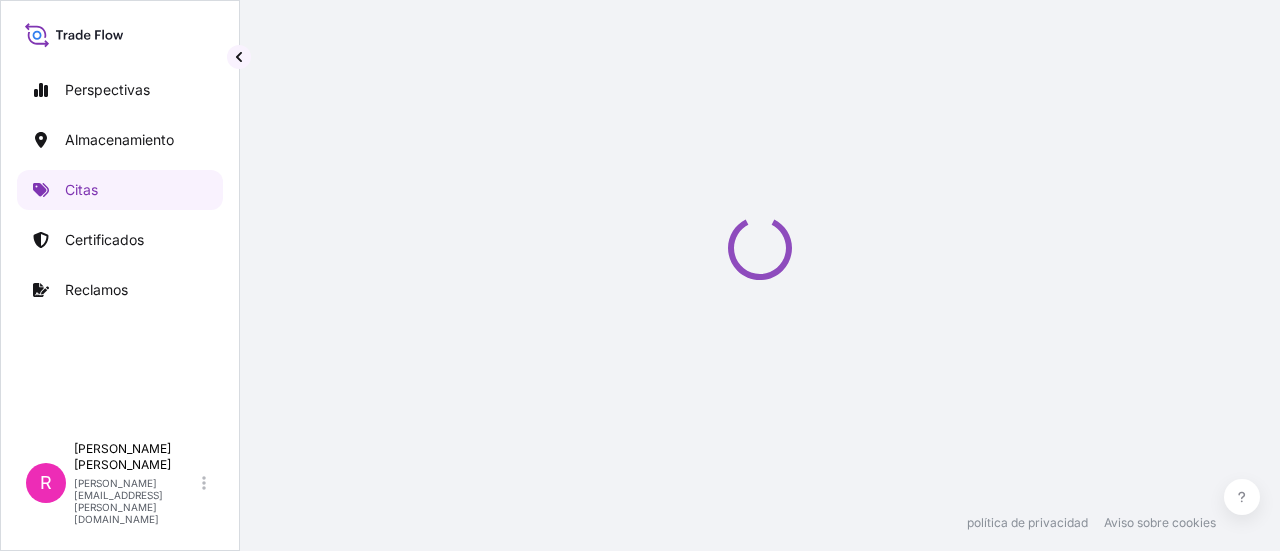 select on "Water" 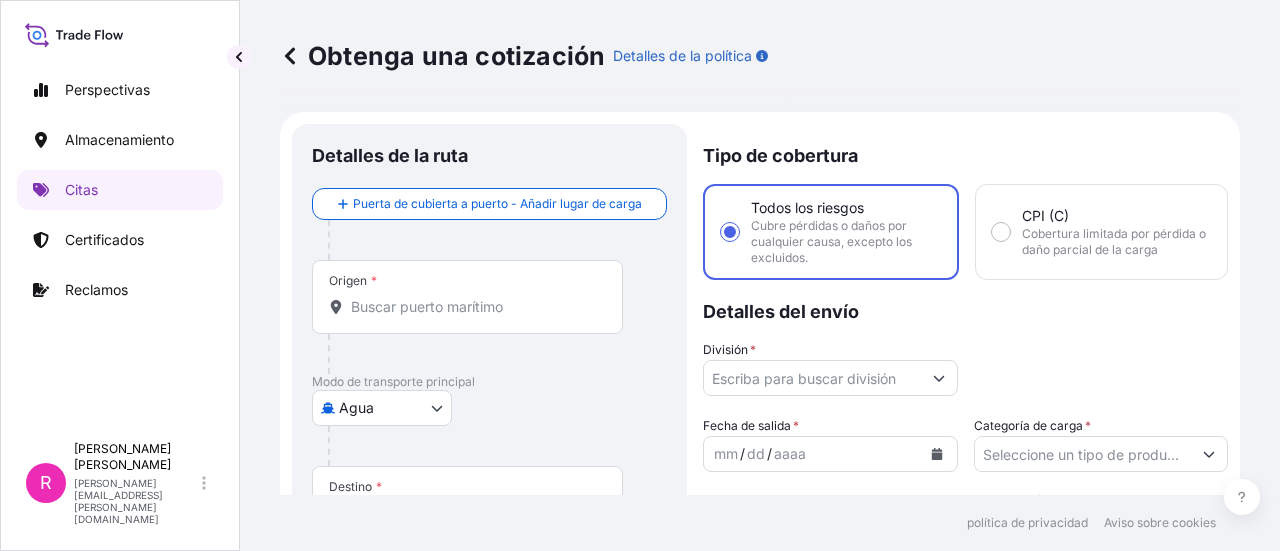 scroll, scrollTop: 32, scrollLeft: 0, axis: vertical 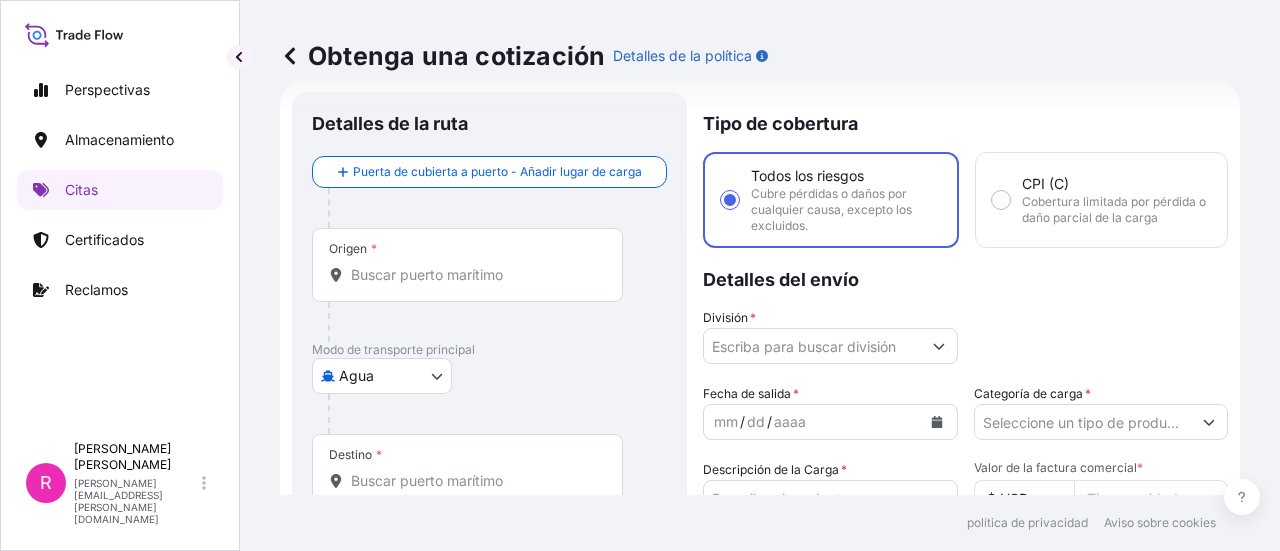 click on "Origen *" at bounding box center [467, 265] 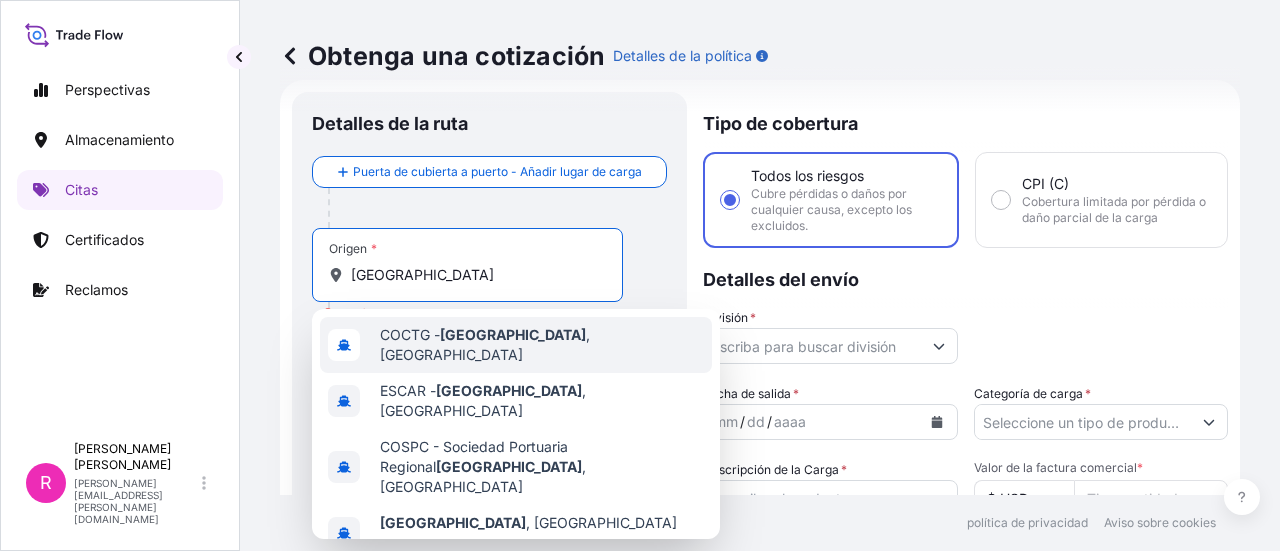 click on "COCTG -  [GEOGRAPHIC_DATA] , [GEOGRAPHIC_DATA]" at bounding box center [516, 345] 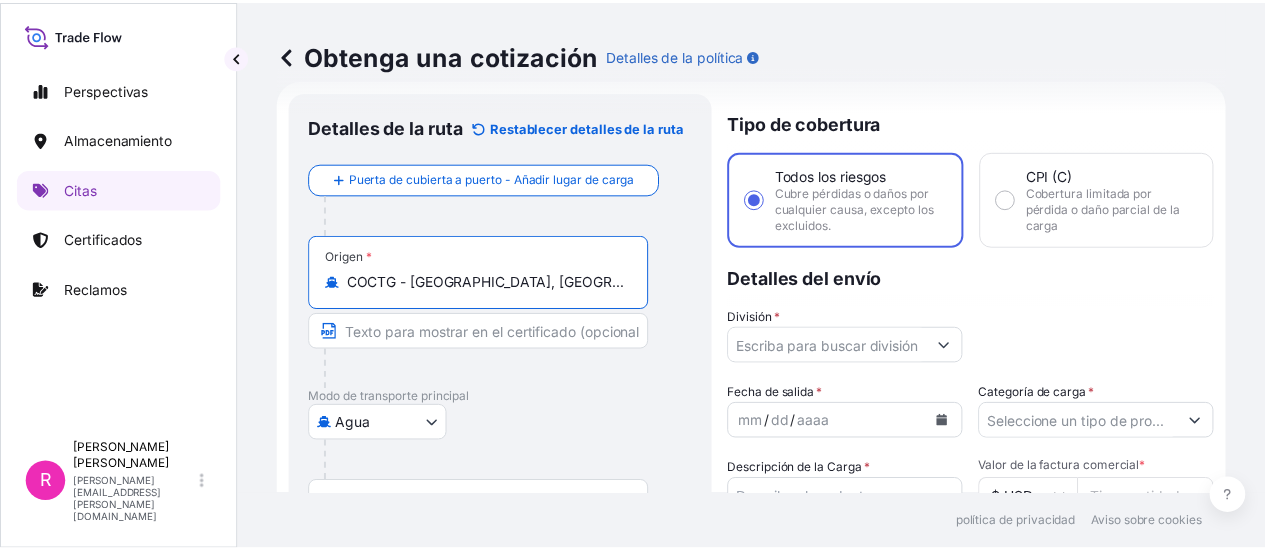 scroll, scrollTop: 132, scrollLeft: 0, axis: vertical 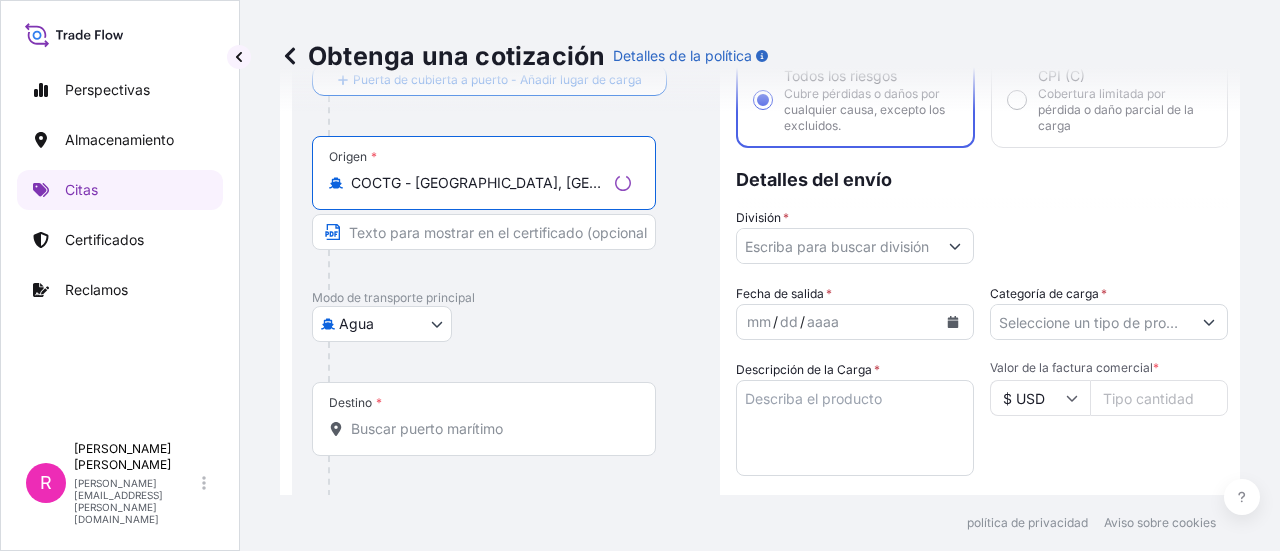 type on "COCTG - [GEOGRAPHIC_DATA], [GEOGRAPHIC_DATA]" 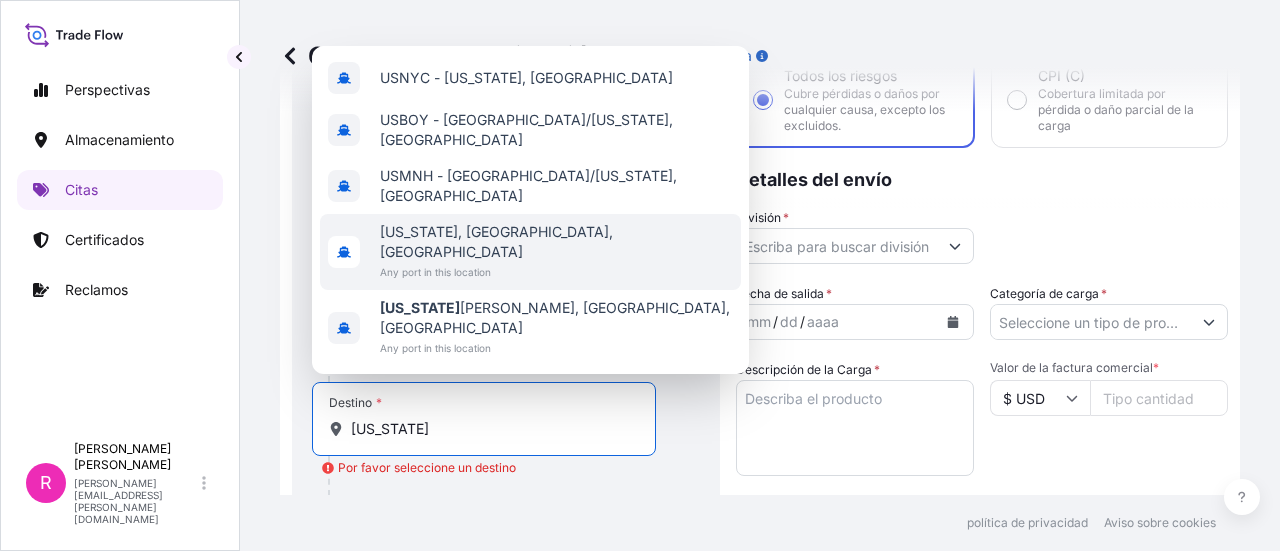 click on "New York, NY, USA" at bounding box center (556, 242) 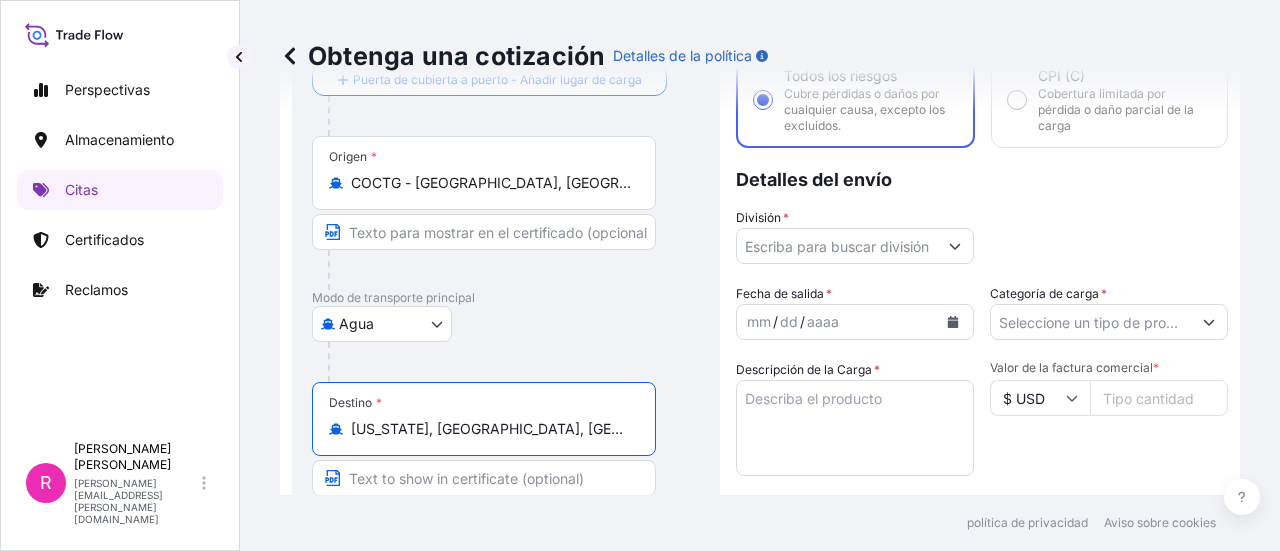 type on "New York, NY, USA" 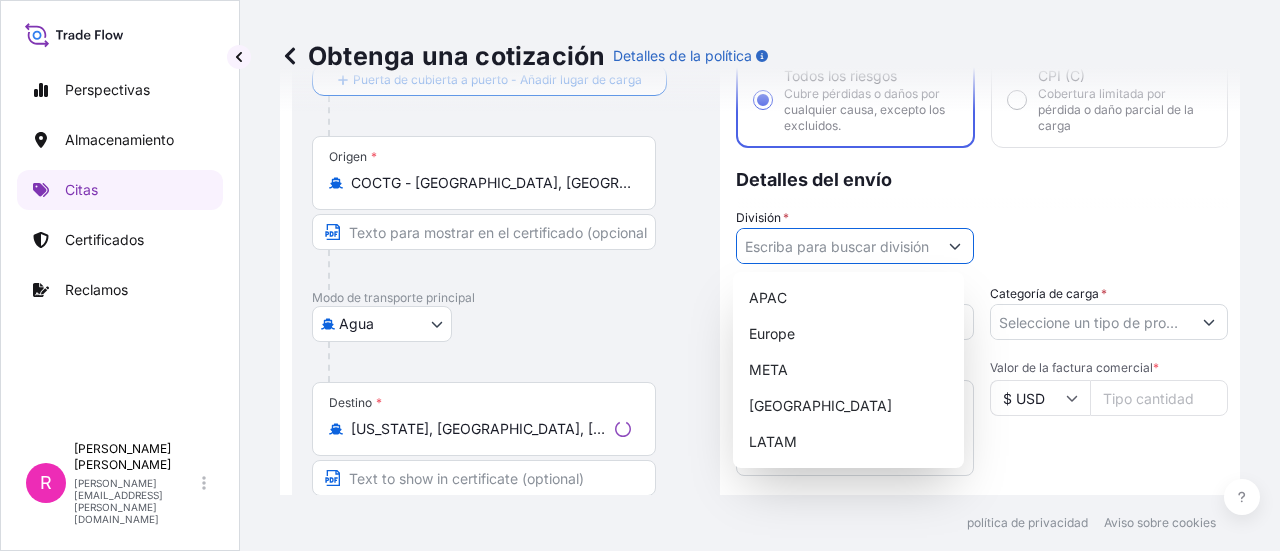 drag, startPoint x: 800, startPoint y: 262, endPoint x: 810, endPoint y: 255, distance: 12.206555 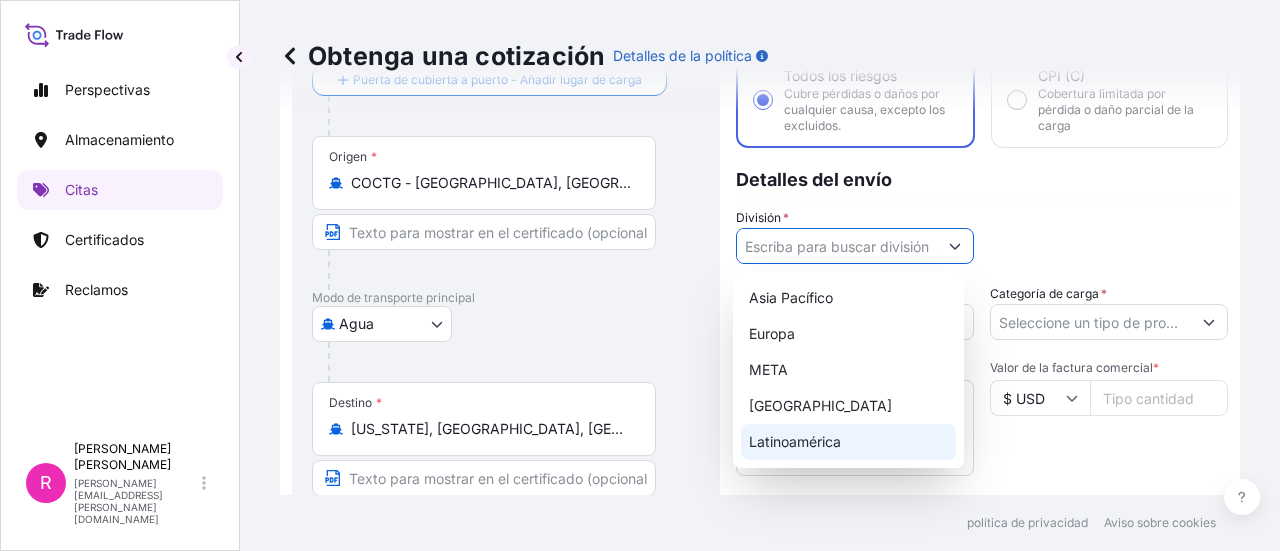 click on "Latinoamérica" at bounding box center (848, 442) 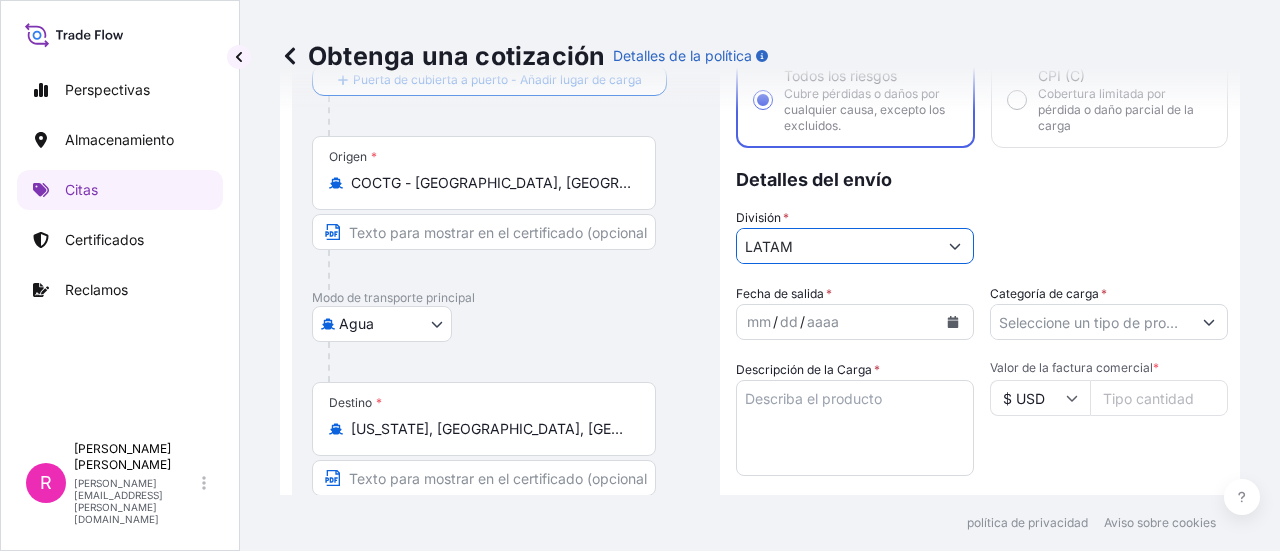 click on "mm / dd / aaaa" at bounding box center [837, 322] 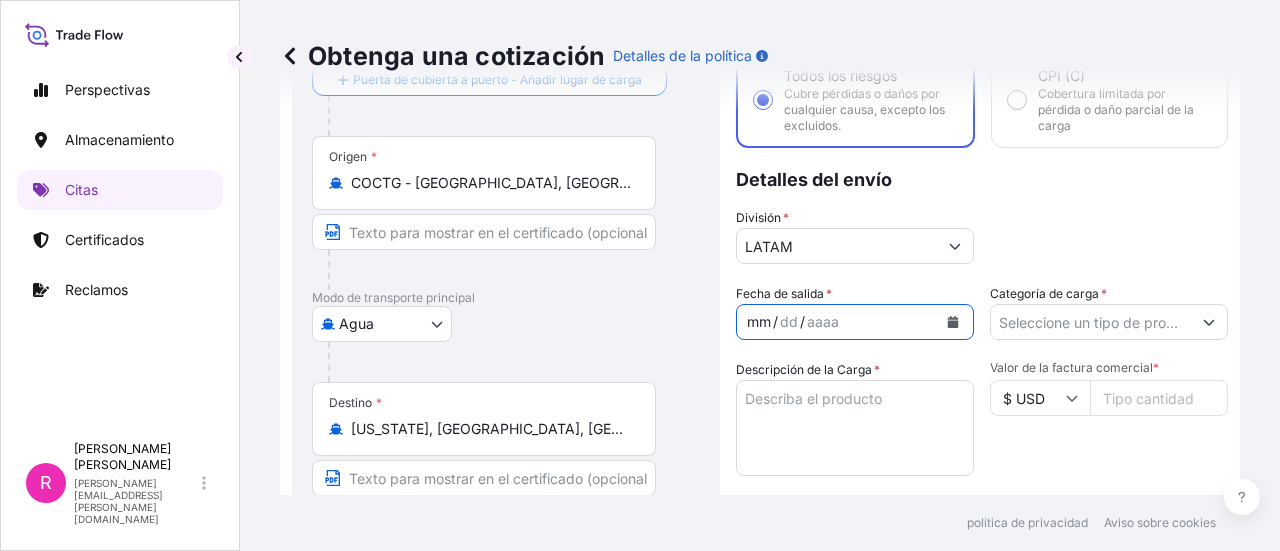 click at bounding box center [1209, 322] 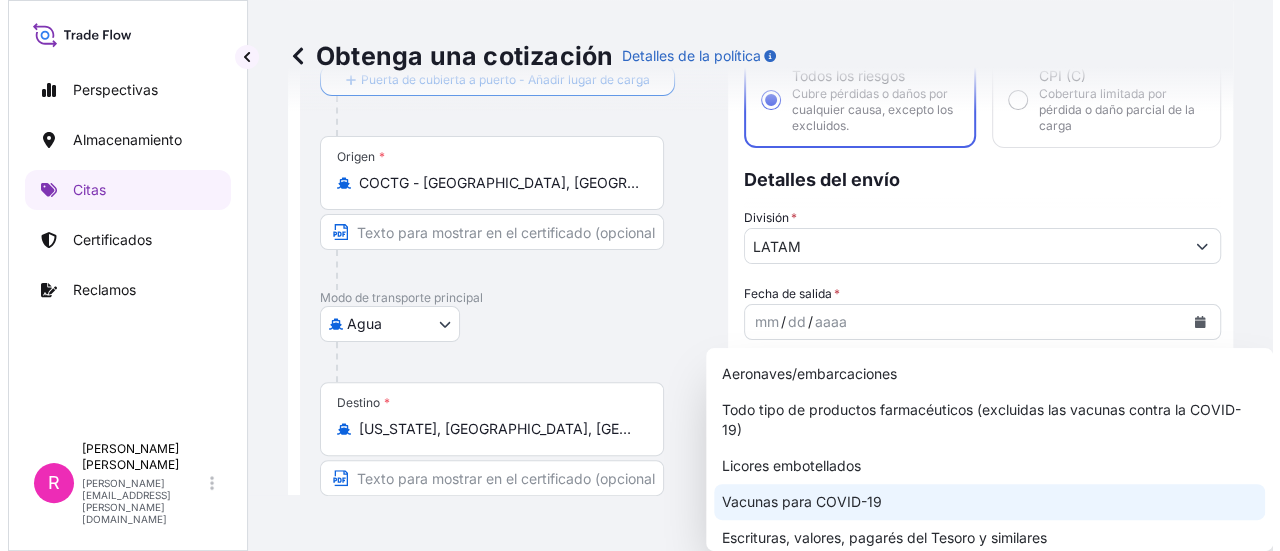 scroll, scrollTop: 100, scrollLeft: 0, axis: vertical 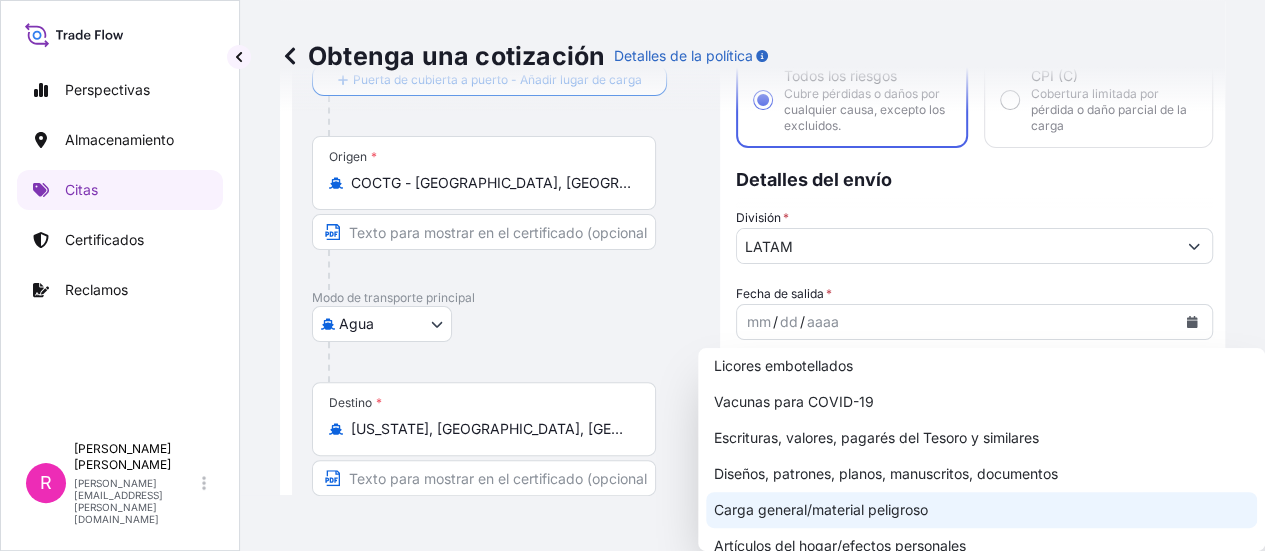 click on "Carga general/material peligroso" at bounding box center [981, 510] 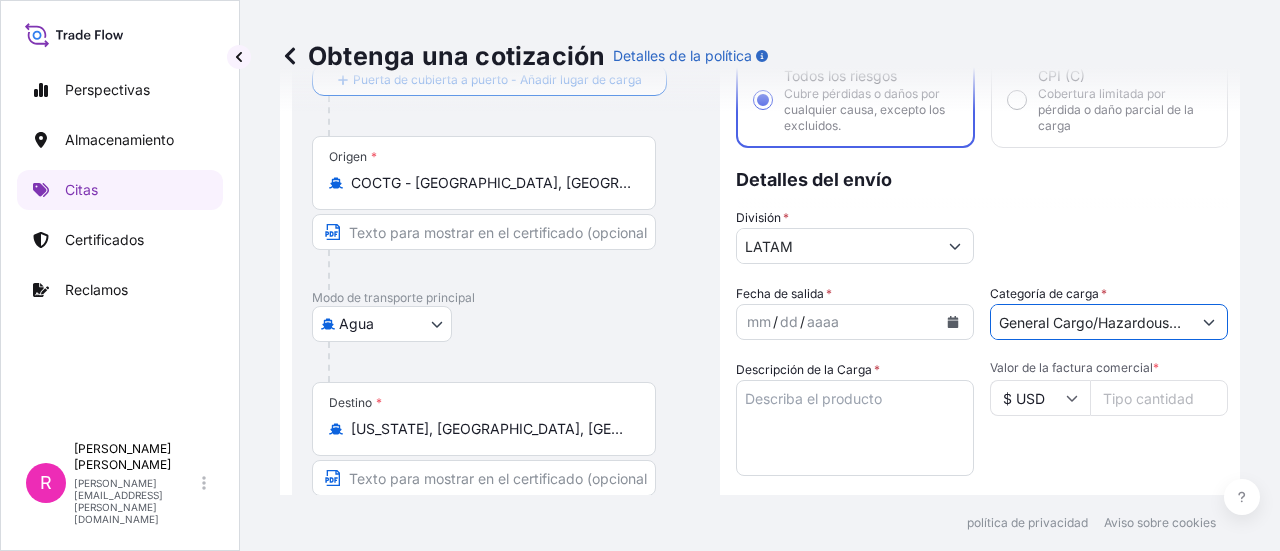 click on "Descripción de la Carga  *" at bounding box center (855, 428) 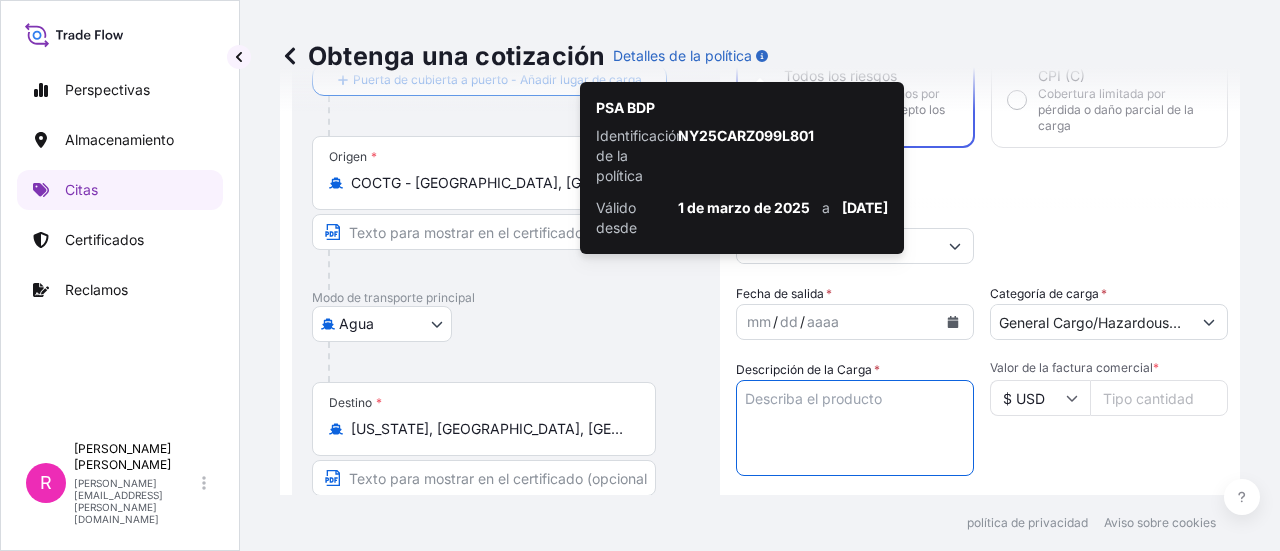 click on "Descripción de la Carga  *" at bounding box center (855, 428) 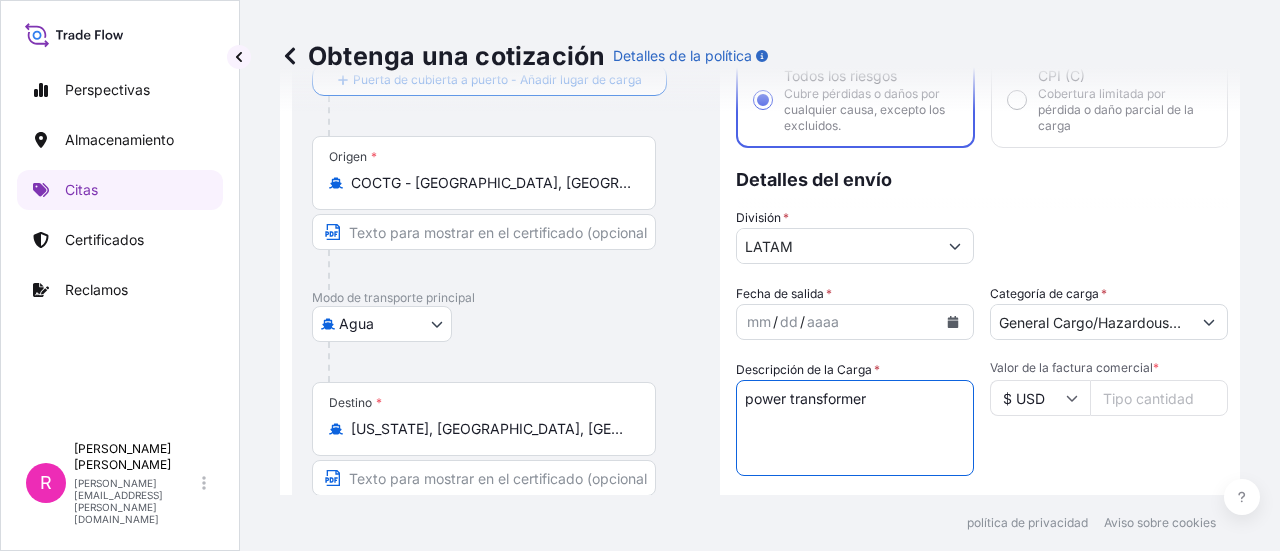 type on "power transformer" 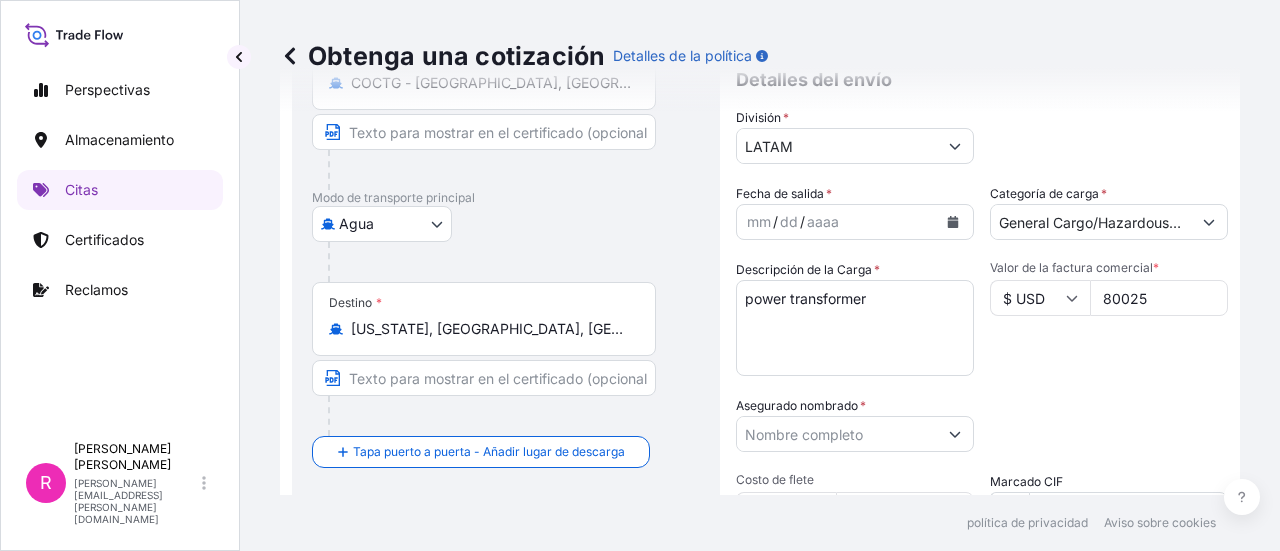 scroll, scrollTop: 332, scrollLeft: 0, axis: vertical 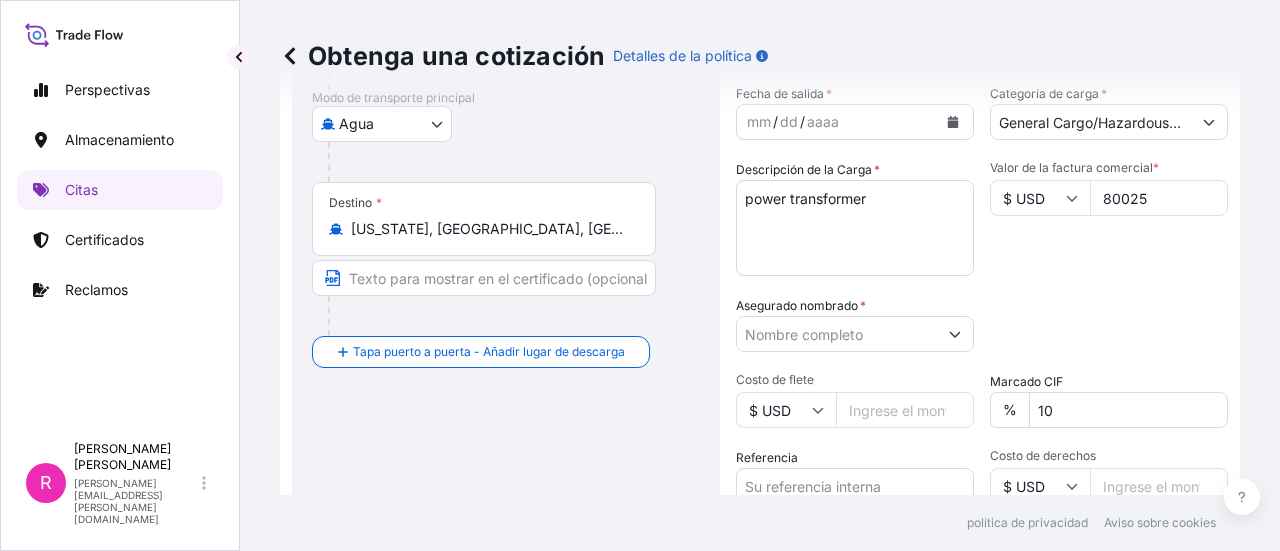 type on "80025" 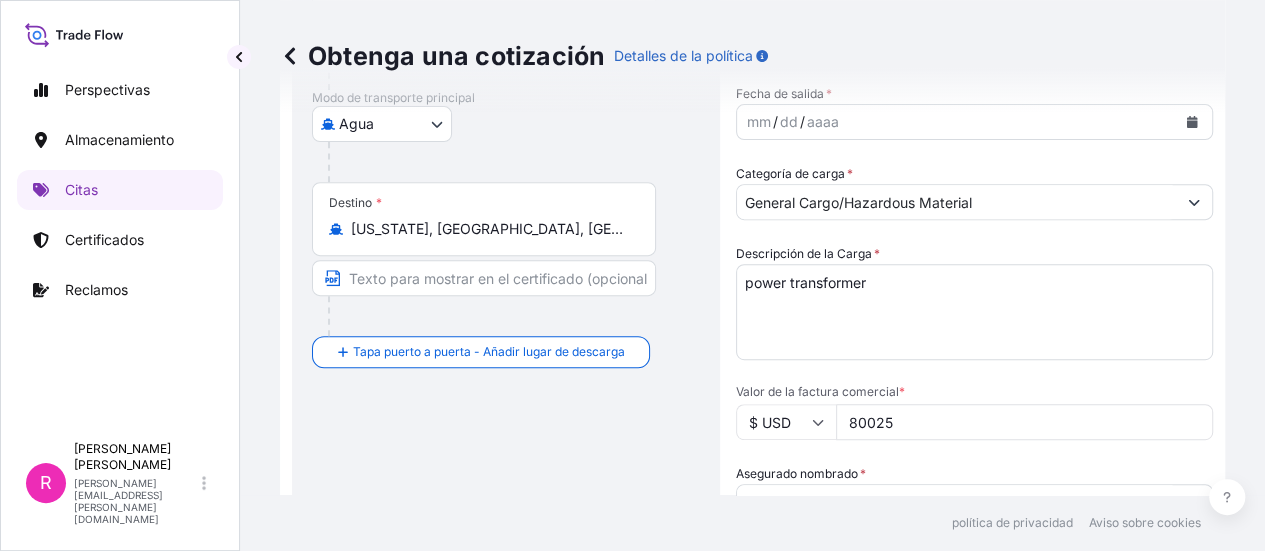 click on "Asegurado nombrado  *" at bounding box center (956, 502) 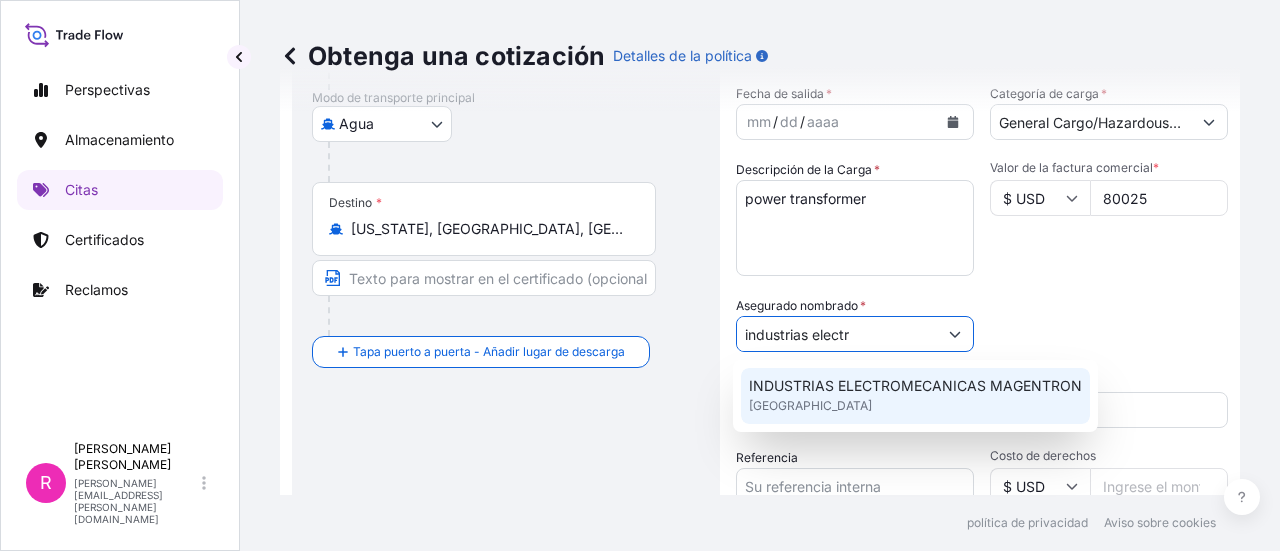click on "INDUSTRIAS ELECTROMECANICAS MAGENTRON [GEOGRAPHIC_DATA]" at bounding box center (915, 396) 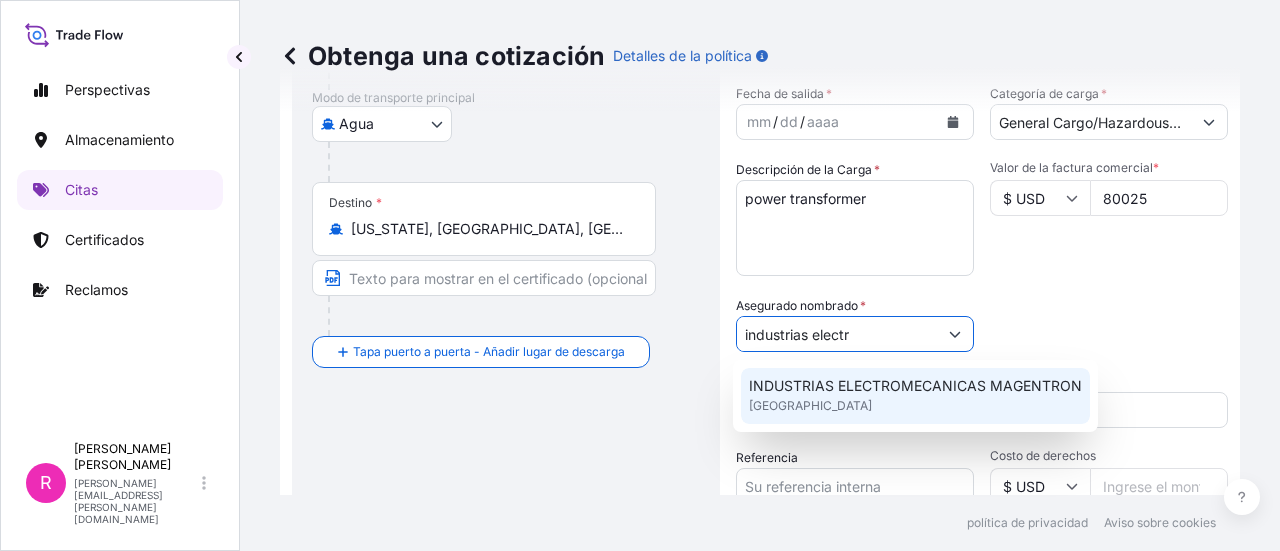 type on "INDUSTRIAS ELECTROMECANICAS MAGENTRON" 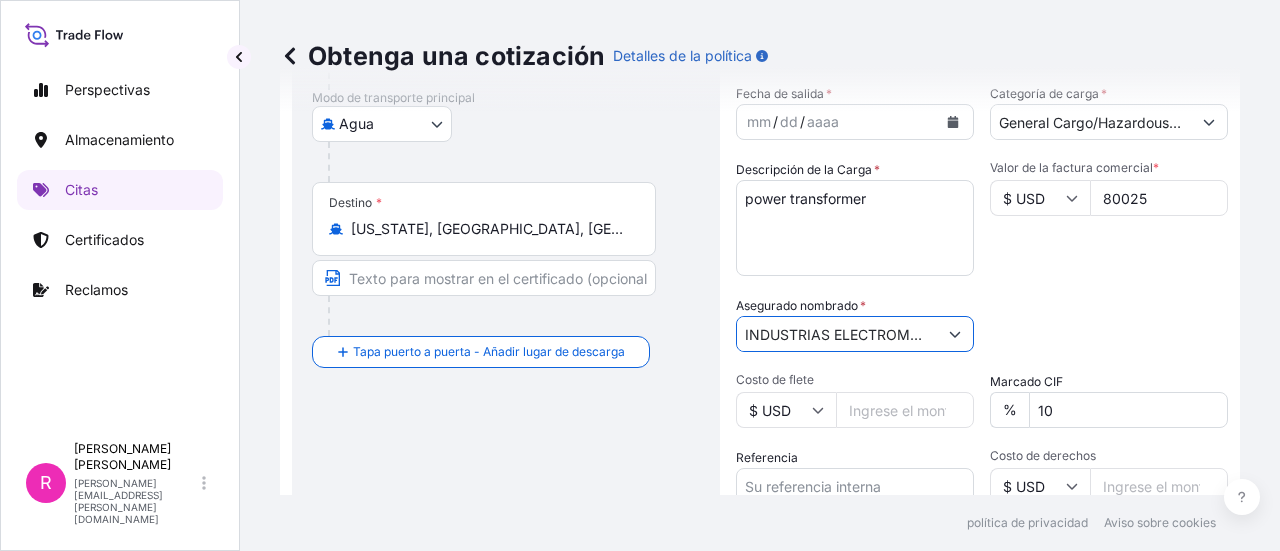 scroll, scrollTop: 432, scrollLeft: 0, axis: vertical 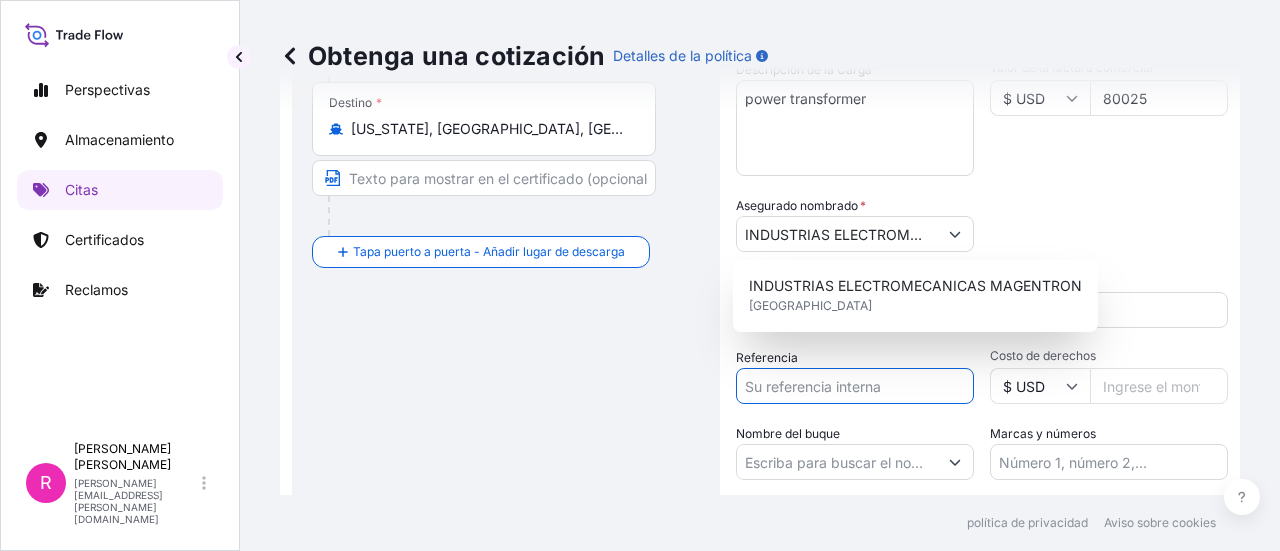 click on "Referencia" at bounding box center [855, 386] 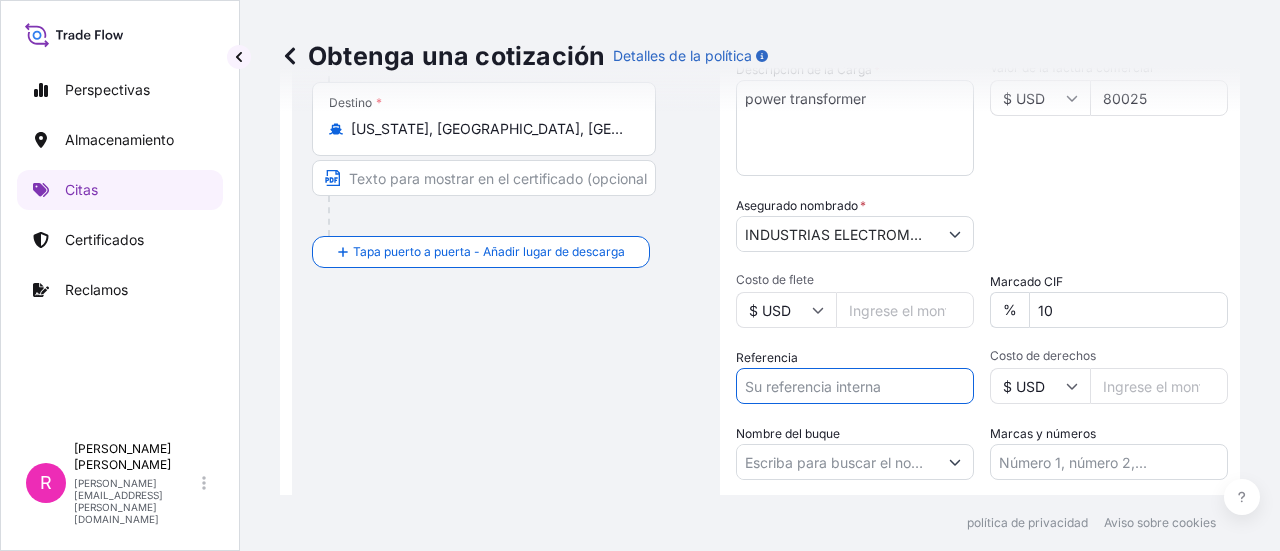 paste on "CO4061148803" 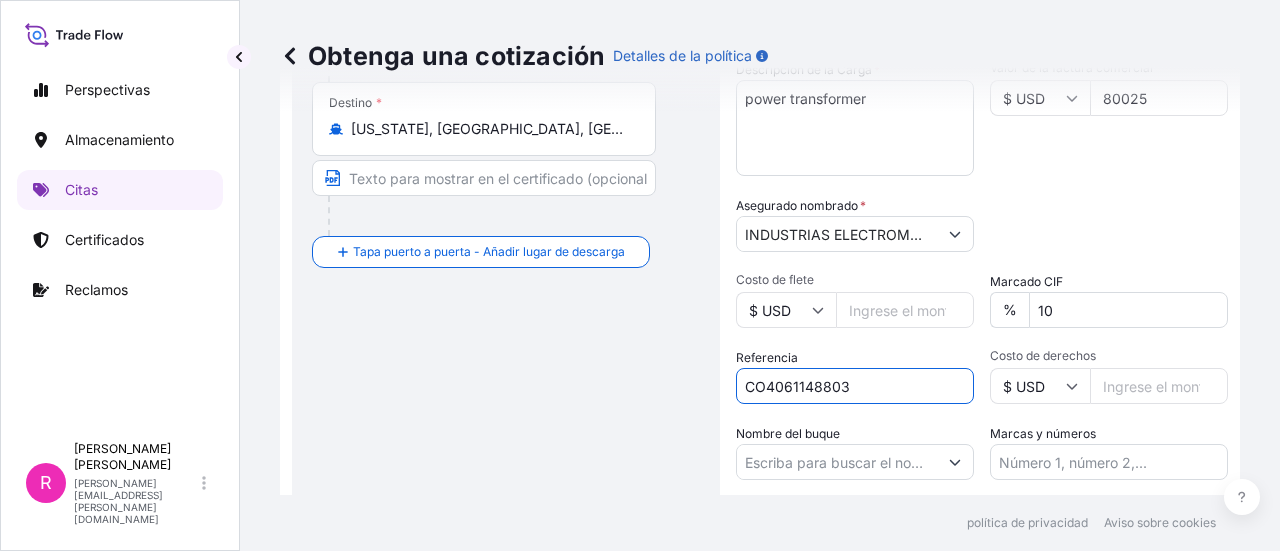 type on "CO4061148803" 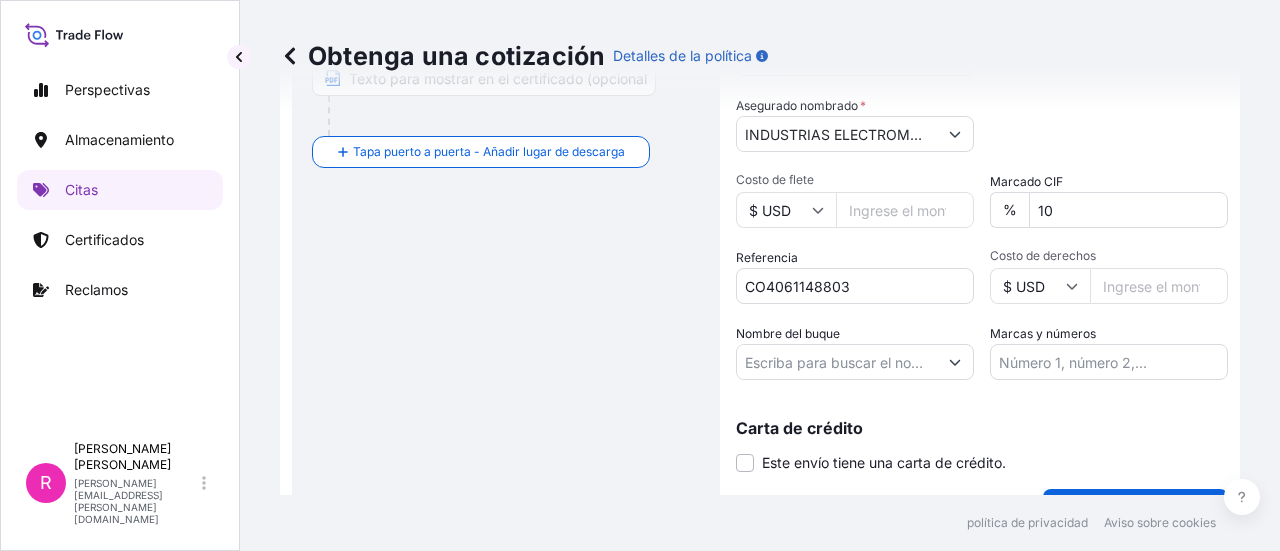 click on "Tipo de cobertura Todos los riesgos Cubre pérdidas o daños por cualquier causa, excepto los excluidos. CPI (C) Cobertura limitada por pérdida o daño parcial de la carga Detalles del envío División  * LATAM Fecha de salida  * mm / dd / aaaa Categoría de carga  * General Cargo/Hazardous Material Descripción de la Carga  * power transformer Valor de la factura comercial  *   $ USD 80025 Asegurado nombrado  * INDUSTRIAS ELECTROMECANICAS MAGENTRON Categoría de embalaje Seleccione una categoría de embalaje Seleccione primero un modo de transporte principal. Costo de flete   $ USD Marcado CIF % 10 Referencia CO4061148803 Costo de derechos   $ USD Nombre del buque Marcas y números Carta de crédito Este envío tiene una carta de crédito. Carta de crédito  * La carta de crédito no puede exceder los 12000 caracteres Obtenga una cotización" at bounding box center (982, 60) 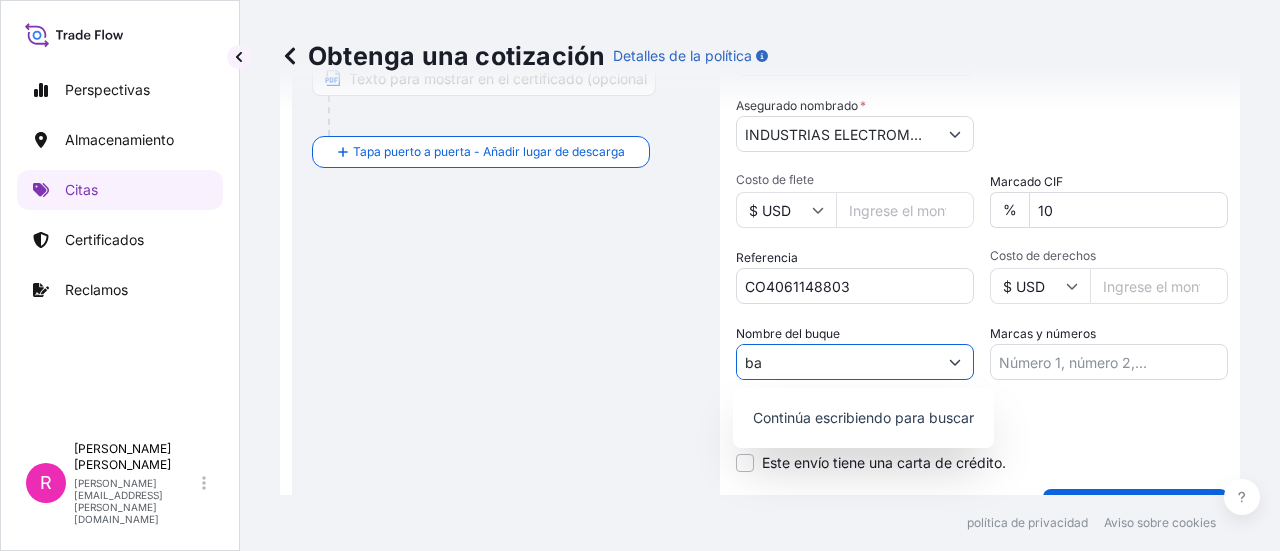 type on "b" 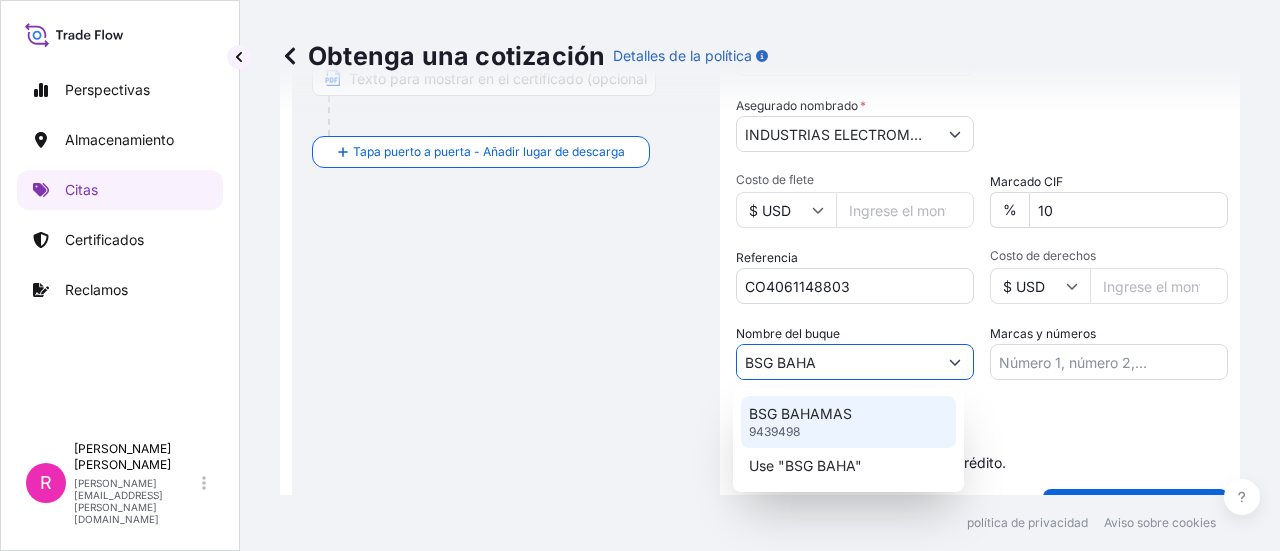 click on "BSG BAHAMAS 9439498" at bounding box center (848, 422) 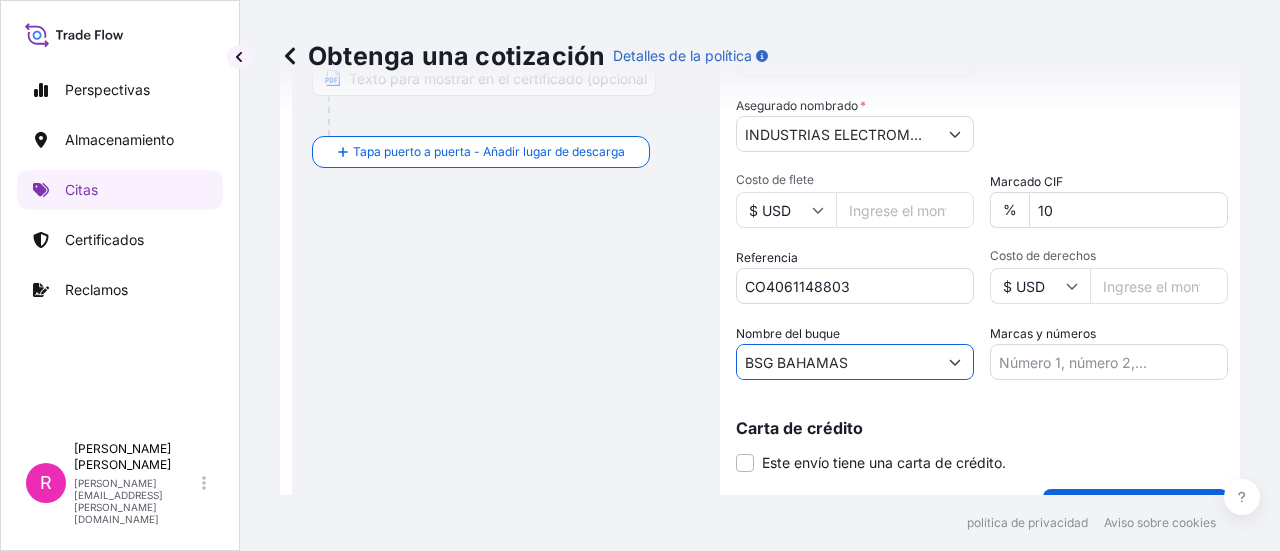 scroll, scrollTop: 577, scrollLeft: 0, axis: vertical 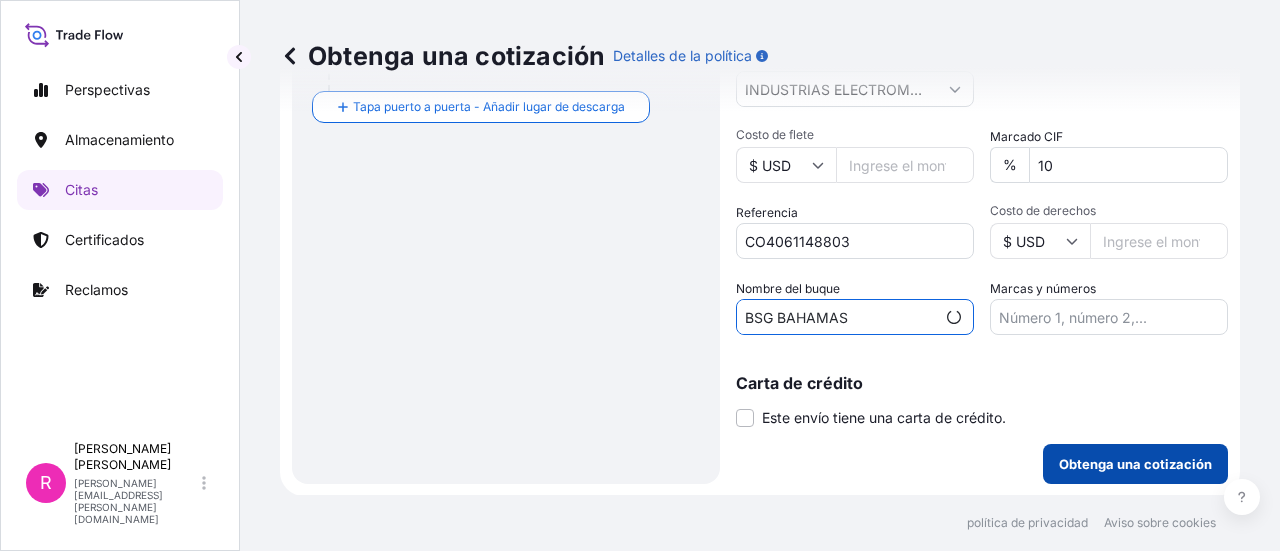type on "BSG BAHAMAS" 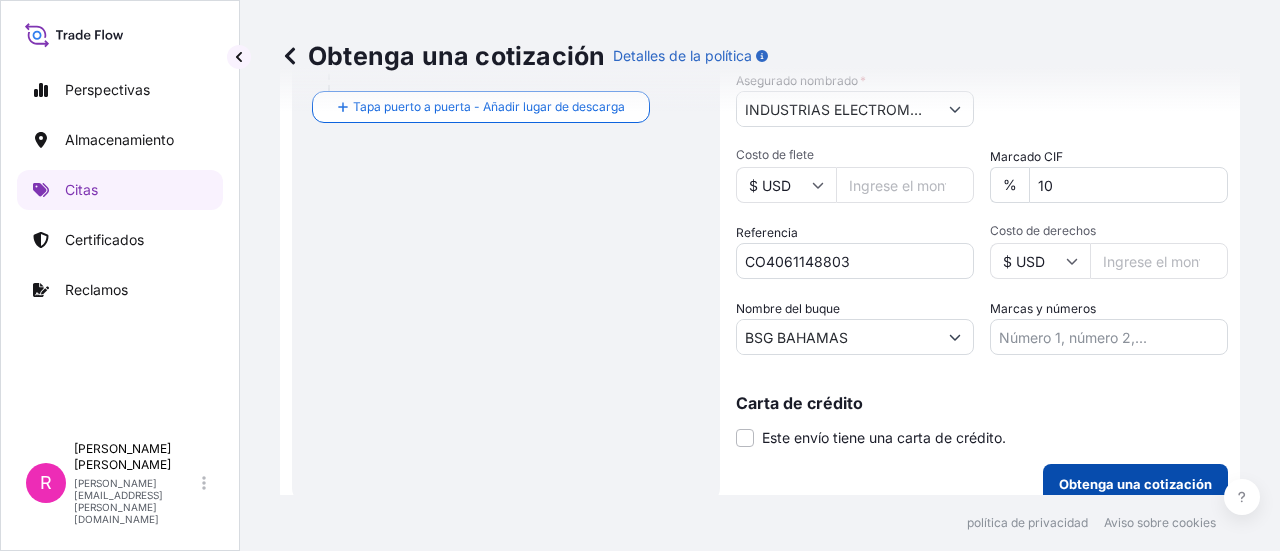 click on "Obtenga una cotización" at bounding box center (1135, 484) 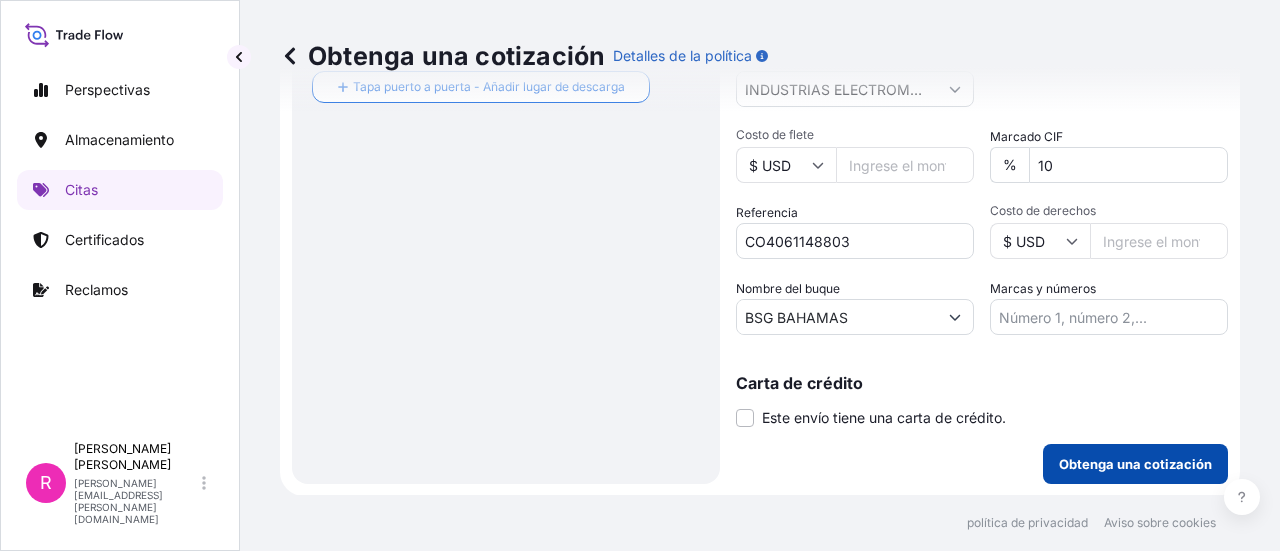 click on "Obtenga una cotización" at bounding box center (1135, 464) 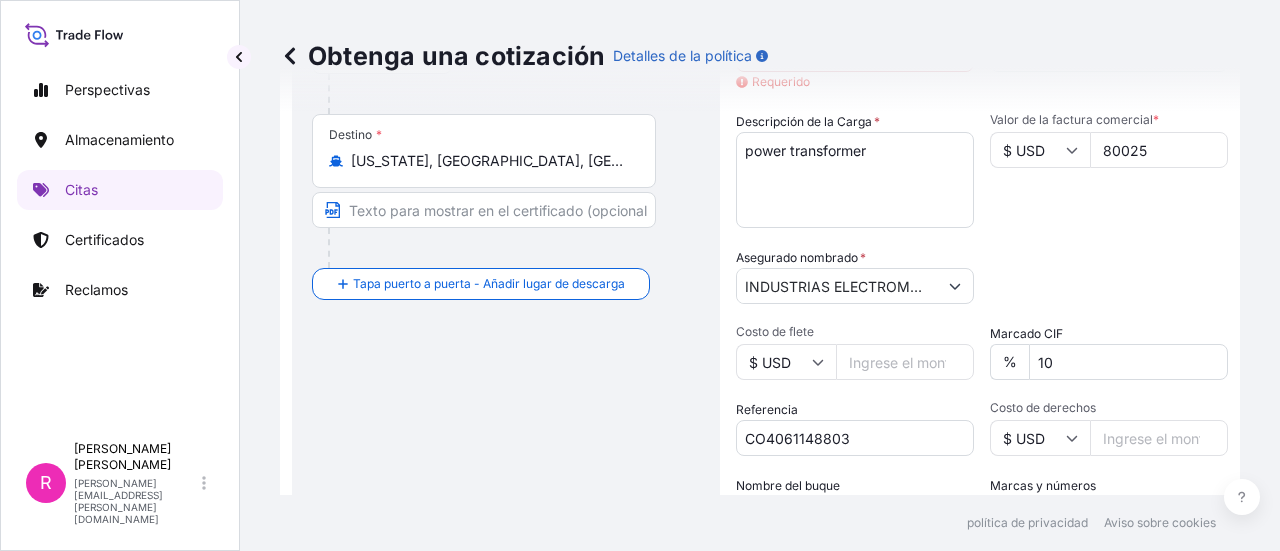 scroll, scrollTop: 300, scrollLeft: 0, axis: vertical 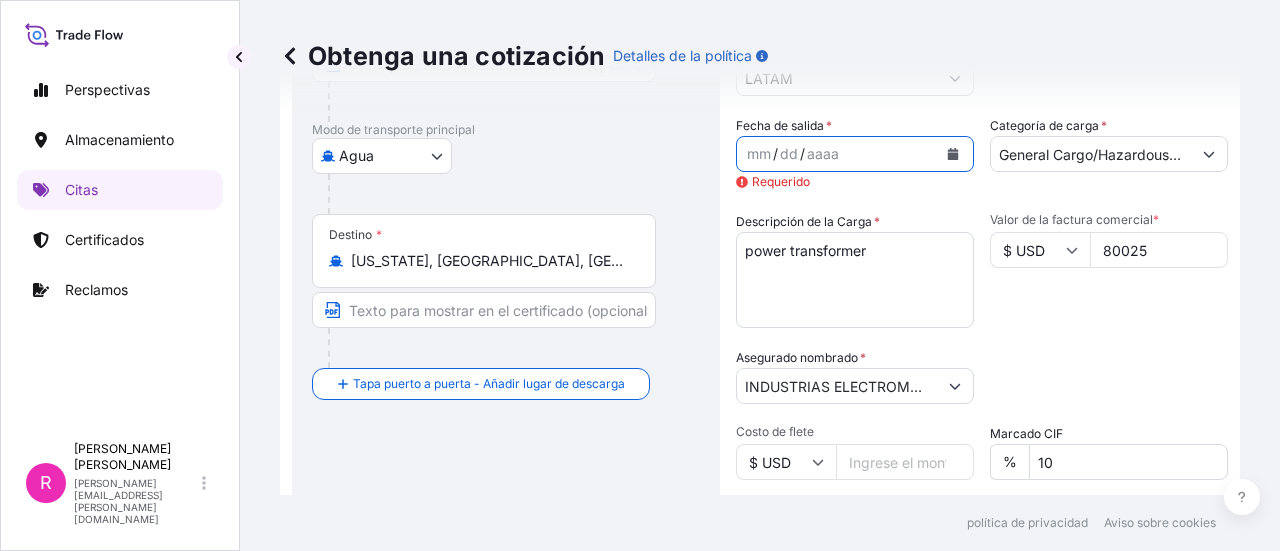 click 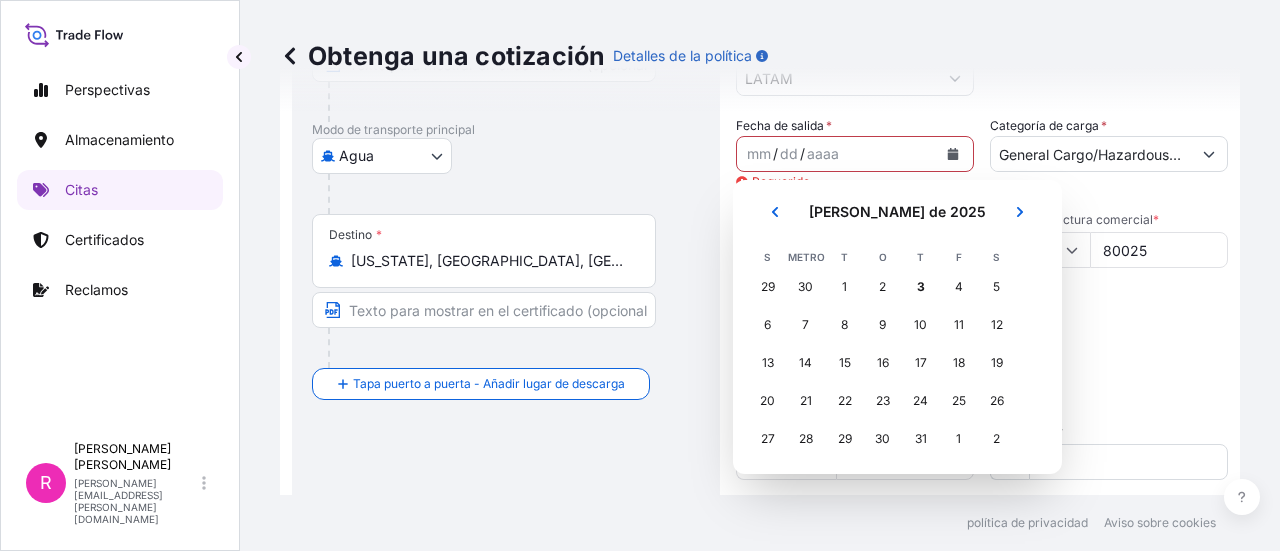 click on "30" at bounding box center (805, 286) 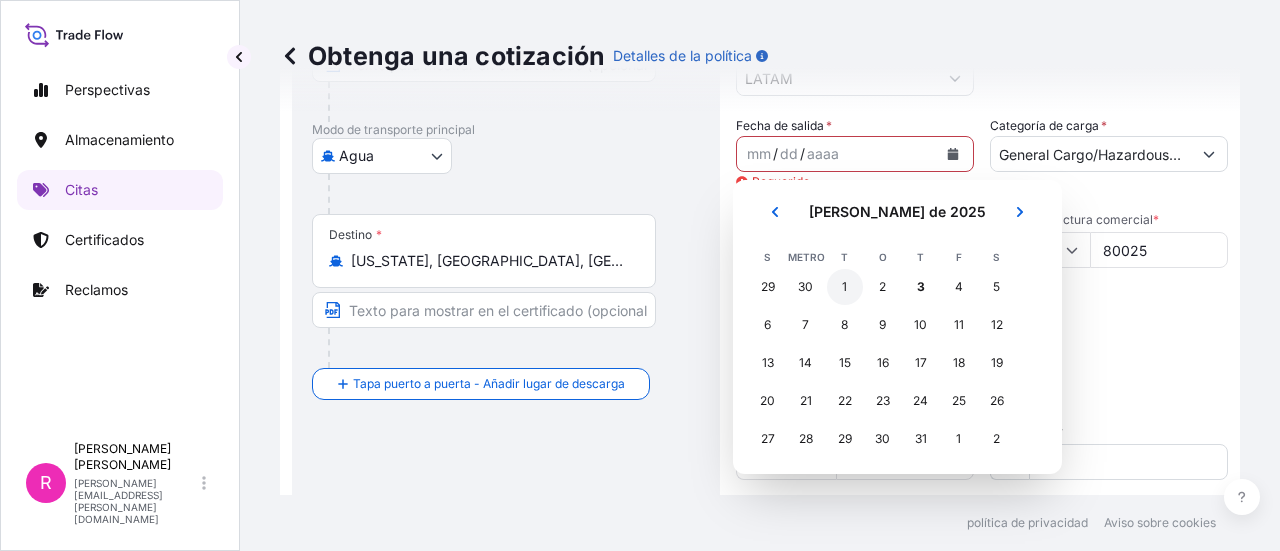 click on "30" at bounding box center (805, 286) 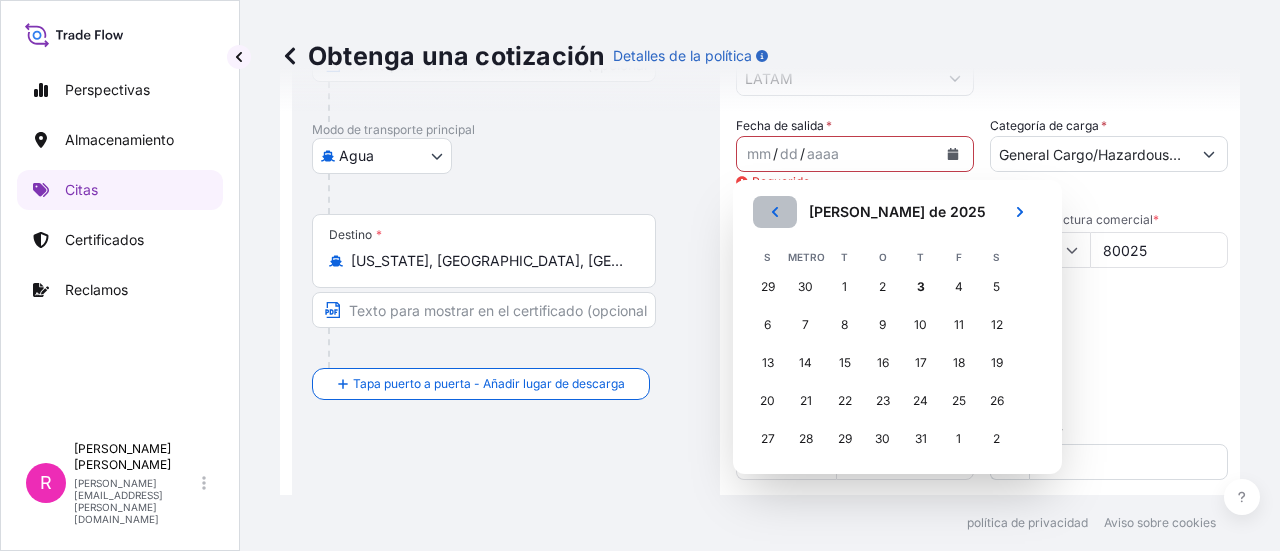 click 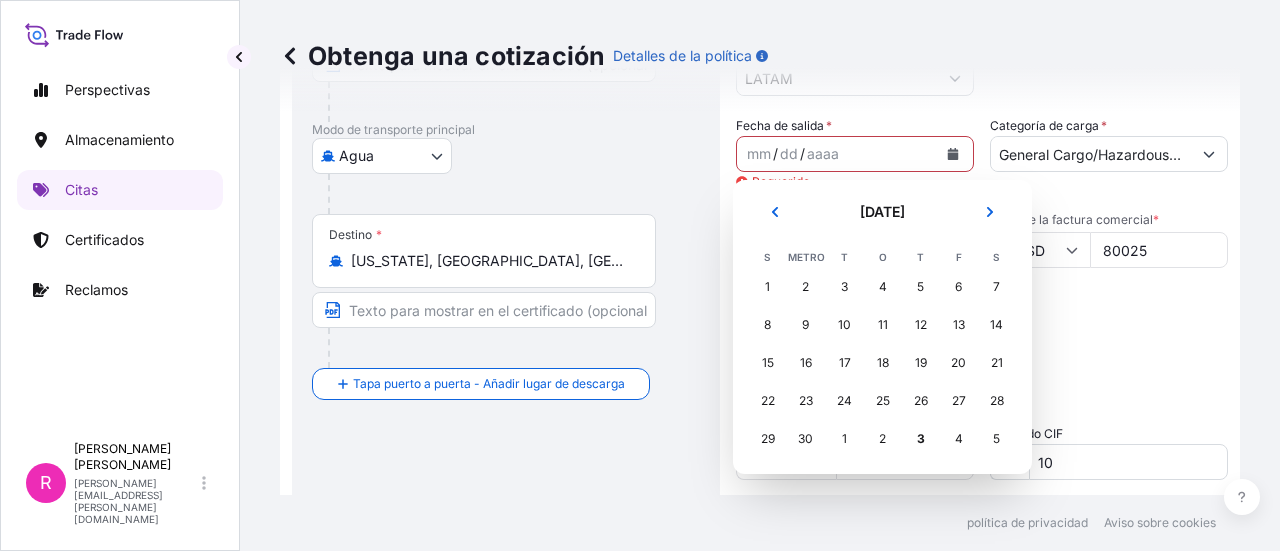 click on "30" at bounding box center [806, 439] 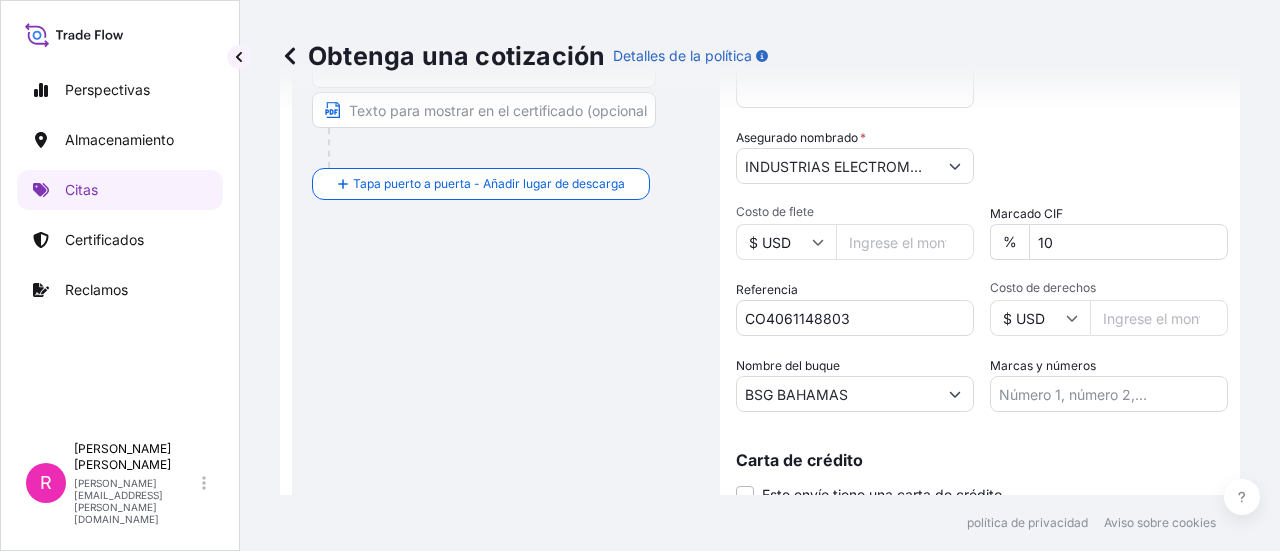 scroll, scrollTop: 577, scrollLeft: 0, axis: vertical 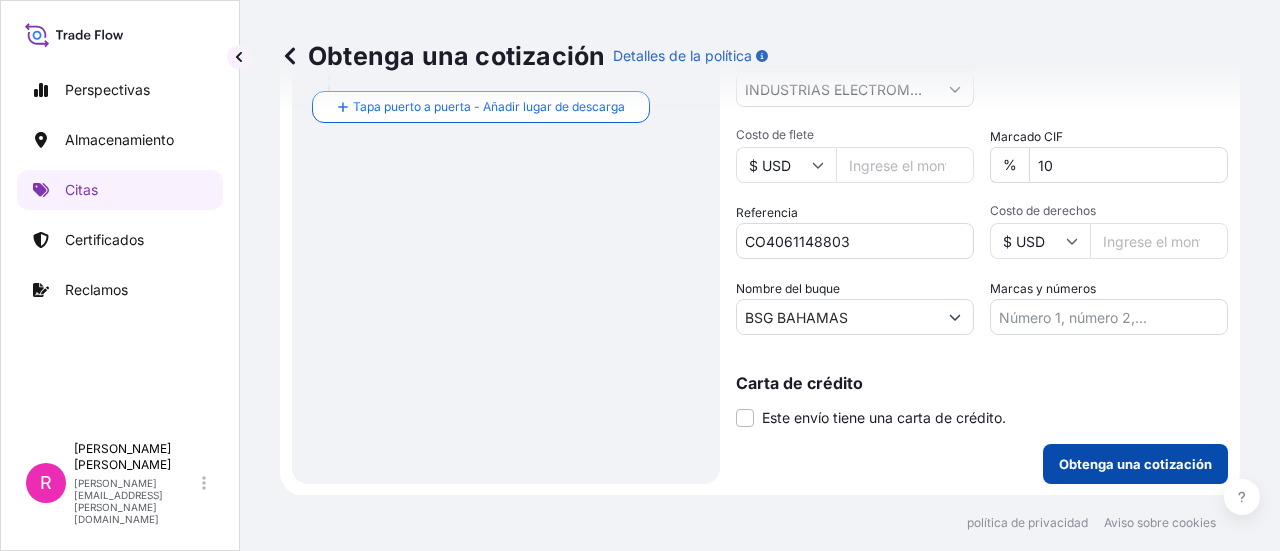 click on "Obtenga una cotización" at bounding box center [1135, 464] 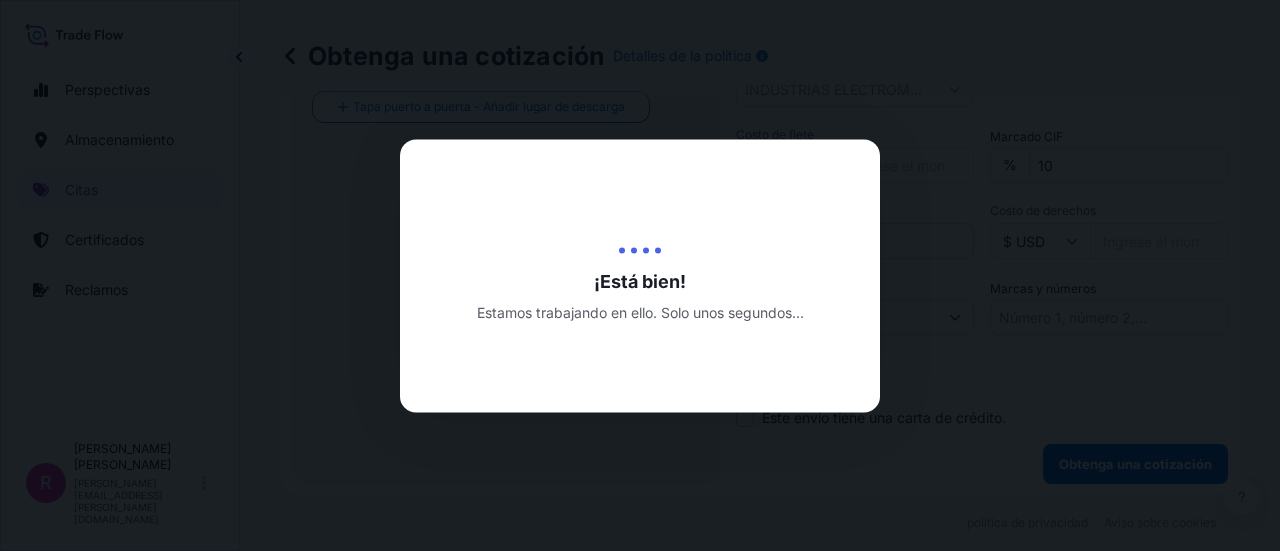 scroll, scrollTop: 0, scrollLeft: 0, axis: both 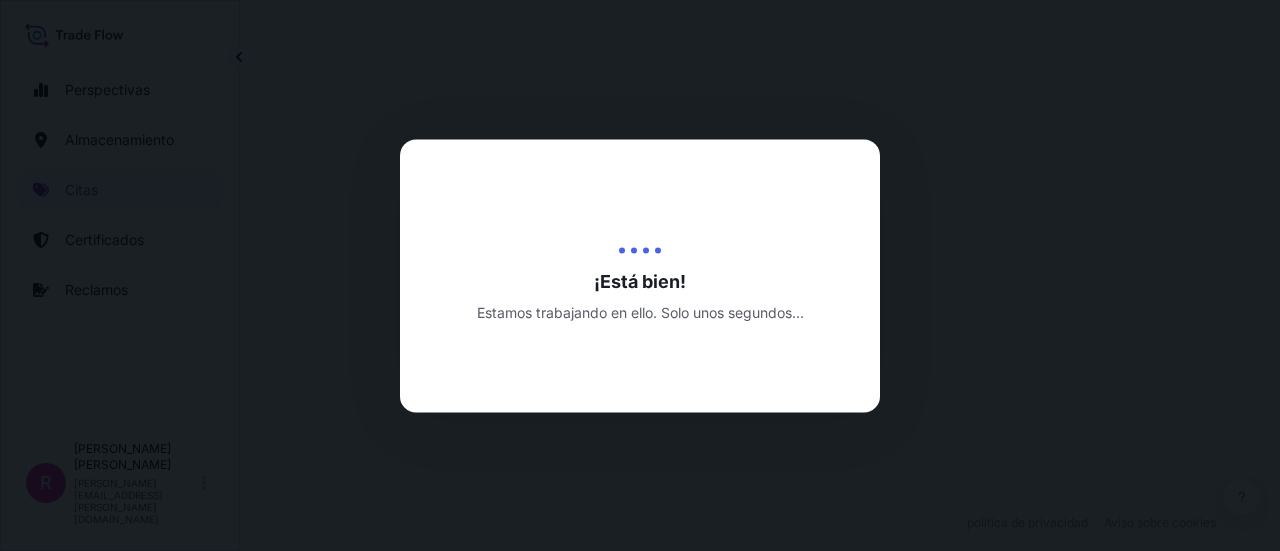 select on "Water" 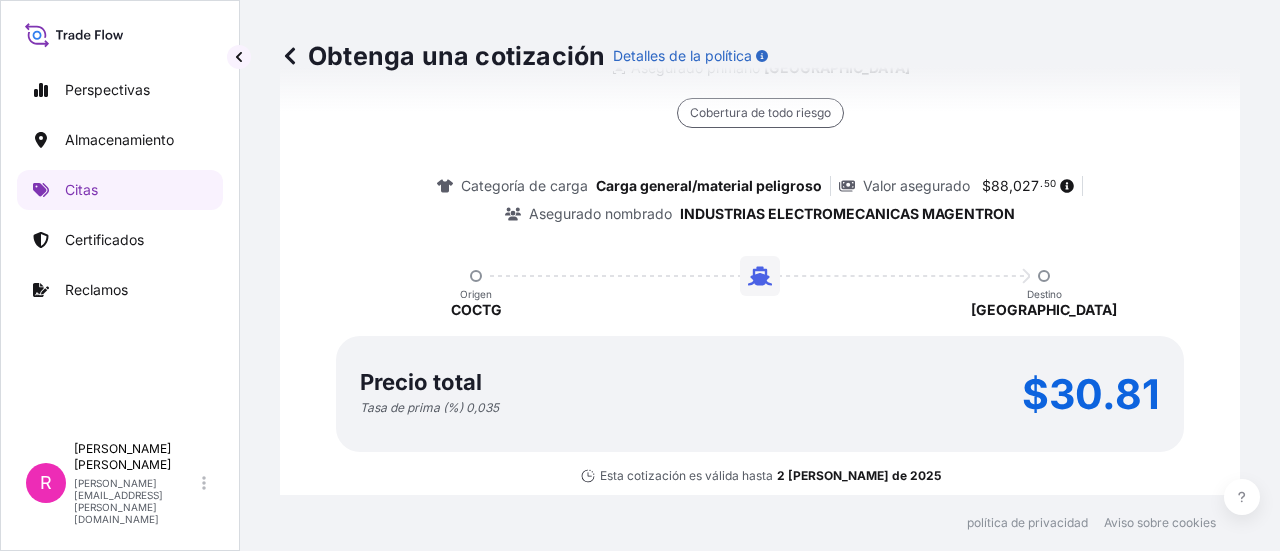 scroll, scrollTop: 1692, scrollLeft: 0, axis: vertical 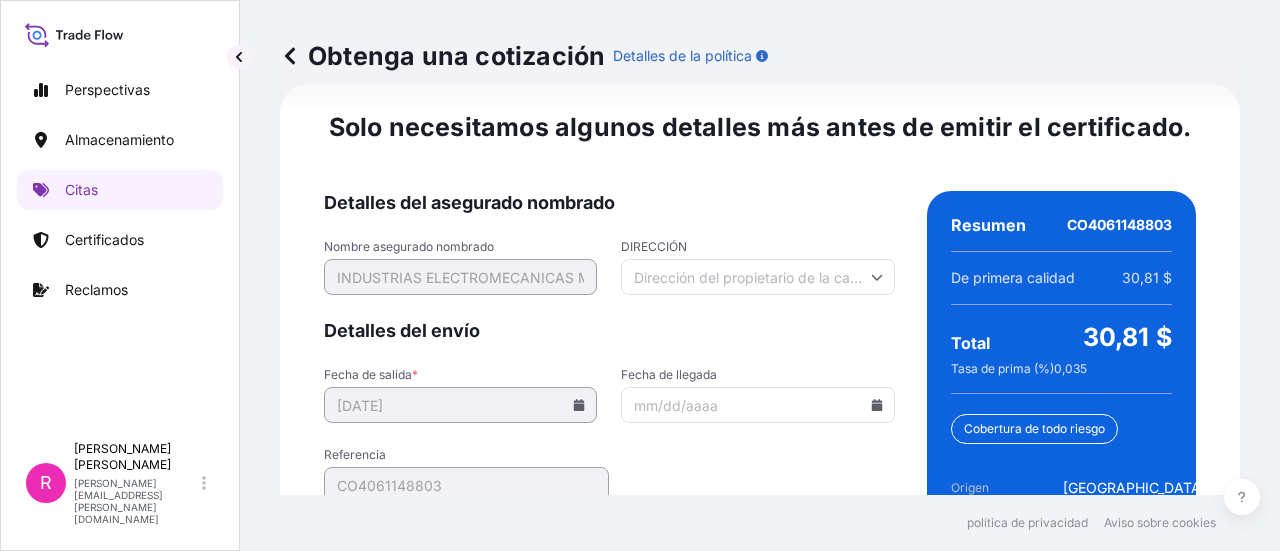 click on "Fecha de llegada" at bounding box center (757, 405) 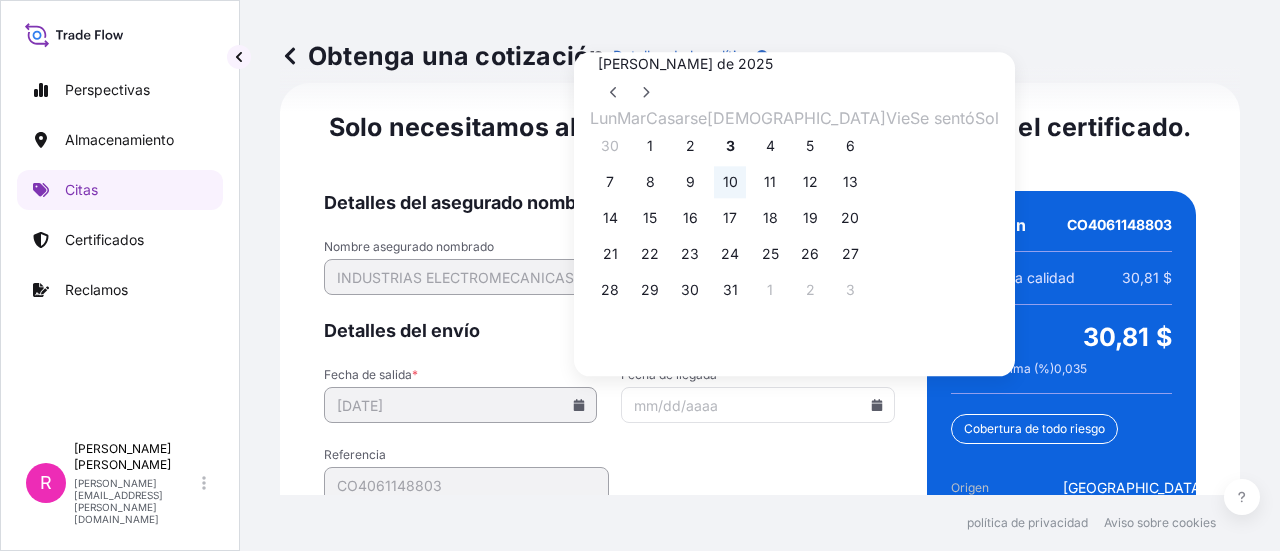 click on "10" at bounding box center (730, 182) 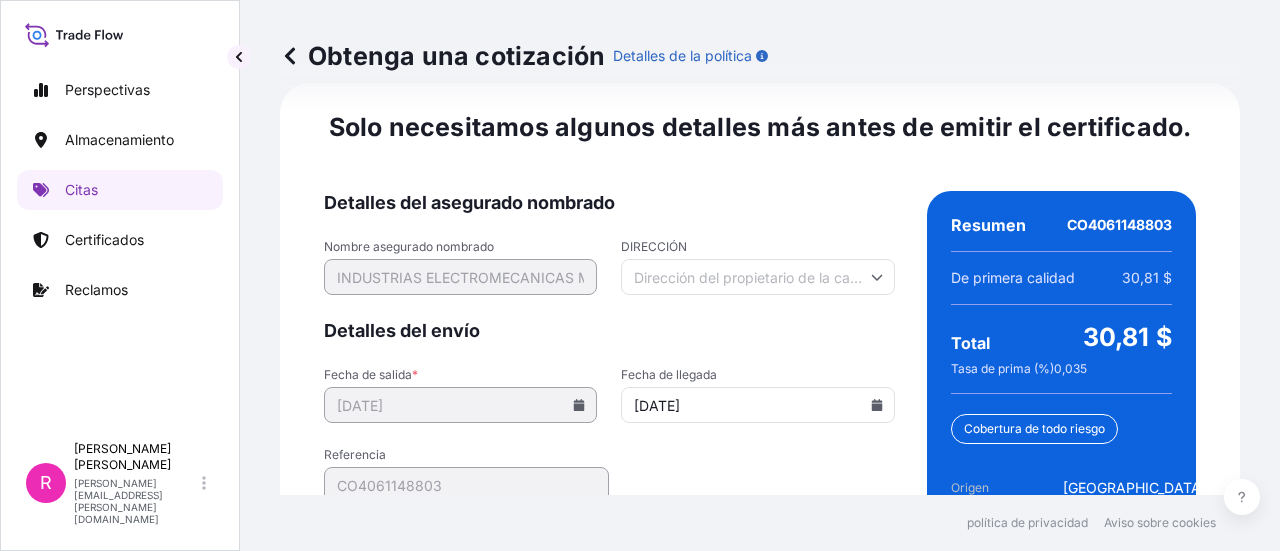 scroll, scrollTop: 3386, scrollLeft: 0, axis: vertical 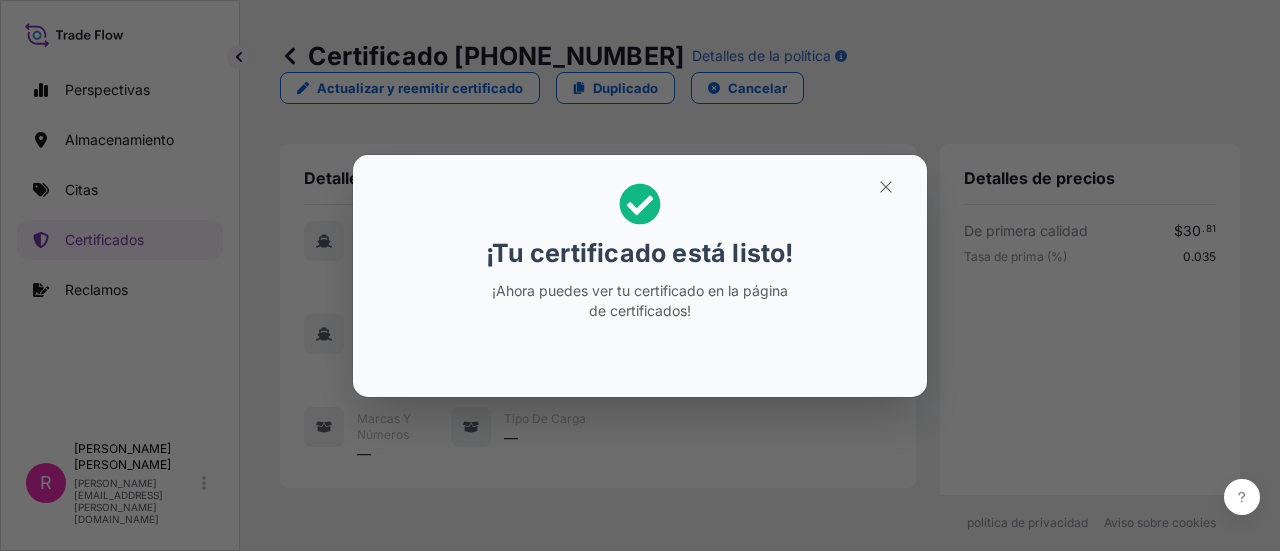 click on "¡Tu certificado está listo! ¡Ahora puedes ver tu certificado en la página de certificados!" at bounding box center [640, 275] 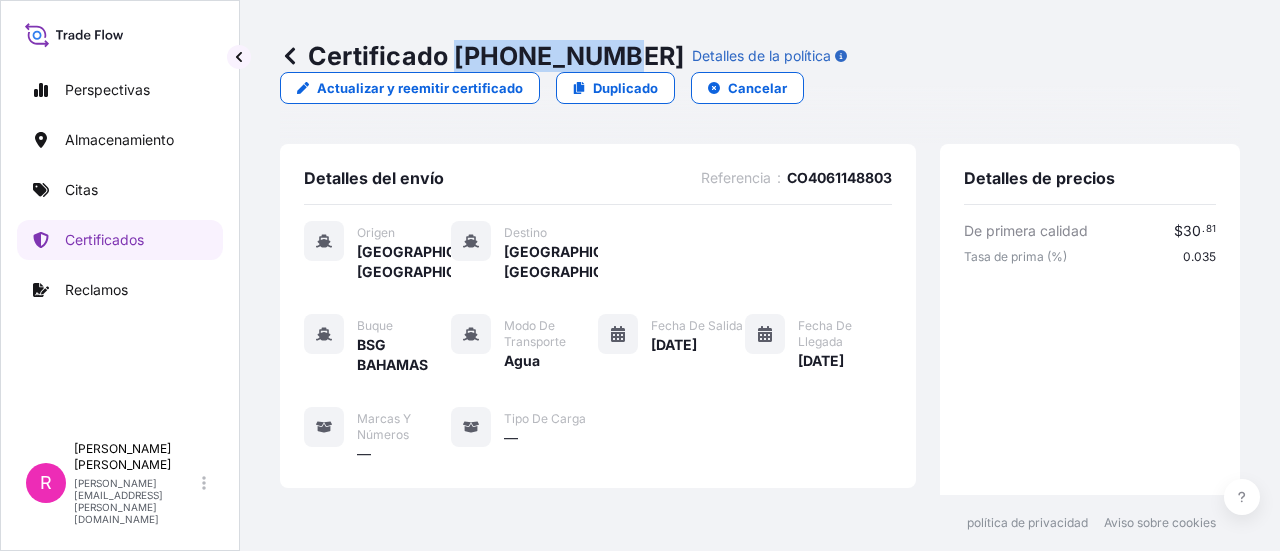 drag, startPoint x: 459, startPoint y: 51, endPoint x: 600, endPoint y: 63, distance: 141.50972 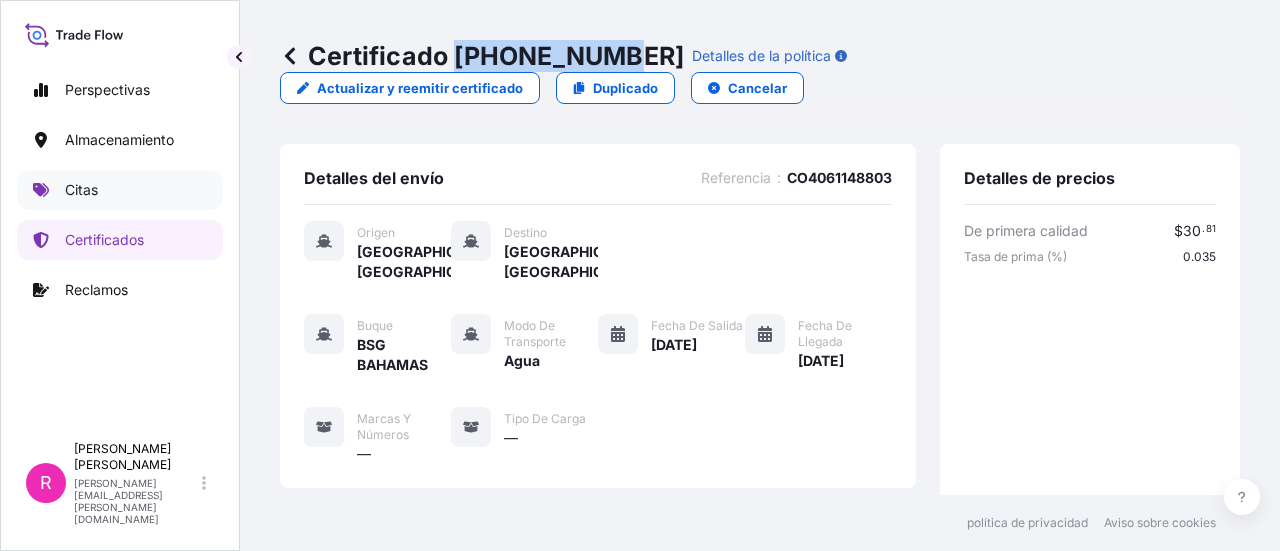click on "Citas" at bounding box center (120, 190) 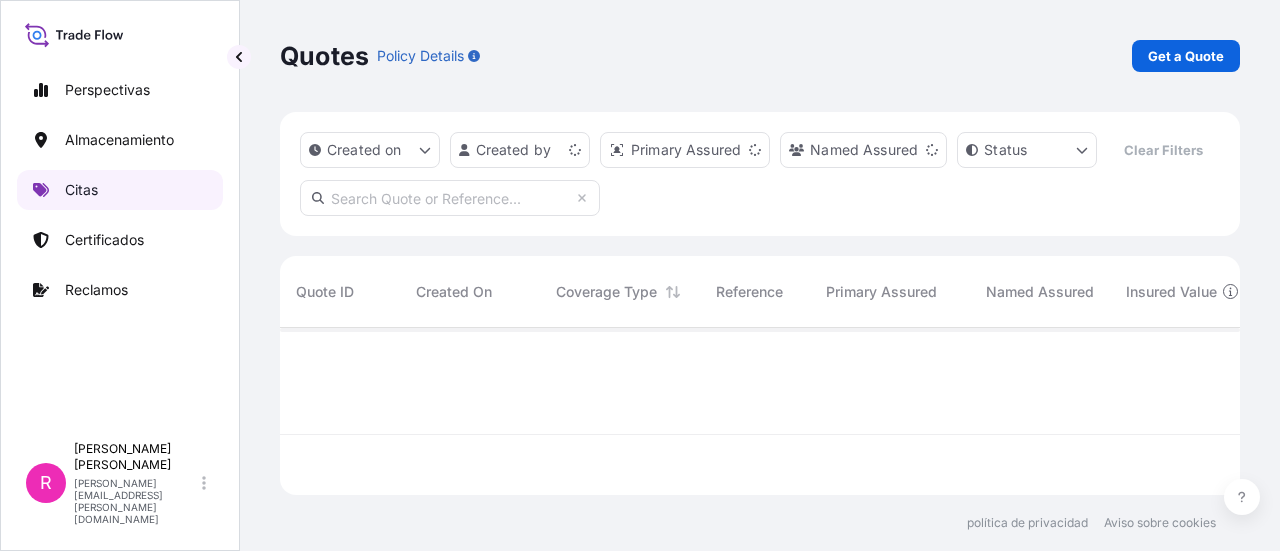 scroll, scrollTop: 16, scrollLeft: 16, axis: both 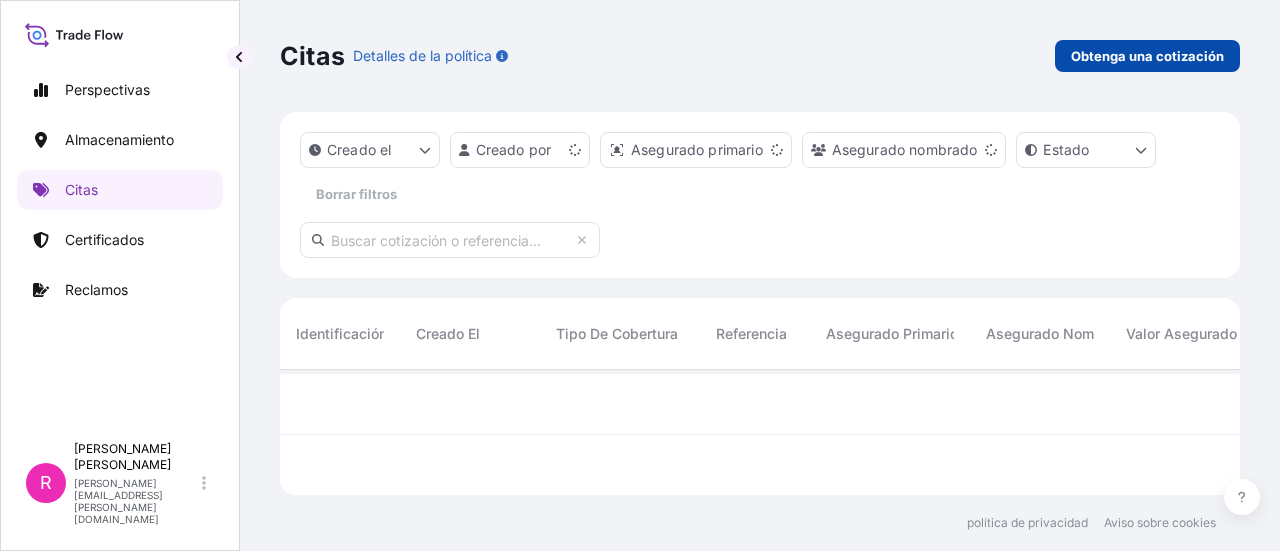 click on "Obtenga una cotización" at bounding box center (1147, 56) 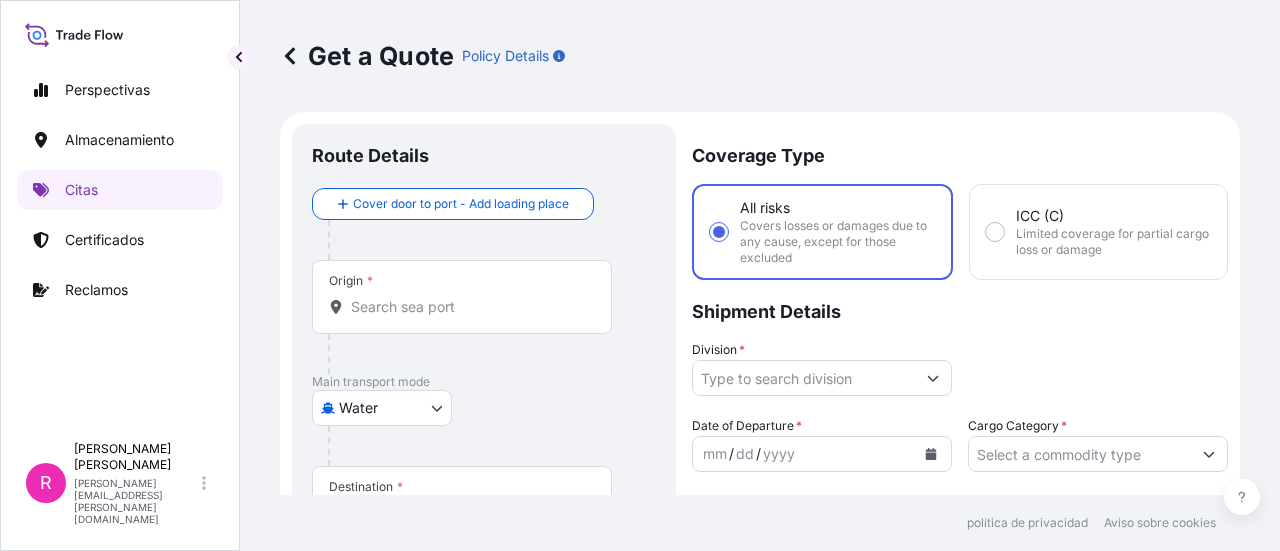 scroll, scrollTop: 32, scrollLeft: 0, axis: vertical 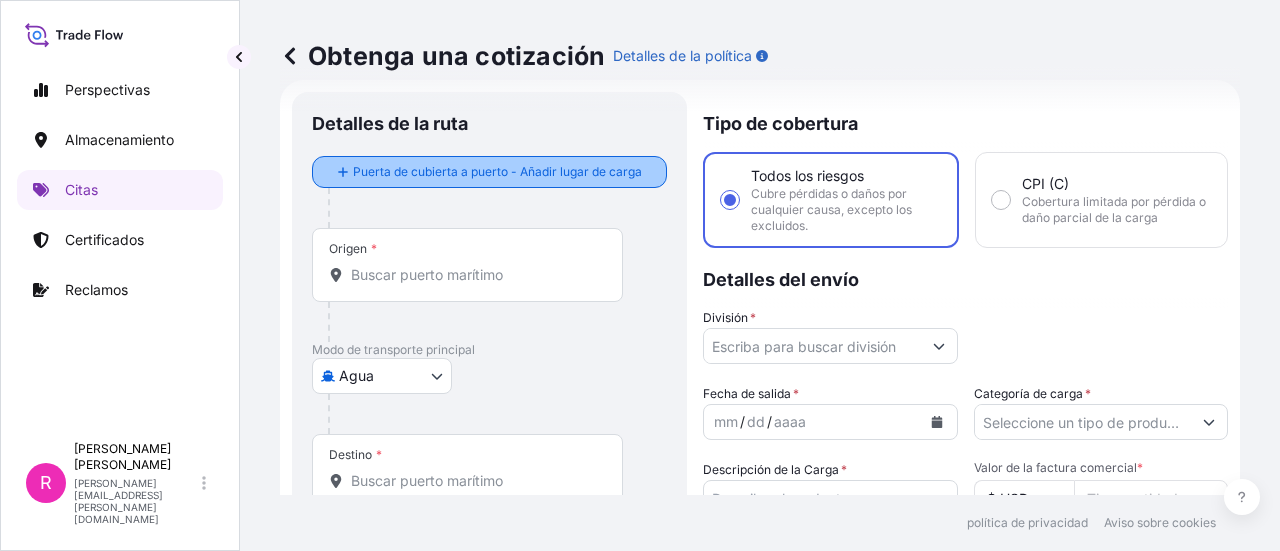 click on "Origen *" at bounding box center (467, 265) 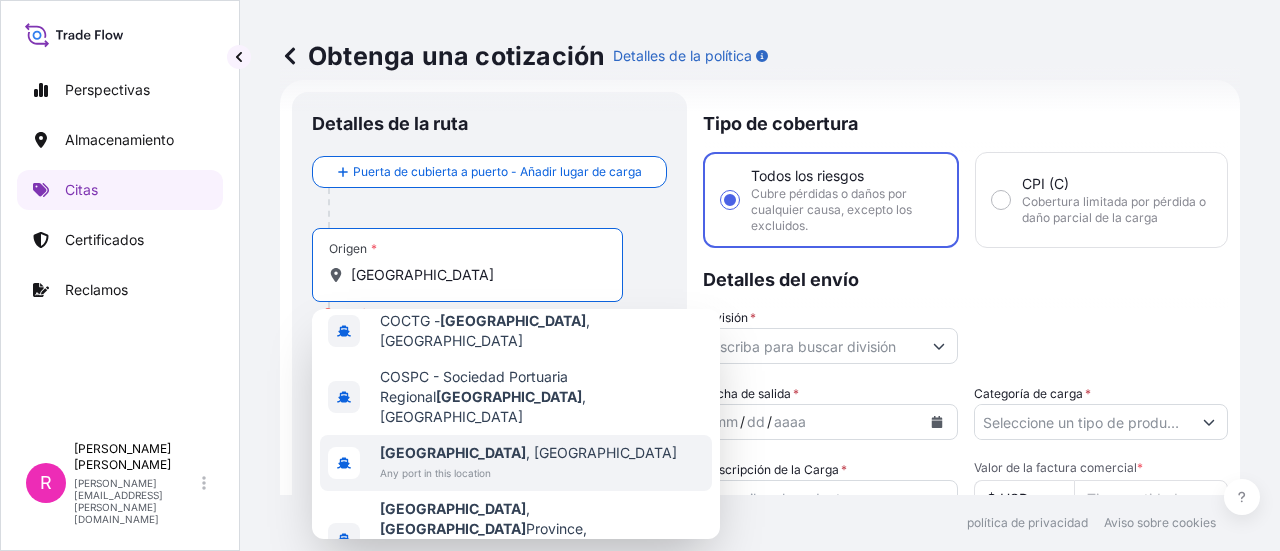 scroll, scrollTop: 0, scrollLeft: 0, axis: both 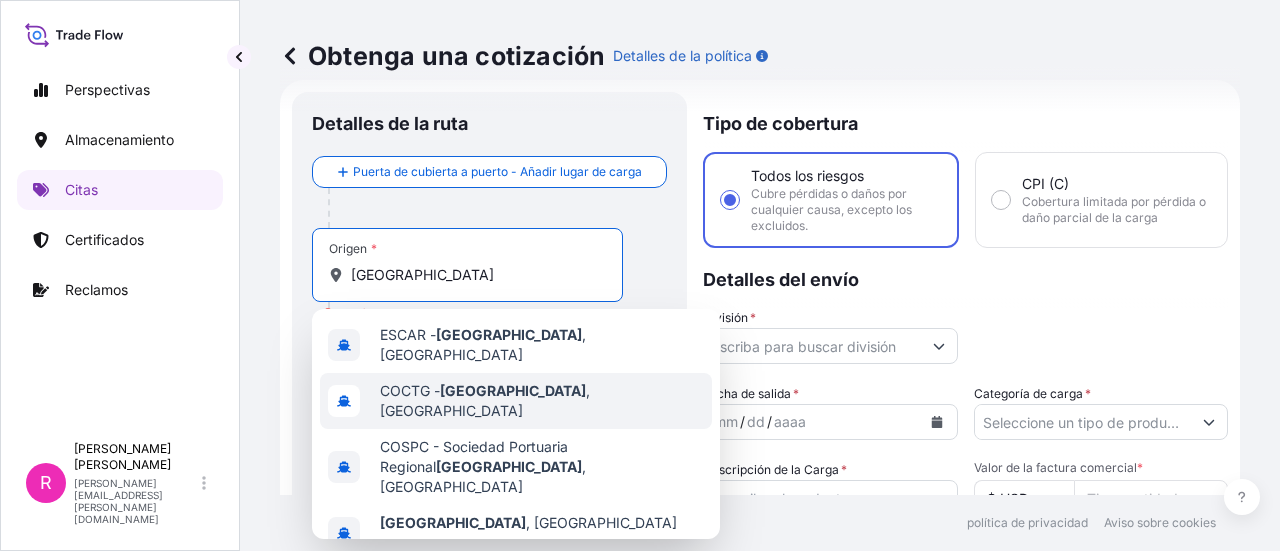 click on "COCTG -  [GEOGRAPHIC_DATA] , [GEOGRAPHIC_DATA]" at bounding box center (516, 401) 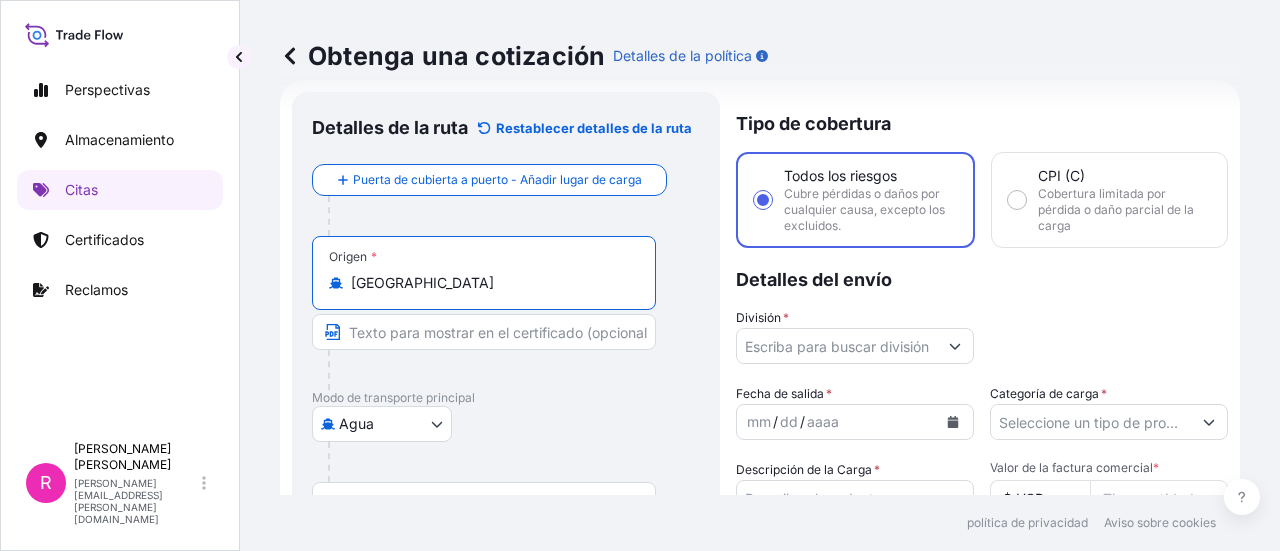 scroll, scrollTop: 132, scrollLeft: 0, axis: vertical 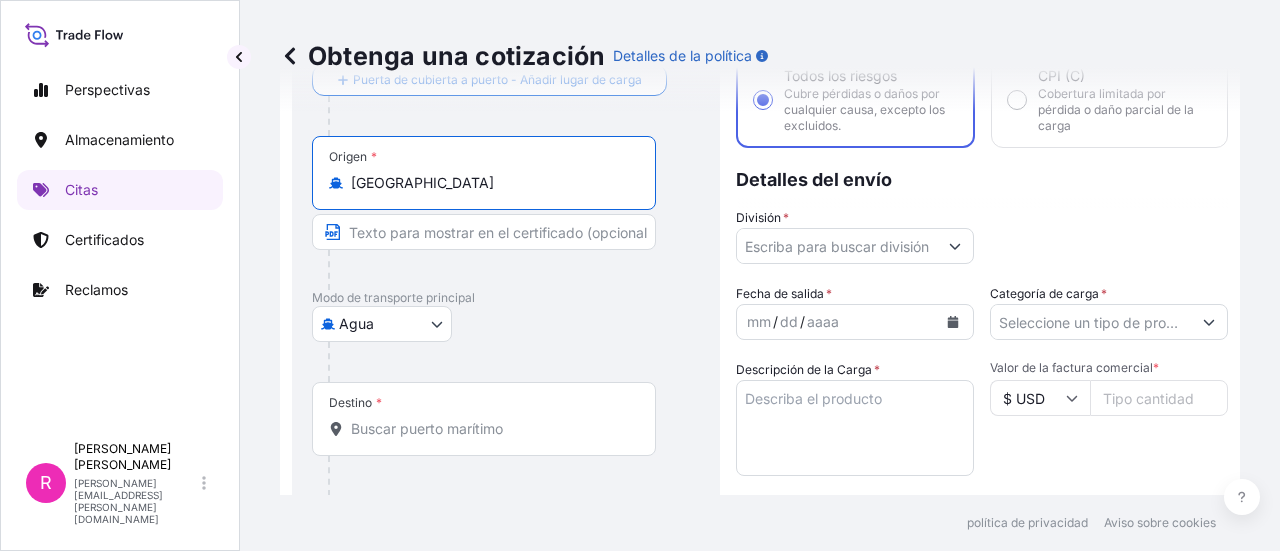 type on "COCTG - [GEOGRAPHIC_DATA], [GEOGRAPHIC_DATA]" 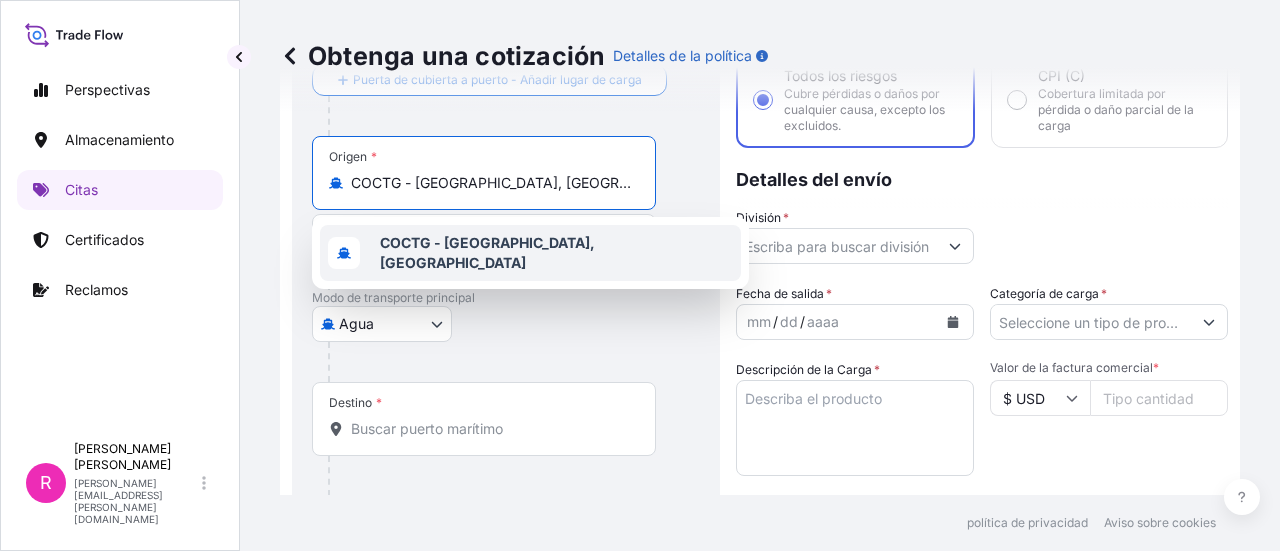 click on "Destino *" at bounding box center [491, 429] 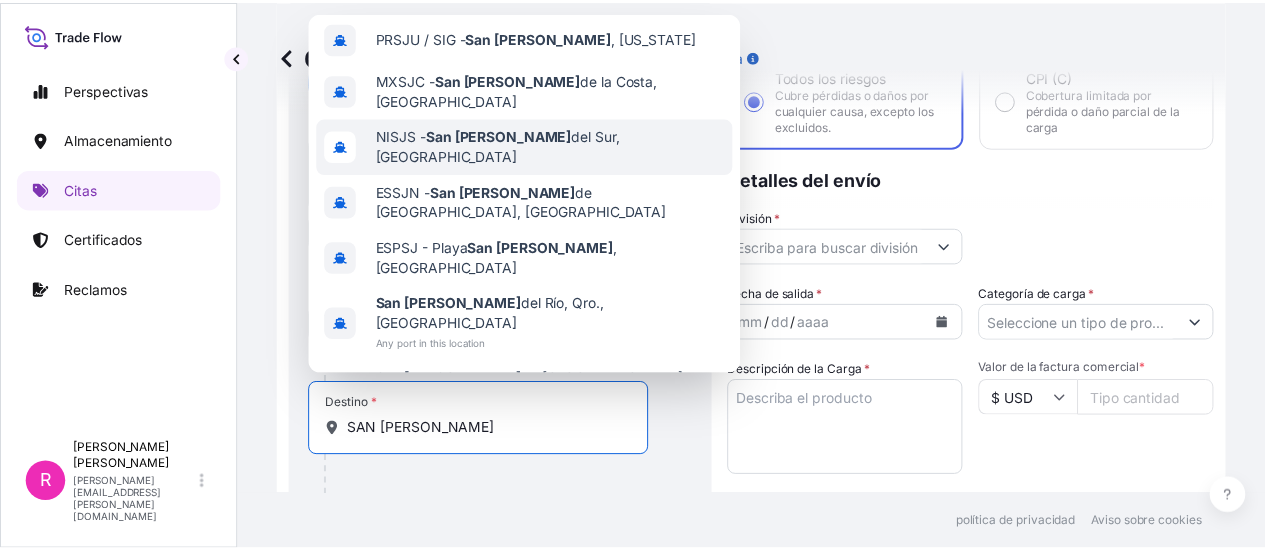 scroll, scrollTop: 0, scrollLeft: 0, axis: both 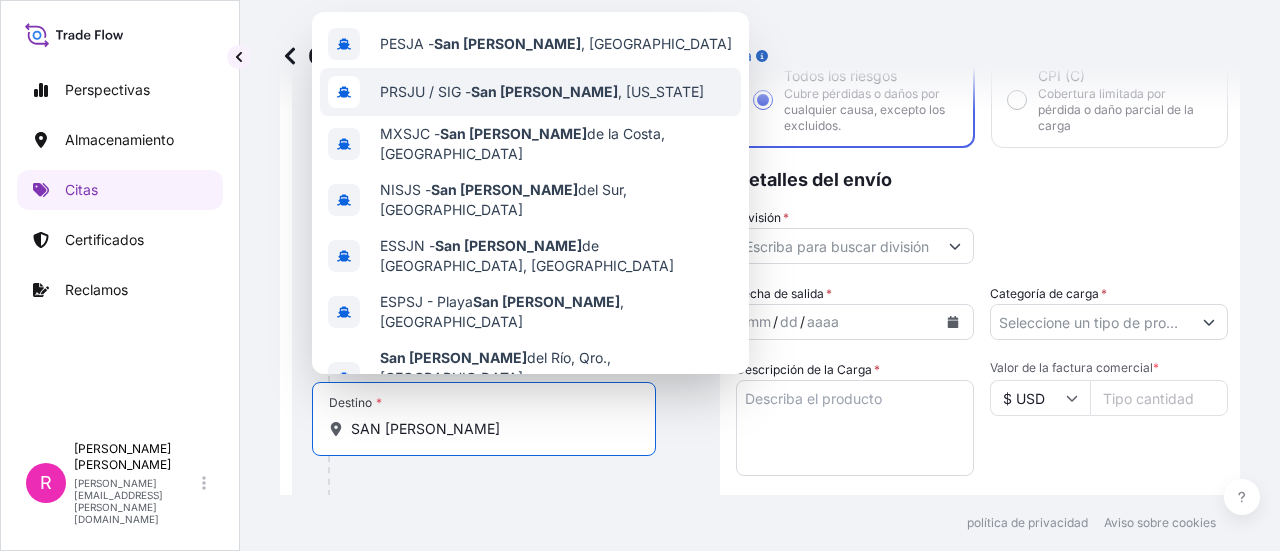 click on "PRSJU / SIG -  [GEOGRAPHIC_DATA][PERSON_NAME] , [US_STATE]" at bounding box center [530, 92] 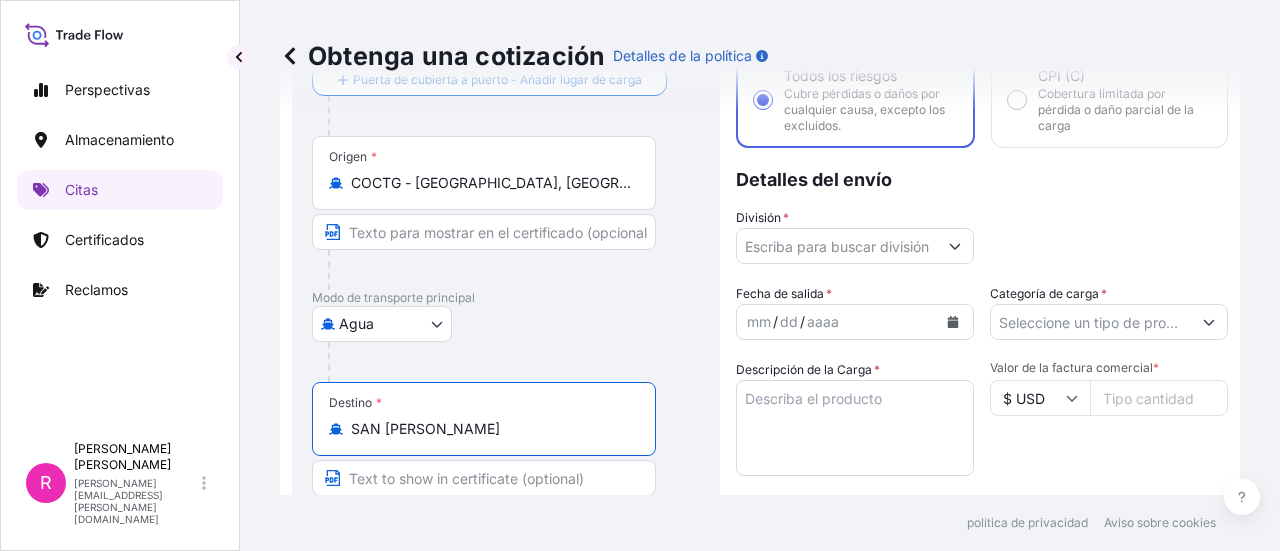 type on "PRSJU / SIG - [GEOGRAPHIC_DATA][PERSON_NAME], [US_STATE]" 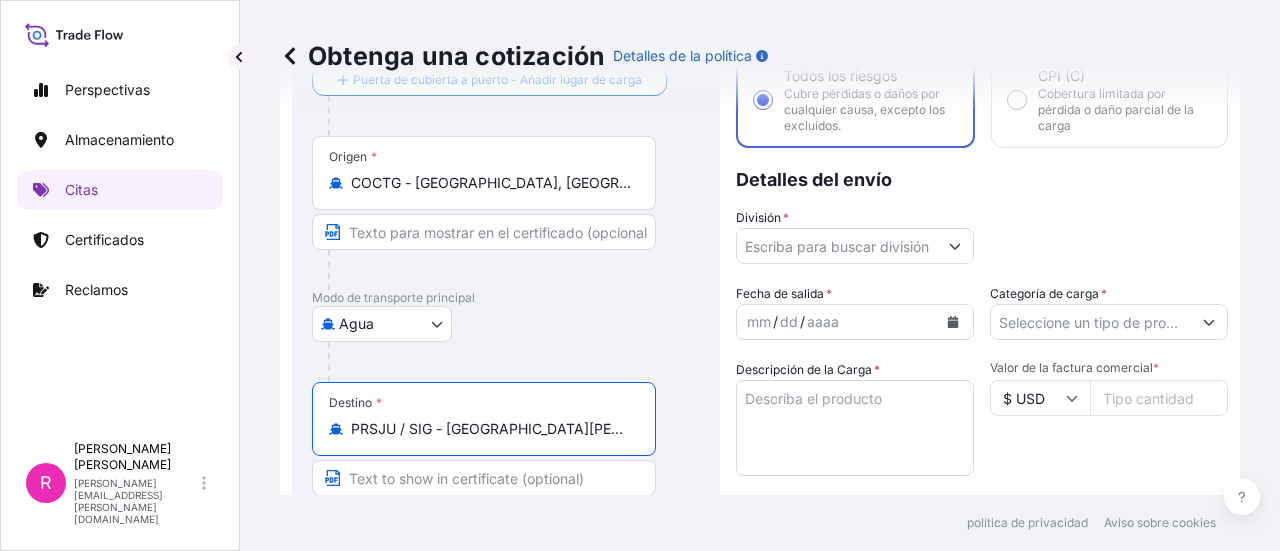 click at bounding box center (955, 246) 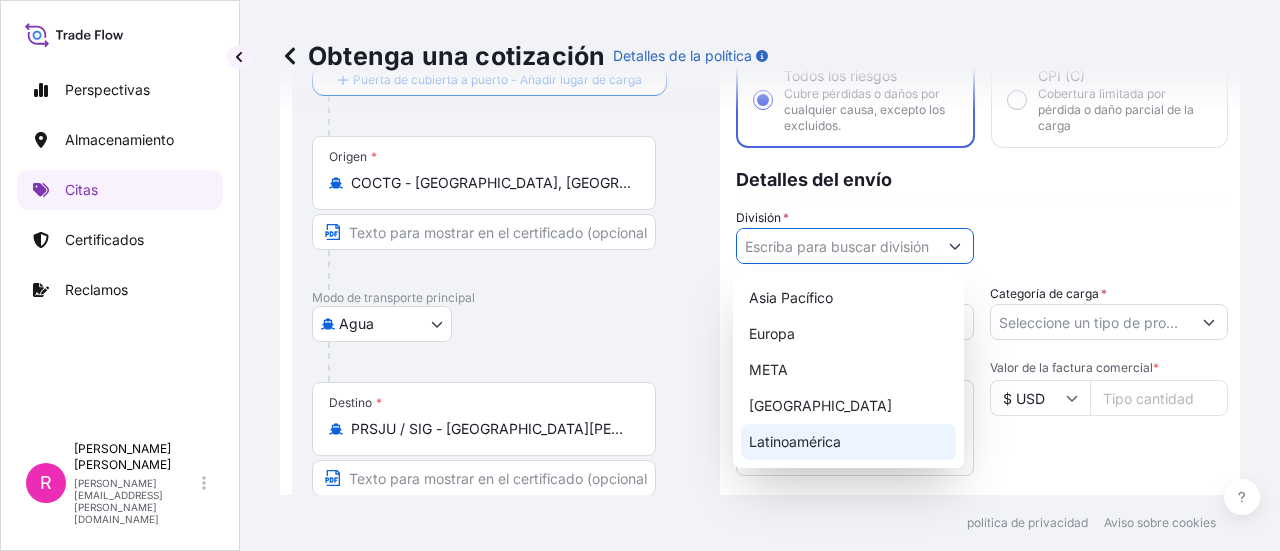 click on "Latinoamérica" at bounding box center [795, 441] 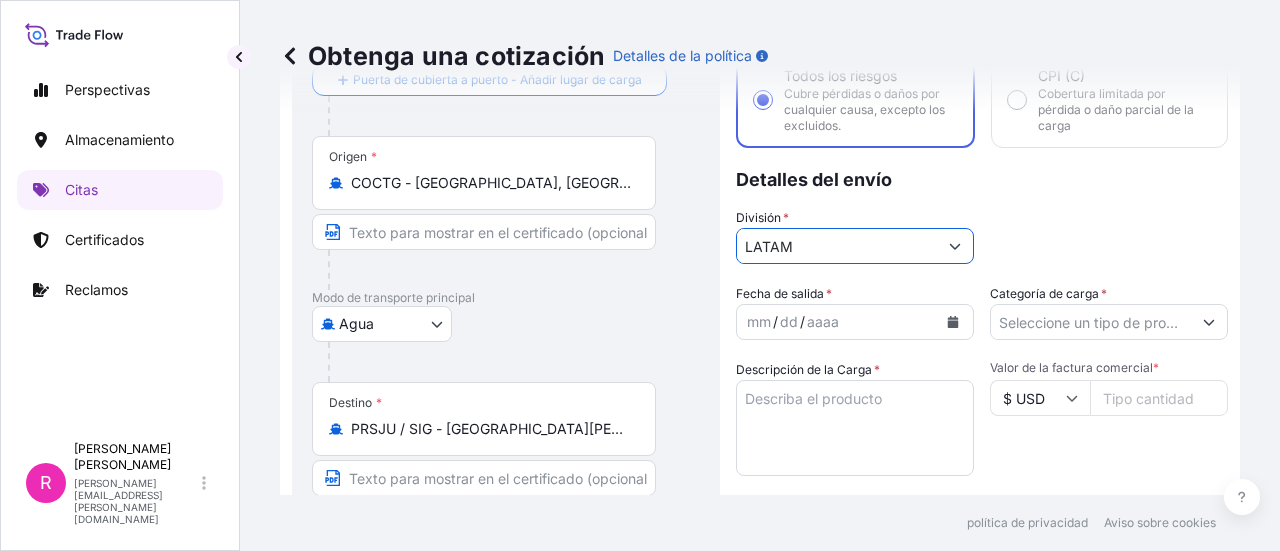 click on "mm / dd / aaaa" at bounding box center [837, 322] 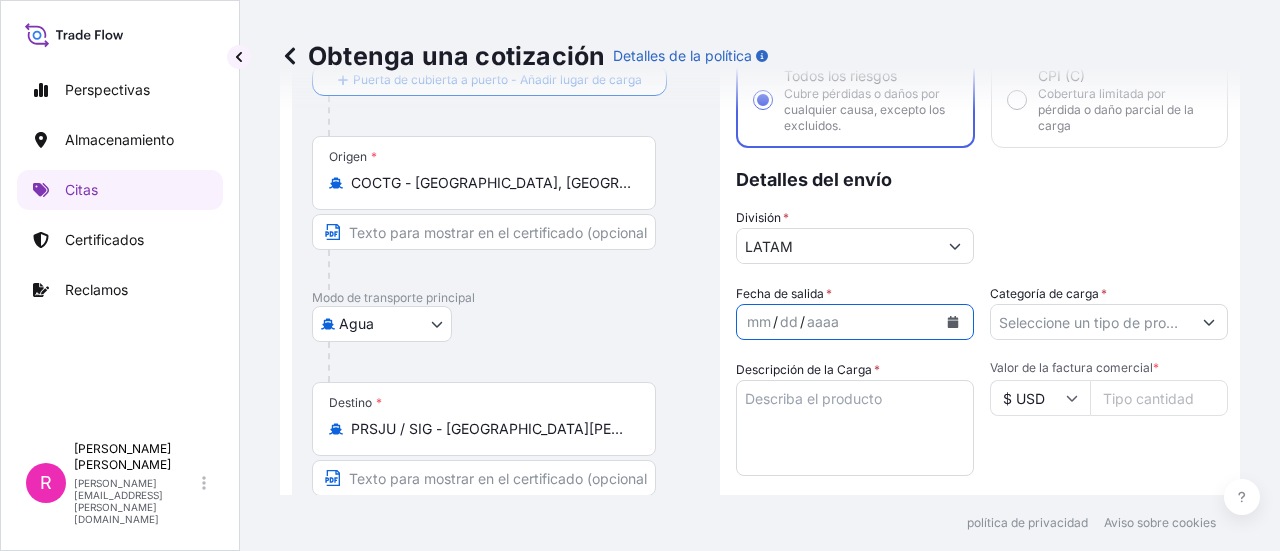click at bounding box center (953, 322) 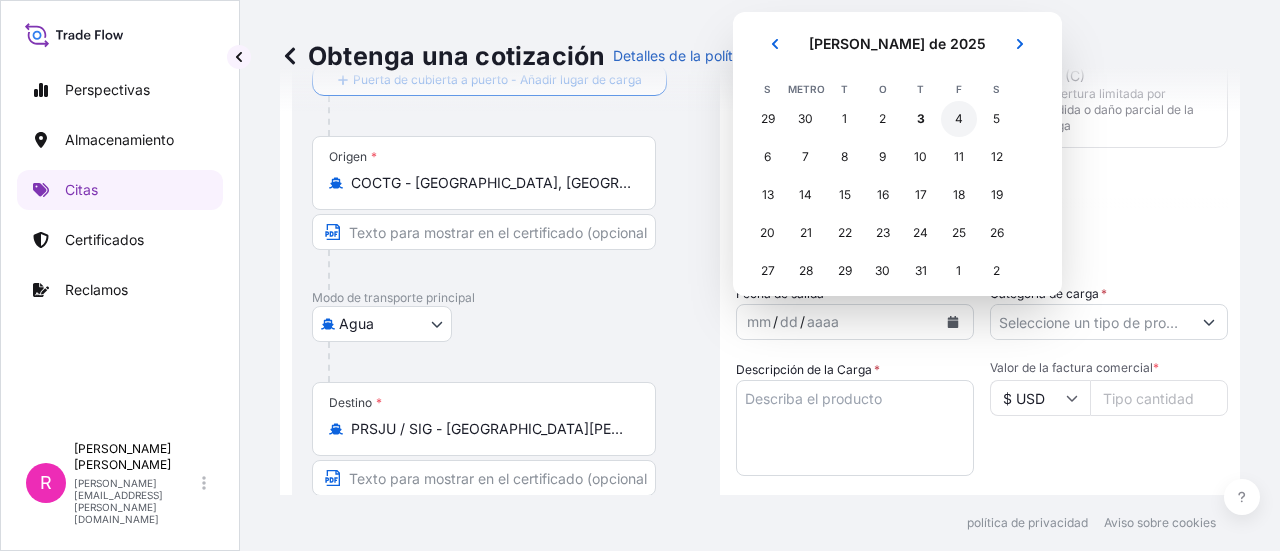 click on "4" at bounding box center (959, 119) 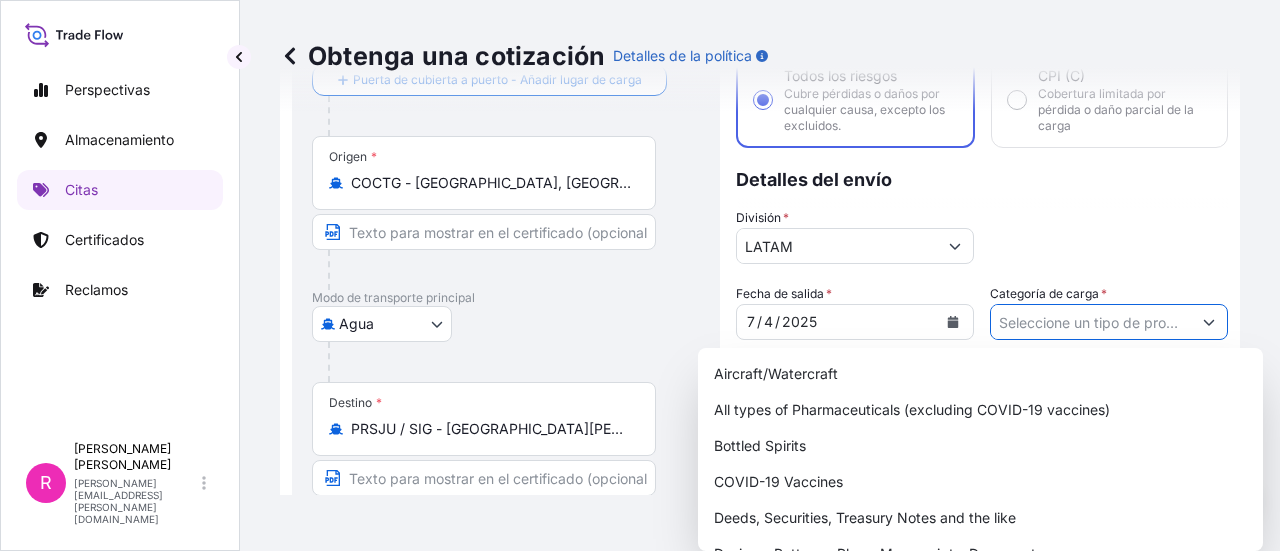 click on "Categoría de carga  *" at bounding box center [1091, 322] 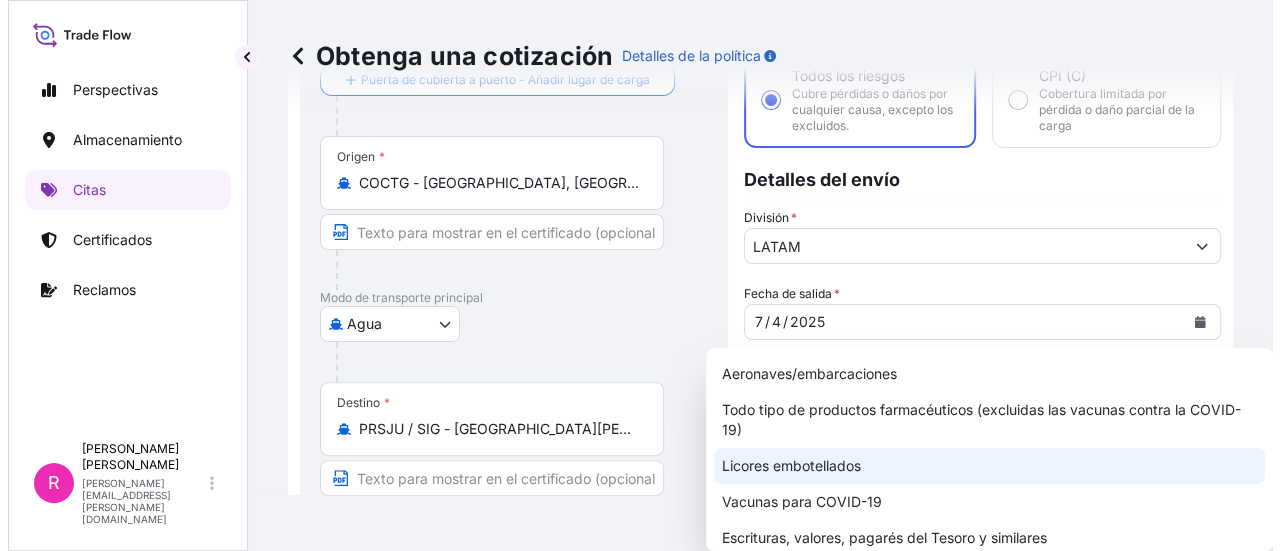 scroll, scrollTop: 100, scrollLeft: 0, axis: vertical 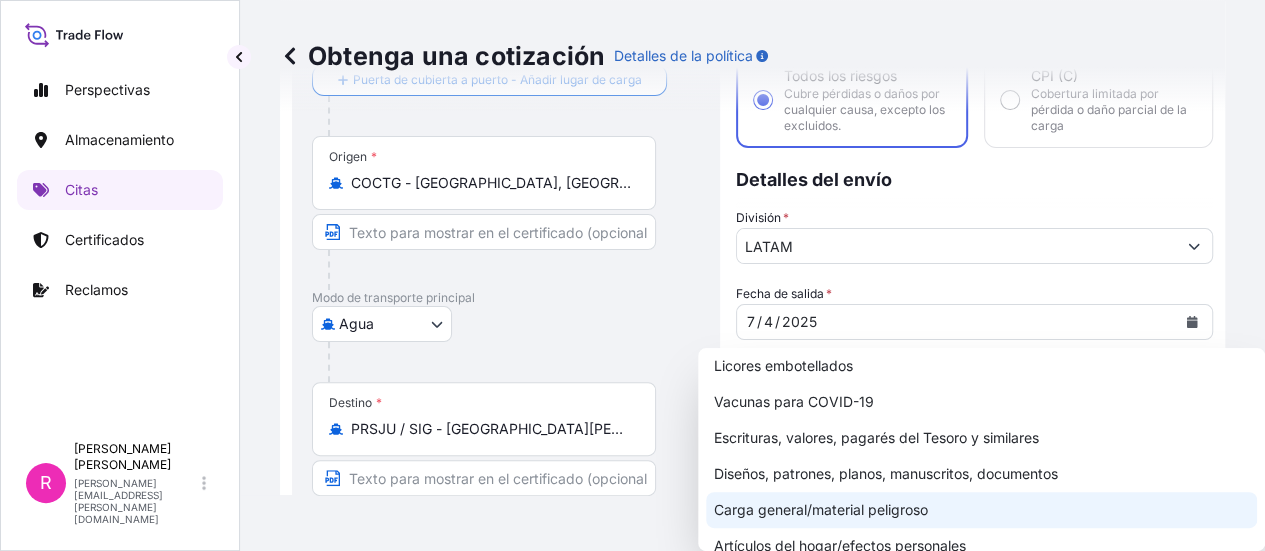 click on "Carga general/material peligroso" at bounding box center [821, 509] 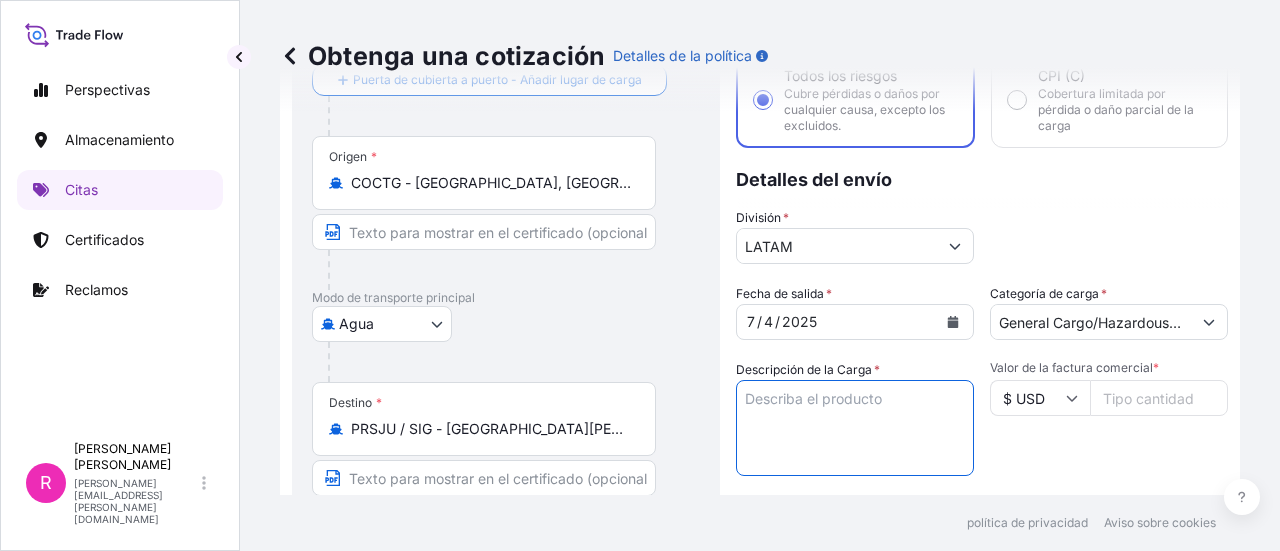 drag, startPoint x: 865, startPoint y: 385, endPoint x: 826, endPoint y: 363, distance: 44.777225 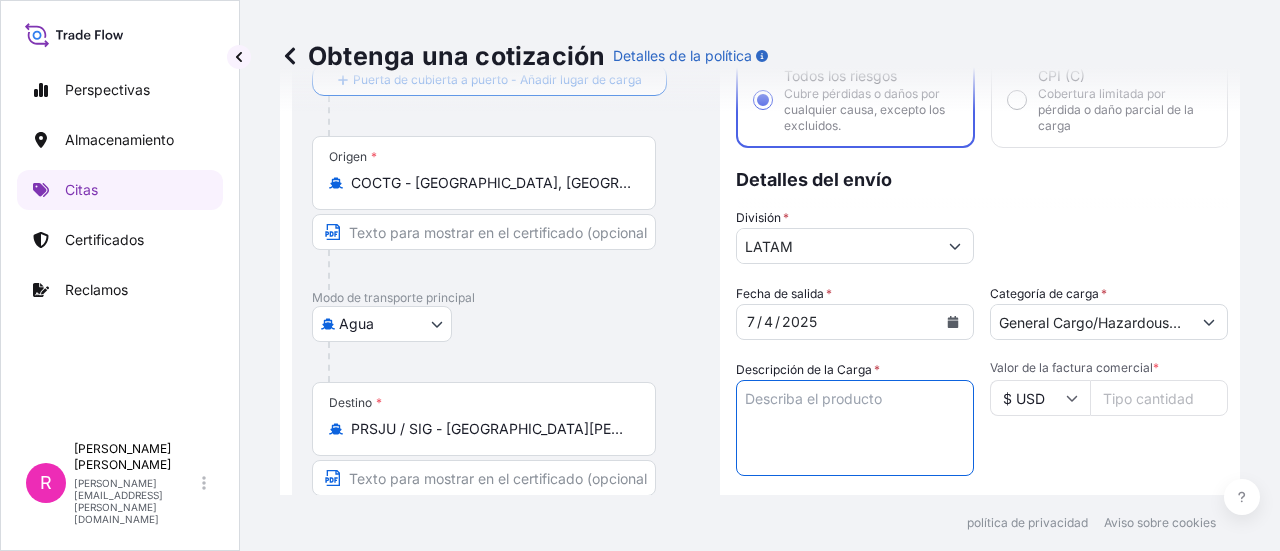 paste on "POWER TRANSFORMER" 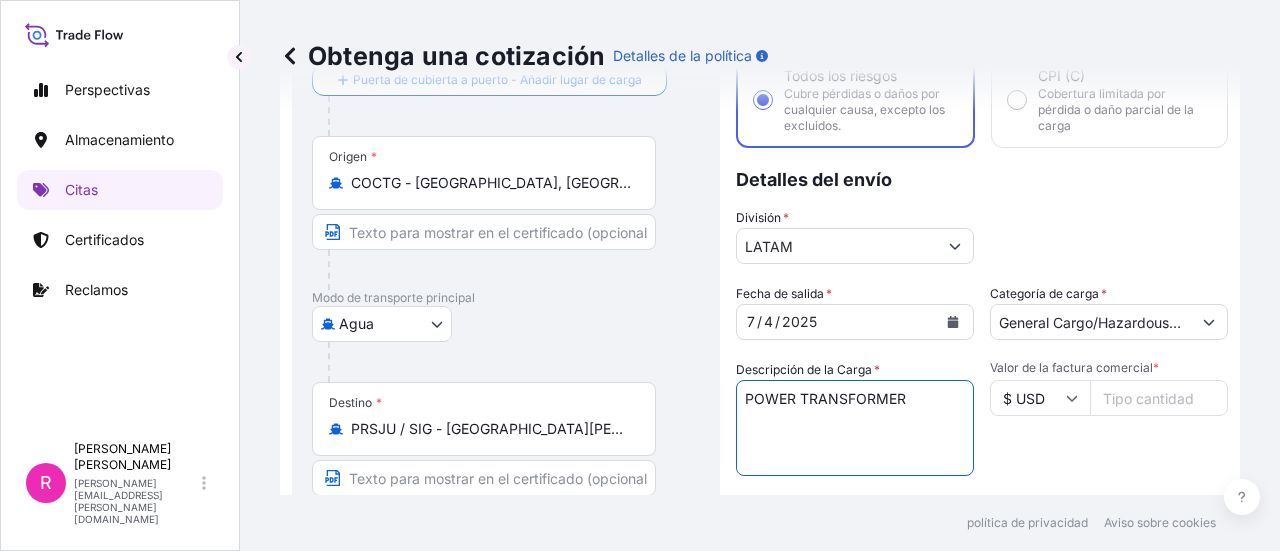 type on "POWER TRANSFORMER" 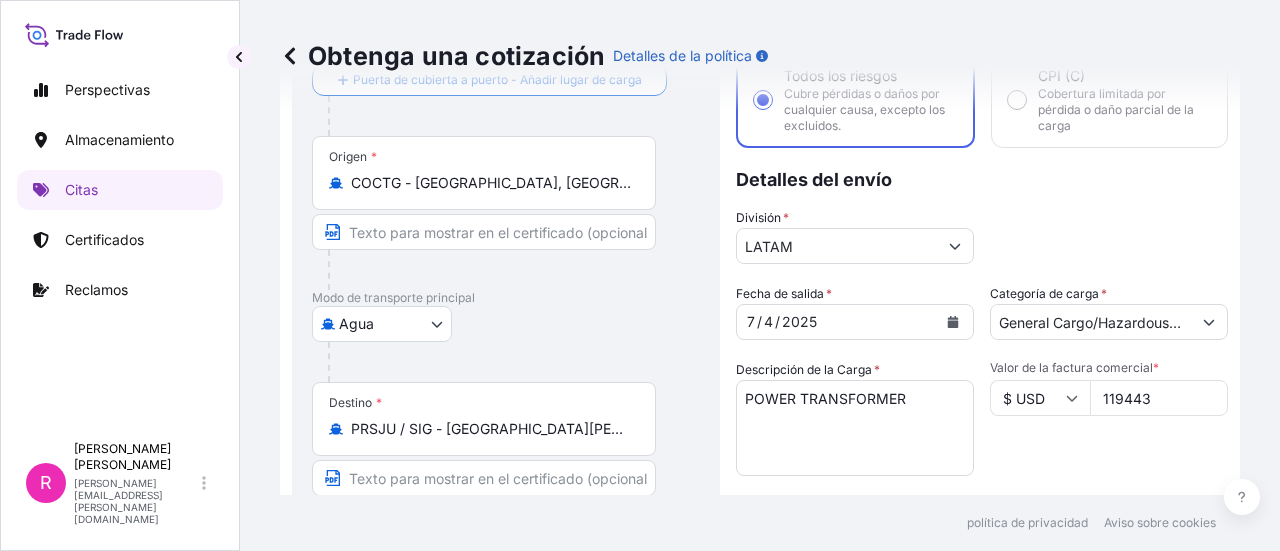 scroll, scrollTop: 332, scrollLeft: 0, axis: vertical 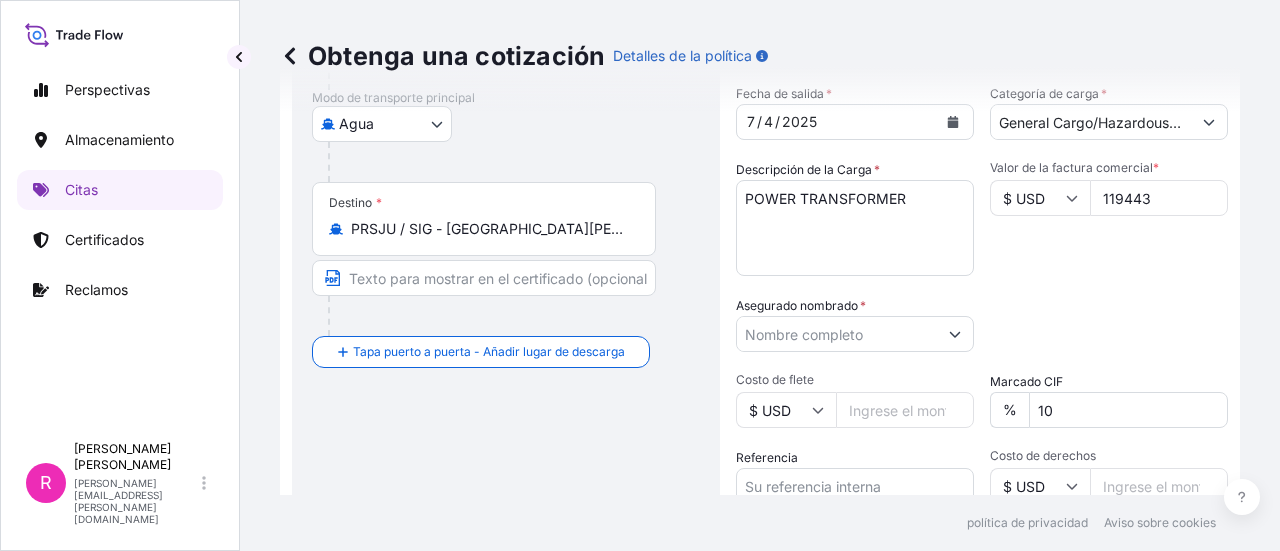 type on "119443" 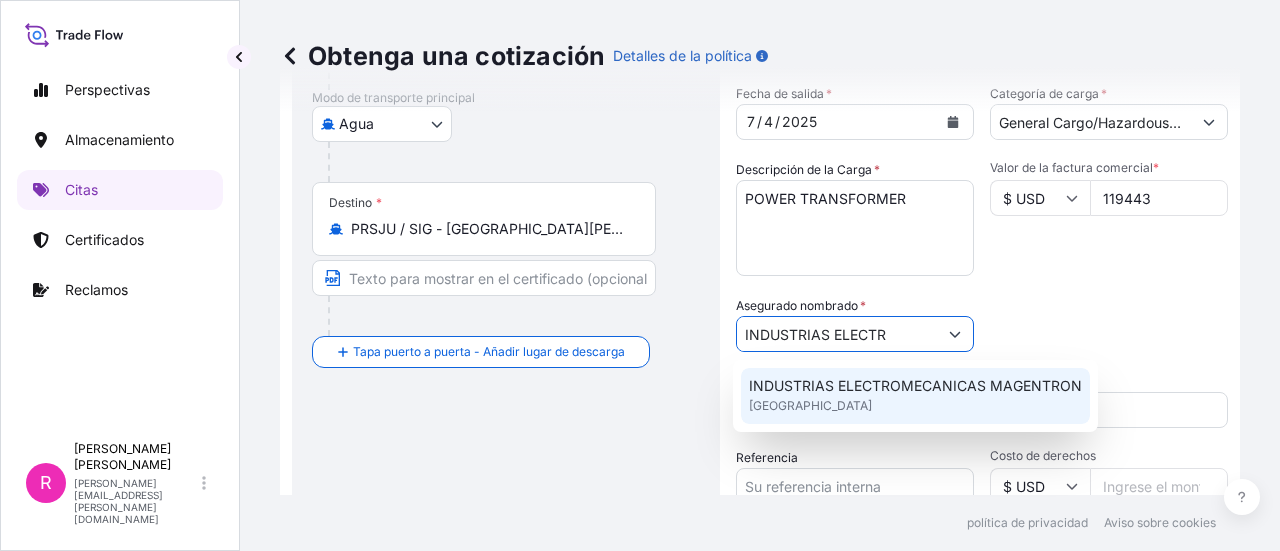 click on "INDUSTRIAS ELECTROMECANICAS MAGENTRON" at bounding box center (915, 386) 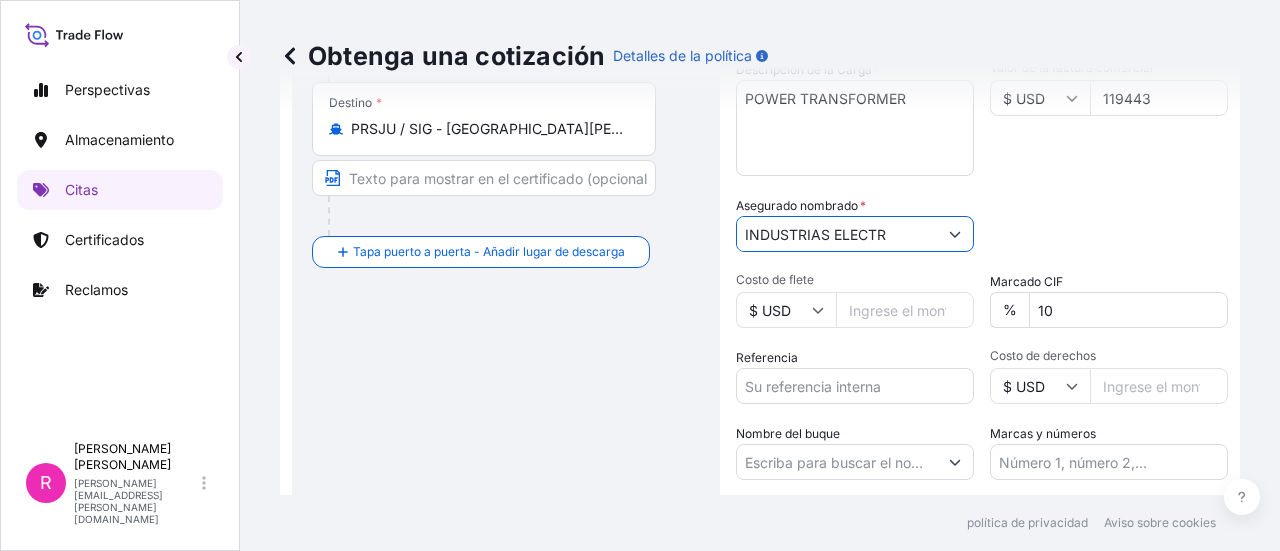 scroll, scrollTop: 532, scrollLeft: 0, axis: vertical 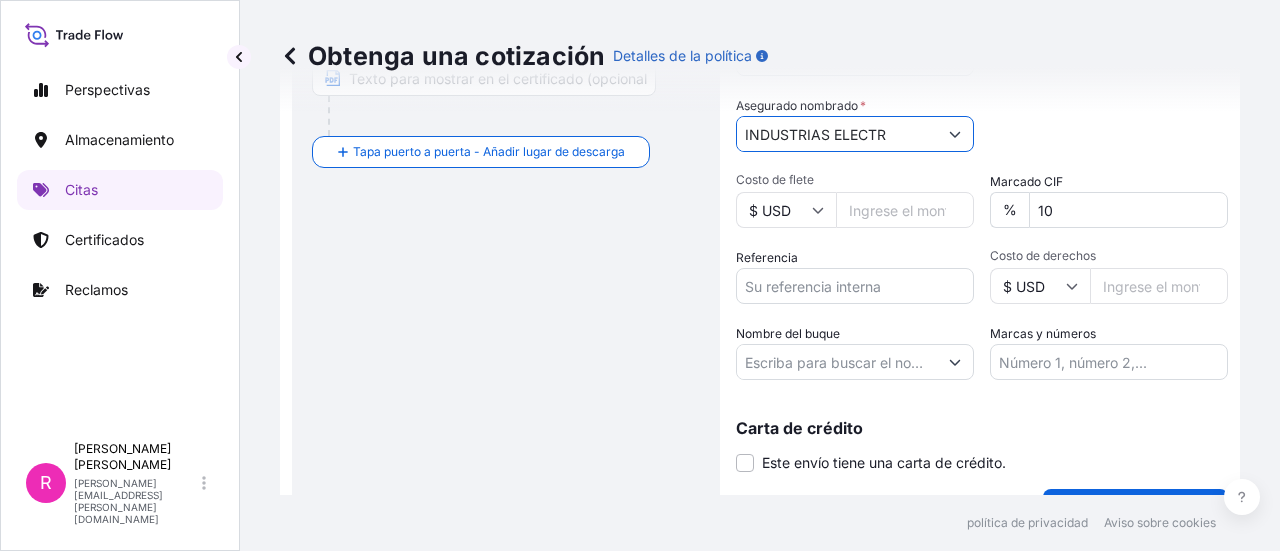 type on "INDUSTRIAS ELECTROMECANICAS MAGENTRON" 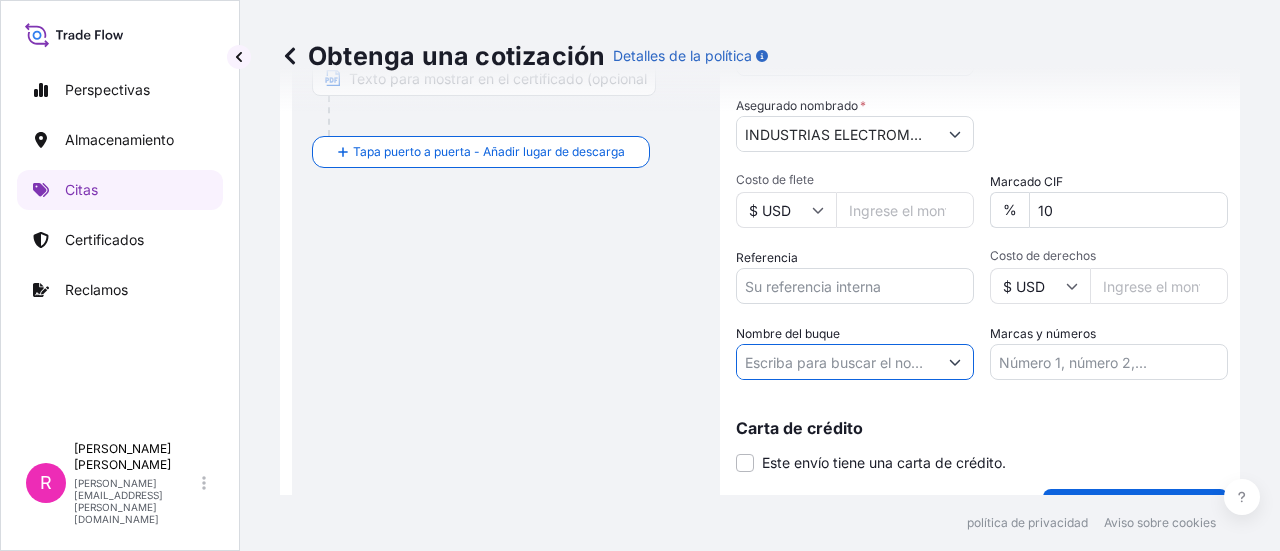 click on "Nombre del buque" at bounding box center (837, 362) 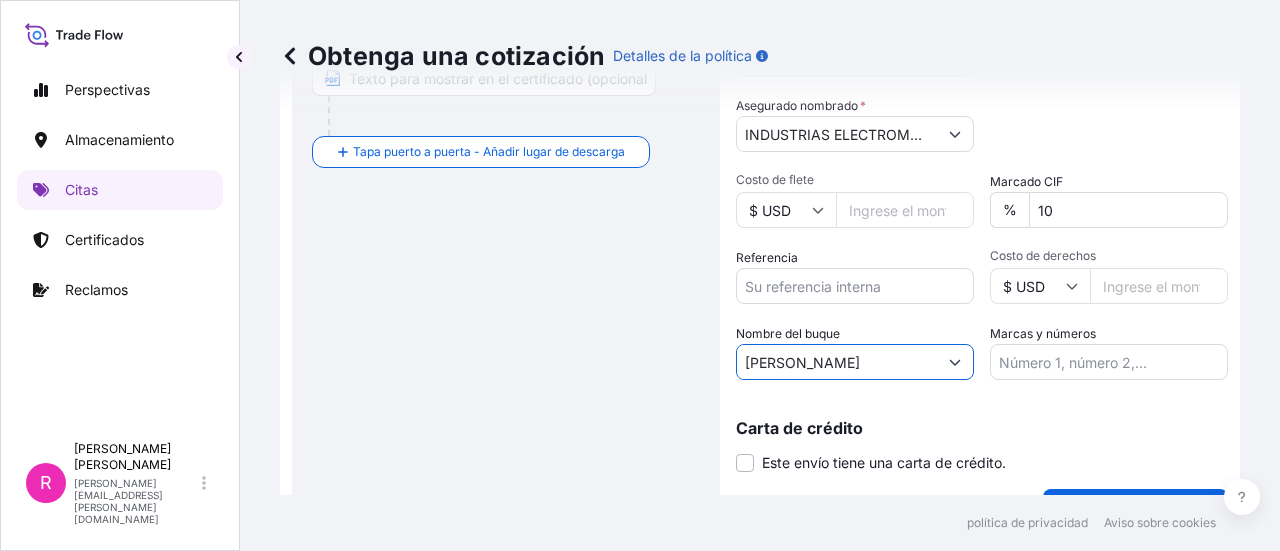 click on "BURGUN" at bounding box center (837, 362) 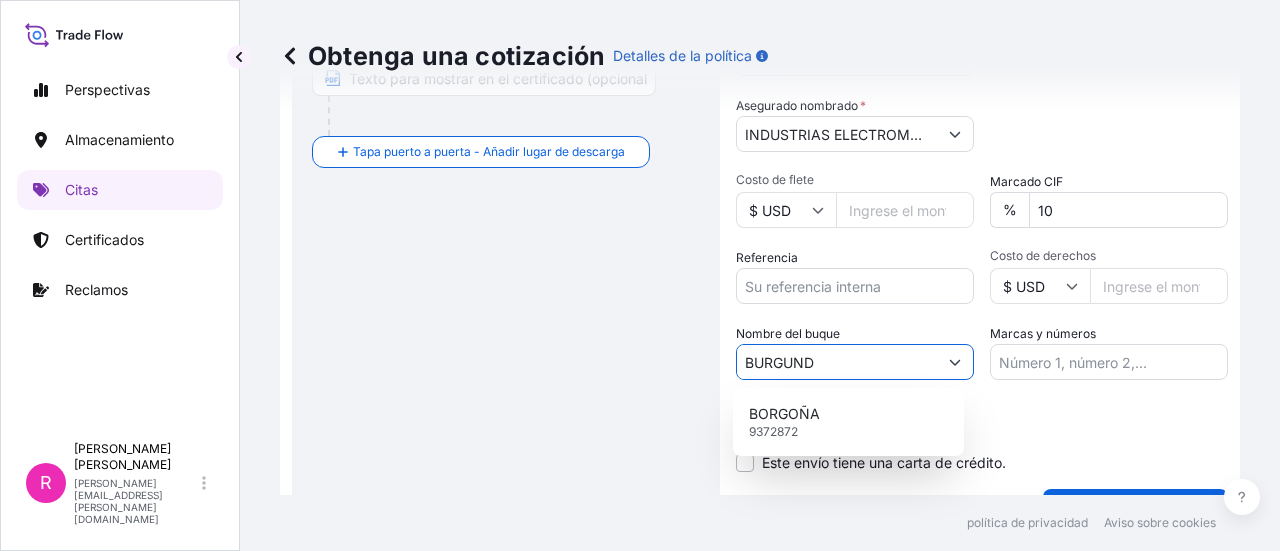 type on "BURGUNDY" 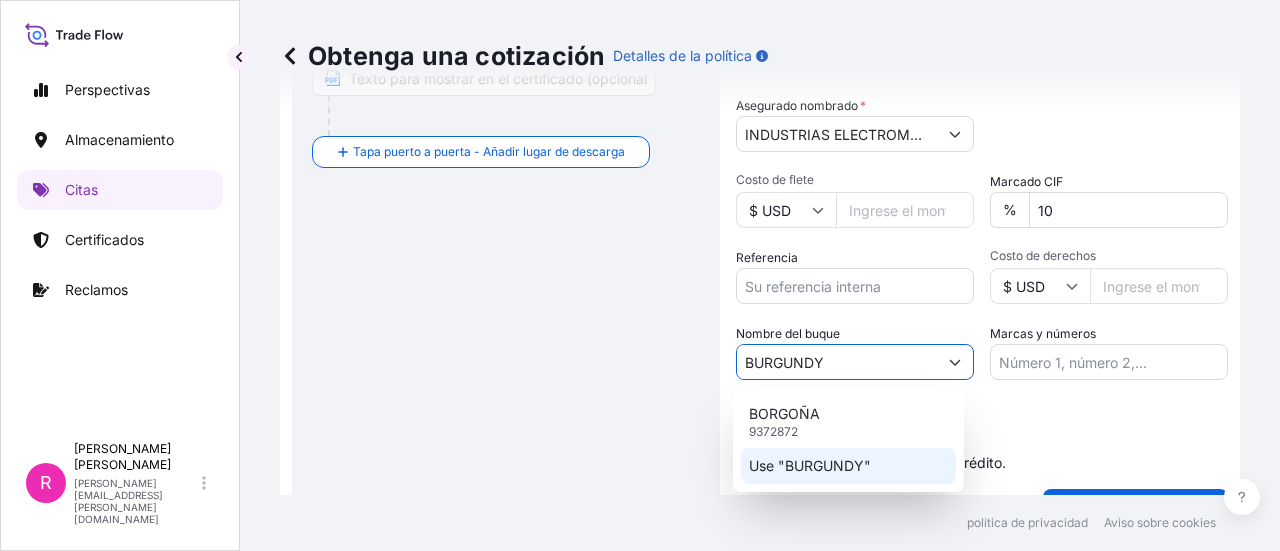 click on "Use "BURGUNDY"" 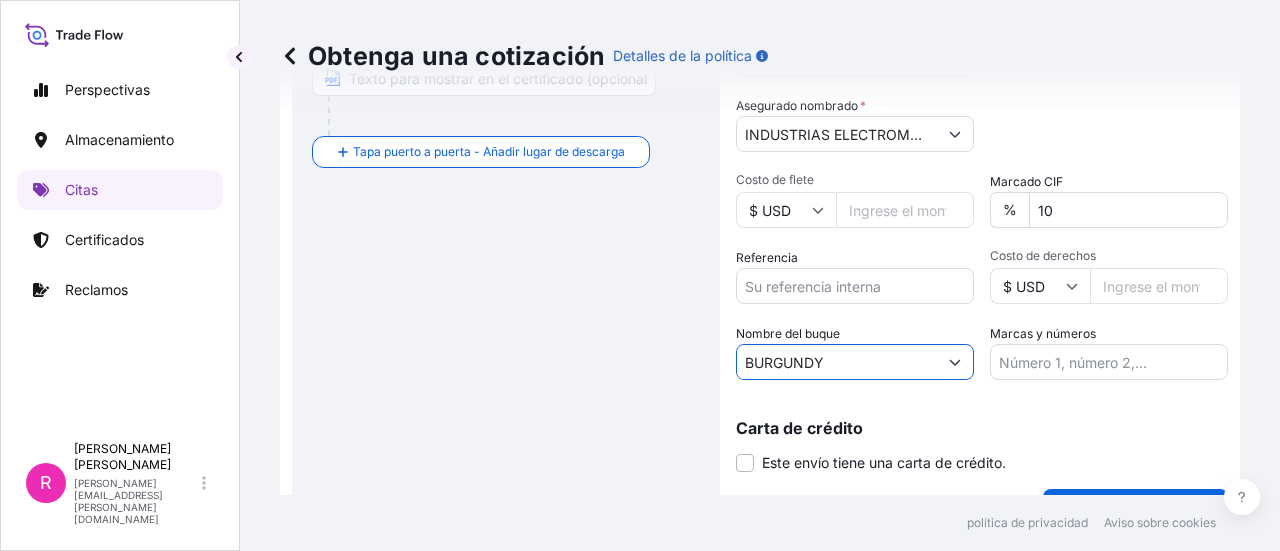click on "Marcas y números" at bounding box center (1109, 352) 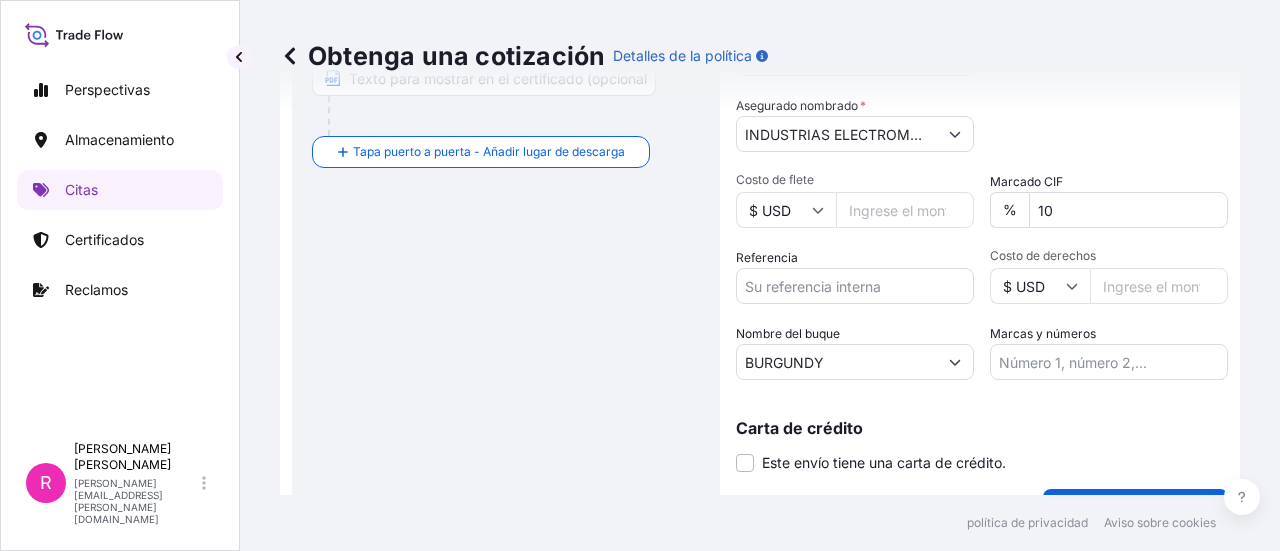 scroll, scrollTop: 577, scrollLeft: 0, axis: vertical 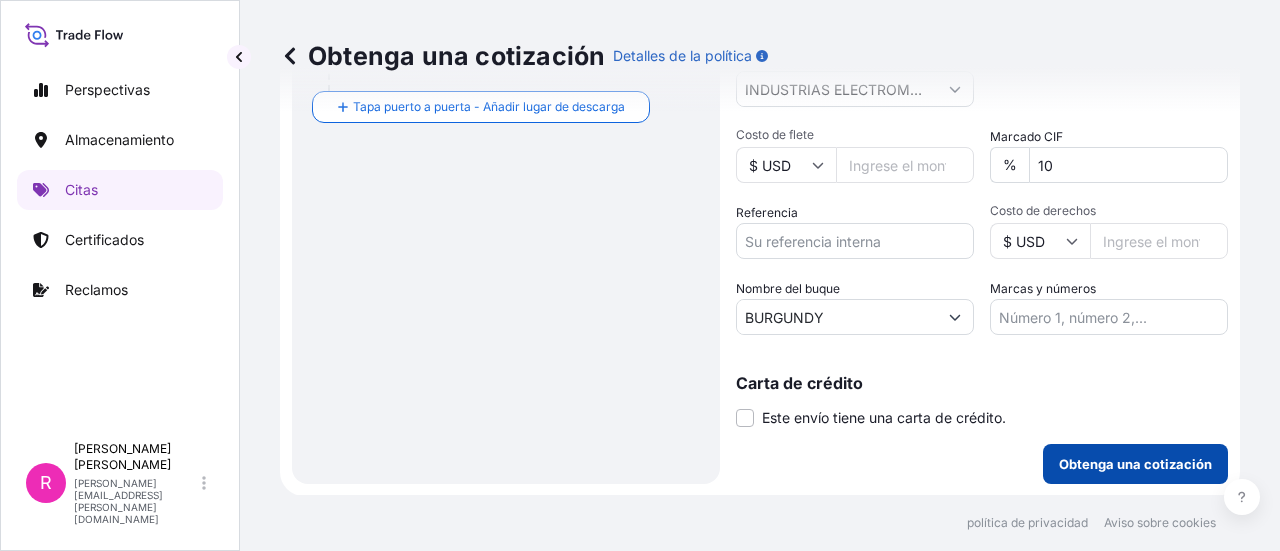 click on "Obtenga una cotización" at bounding box center (1135, 464) 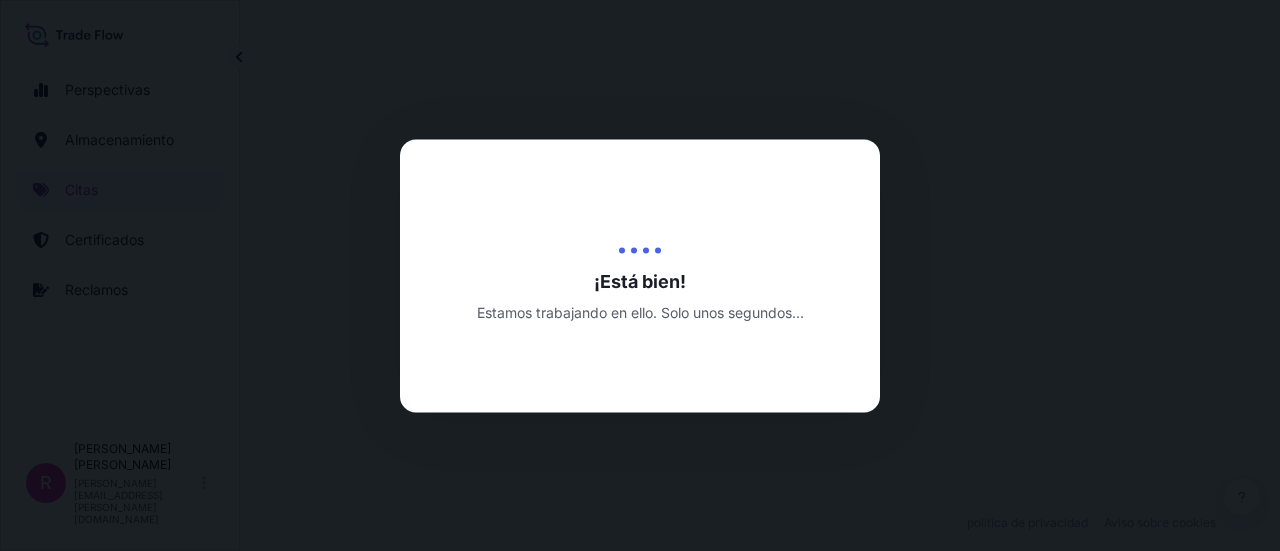 scroll, scrollTop: 0, scrollLeft: 0, axis: both 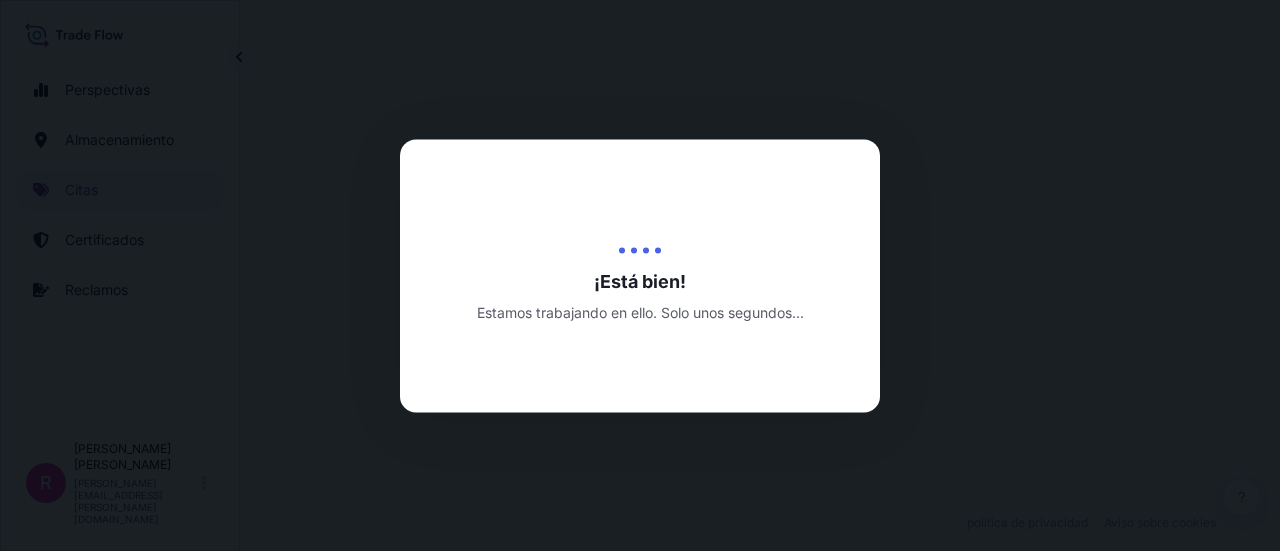 click at bounding box center [640, 275] 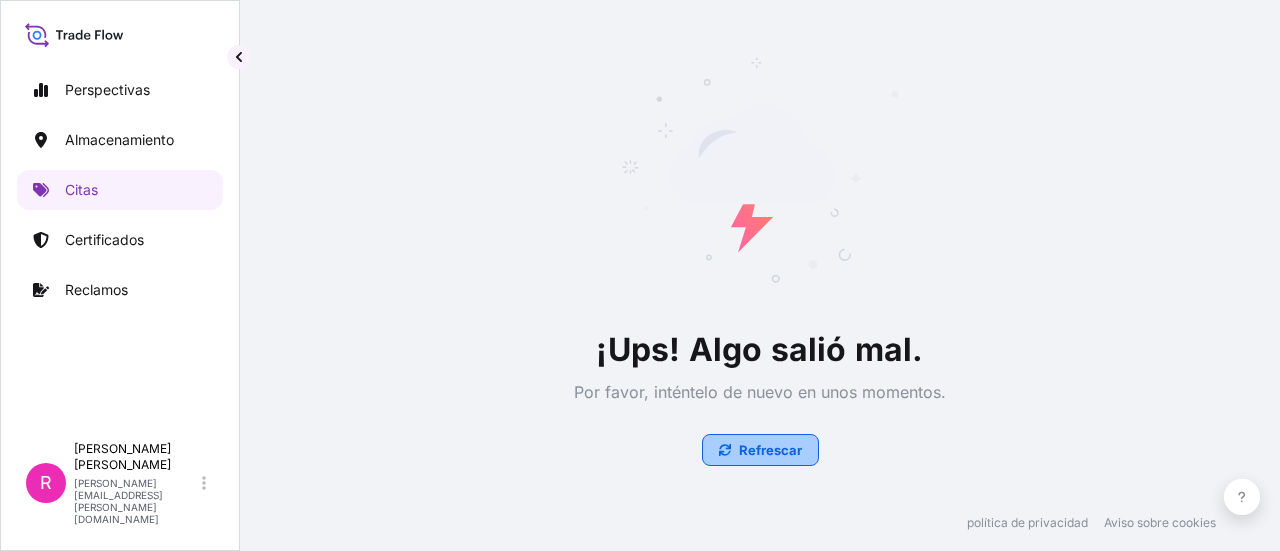 click on "Refrescar" at bounding box center [770, 450] 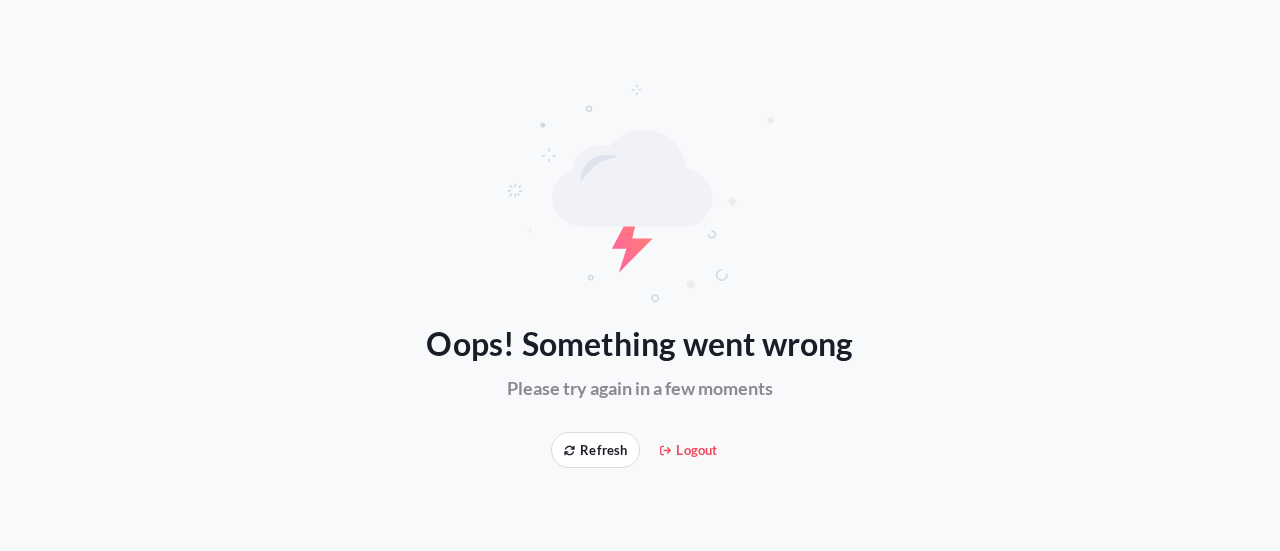 scroll, scrollTop: 0, scrollLeft: 0, axis: both 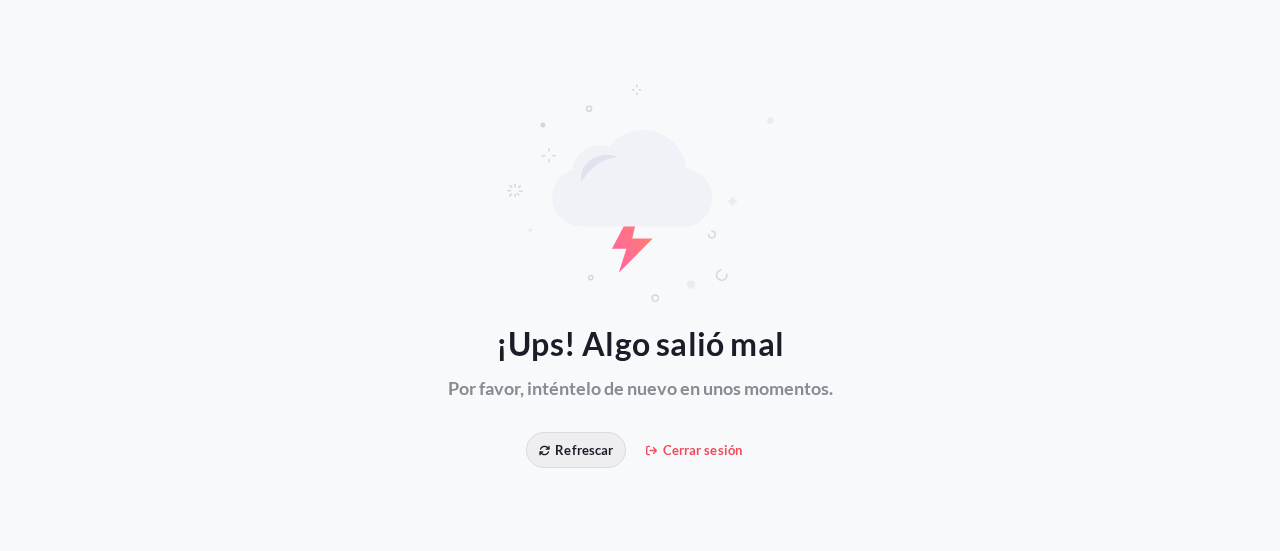 click on "Refrescar" at bounding box center (584, 450) 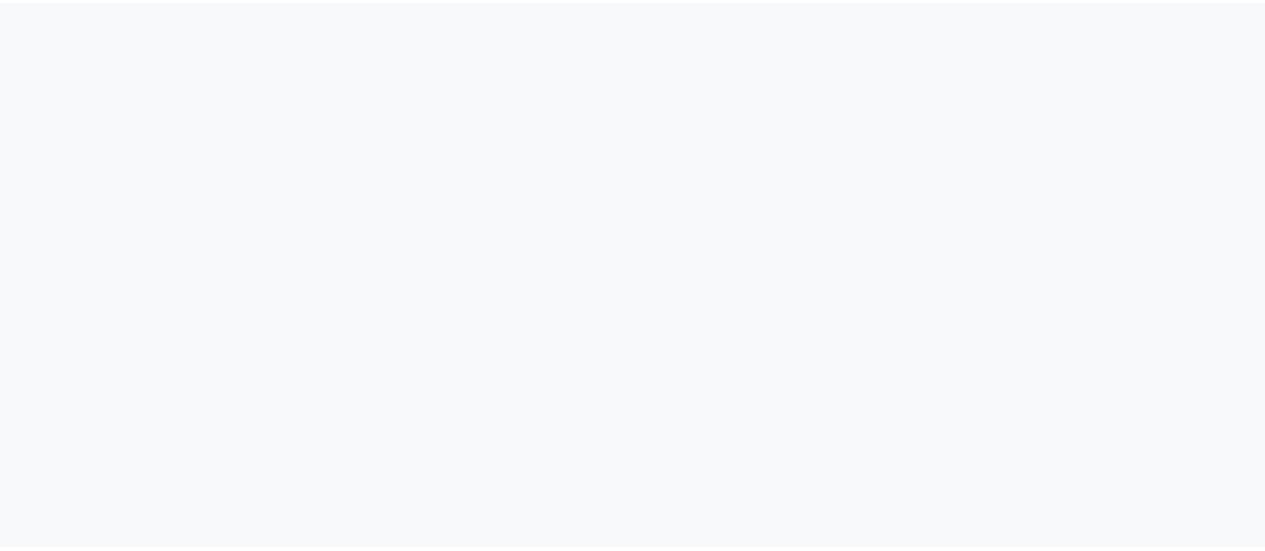 scroll, scrollTop: 0, scrollLeft: 0, axis: both 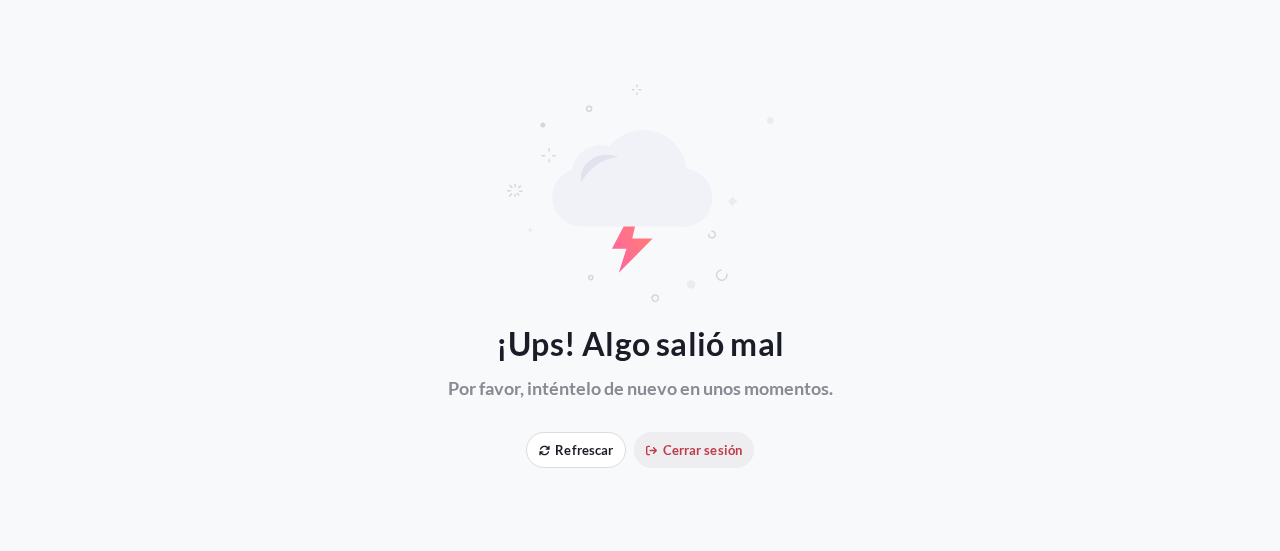 click on "Cerrar sesión" at bounding box center (694, 450) 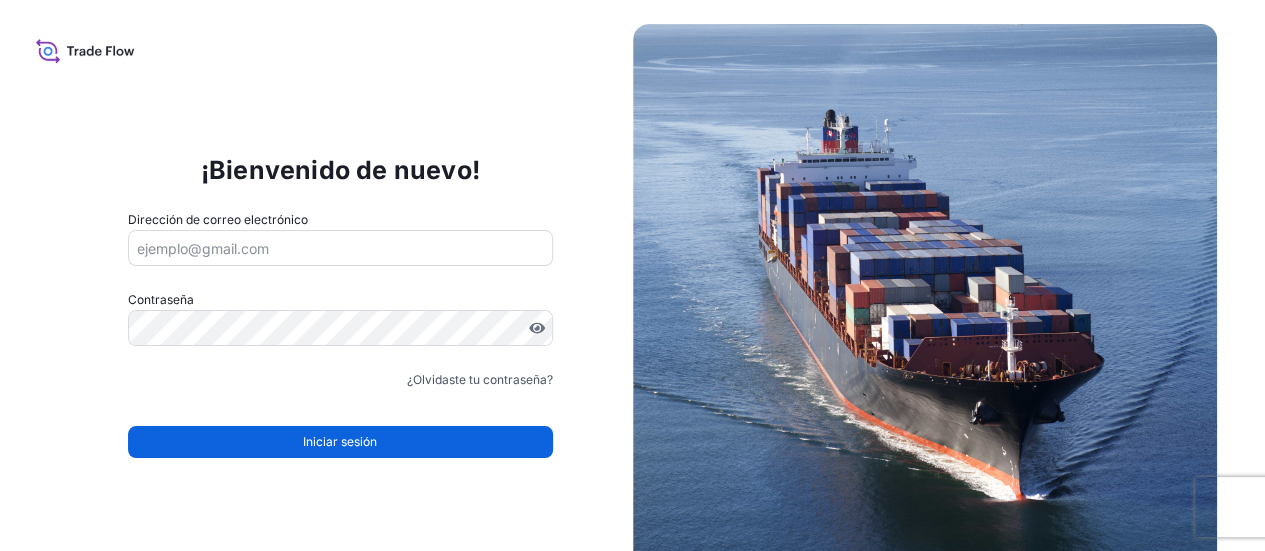 type on "ruben.diaz@psabdp.com" 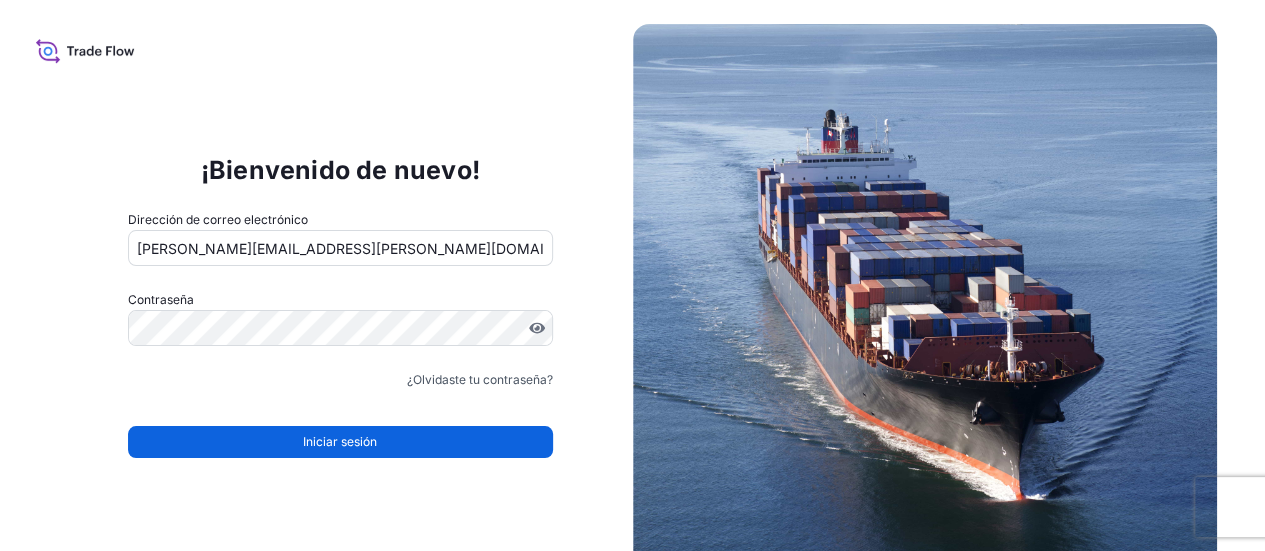 click on "Iniciar sesión" at bounding box center (340, 442) 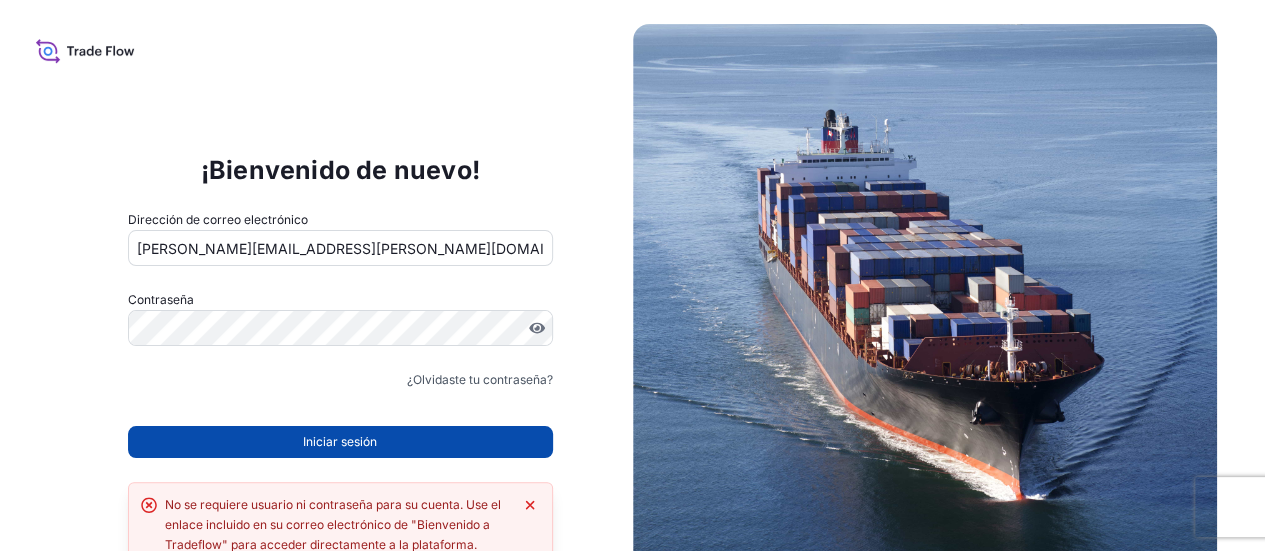 click on "Iniciar sesión" at bounding box center [340, 442] 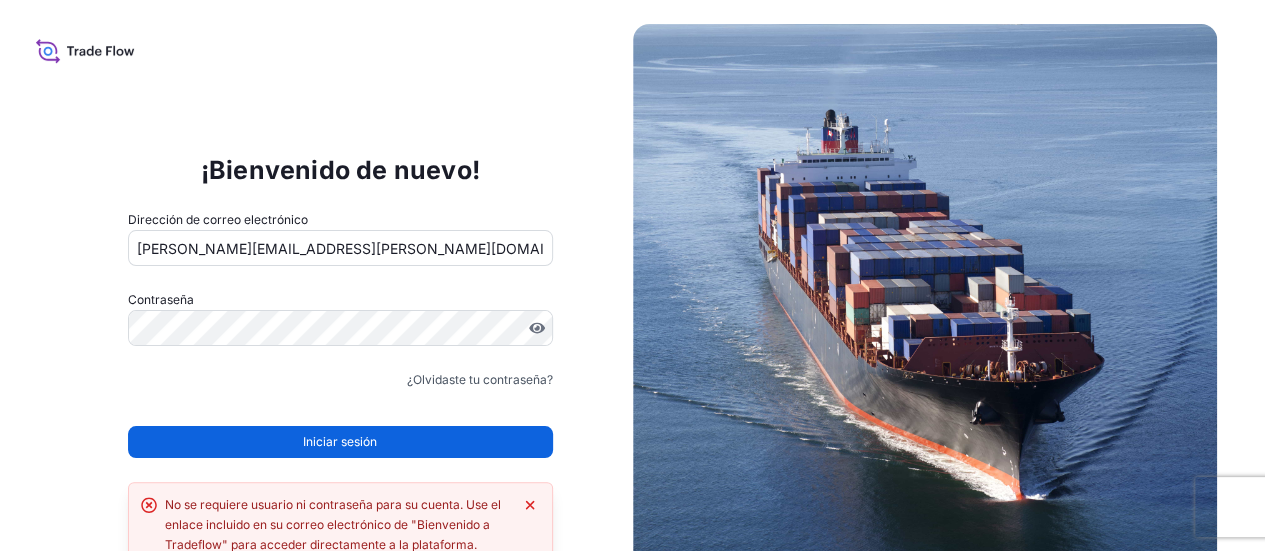 click on "Iniciar sesión" at bounding box center [340, 442] 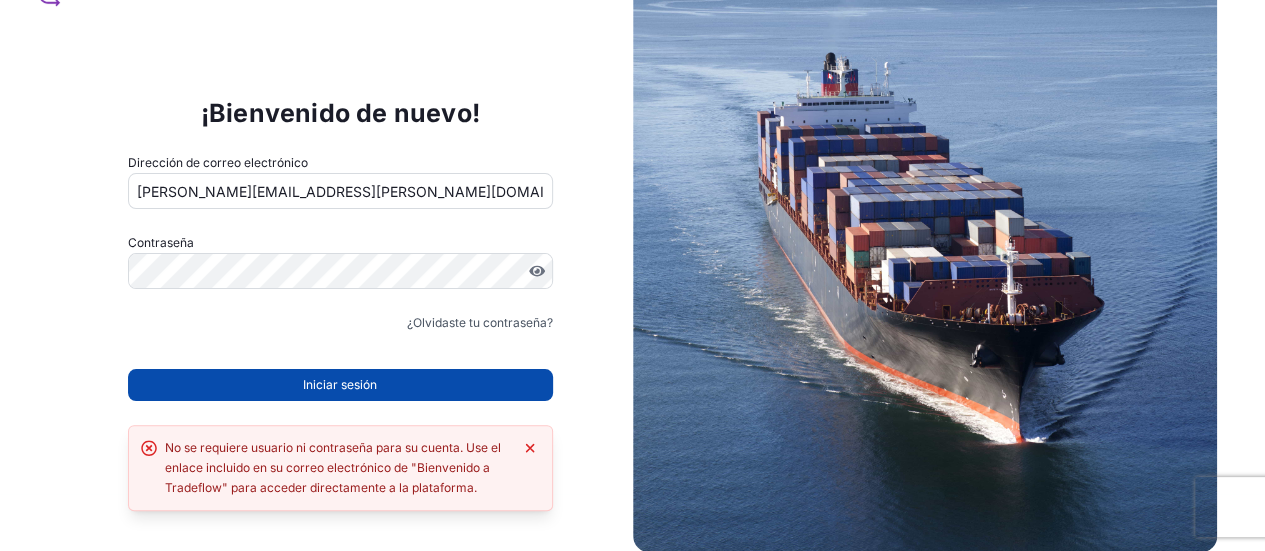 click on "Iniciar sesión" at bounding box center [340, 385] 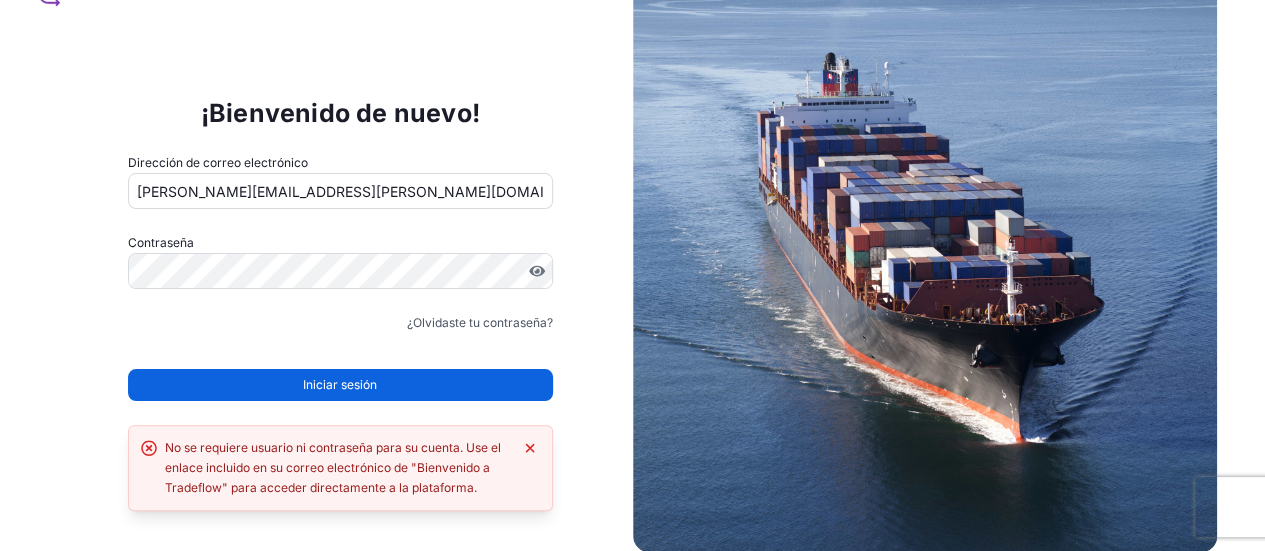 click on "Iniciar sesión" at bounding box center (340, 385) 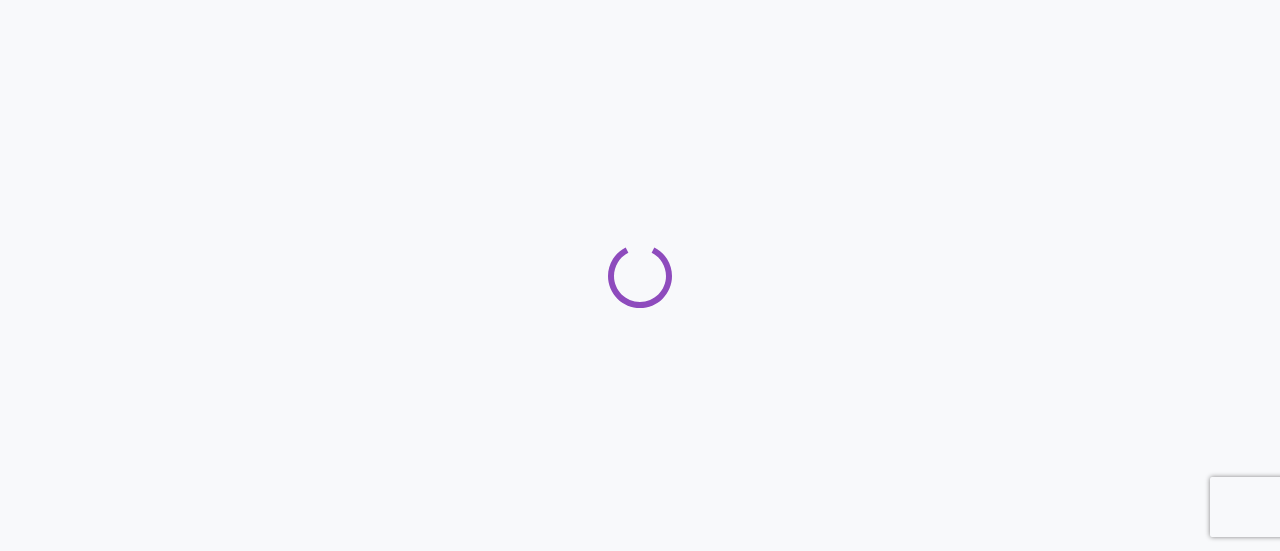 scroll, scrollTop: 0, scrollLeft: 0, axis: both 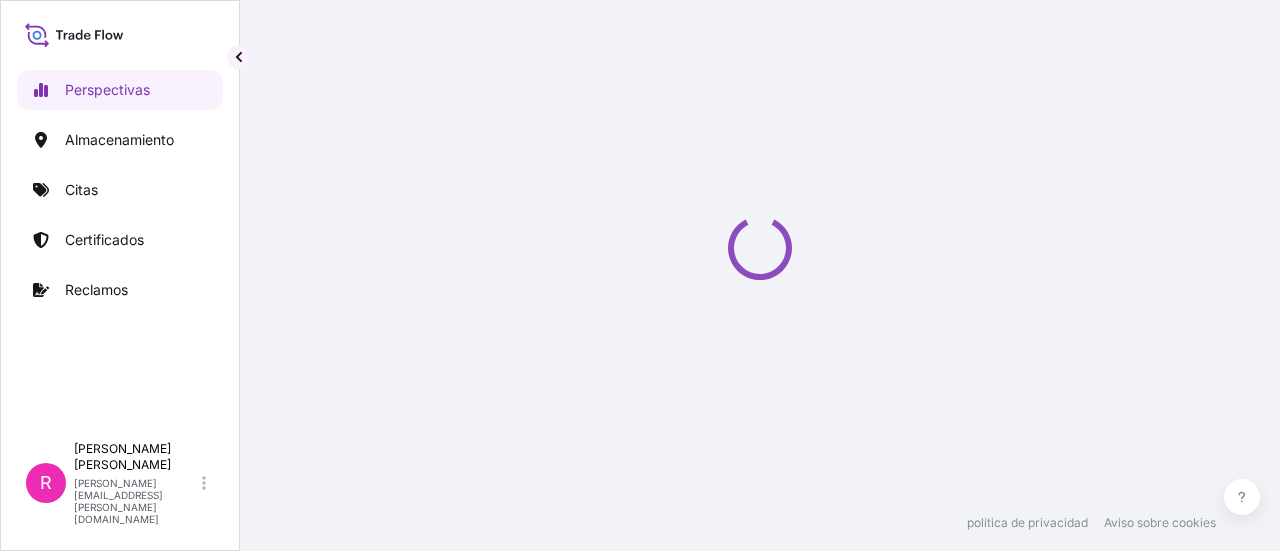 select on "2025" 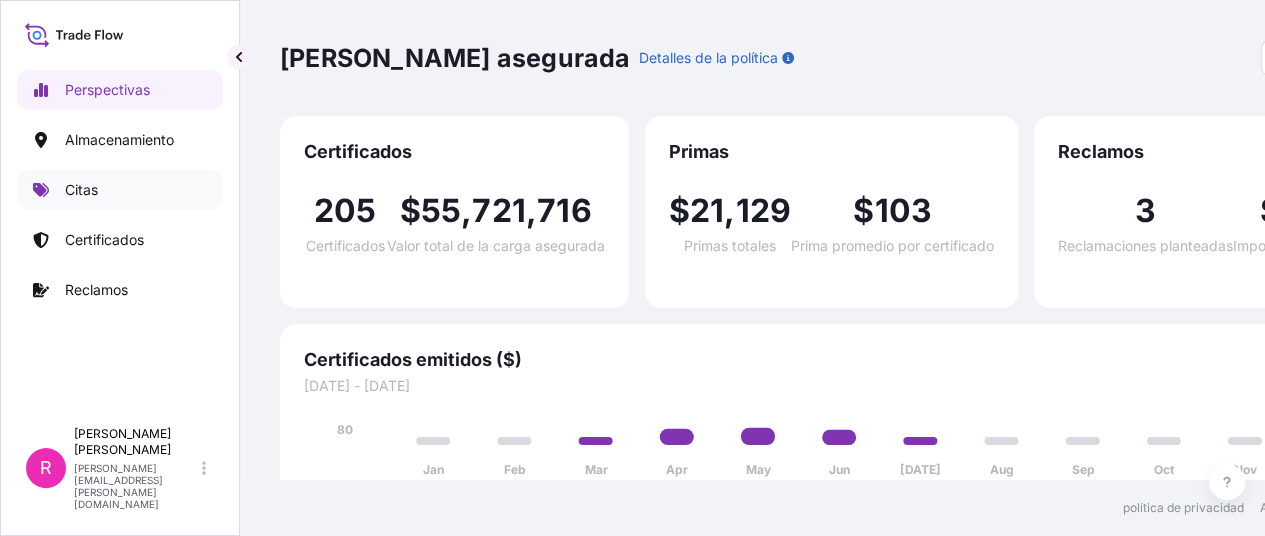 click on "Citas" at bounding box center (81, 189) 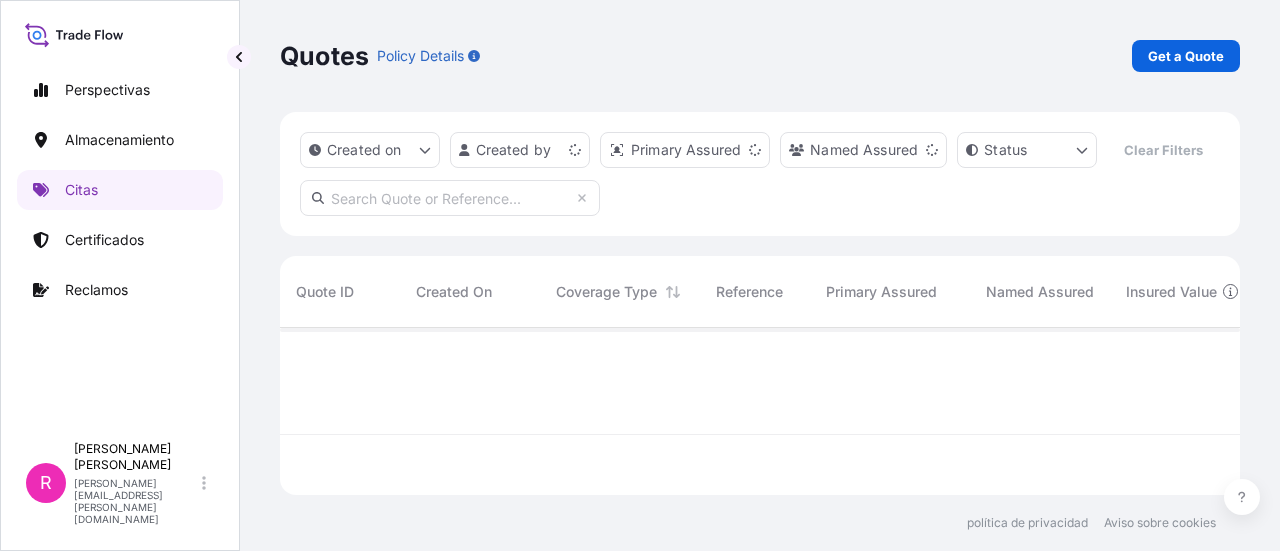 scroll, scrollTop: 16, scrollLeft: 16, axis: both 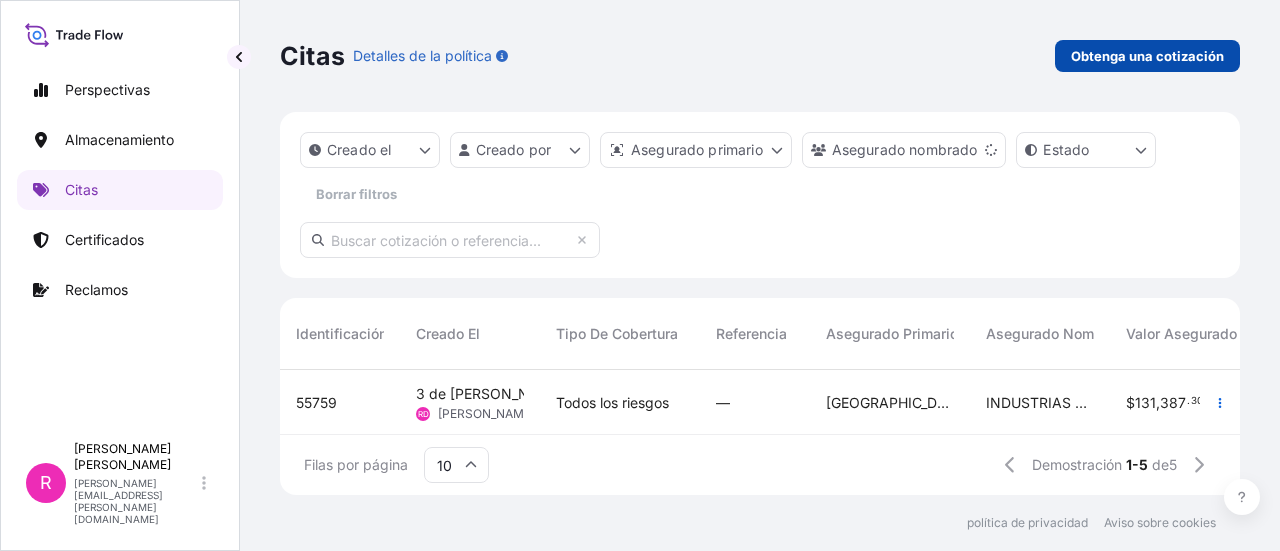 click on "Obtenga una cotización" at bounding box center (1147, 56) 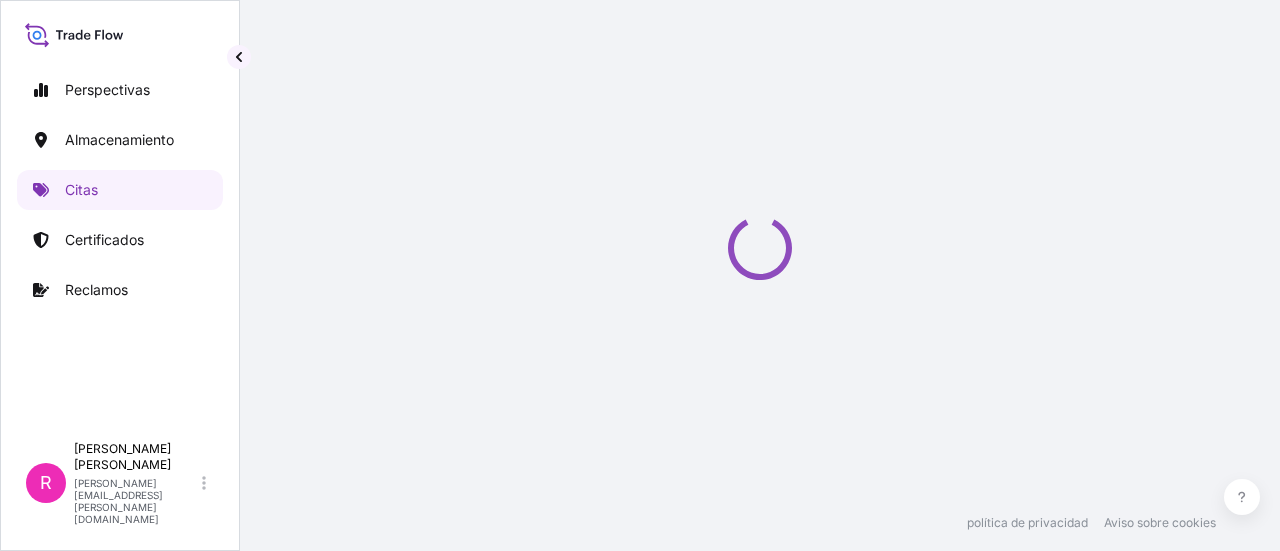 select on "Water" 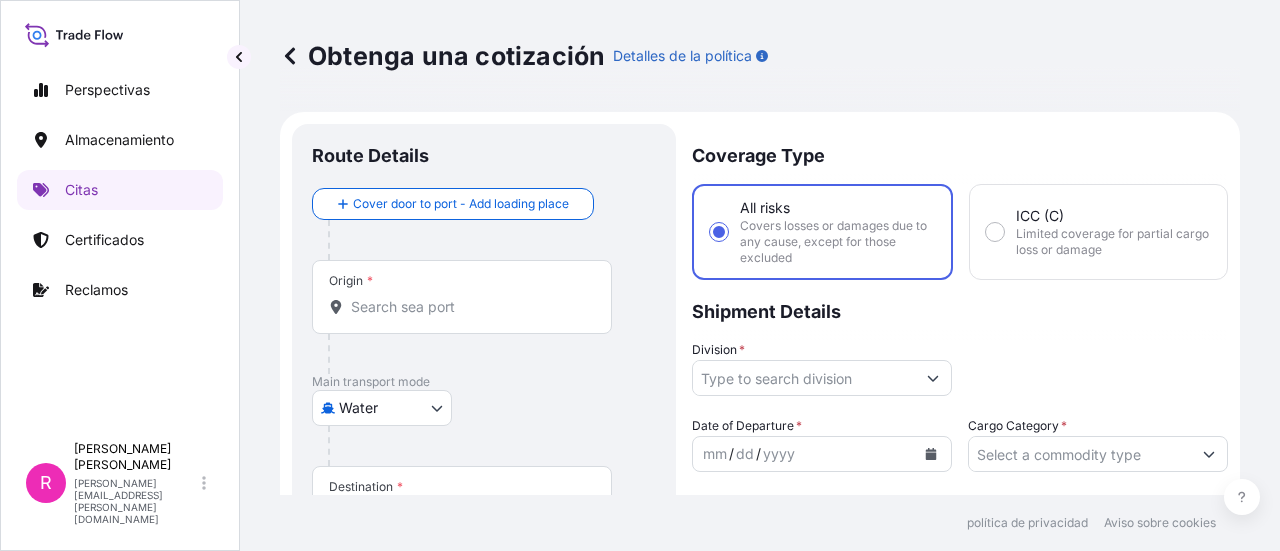 scroll, scrollTop: 32, scrollLeft: 0, axis: vertical 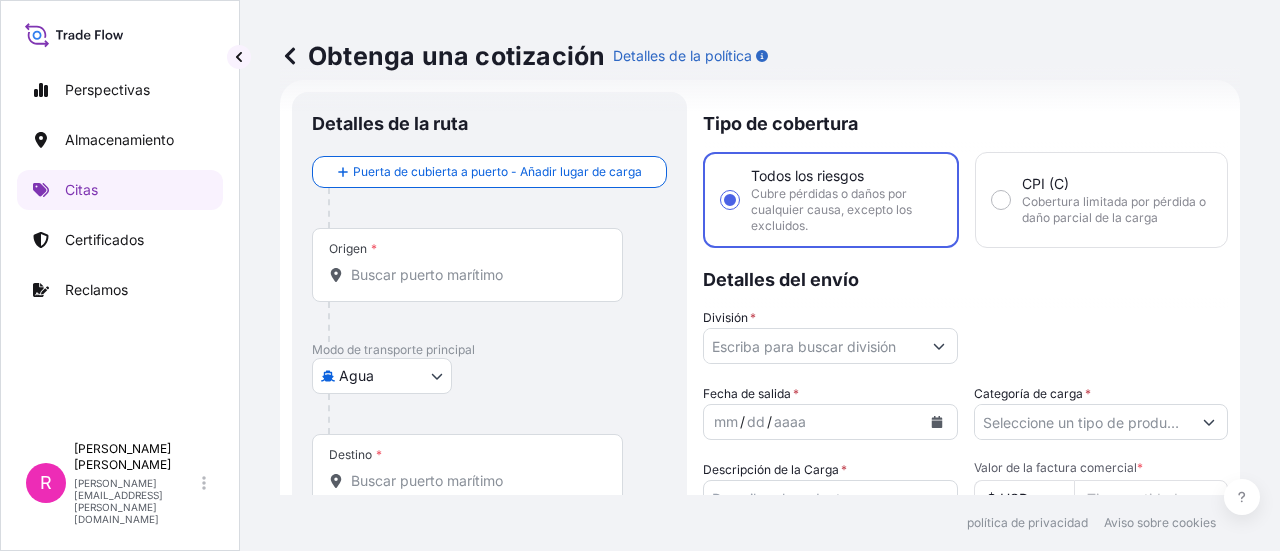 click on "Origen *" at bounding box center (467, 265) 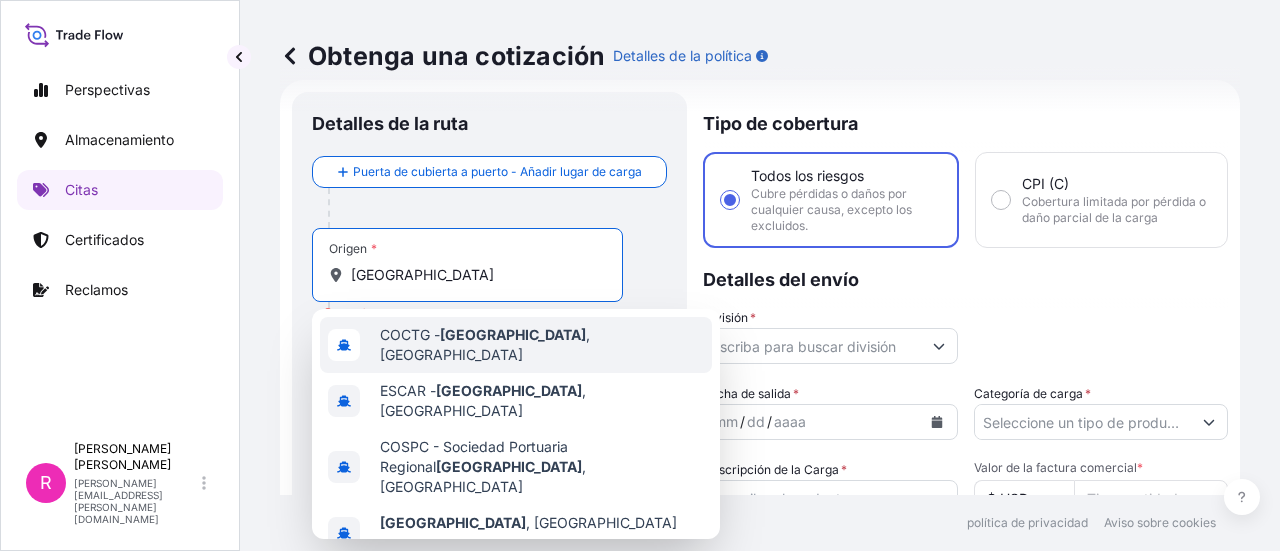 click on "COCTG -  [GEOGRAPHIC_DATA] , [GEOGRAPHIC_DATA]" at bounding box center (542, 345) 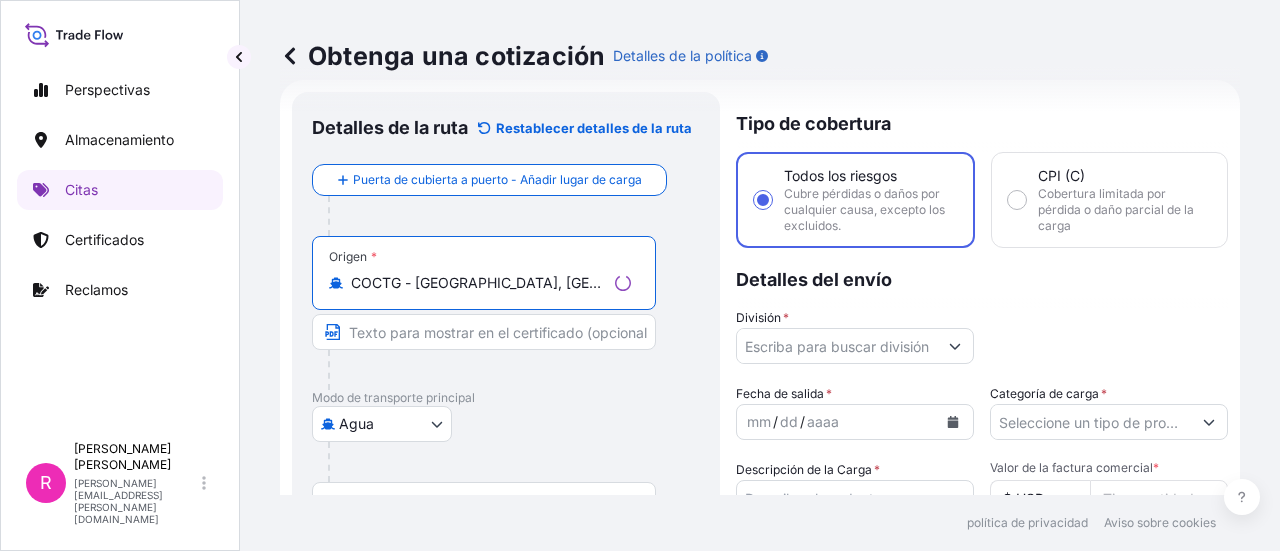 type on "COCTG - [GEOGRAPHIC_DATA], [GEOGRAPHIC_DATA]" 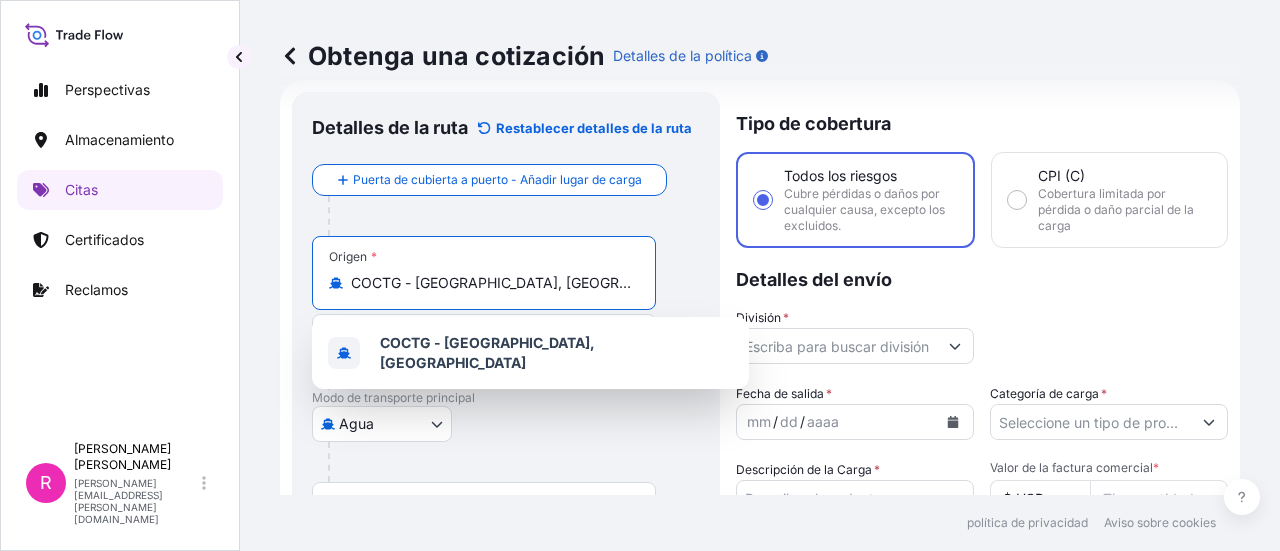 scroll, scrollTop: 232, scrollLeft: 0, axis: vertical 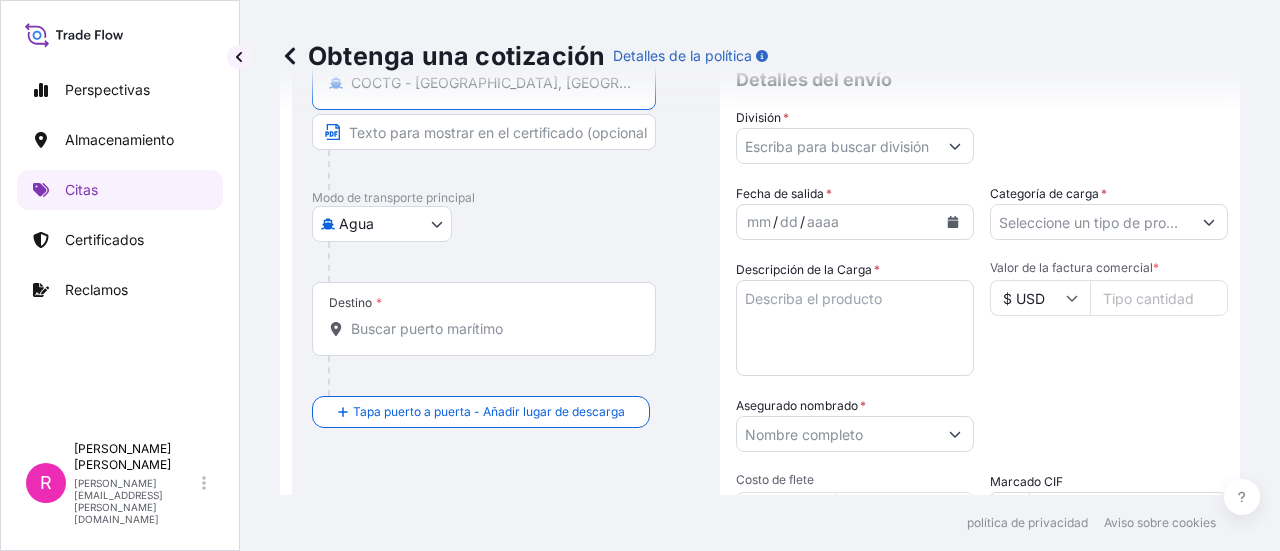 click on "Destino *" at bounding box center (484, 319) 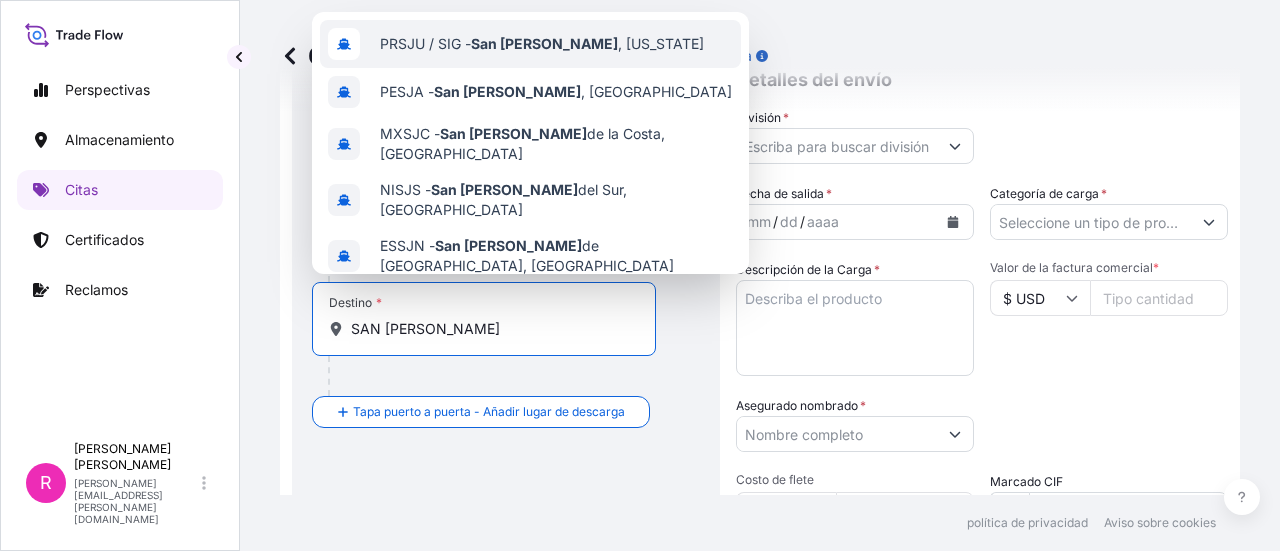 click on "PRSJU / SIG -  [GEOGRAPHIC_DATA][PERSON_NAME] , [US_STATE]" at bounding box center (542, 44) 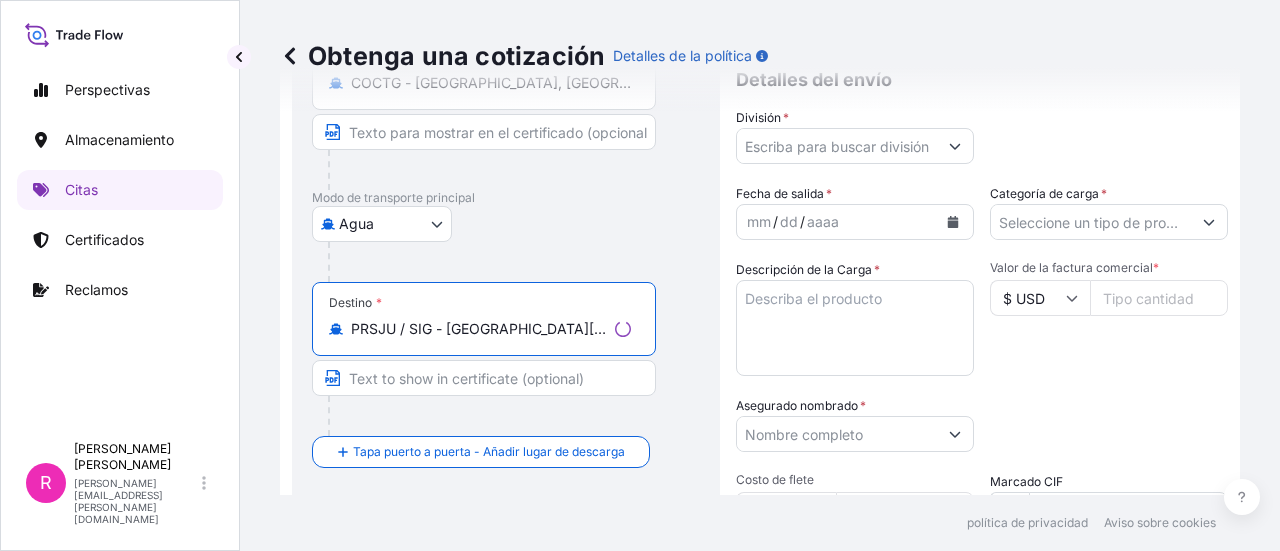 type on "PRSJU / SIG - [GEOGRAPHIC_DATA][PERSON_NAME], [US_STATE]" 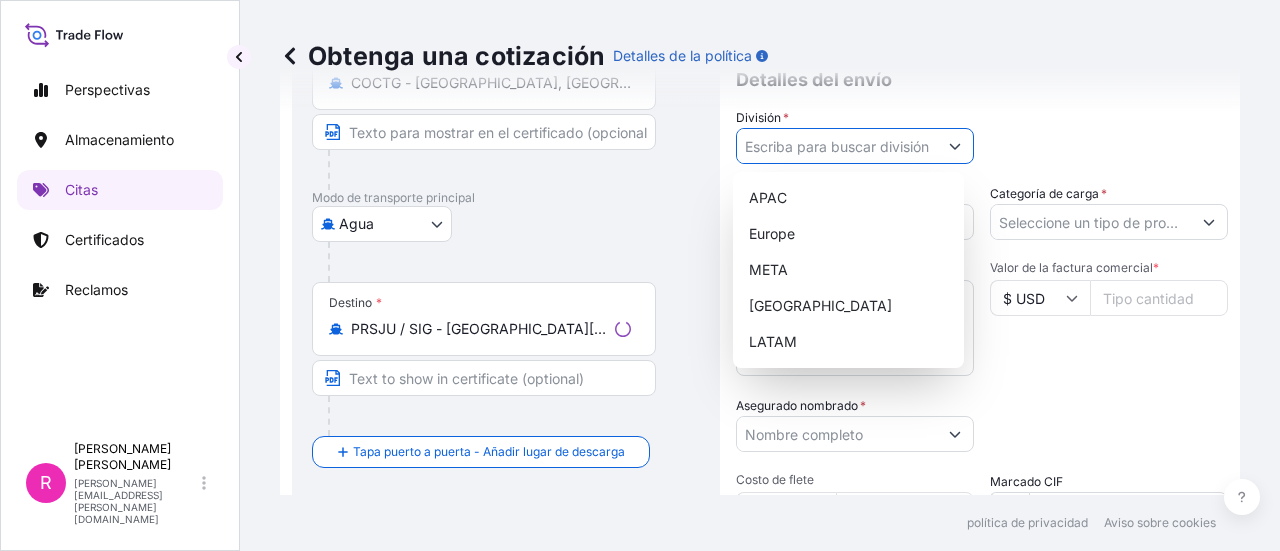 drag, startPoint x: 806, startPoint y: 159, endPoint x: 794, endPoint y: 139, distance: 23.323807 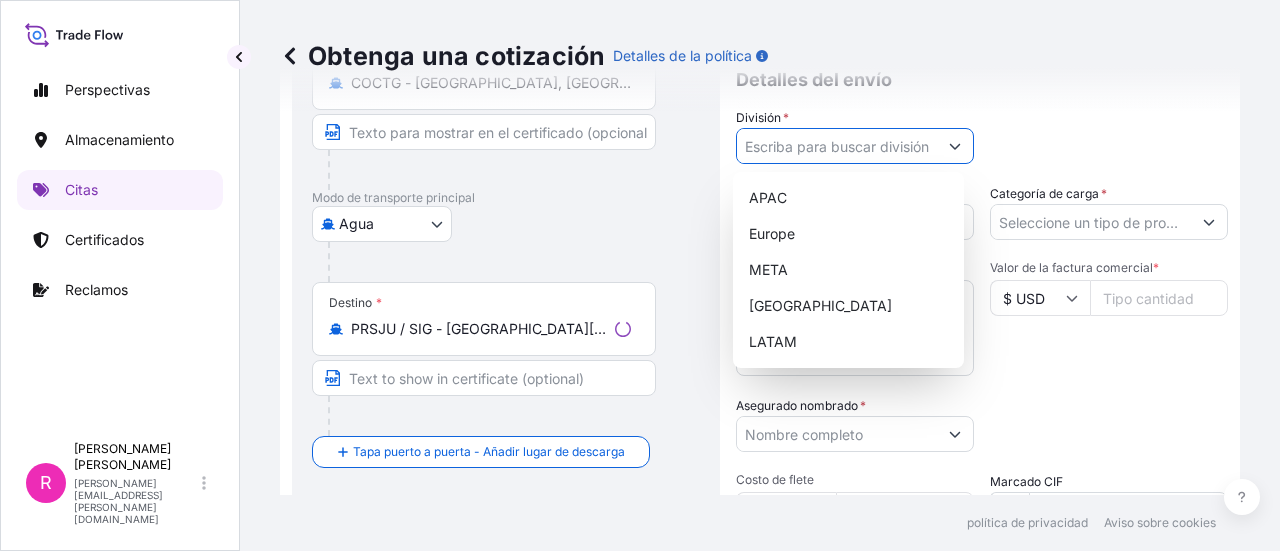 click on "División  *" at bounding box center (837, 146) 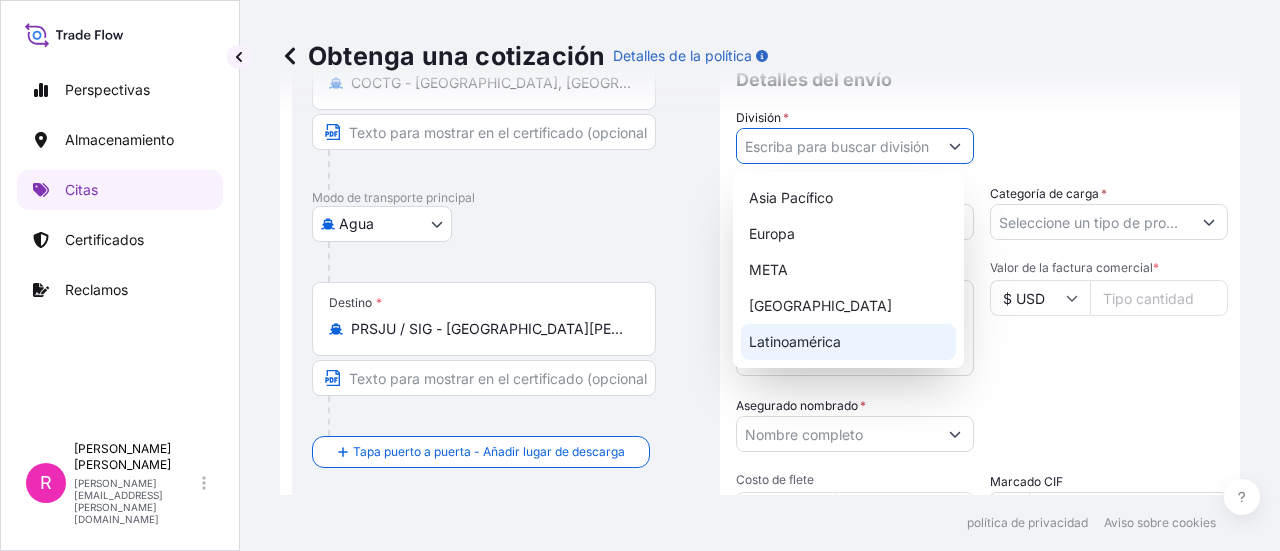 click on "Latinoamérica" at bounding box center [848, 342] 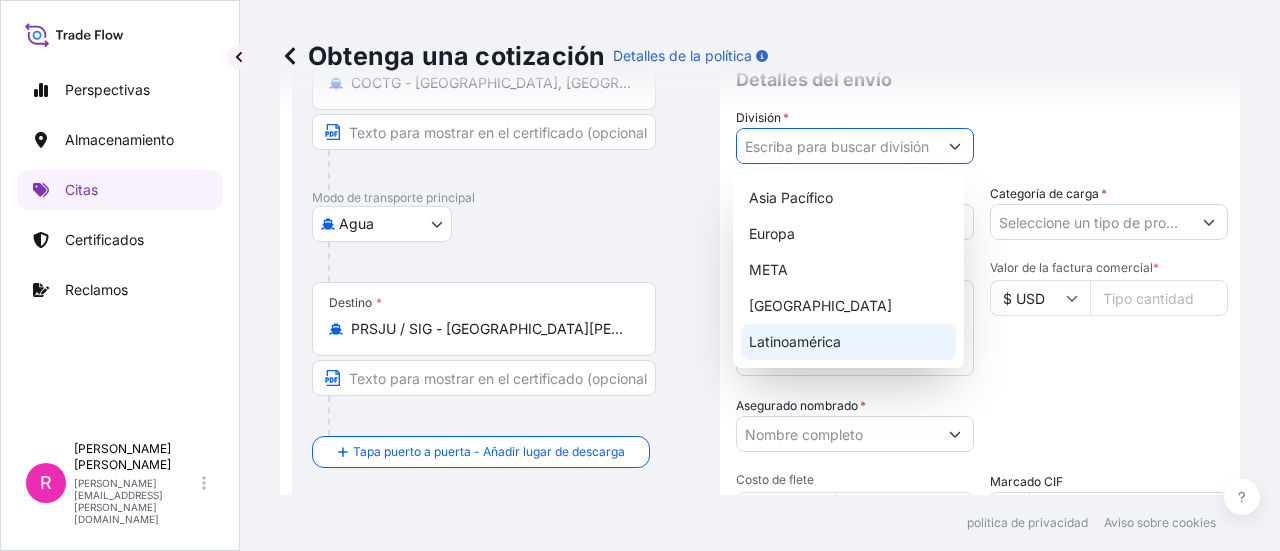 type on "LATAM" 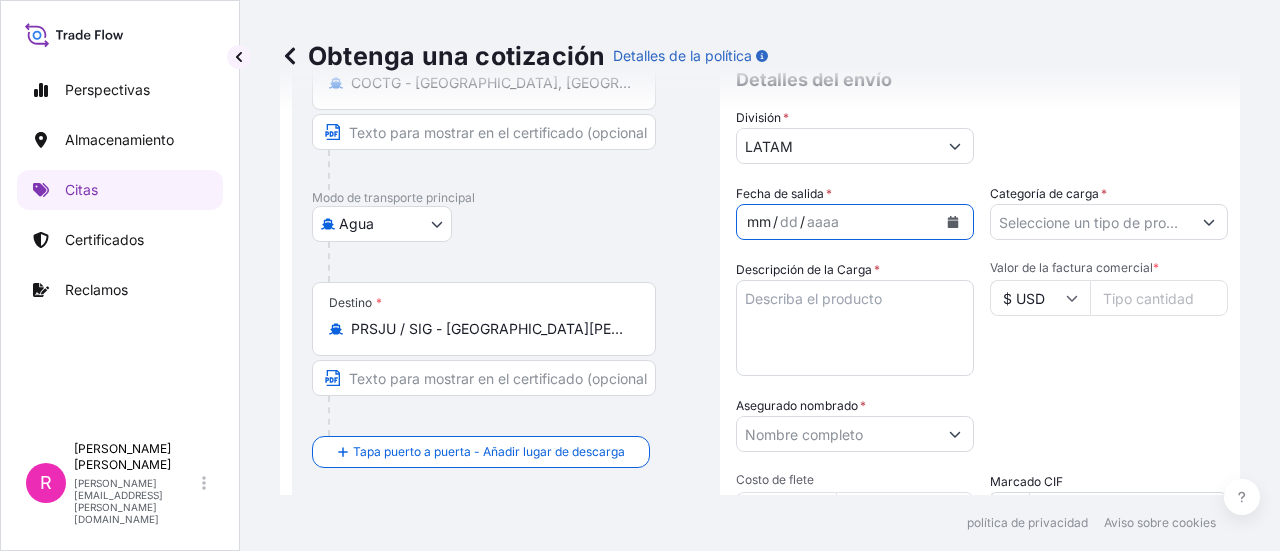 click on "/" at bounding box center (802, 221) 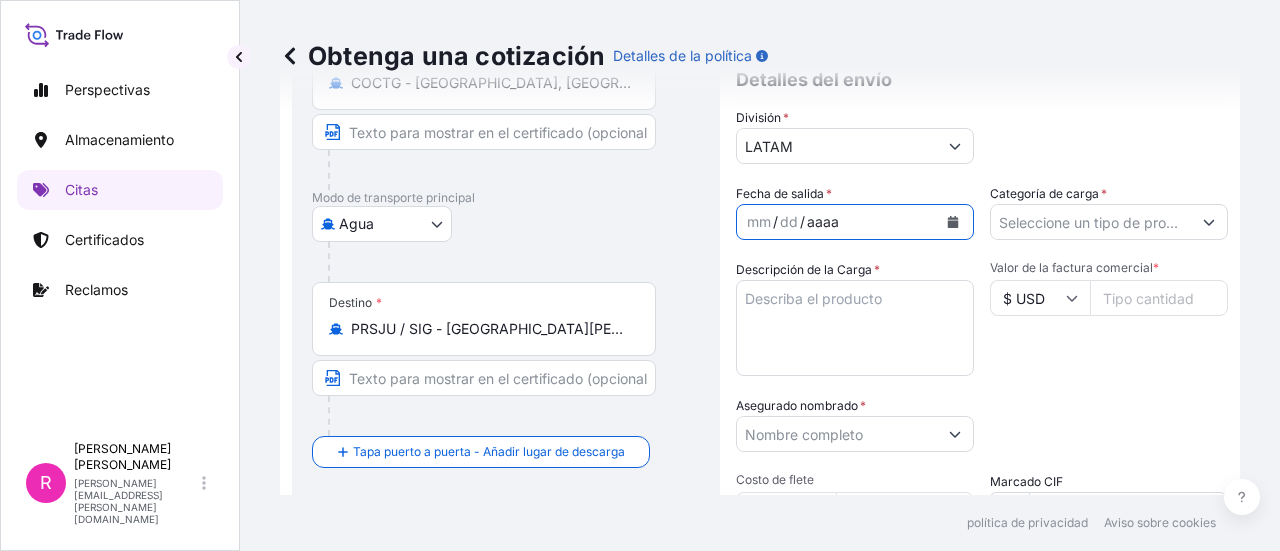 click on "Fecha de salida  * mm / dd / aaaa" at bounding box center [855, 212] 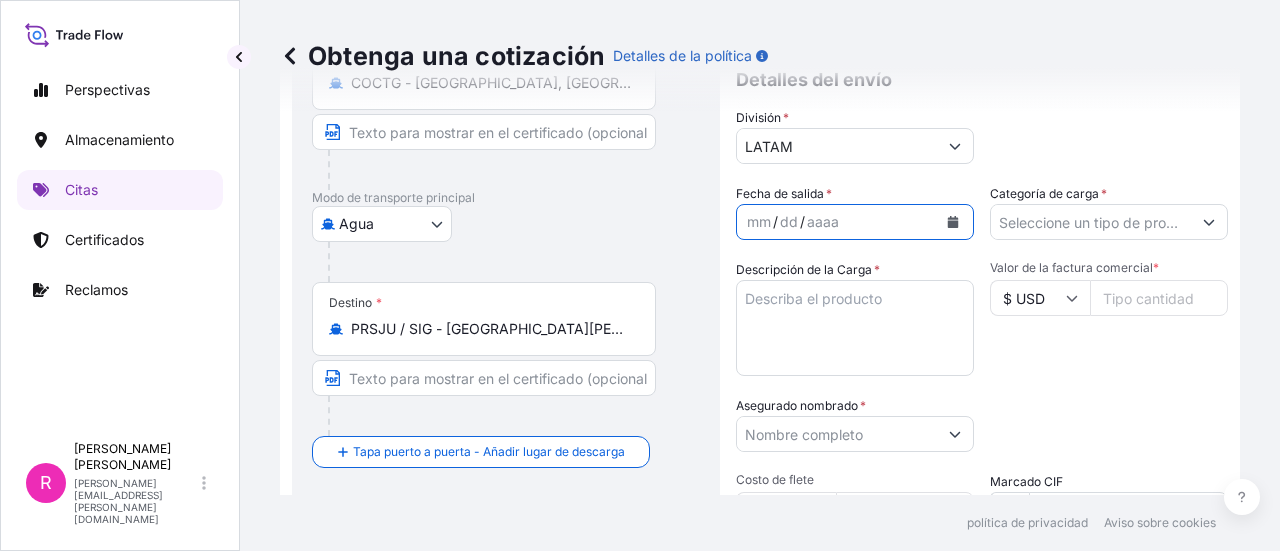 click at bounding box center [953, 222] 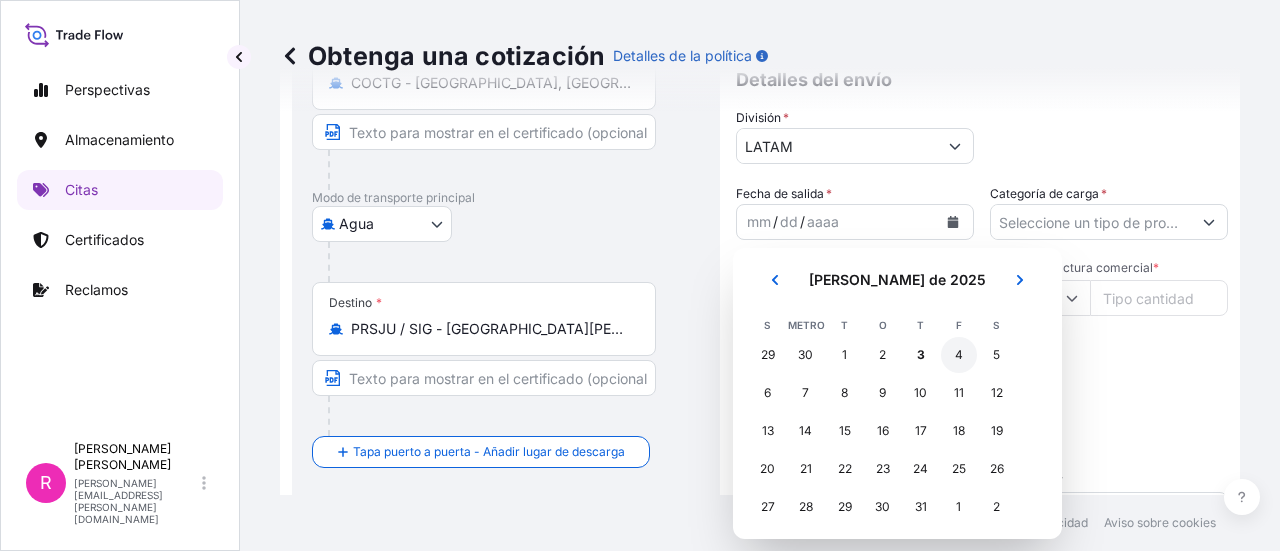 click on "4" at bounding box center [959, 355] 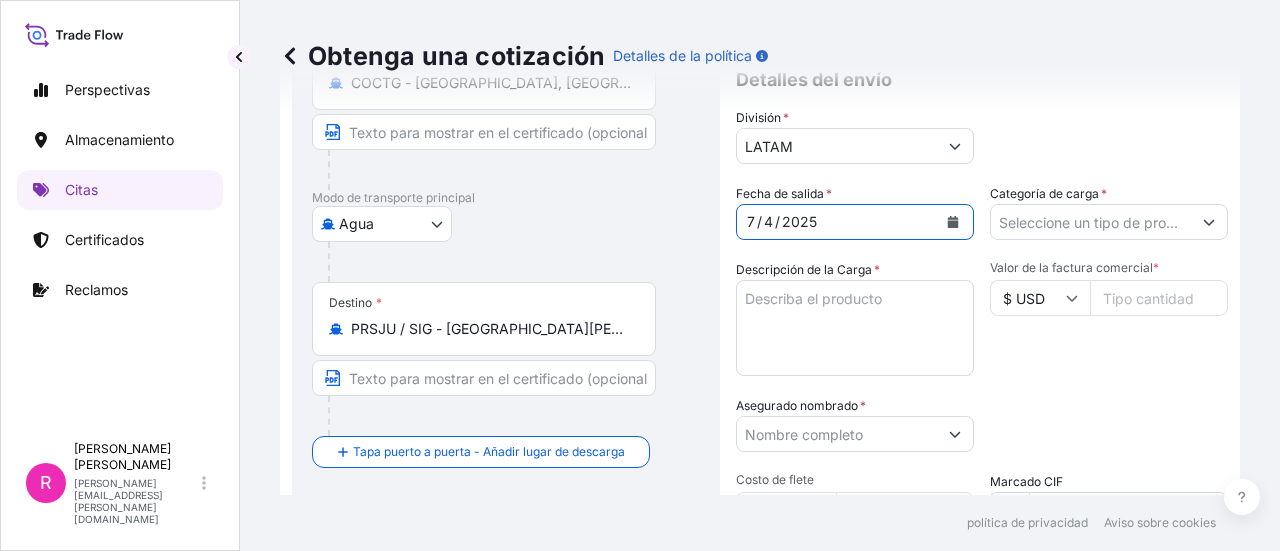 click on "Categoría de carga  *" at bounding box center [1091, 222] 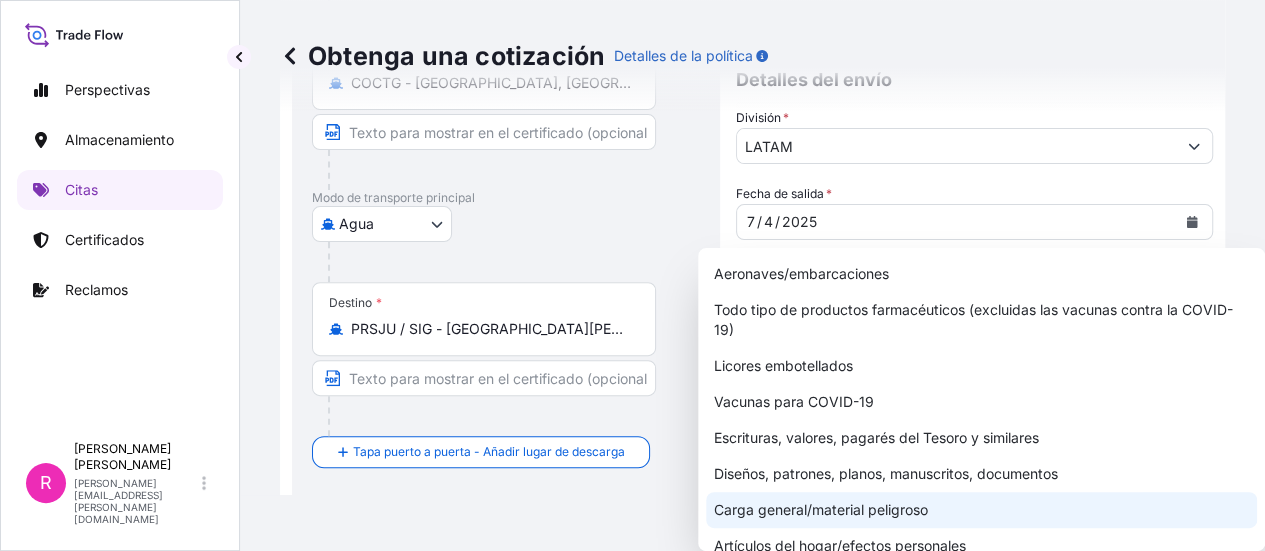 click on "Carga general/material peligroso" at bounding box center [821, 509] 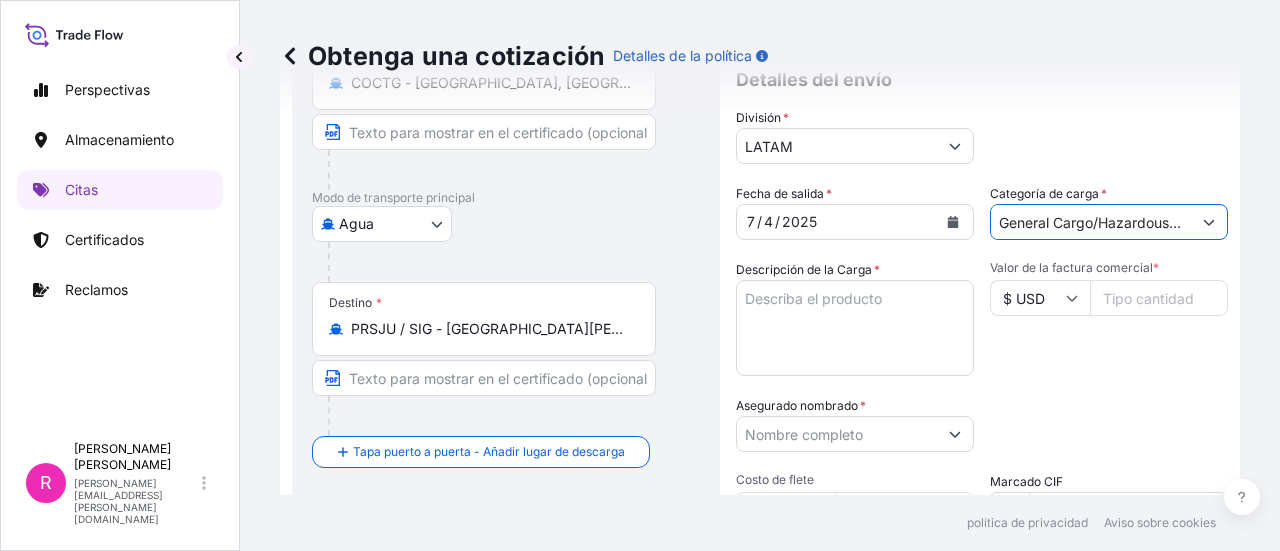 click on "Descripción de la Carga  *" at bounding box center (855, 328) 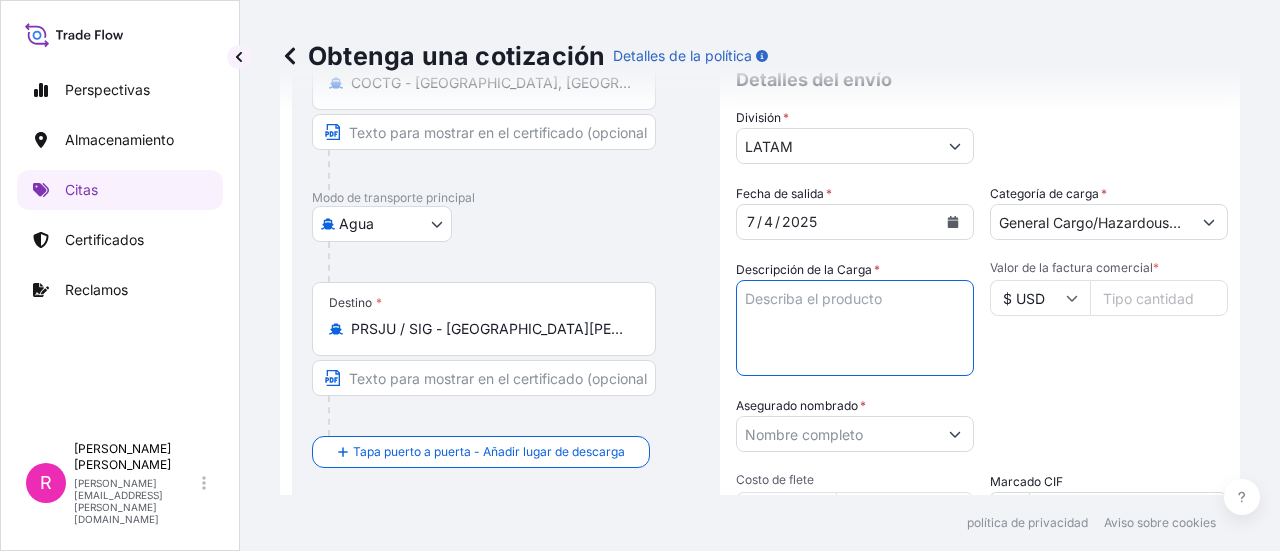 click on "Descripción de la Carga  *" at bounding box center (855, 328) 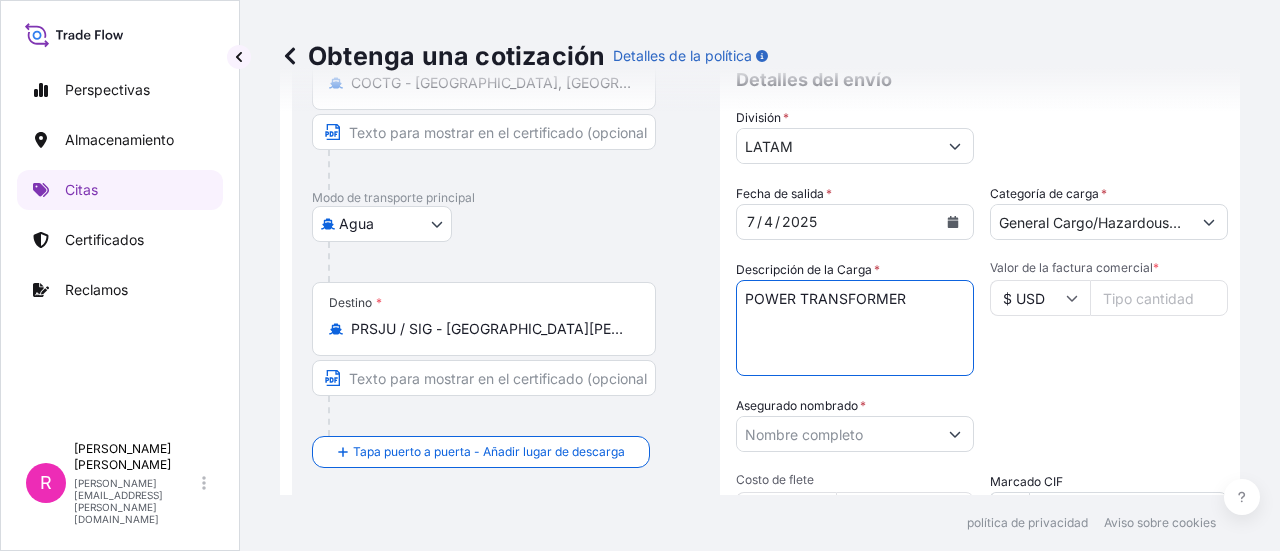 type on "POWER TRANSFORMER" 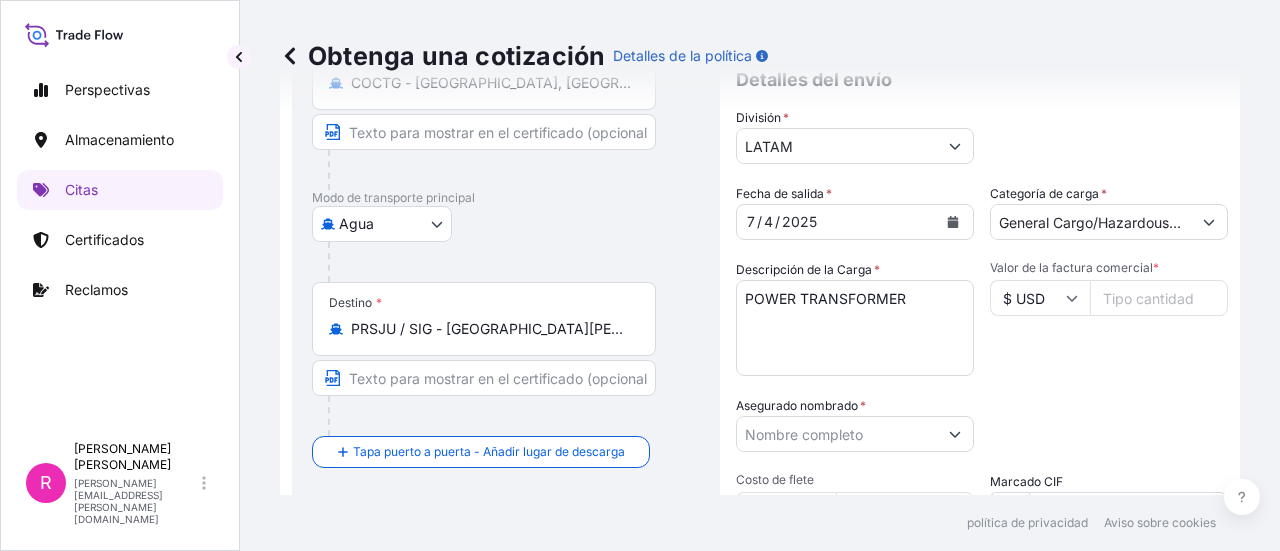click on "División  * LATAM" at bounding box center [982, 136] 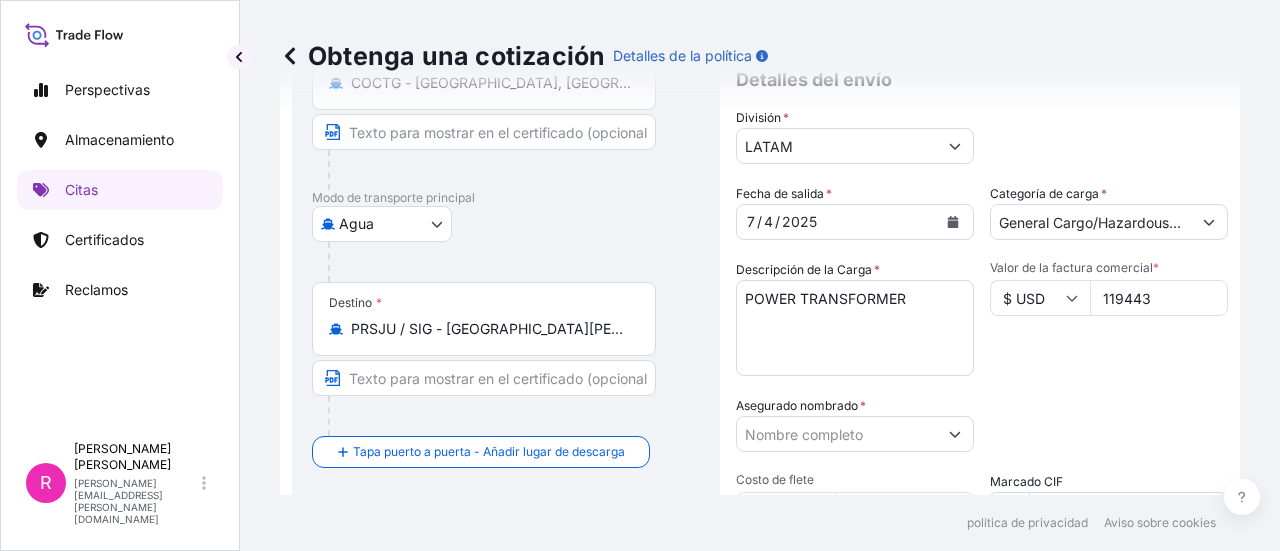 type on "119443" 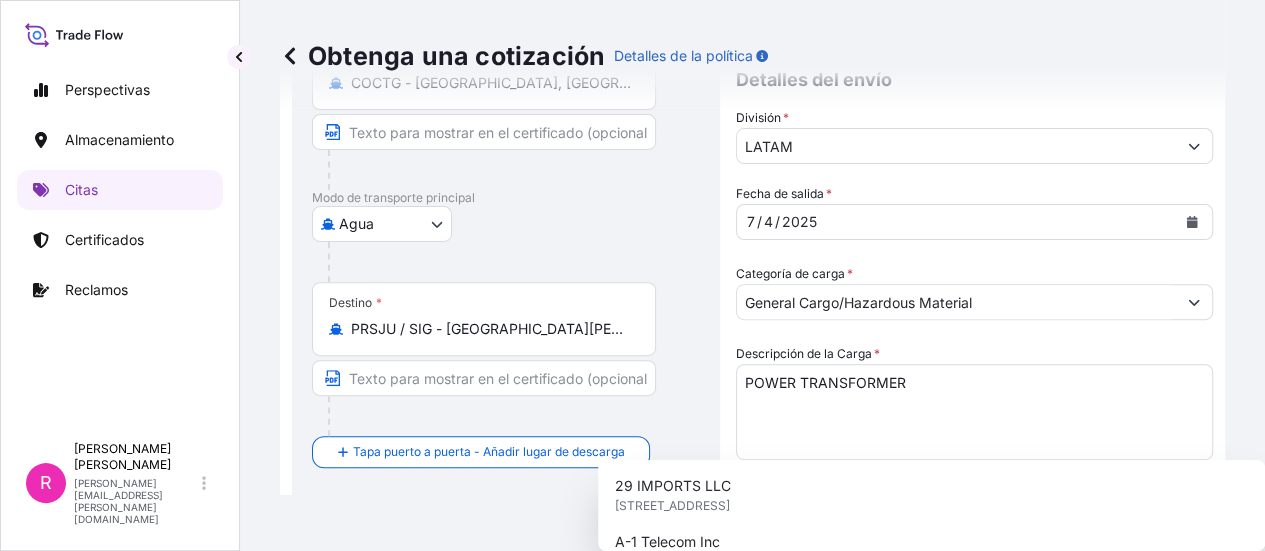 click on "Asegurado nombrado  *" at bounding box center (956, 602) 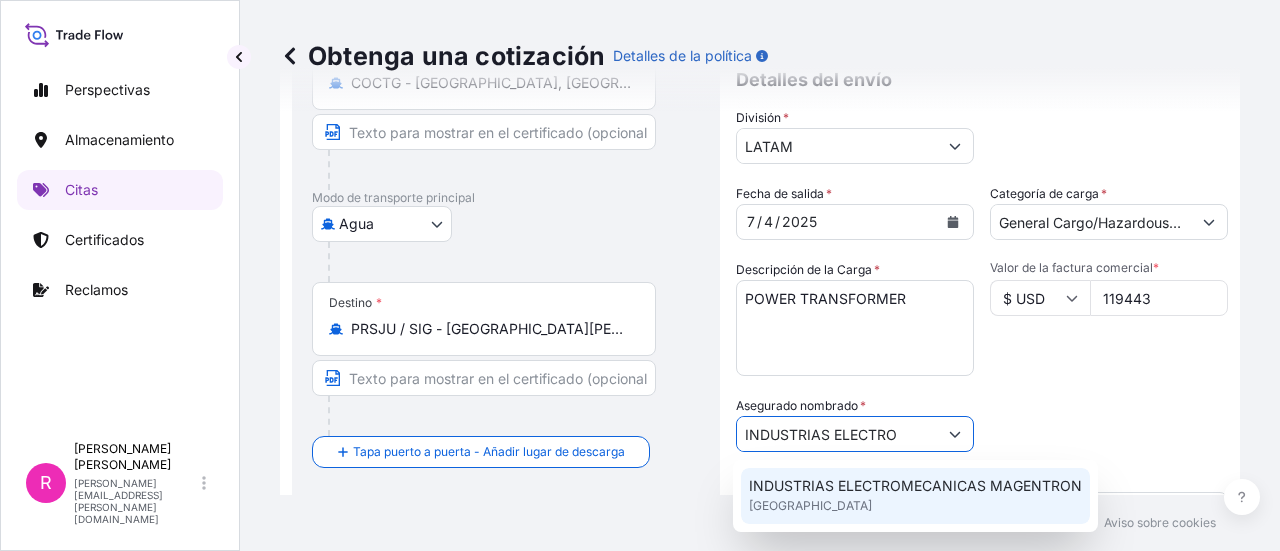 click on "INDUSTRIAS ELECTROMECANICAS MAGENTRON [GEOGRAPHIC_DATA]" at bounding box center (915, 496) 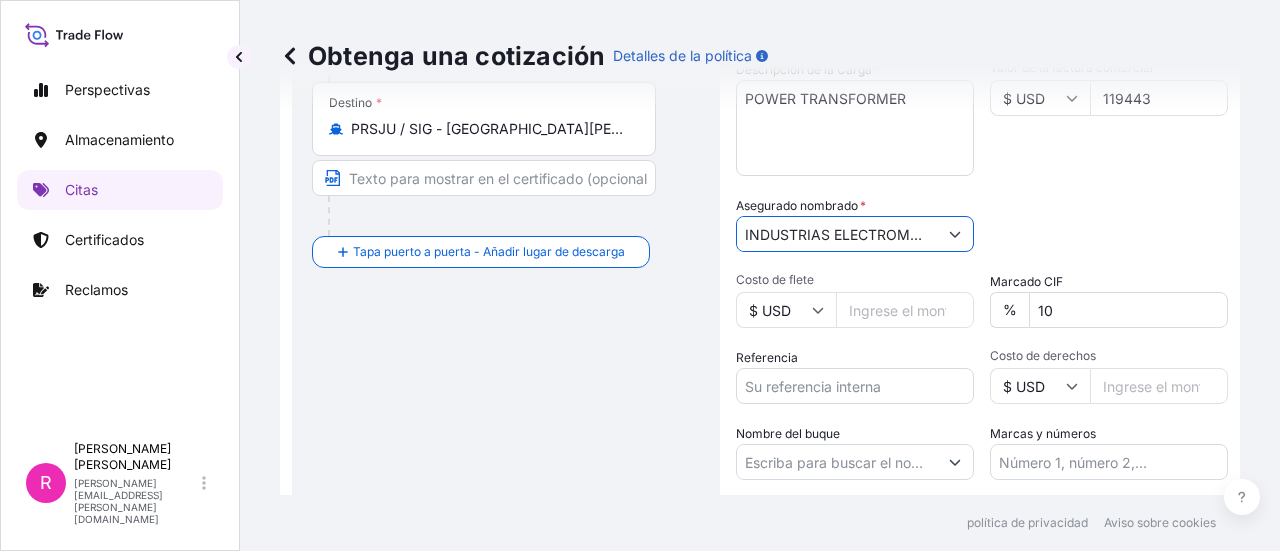 scroll, scrollTop: 232, scrollLeft: 0, axis: vertical 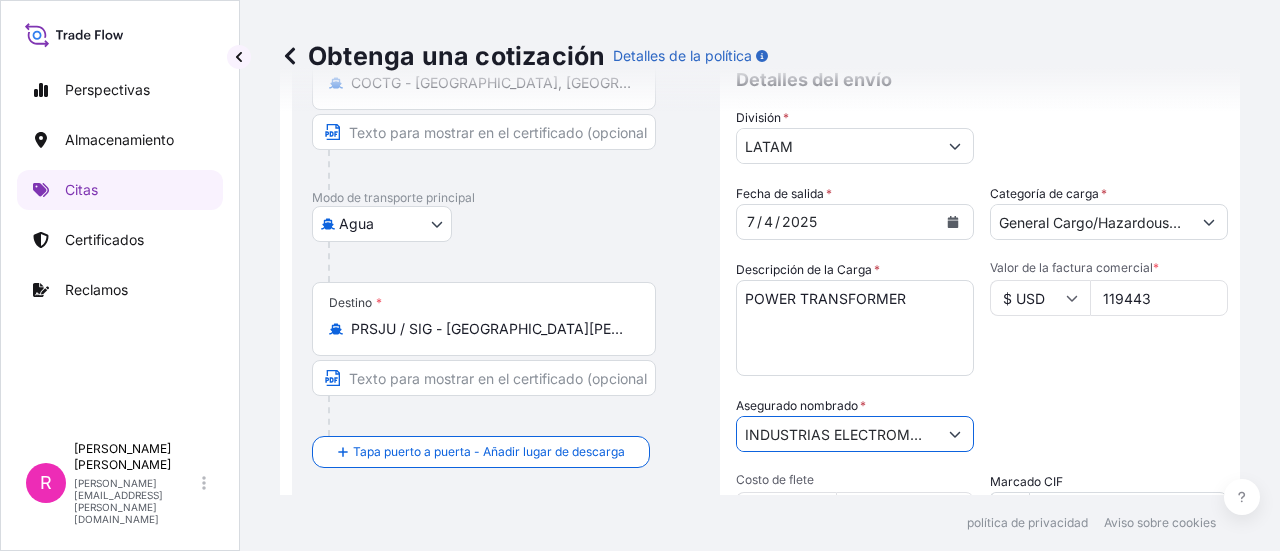 type on "INDUSTRIAS ELECTROMECANICAS MAGENTRON" 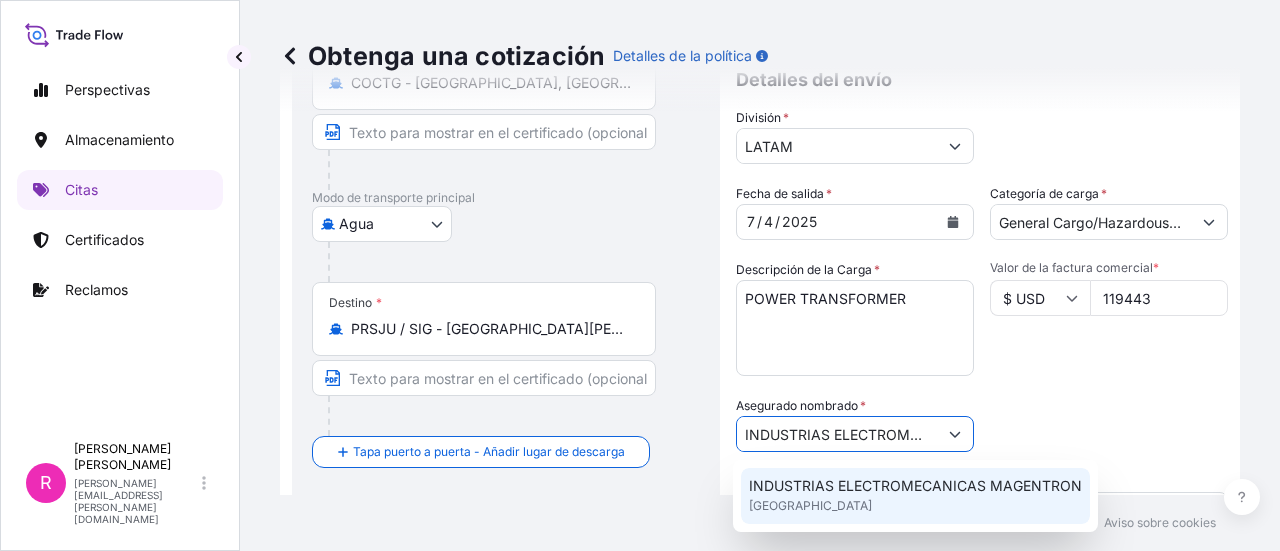 click on "INDUSTRIAS ELECTROMECANICAS MAGENTRON [GEOGRAPHIC_DATA]" at bounding box center [915, 496] 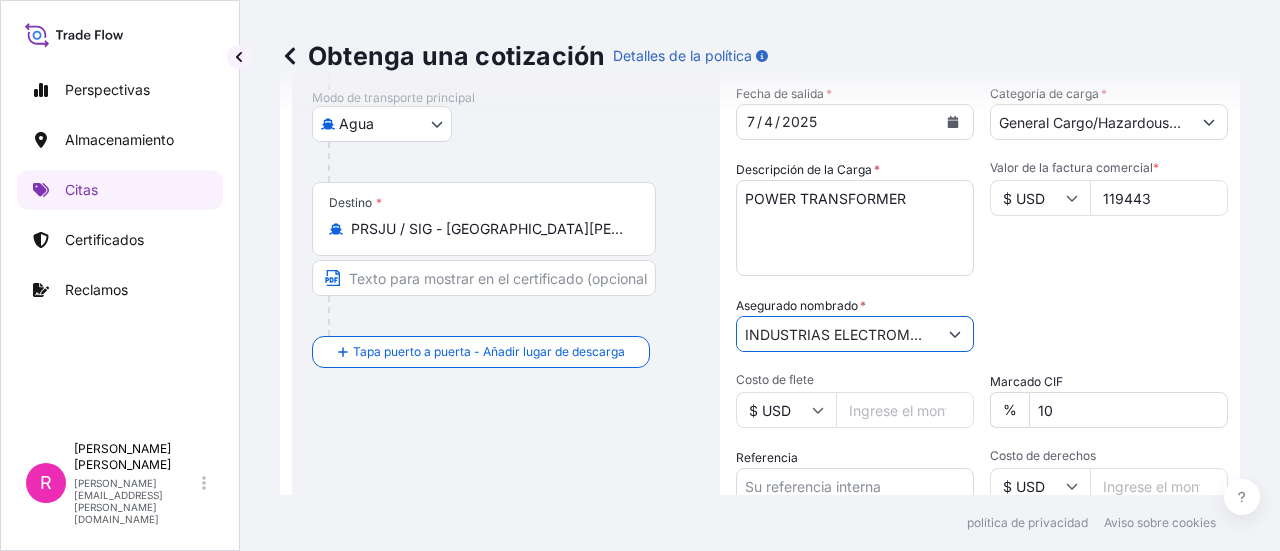 scroll, scrollTop: 432, scrollLeft: 0, axis: vertical 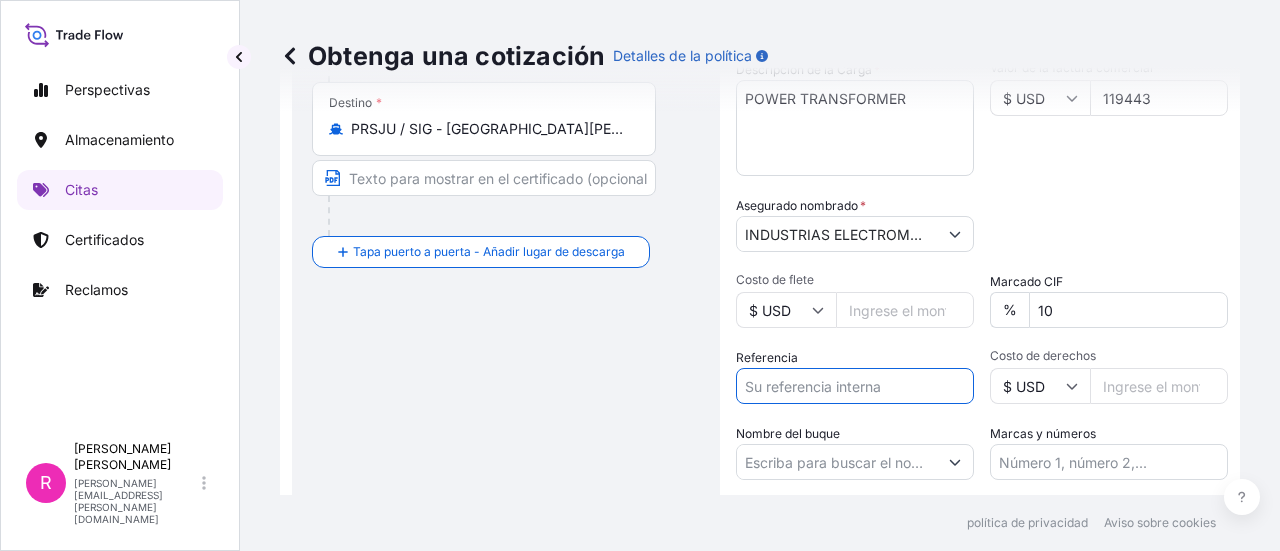 click on "Referencia" at bounding box center [855, 386] 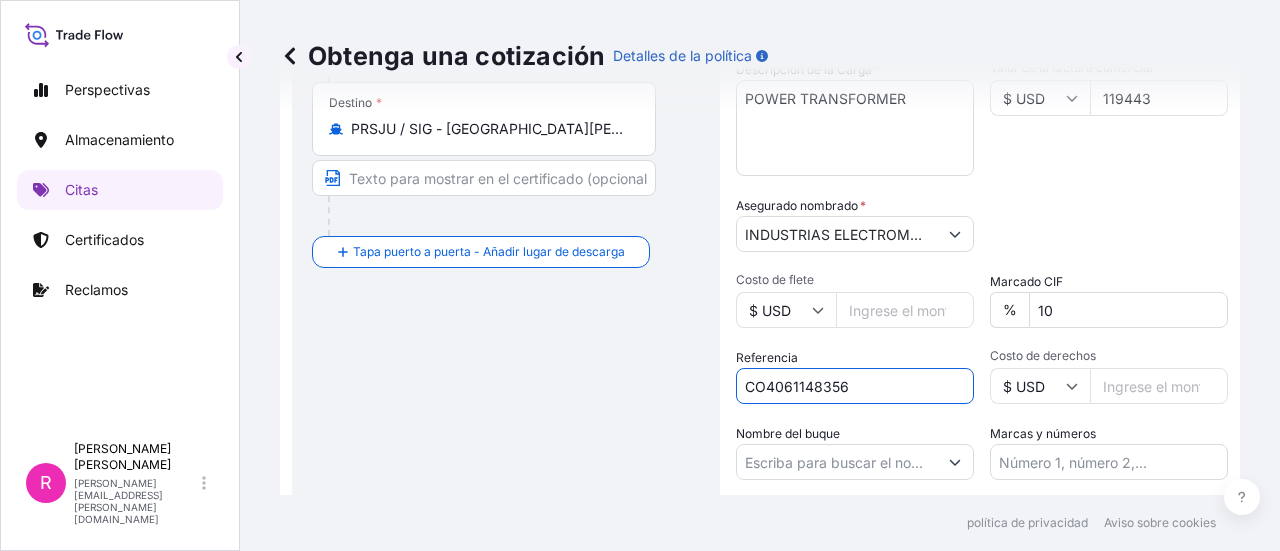scroll, scrollTop: 532, scrollLeft: 0, axis: vertical 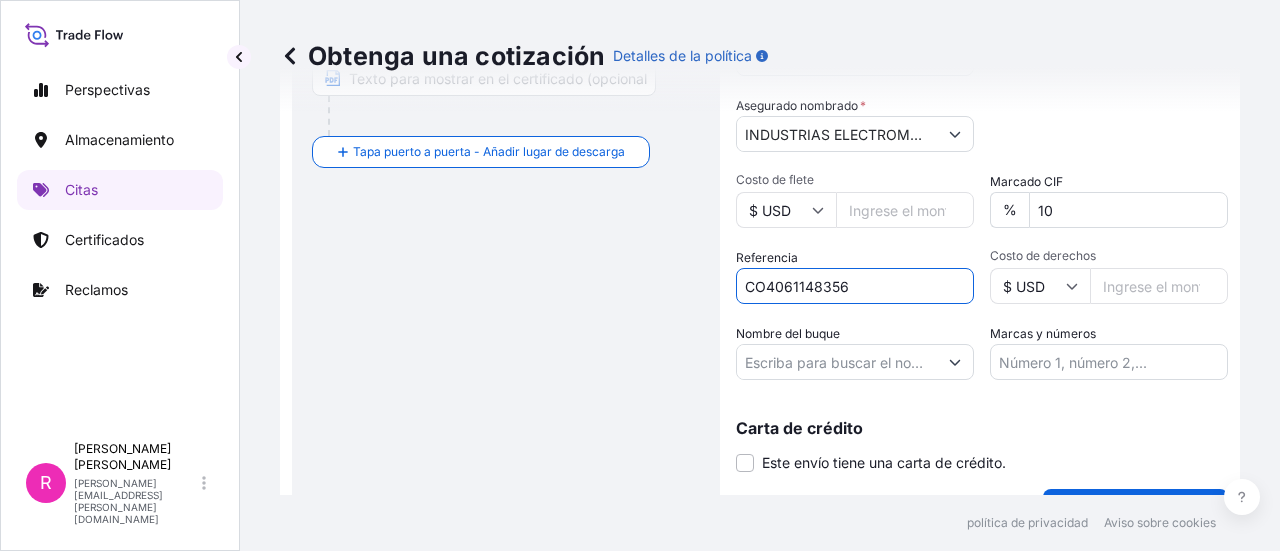 type on "CO4061148356" 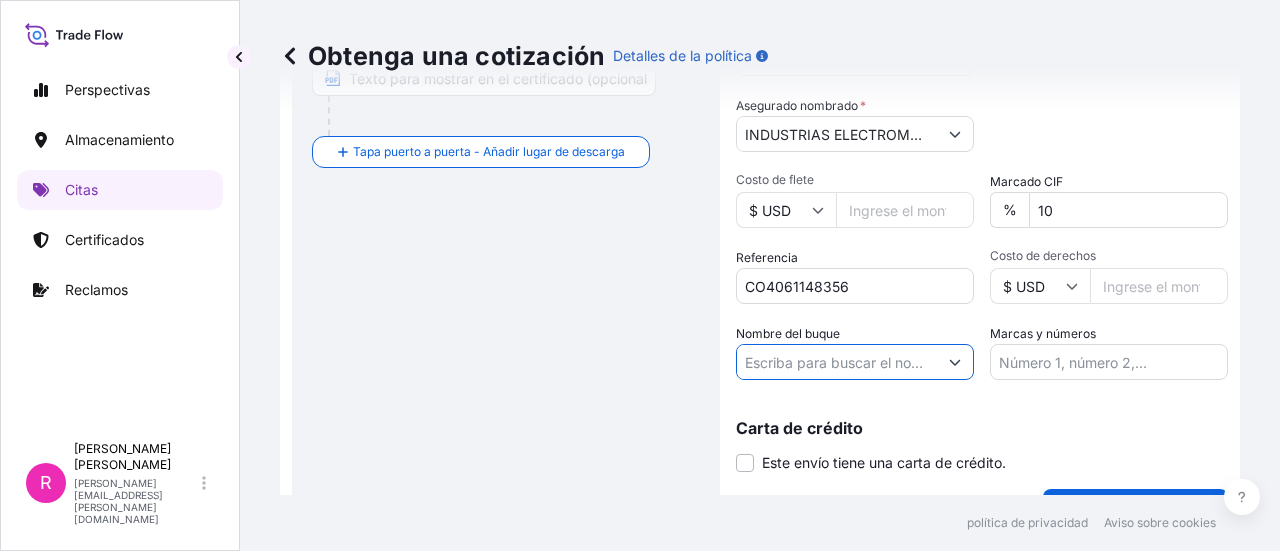 click on "Nombre del buque" at bounding box center (837, 362) 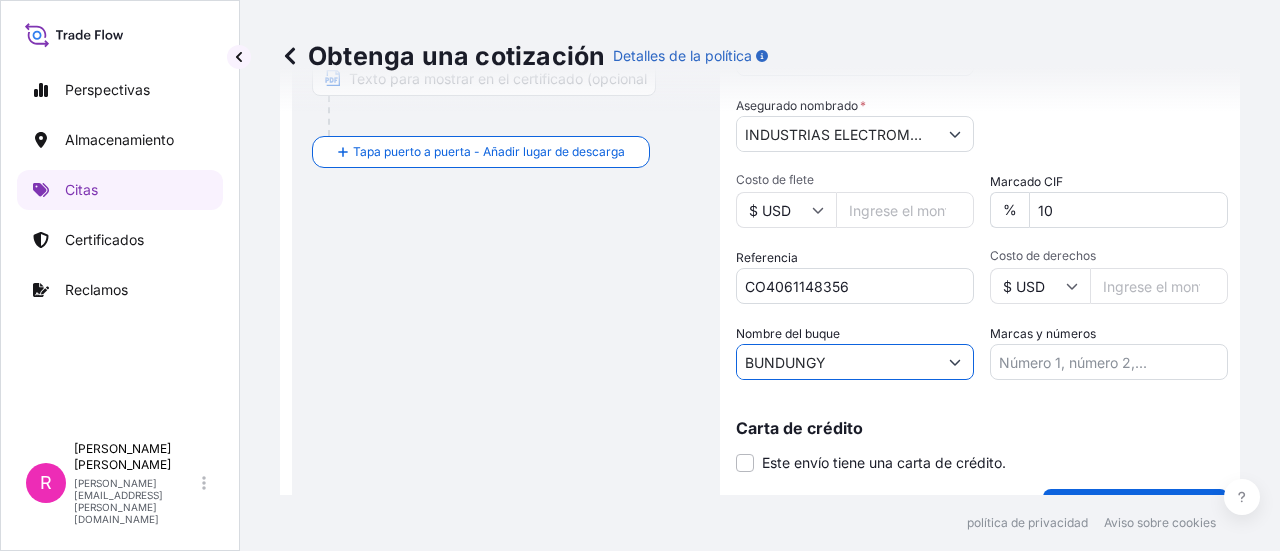 click on "BUNDUNGY" at bounding box center [837, 362] 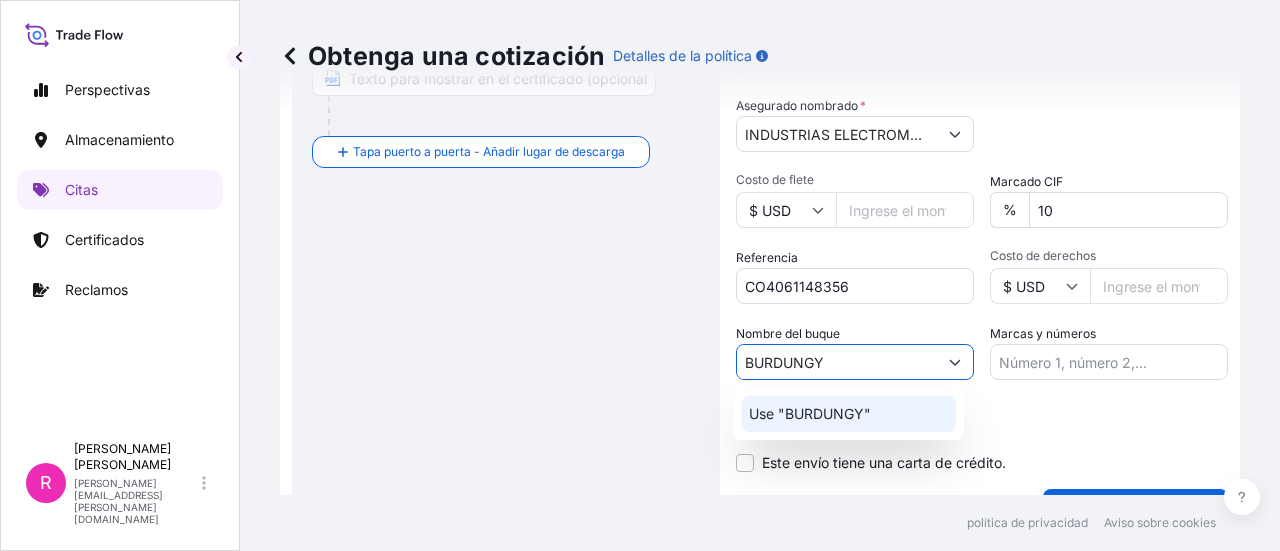 click on "Use "BURDUNGY"" 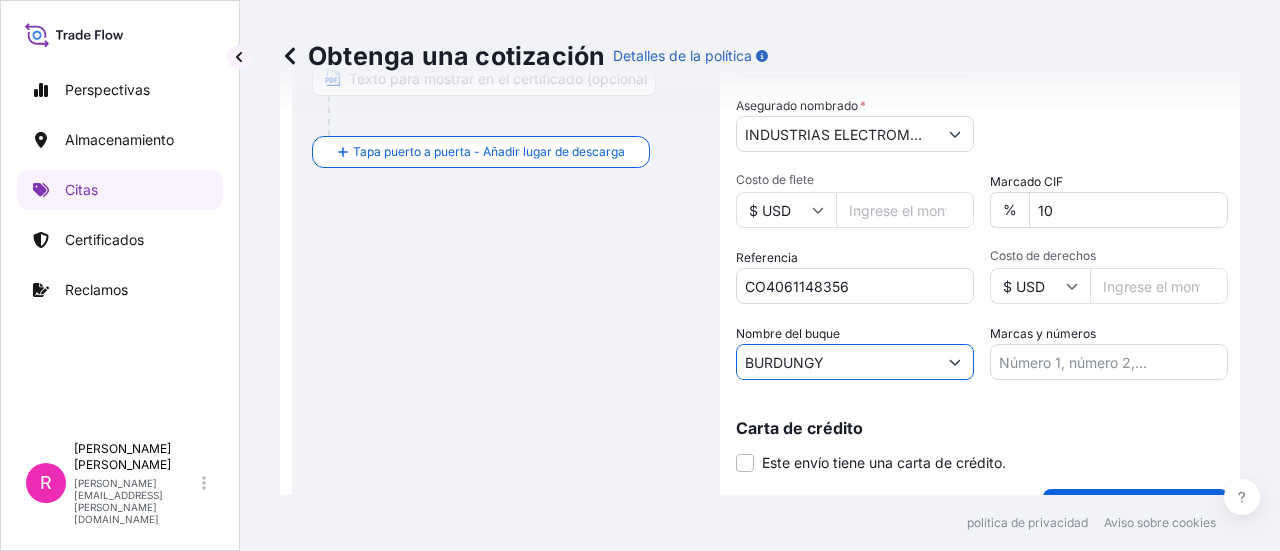 type on "BURDUNGY" 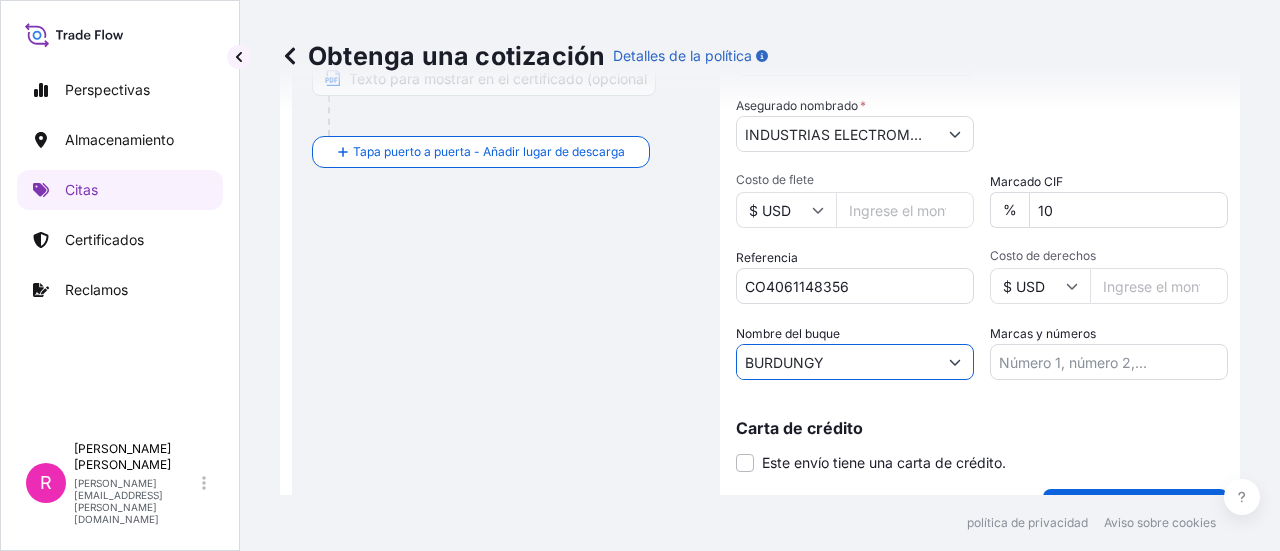 scroll, scrollTop: 577, scrollLeft: 0, axis: vertical 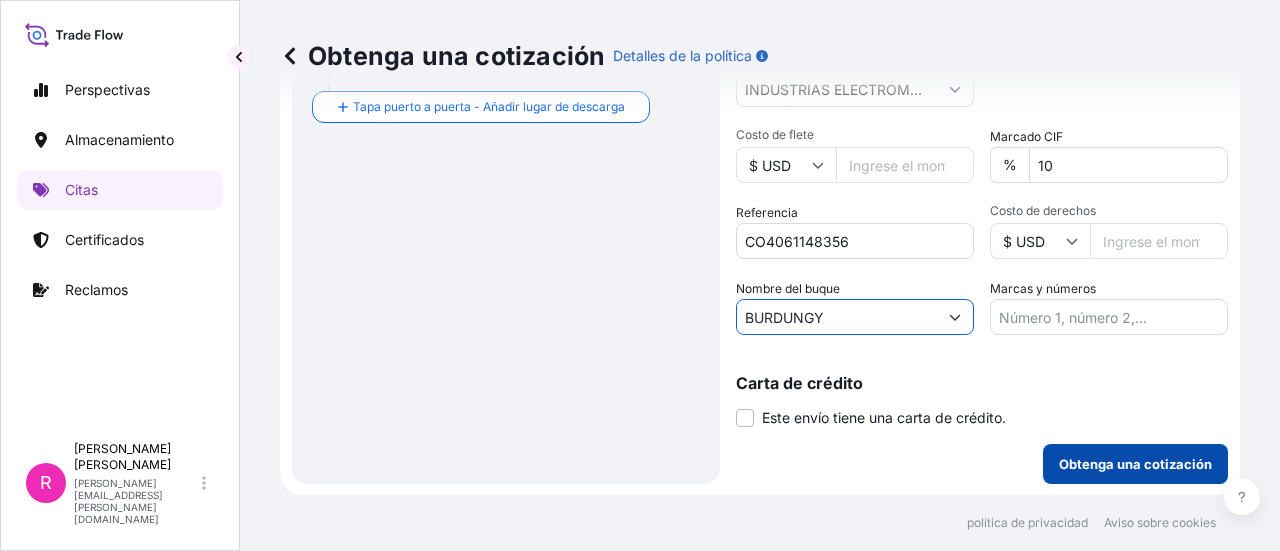 click on "Obtenga una cotización" at bounding box center [1135, 464] 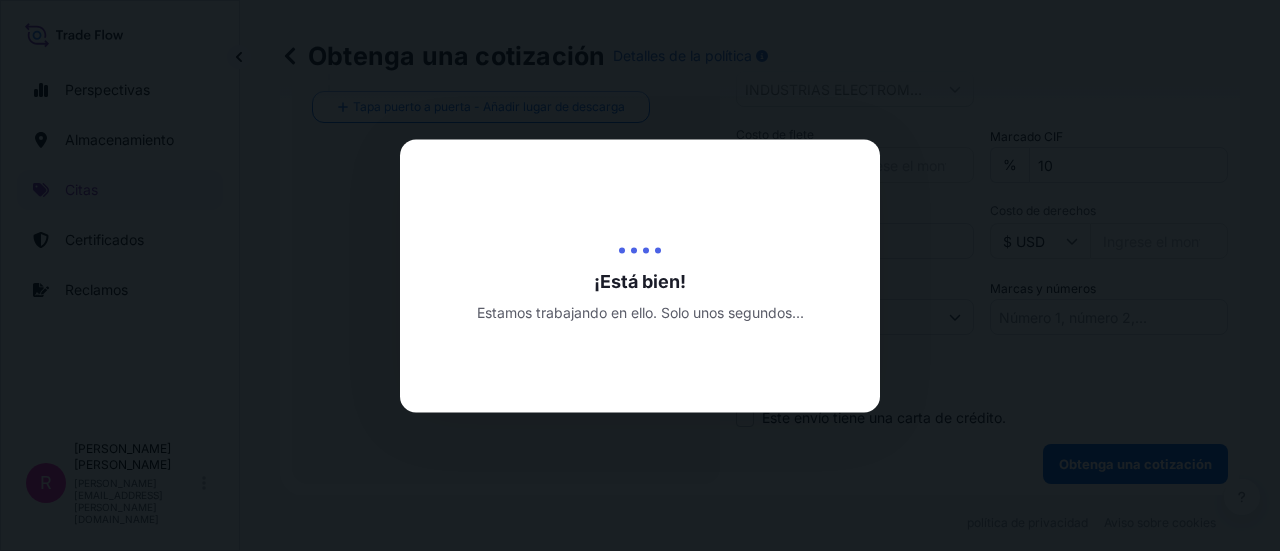 scroll, scrollTop: 0, scrollLeft: 0, axis: both 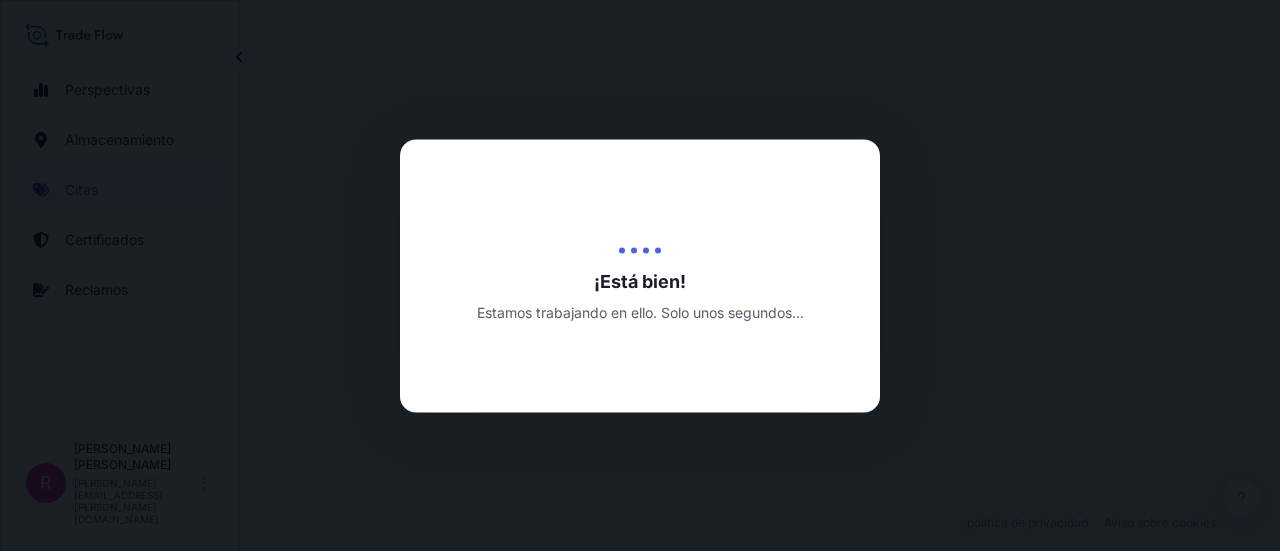 select on "Water" 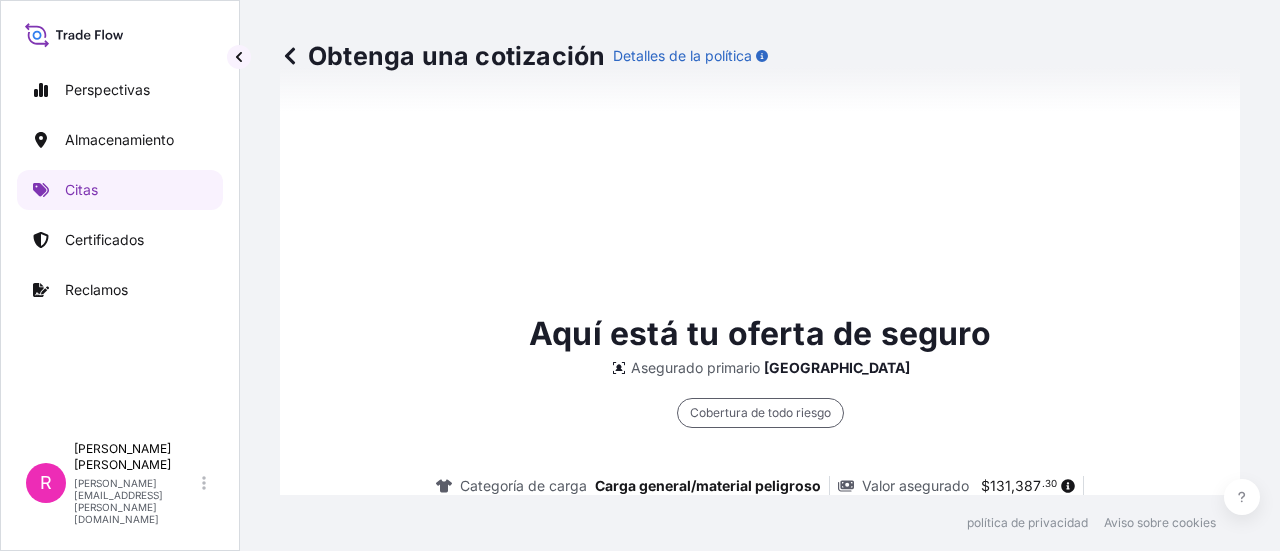 scroll, scrollTop: 1592, scrollLeft: 0, axis: vertical 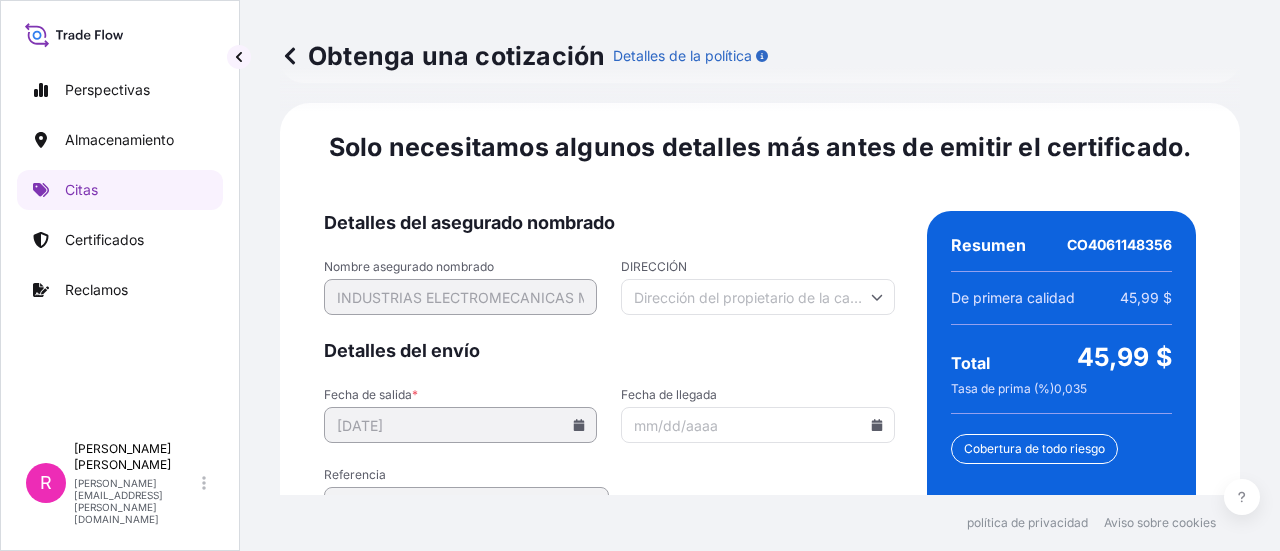 click at bounding box center (757, 425) 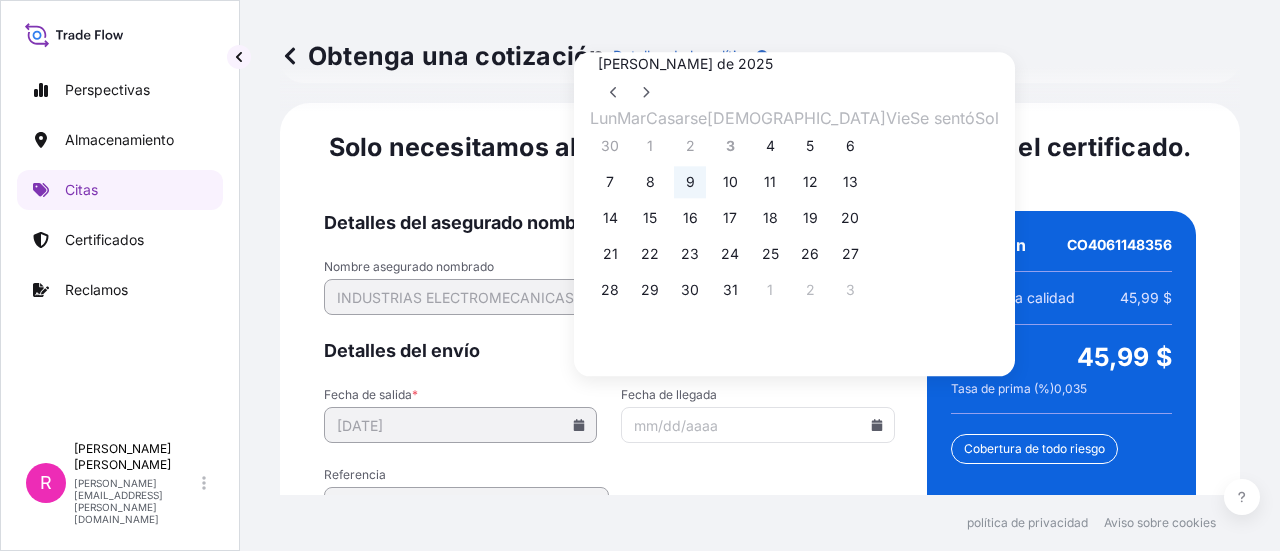 click on "9" at bounding box center [690, 182] 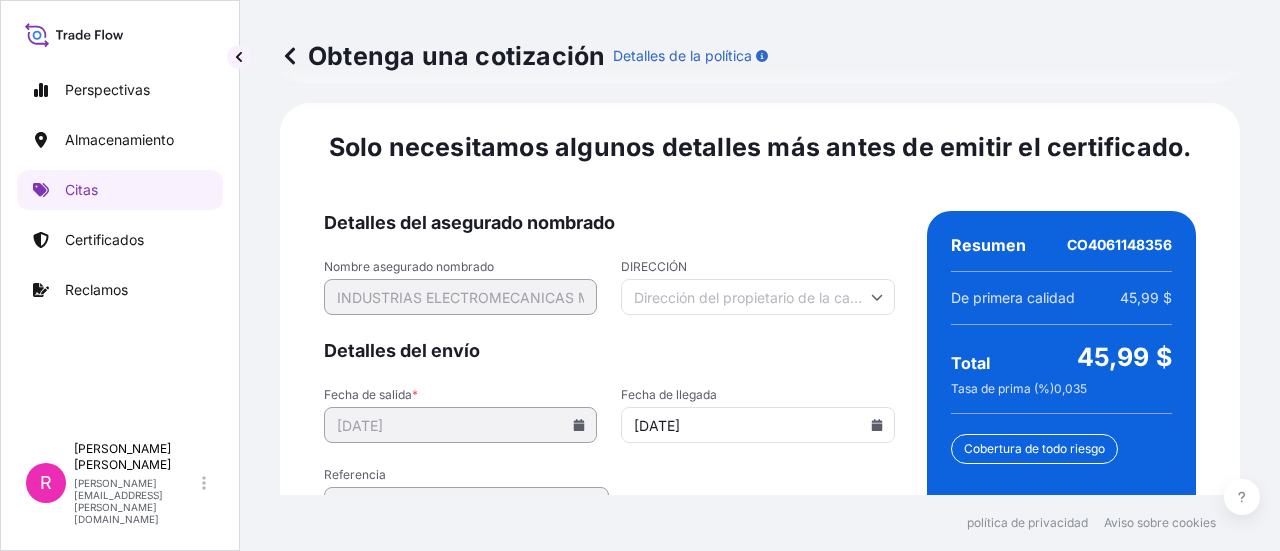 scroll, scrollTop: 3386, scrollLeft: 0, axis: vertical 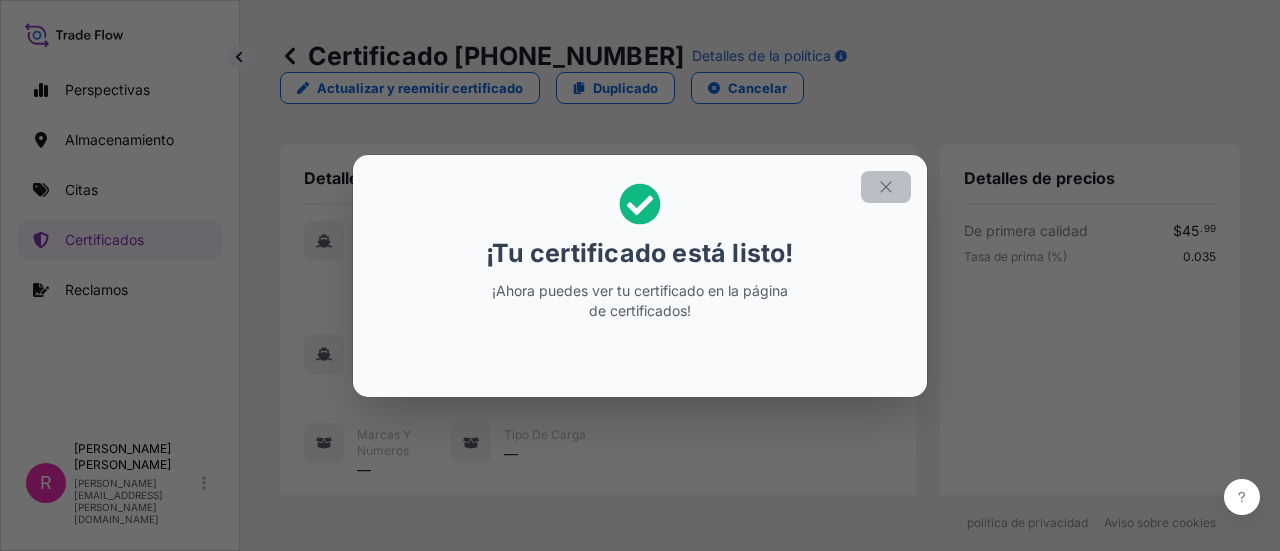 click at bounding box center (886, 187) 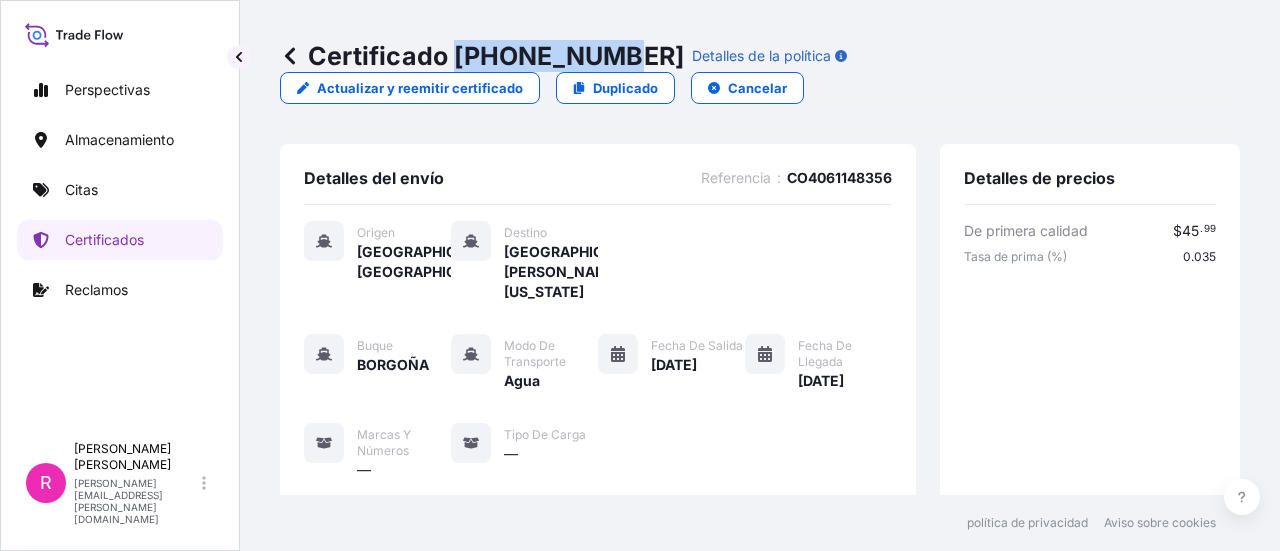 drag, startPoint x: 467, startPoint y: 50, endPoint x: 602, endPoint y: 45, distance: 135.09256 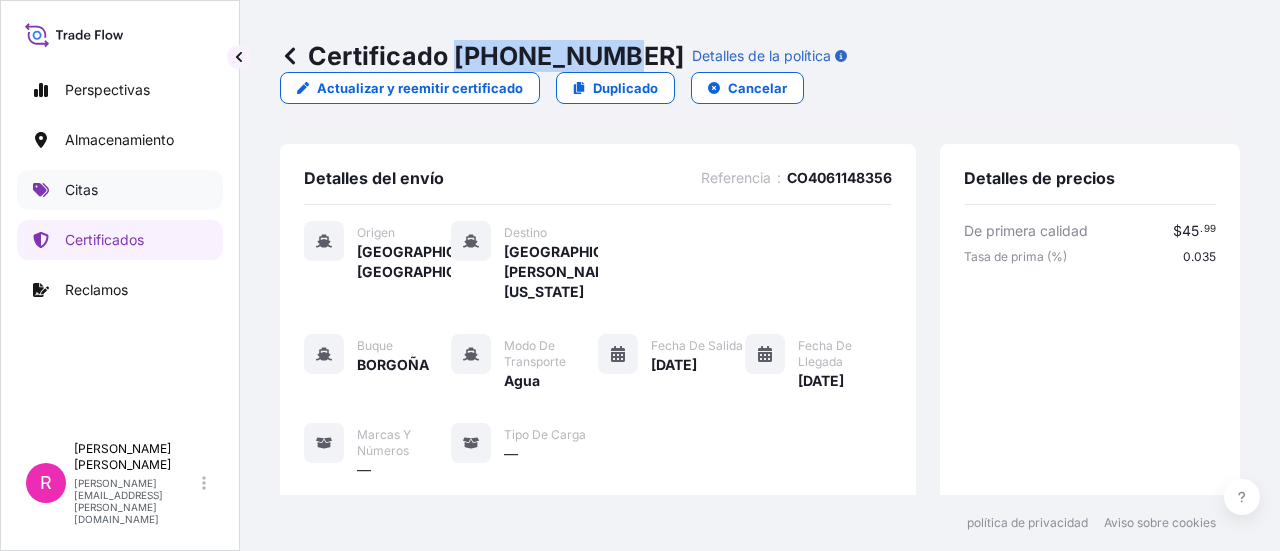 click on "Citas" at bounding box center (120, 190) 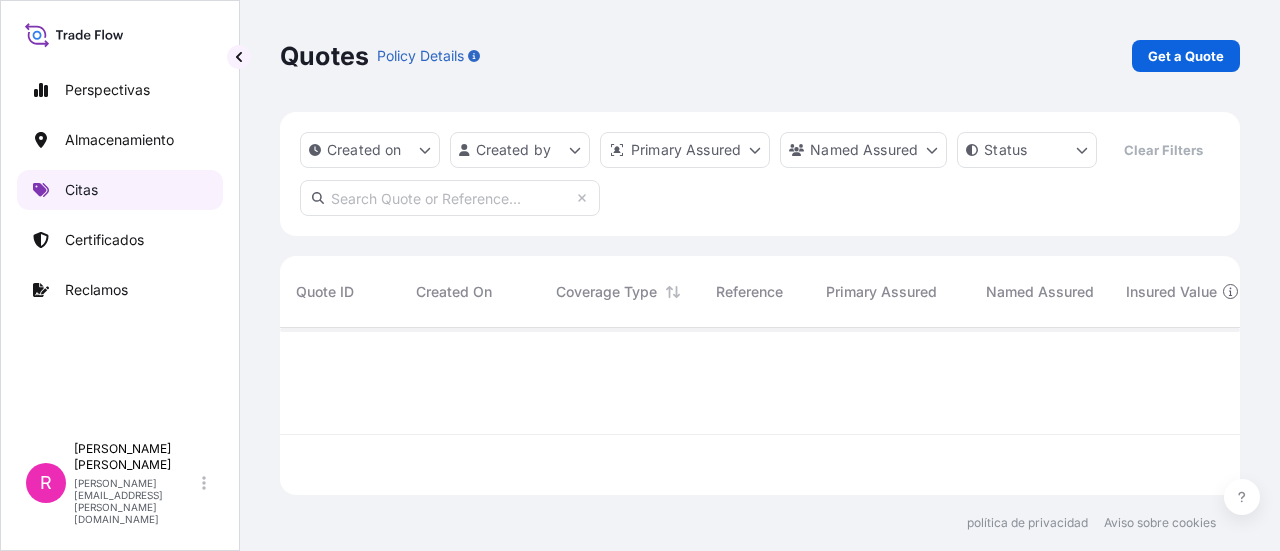 scroll, scrollTop: 16, scrollLeft: 16, axis: both 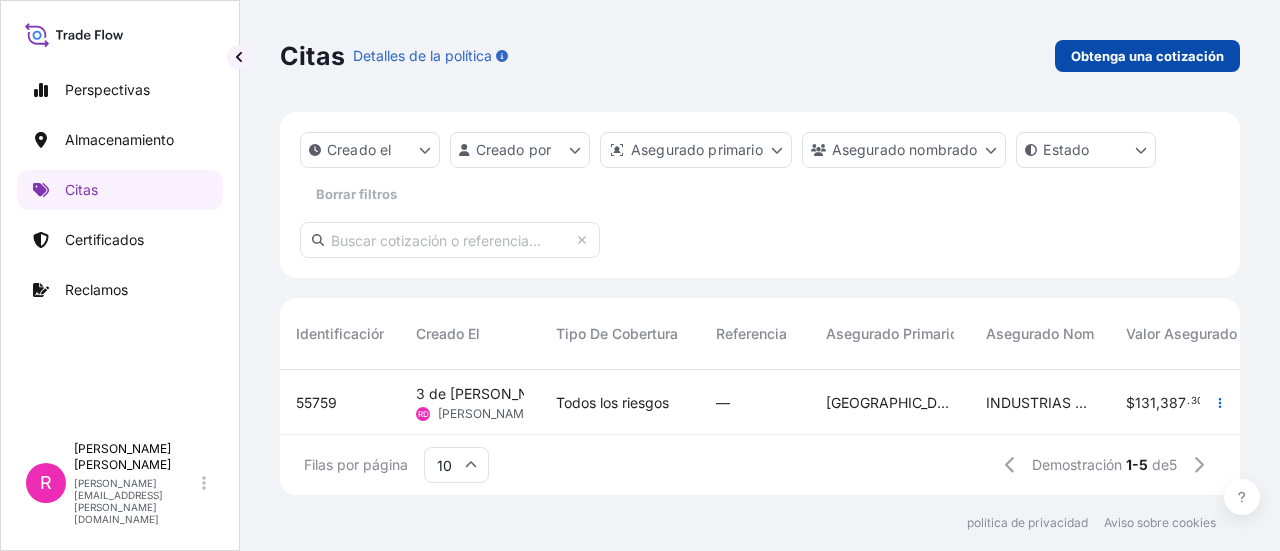 click on "Obtenga una cotización" at bounding box center [1147, 56] 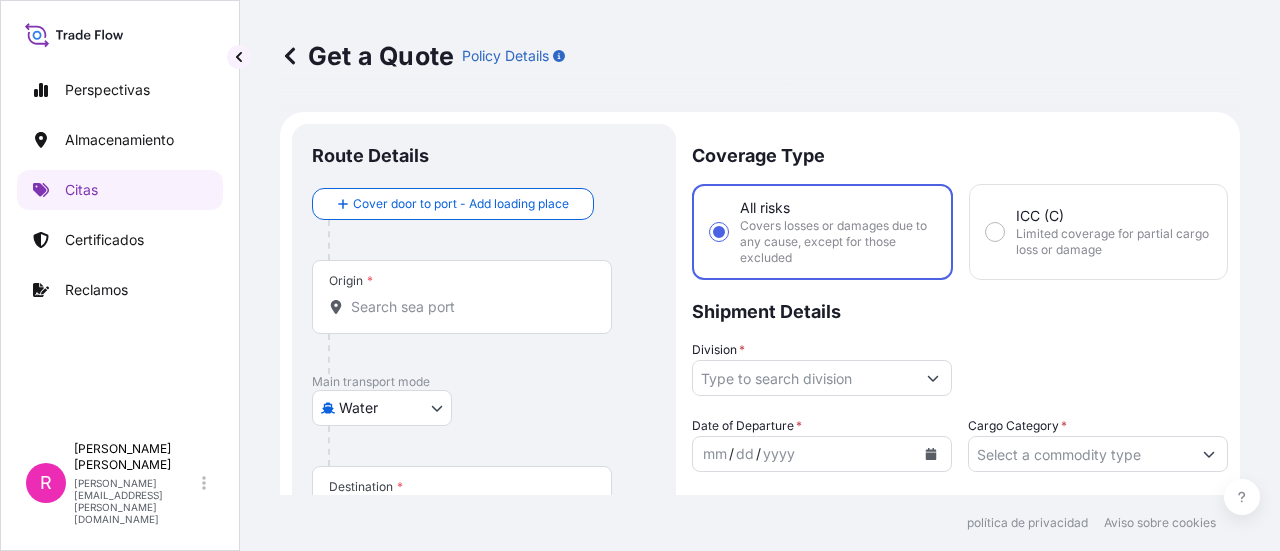 scroll, scrollTop: 32, scrollLeft: 0, axis: vertical 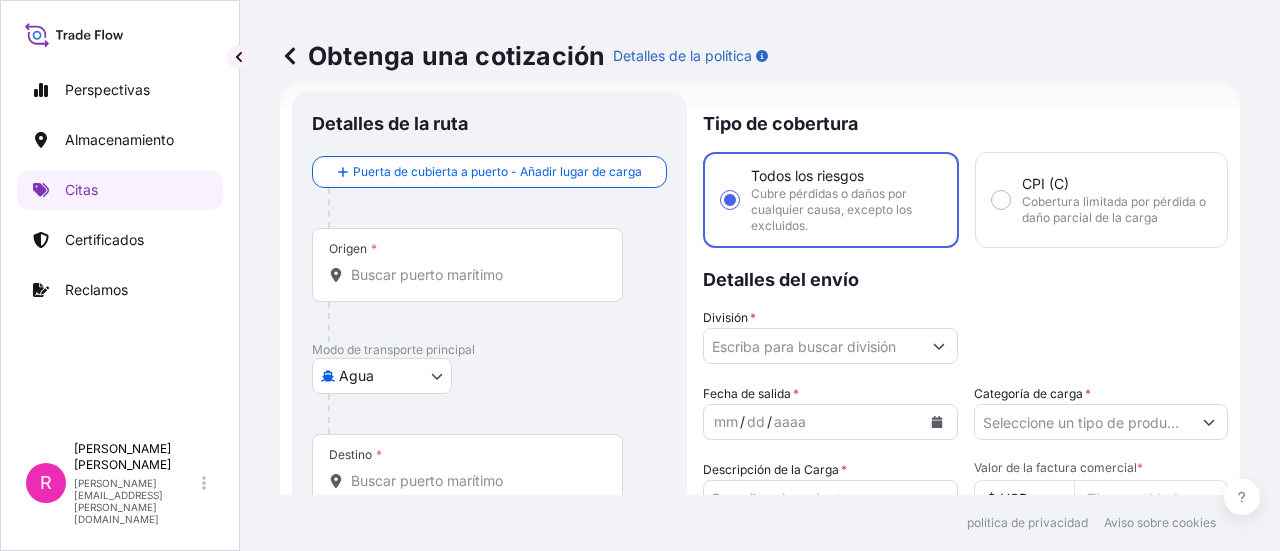 click on "Origen *" at bounding box center (467, 265) 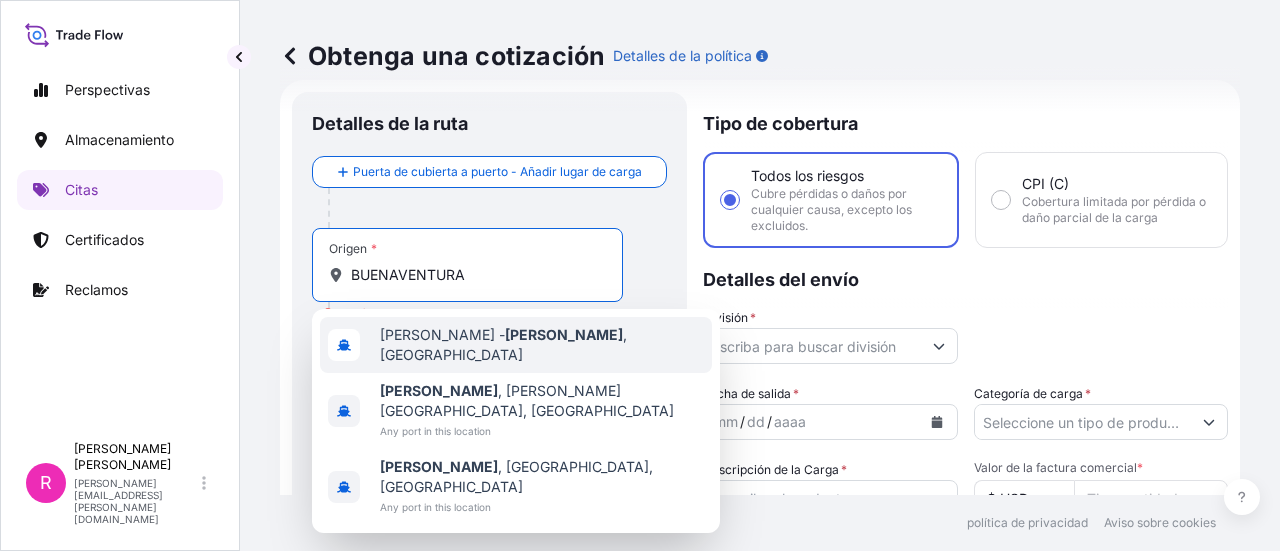 click on "[PERSON_NAME][GEOGRAPHIC_DATA] , [GEOGRAPHIC_DATA]" at bounding box center (542, 345) 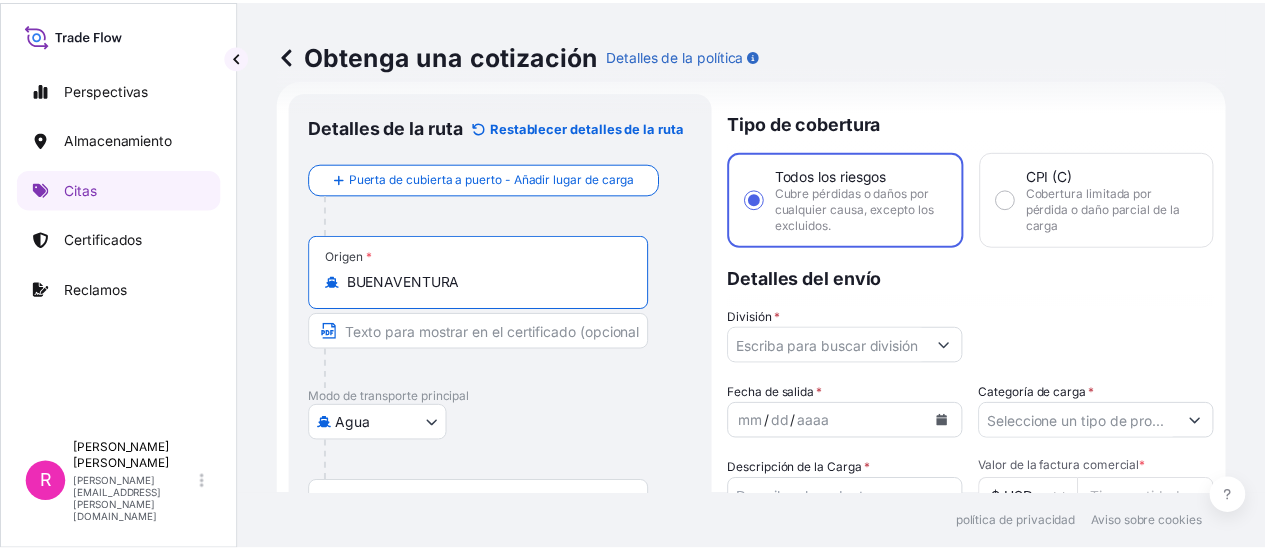 scroll, scrollTop: 132, scrollLeft: 0, axis: vertical 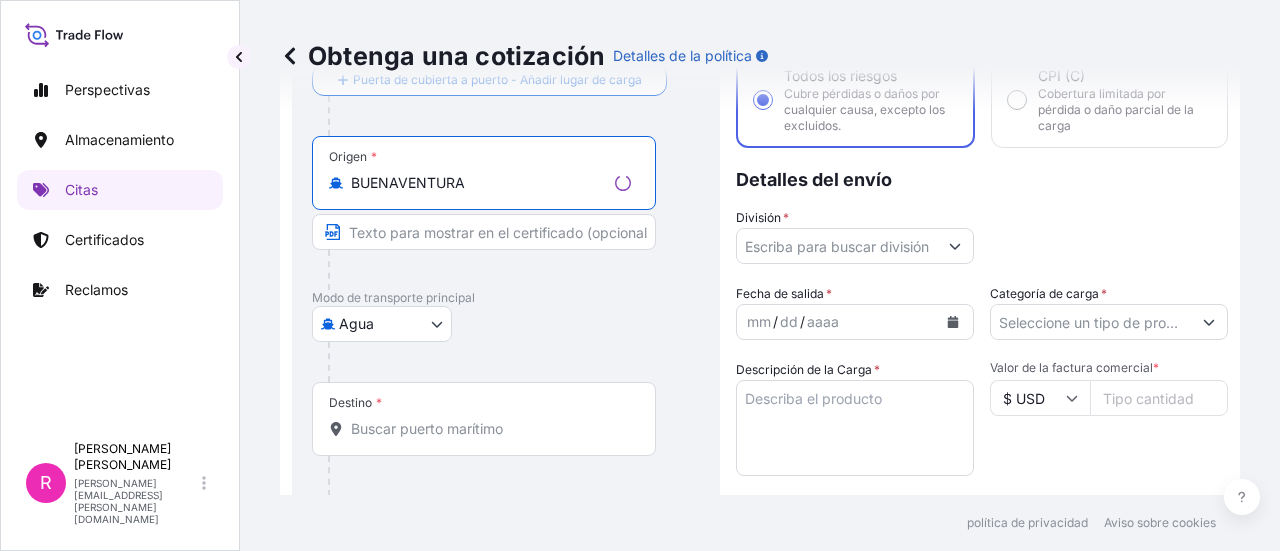 type on "[PERSON_NAME][GEOGRAPHIC_DATA], [GEOGRAPHIC_DATA]" 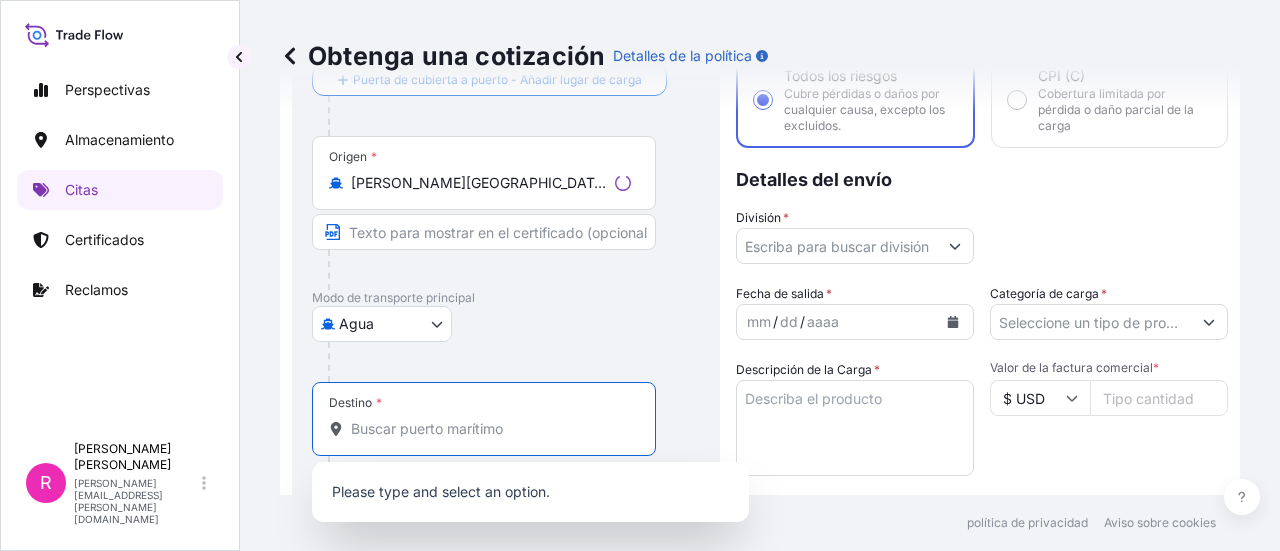 click on "Destino *" at bounding box center (491, 429) 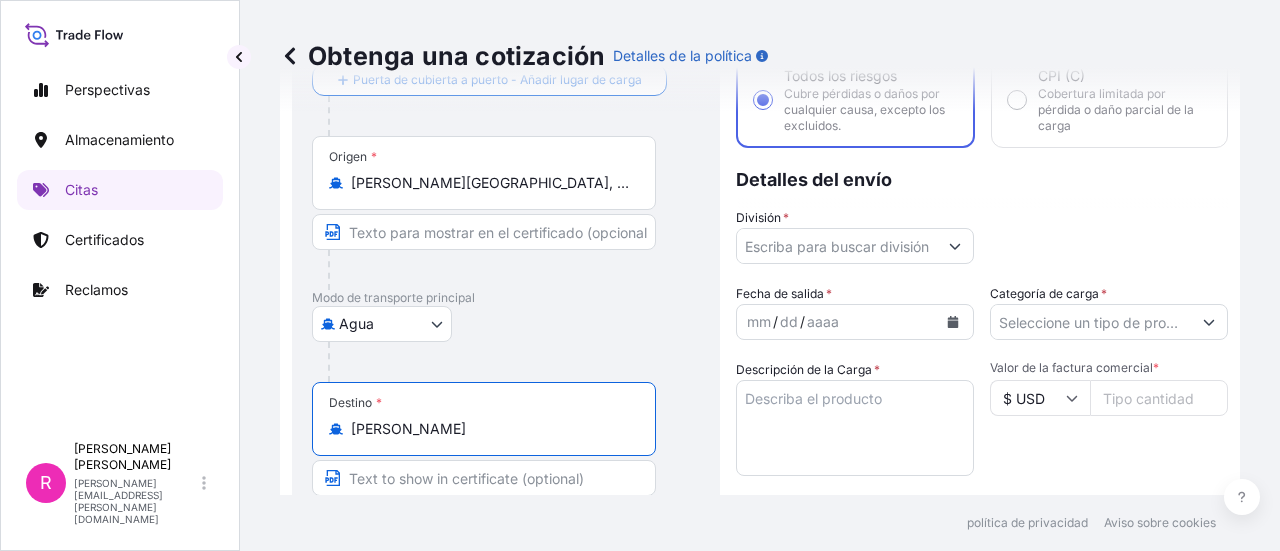 type on "[PERSON_NAME], [GEOGRAPHIC_DATA]" 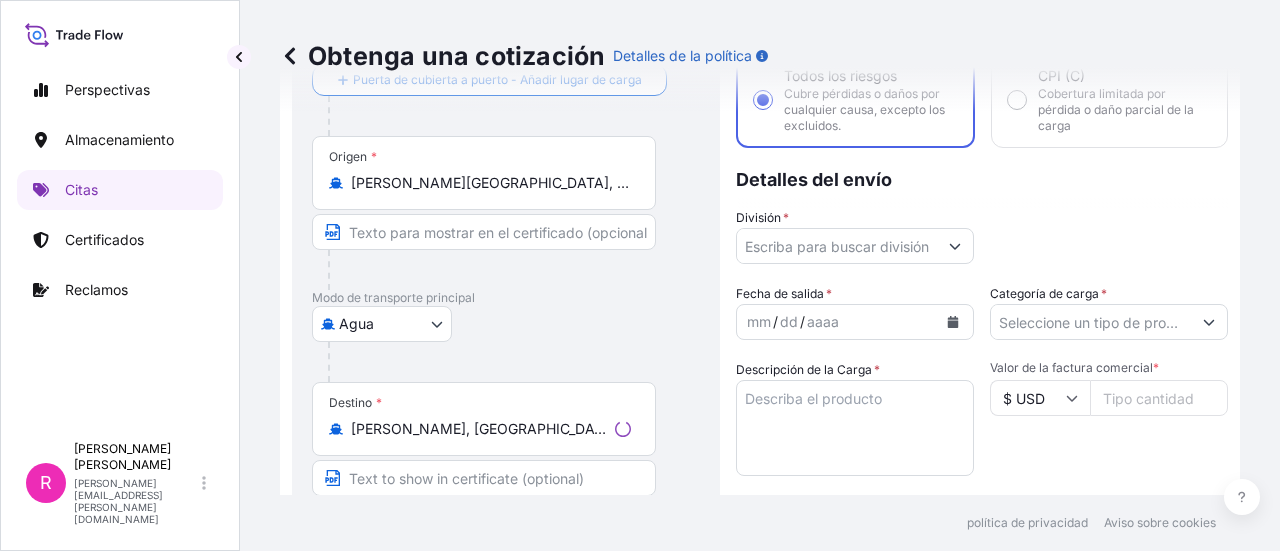 click on "Tipo de cobertura Todos los riesgos Cubre pérdidas [PERSON_NAME] por cualquier causa, excepto los excluidos. CPI (C) Cobertura limitada por pérdida o daño parcial de la carga Detalles del envío División  * Fecha de salida  * mm / dd / aaaa Categoría de carga  * Descripción de la Carga  * Valor de la factura comercial  *   $ USD Asegurado nombrado  * Categoría de embalaje Seleccione una categoría de embalaje Seleccione primero un modo de transporte principal. Costo [PERSON_NAME]   $ USD Marcado CIF % 10 Referencia Costo de derechos   $ USD Nombre del buque Marcas y números Carta de crédito Este envío tiene una carta de crédito. Carta de crédito  * La carta de crédito no puede exceder los 12000 caracteres Obtenga una cotización" at bounding box center (982, 460) 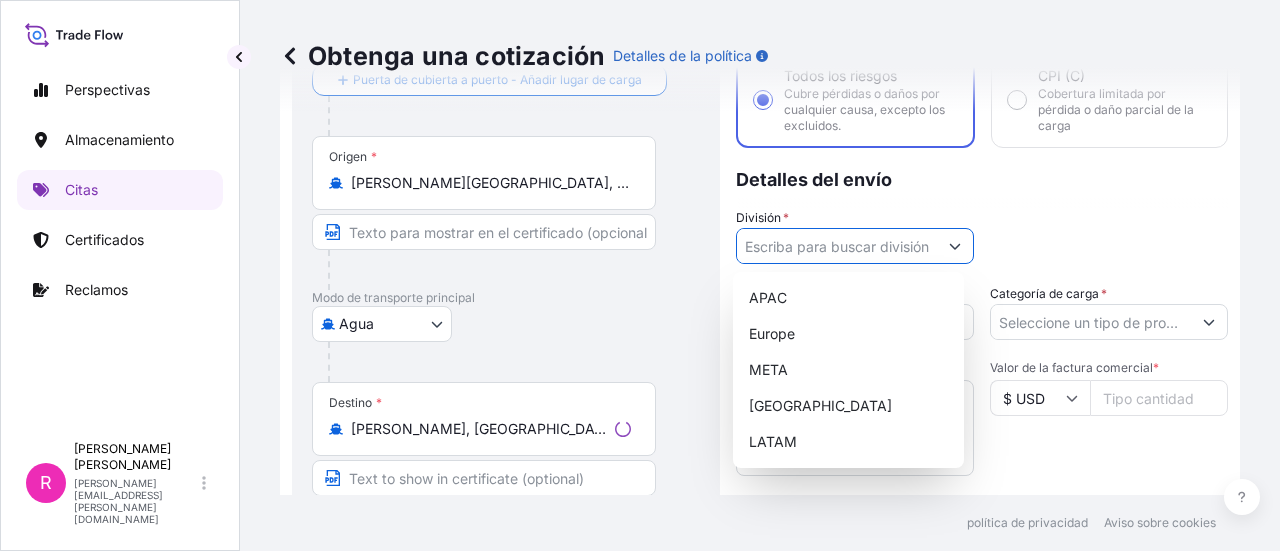 click on "División  *" at bounding box center [837, 246] 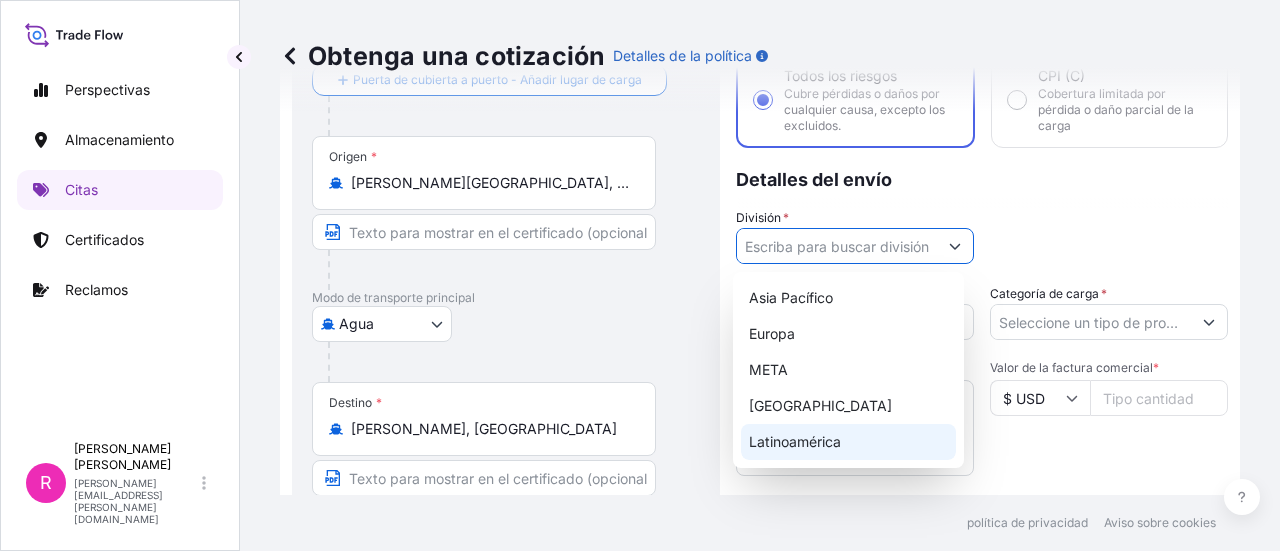 click on "Latinoamérica" at bounding box center (795, 441) 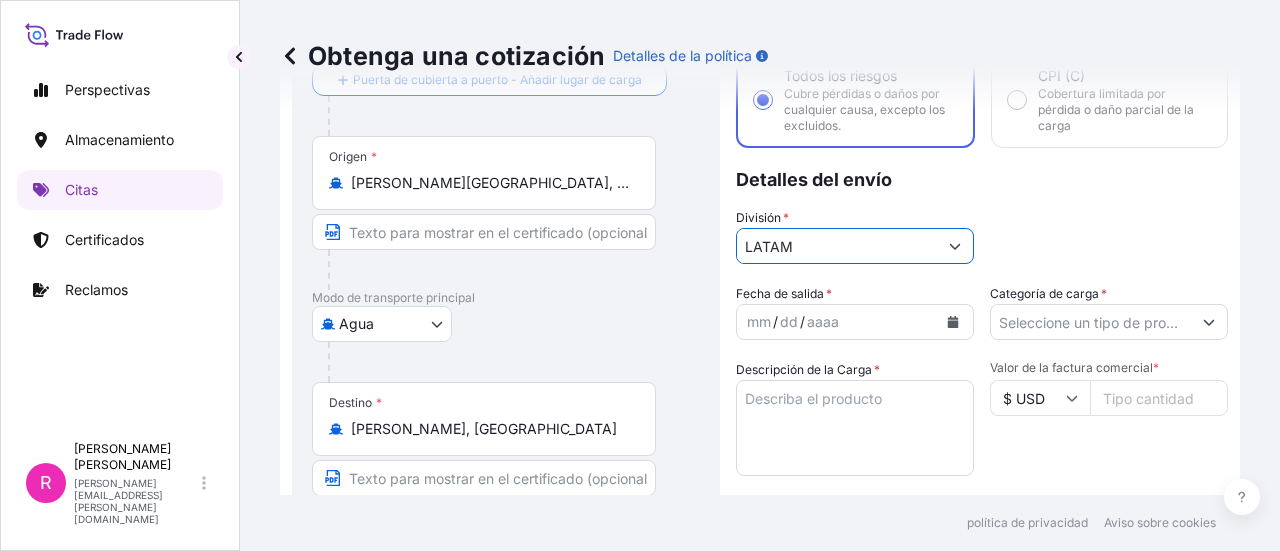 click on "mm / dd / aaaa" at bounding box center (837, 322) 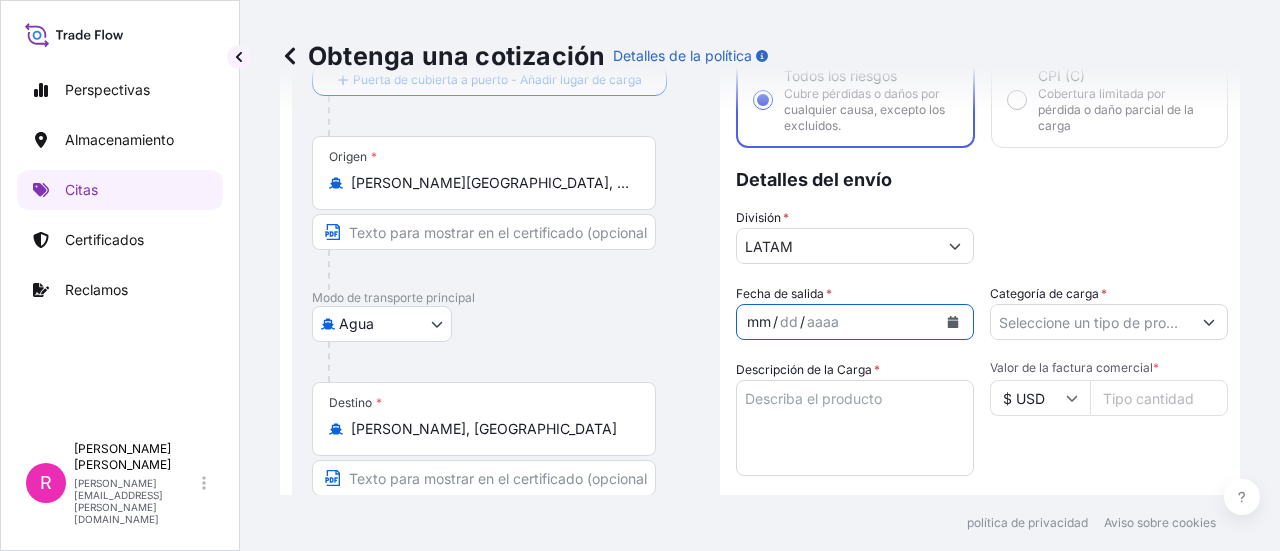 click at bounding box center (953, 322) 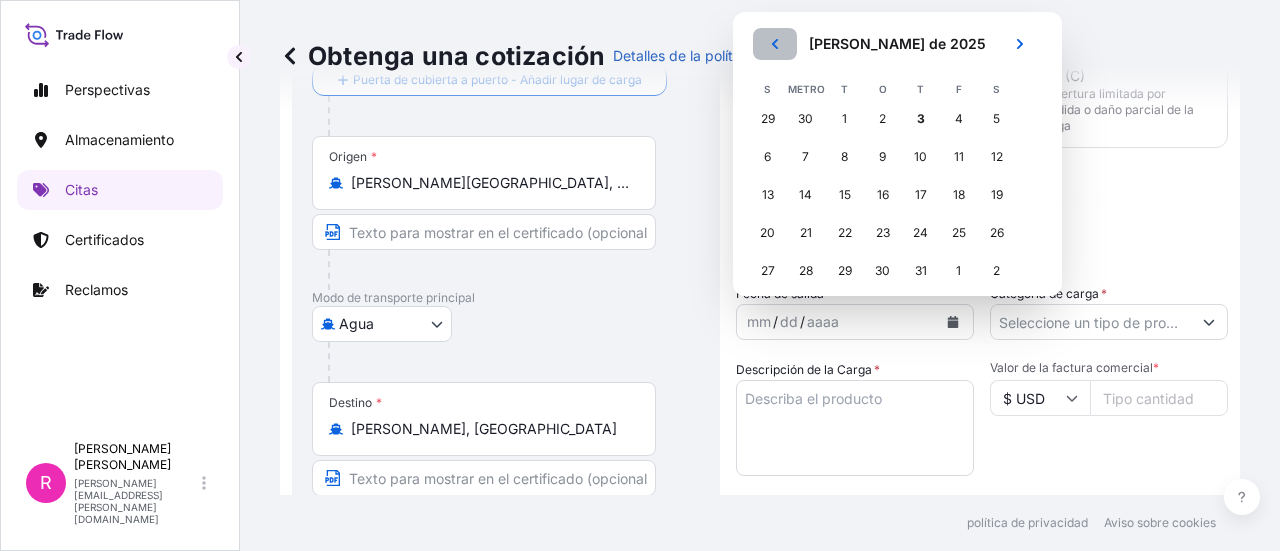 click at bounding box center (775, 44) 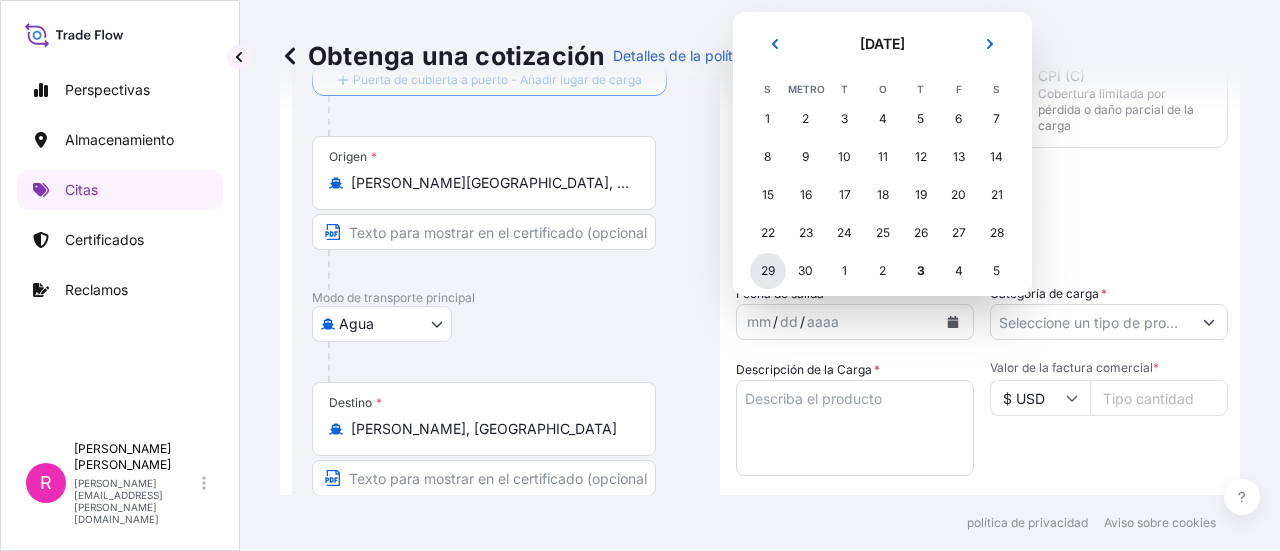 click on "29" at bounding box center (768, 271) 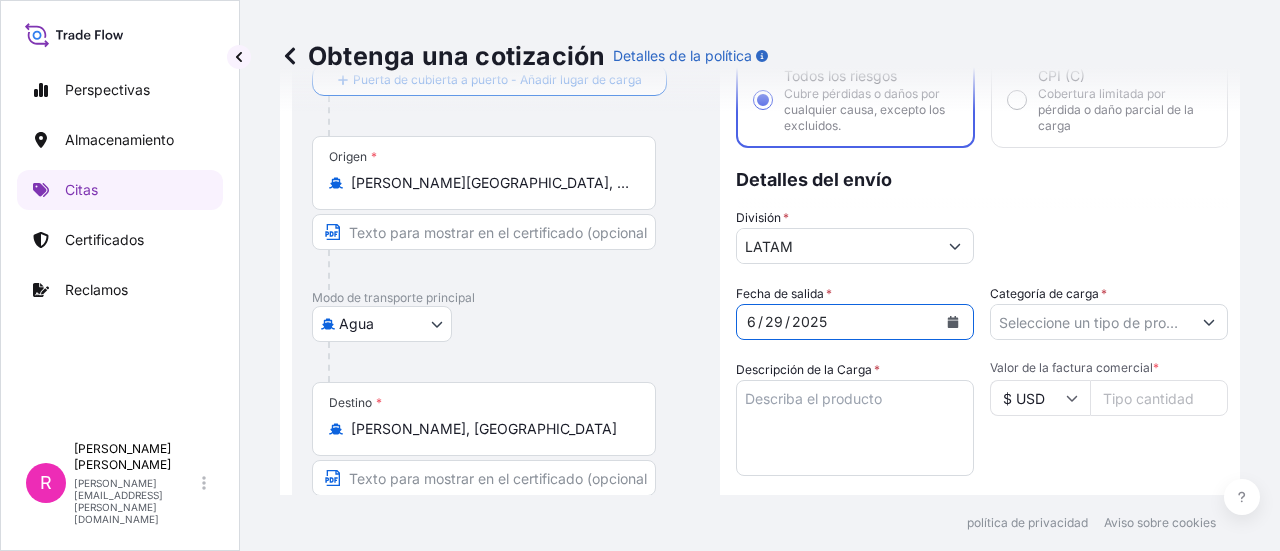click at bounding box center (1109, 322) 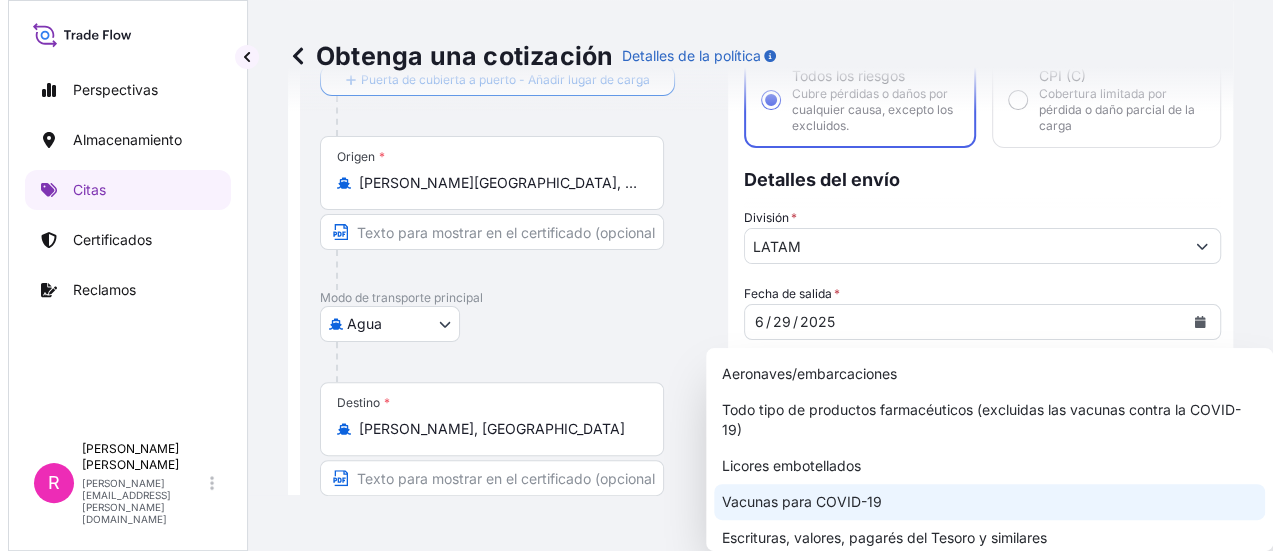 scroll, scrollTop: 100, scrollLeft: 0, axis: vertical 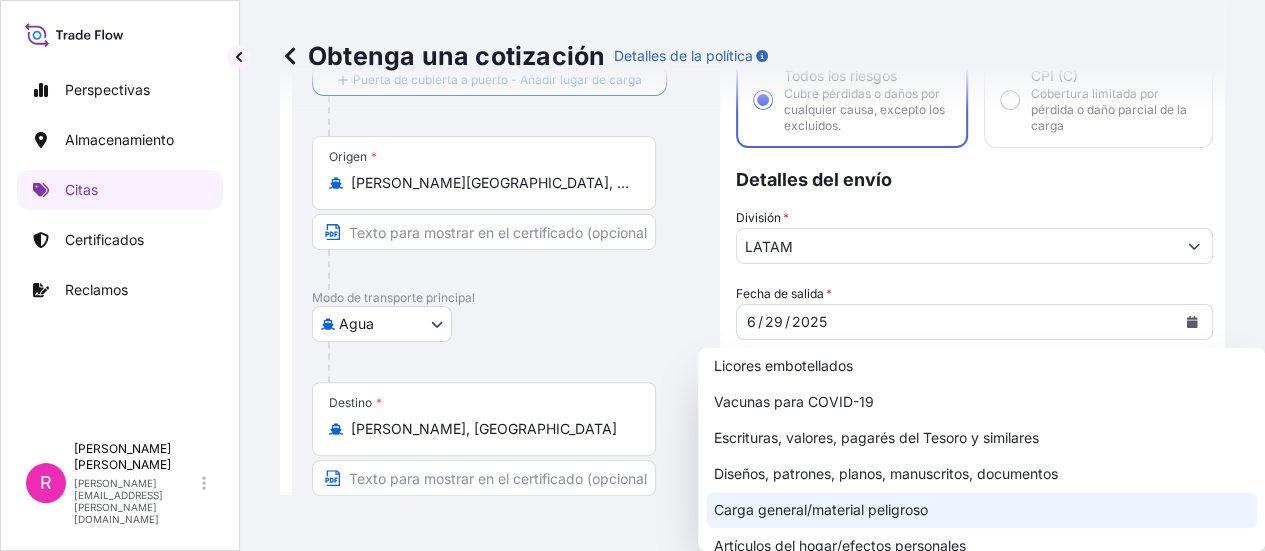 click on "Carga general/material peligroso" at bounding box center (821, 509) 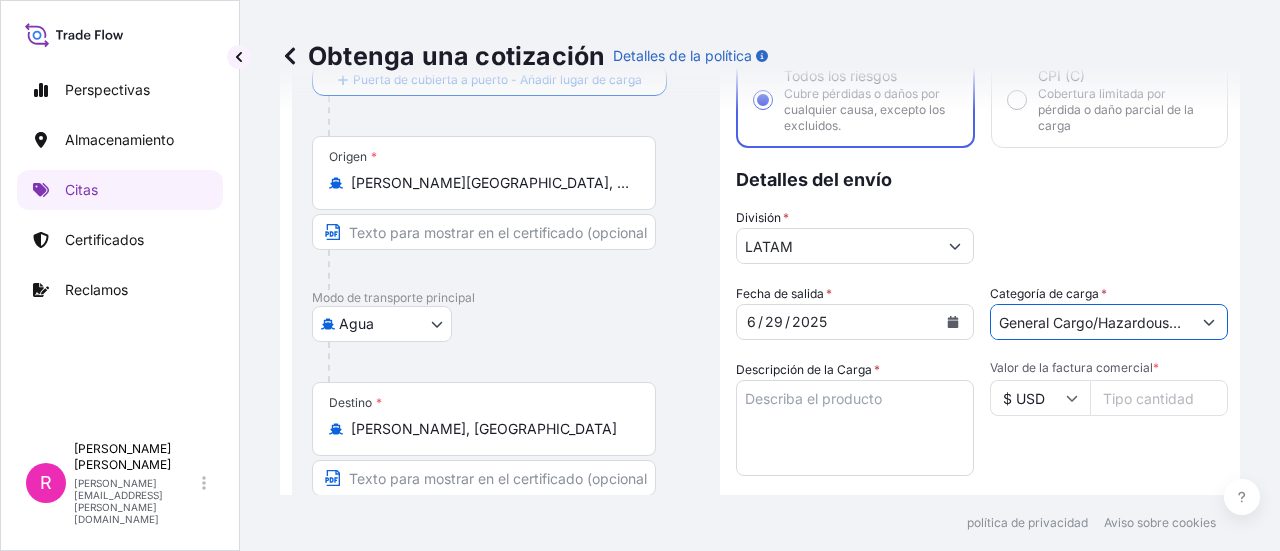 click on "Descripción de la Carga  *" at bounding box center (855, 428) 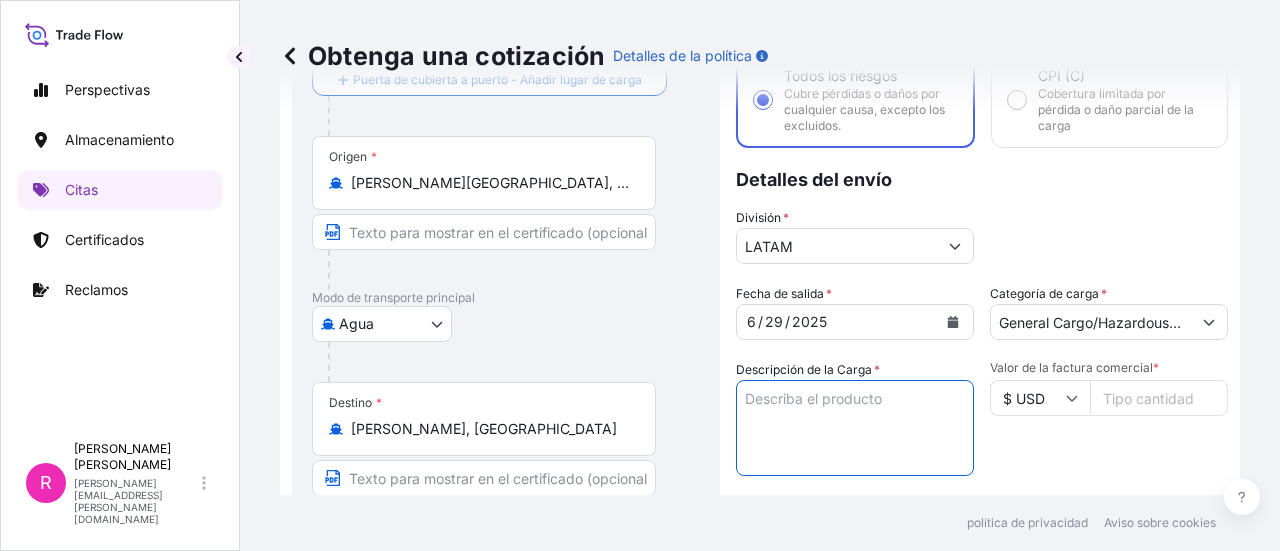 paste on "POWER TRANSFORMER" 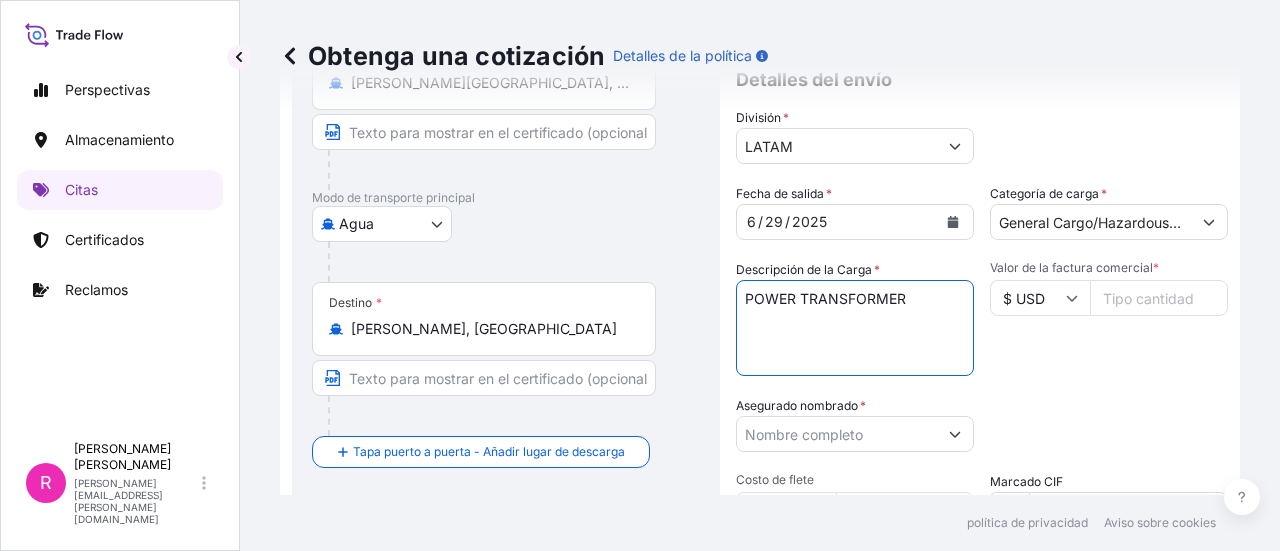 scroll, scrollTop: 332, scrollLeft: 0, axis: vertical 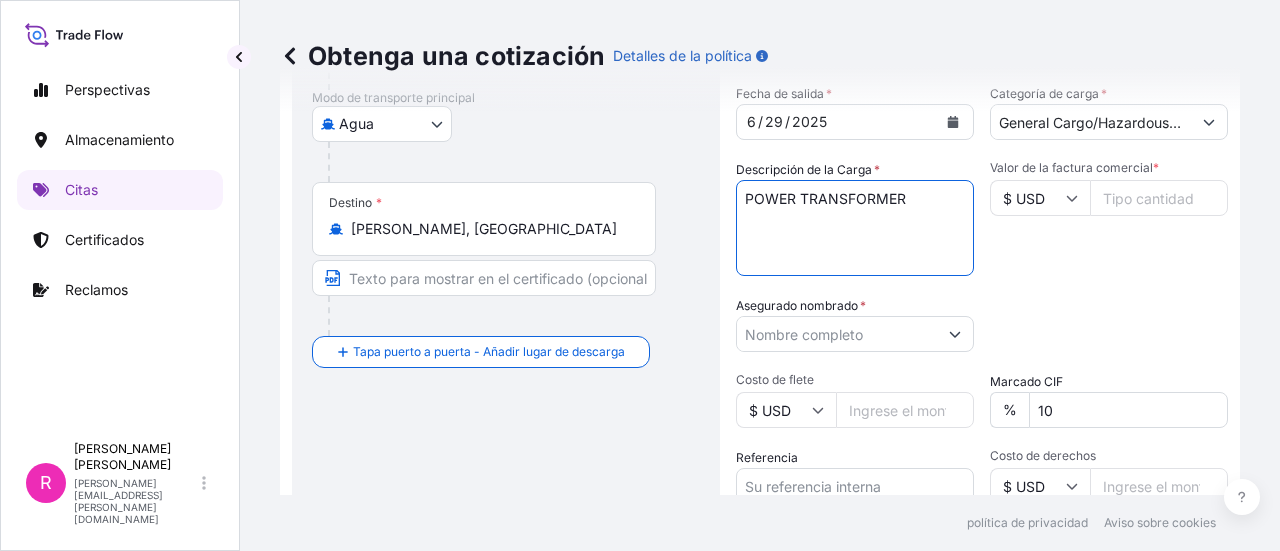 type on "POWER TRANSFORMER" 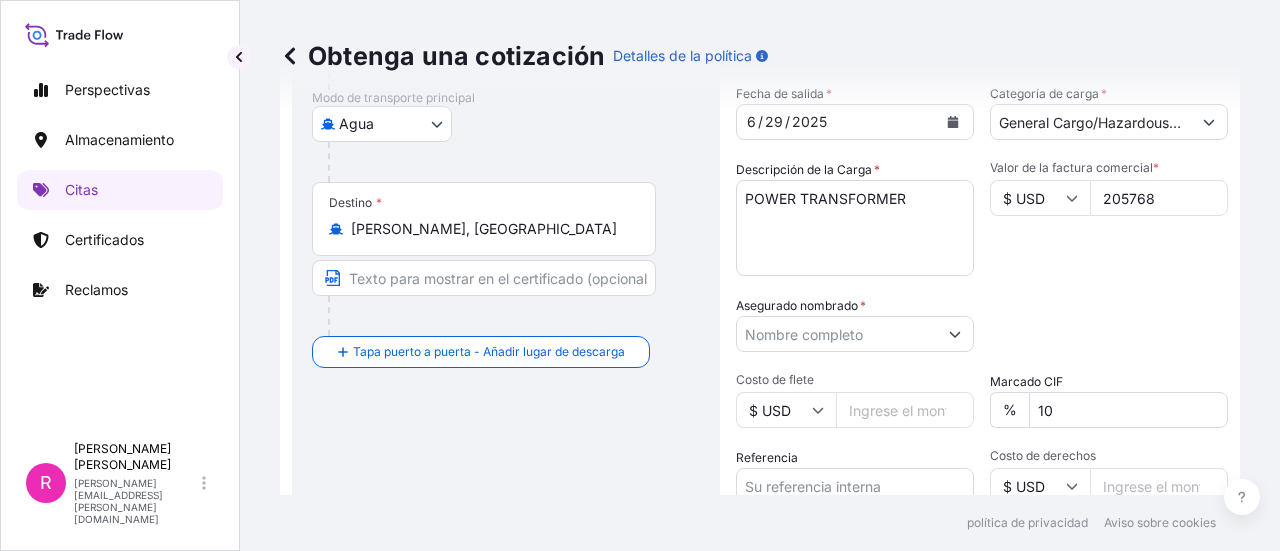 type on "205768" 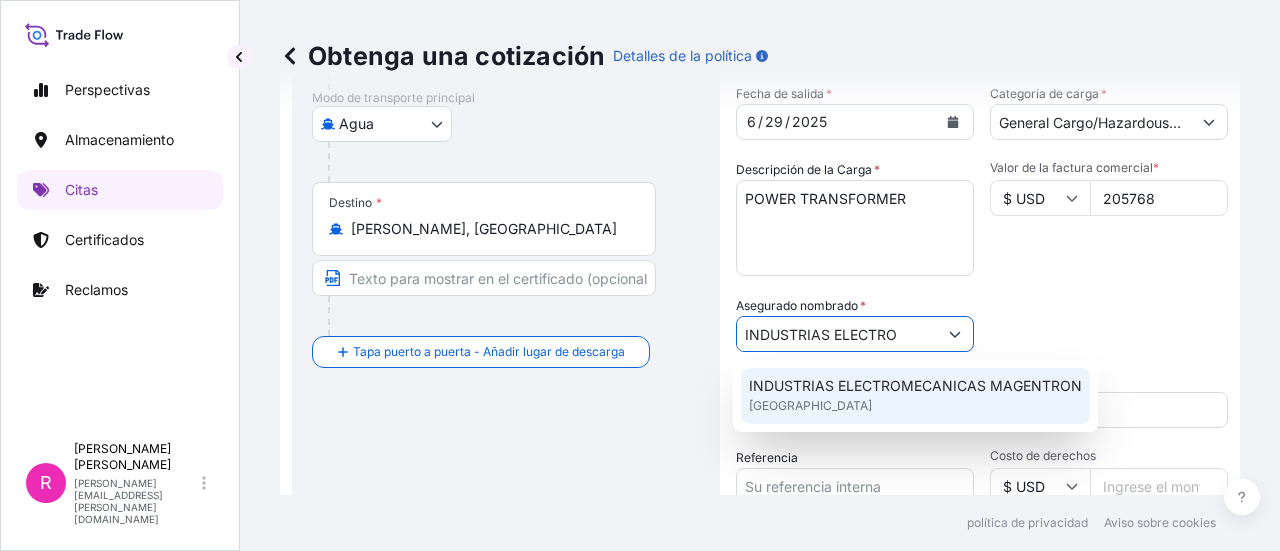 click on "INDUSTRIAS ELECTROMECANICAS MAGENTRON" at bounding box center [915, 386] 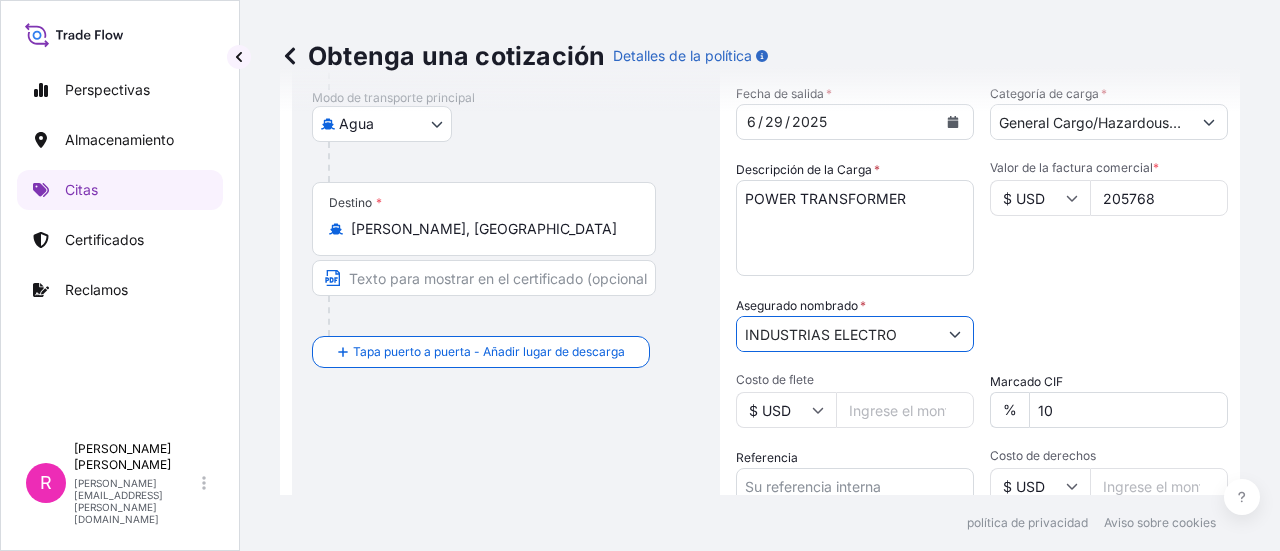 scroll, scrollTop: 432, scrollLeft: 0, axis: vertical 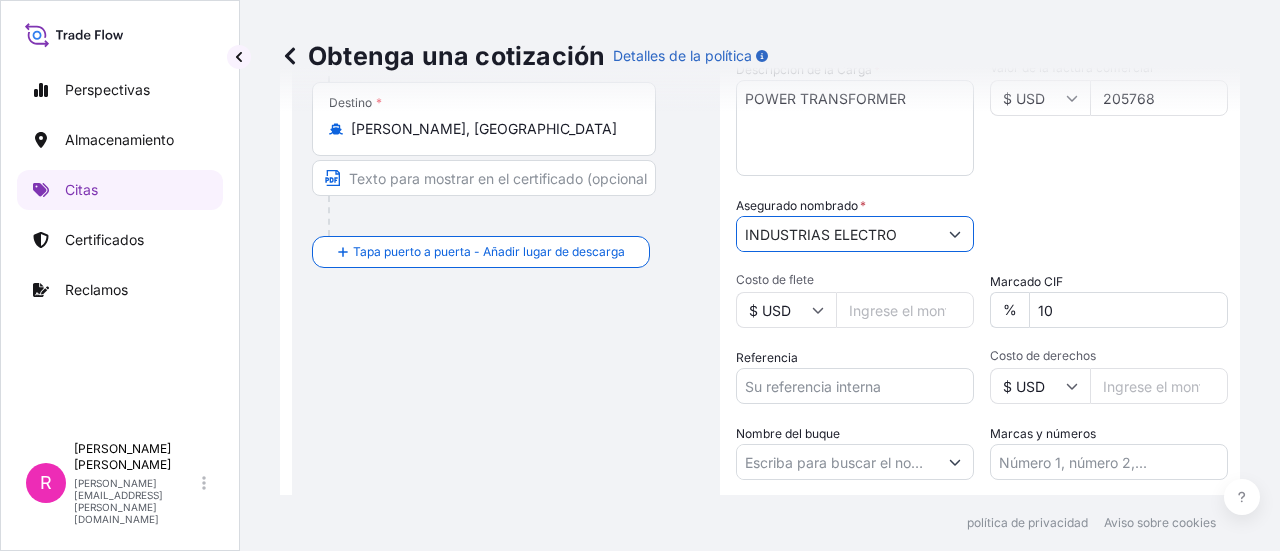 type on "INDUSTRIAS ELECTROMECANICAS MAGENTRON" 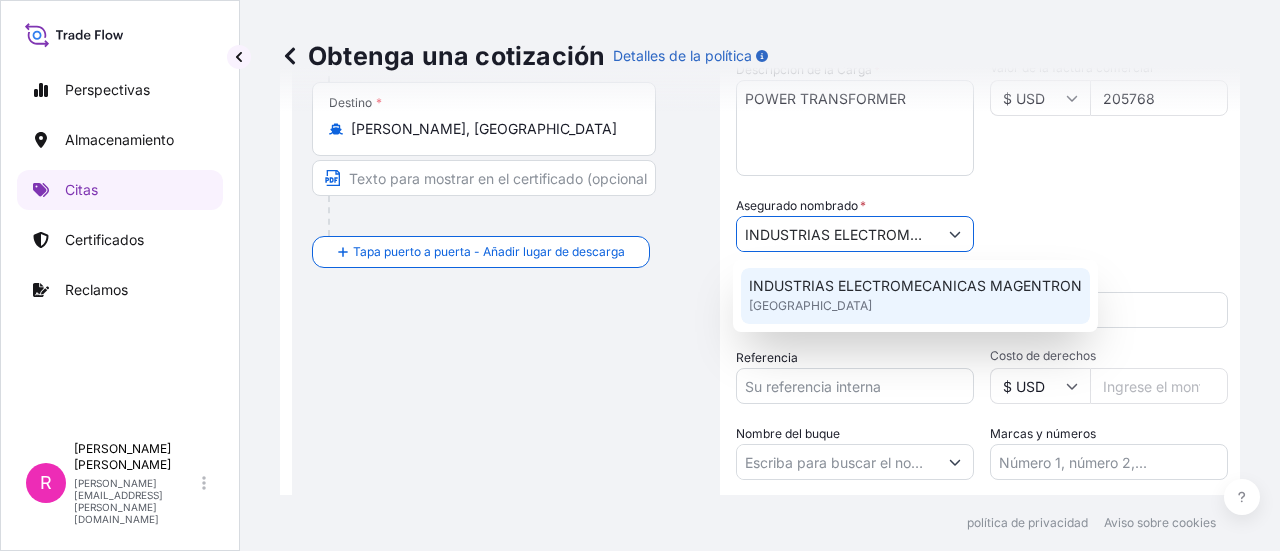 click on "Referencia" at bounding box center [855, 386] 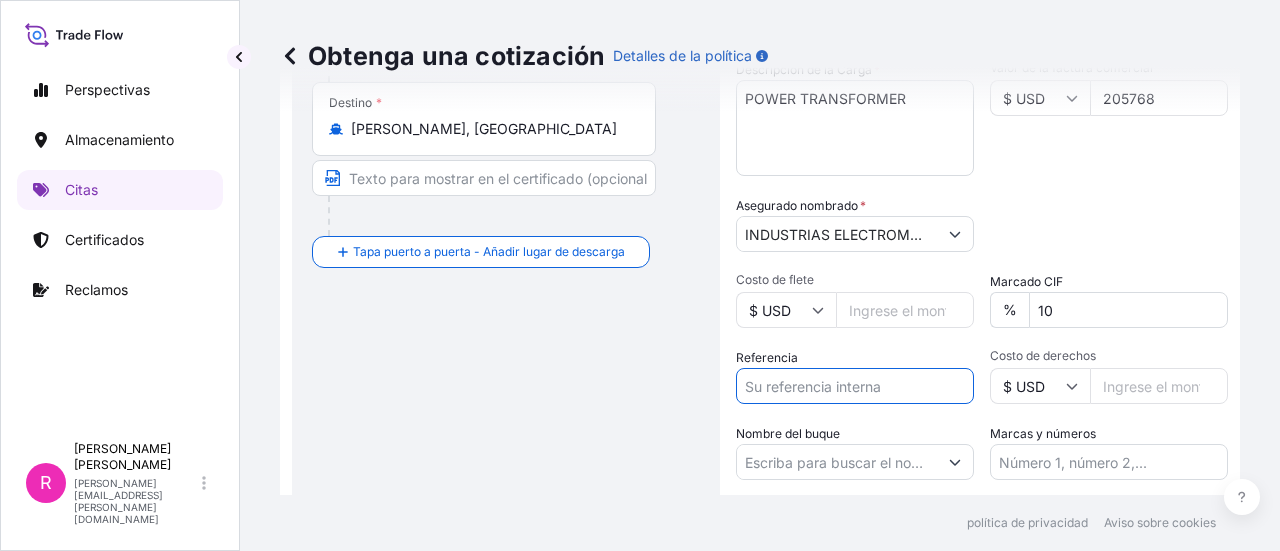 paste on "CO4061148872" 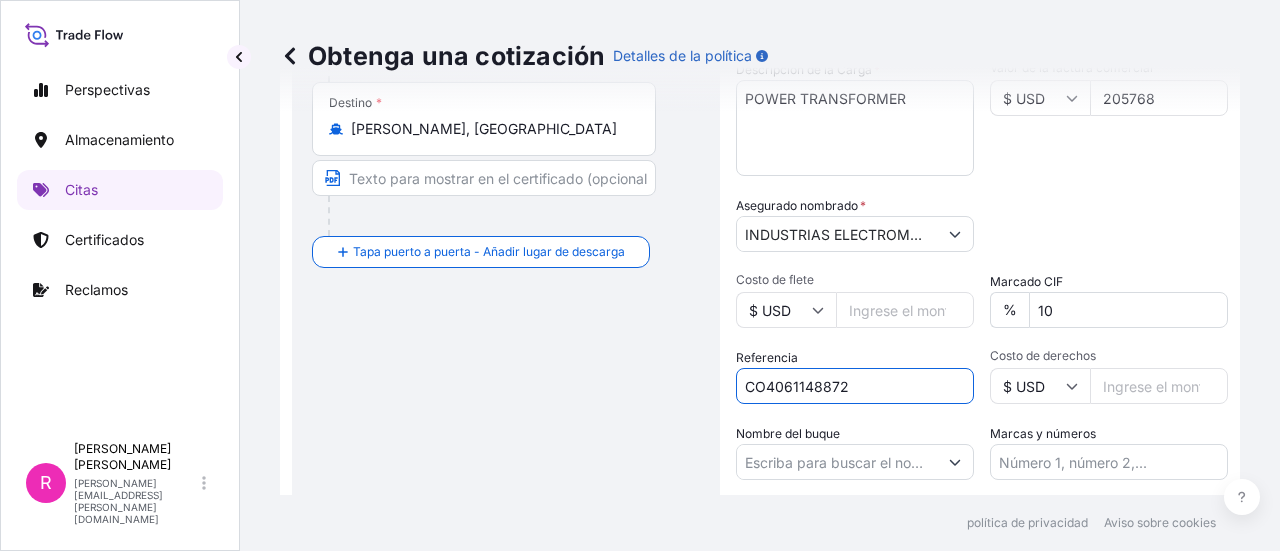scroll, scrollTop: 532, scrollLeft: 0, axis: vertical 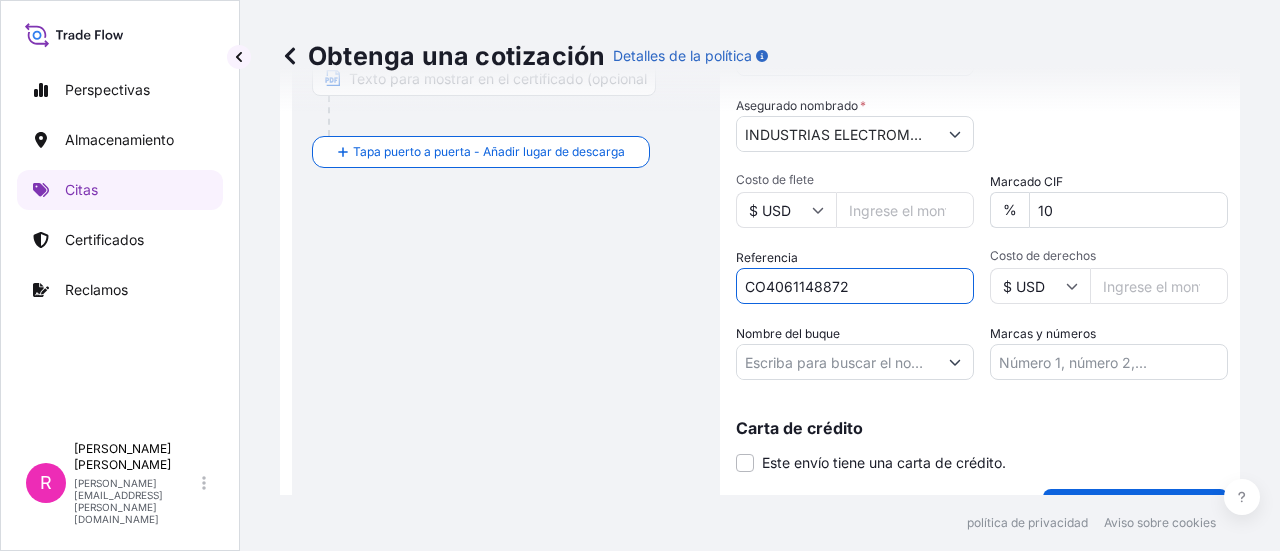 type on "CO4061148872" 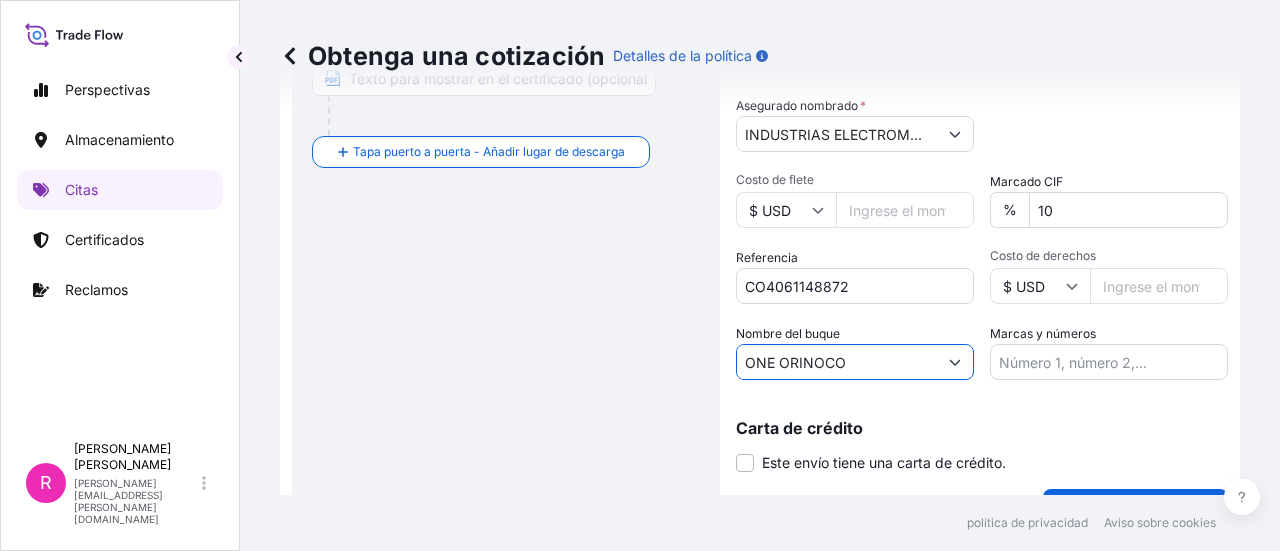scroll, scrollTop: 577, scrollLeft: 0, axis: vertical 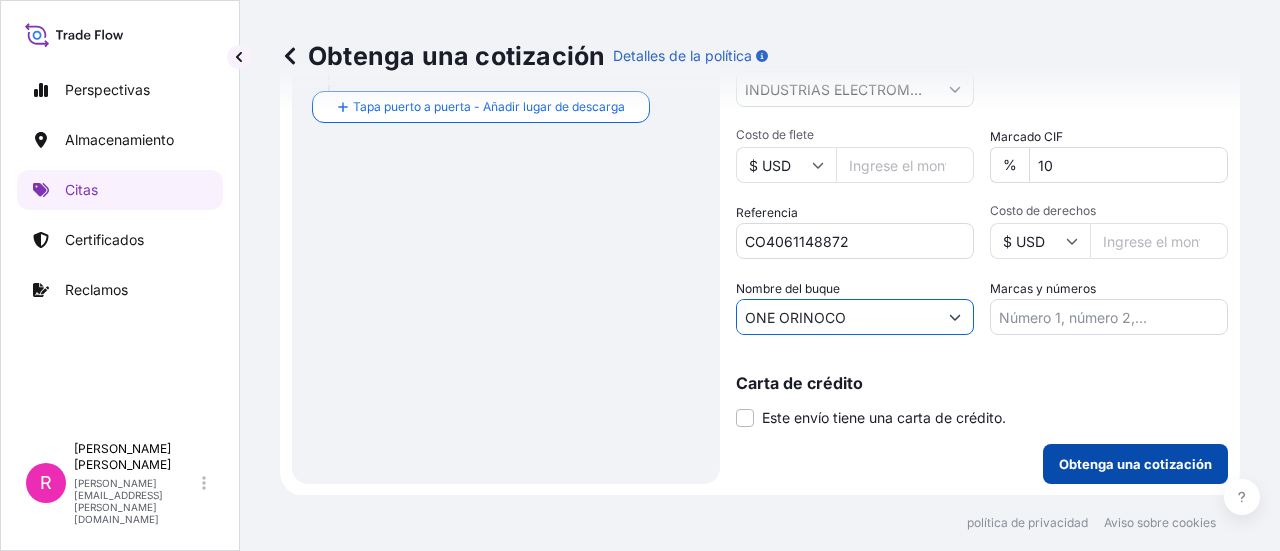 type on "ONE ORINOCO" 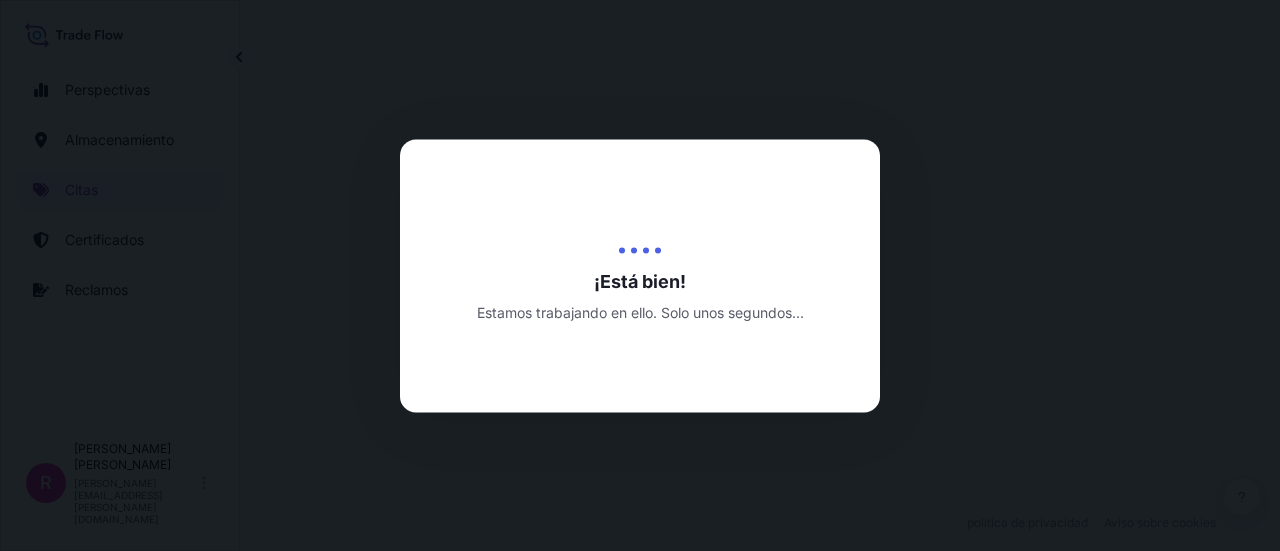 scroll, scrollTop: 992, scrollLeft: 0, axis: vertical 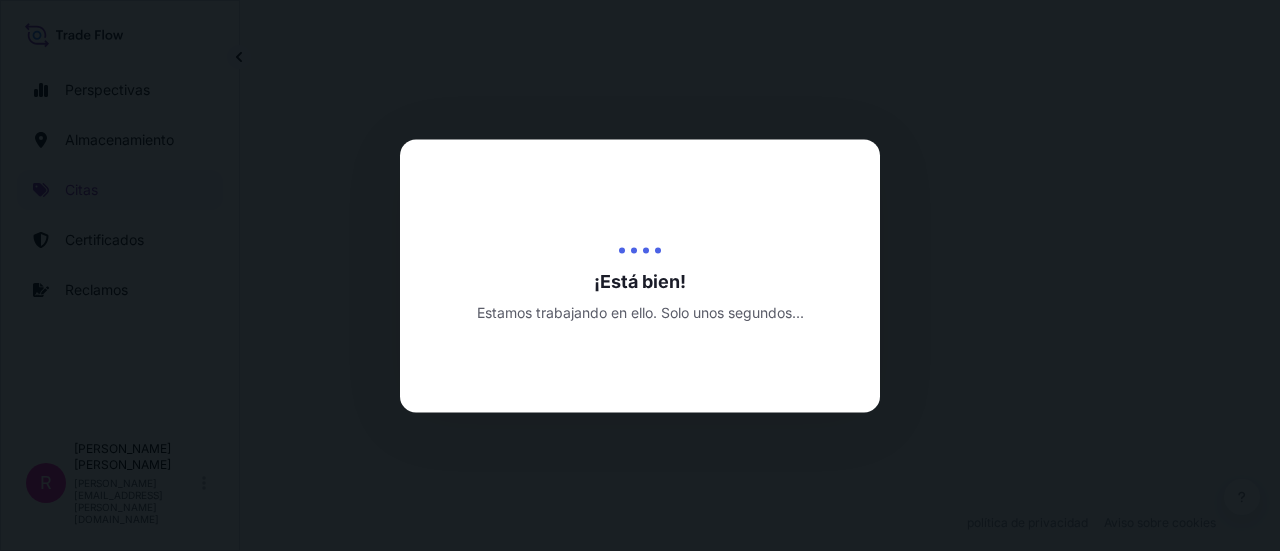 select on "Water" 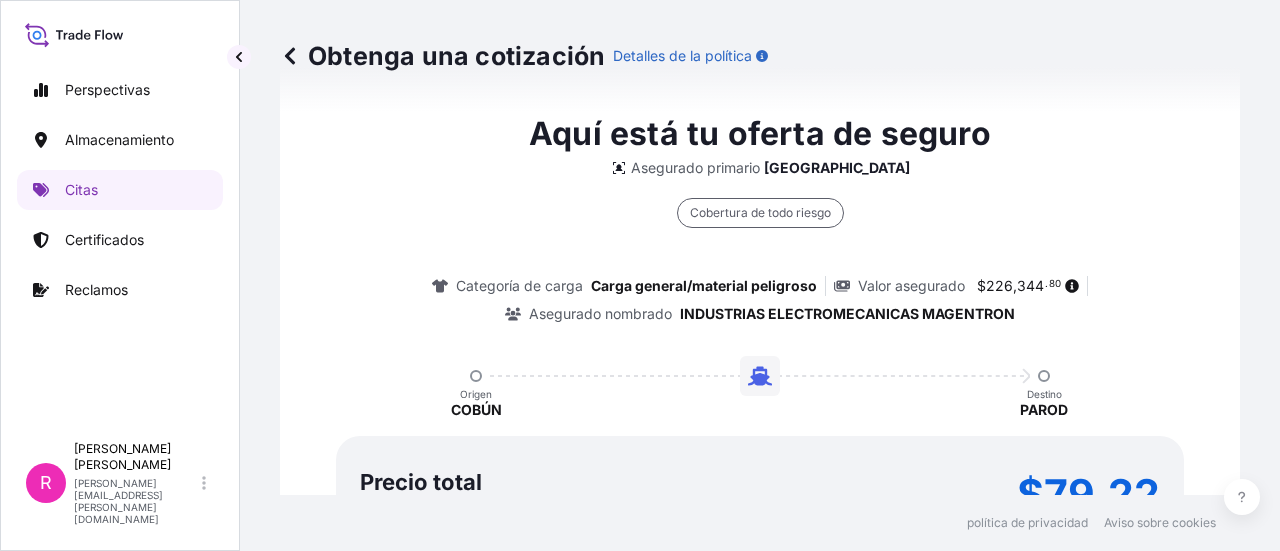 scroll, scrollTop: 1692, scrollLeft: 0, axis: vertical 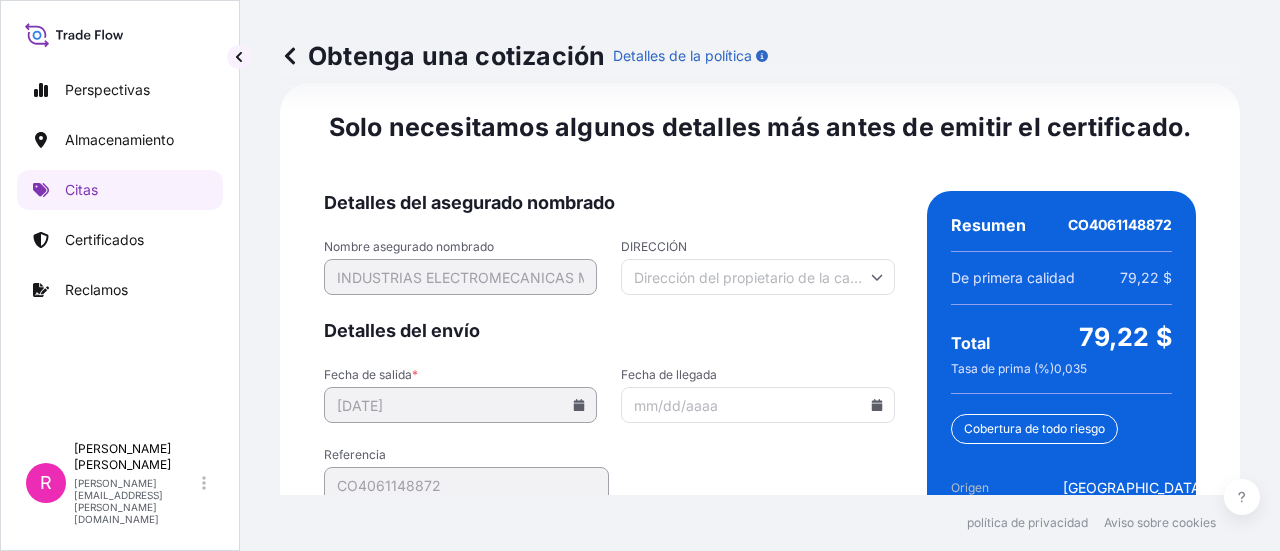 click on "Fecha de llegada" at bounding box center (757, 405) 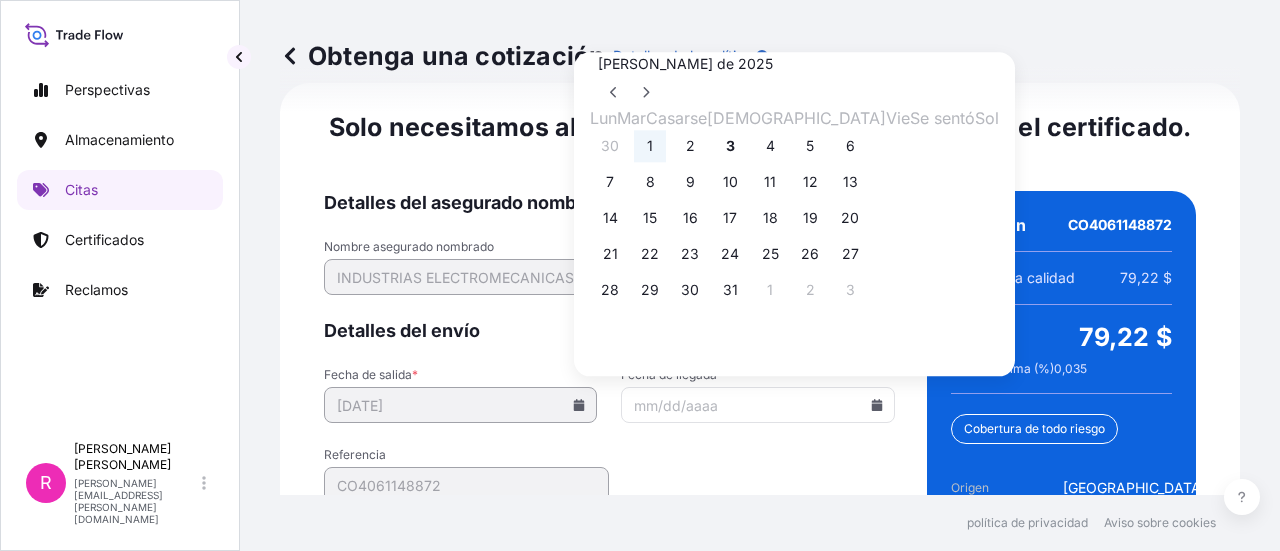 click on "1" at bounding box center (650, 145) 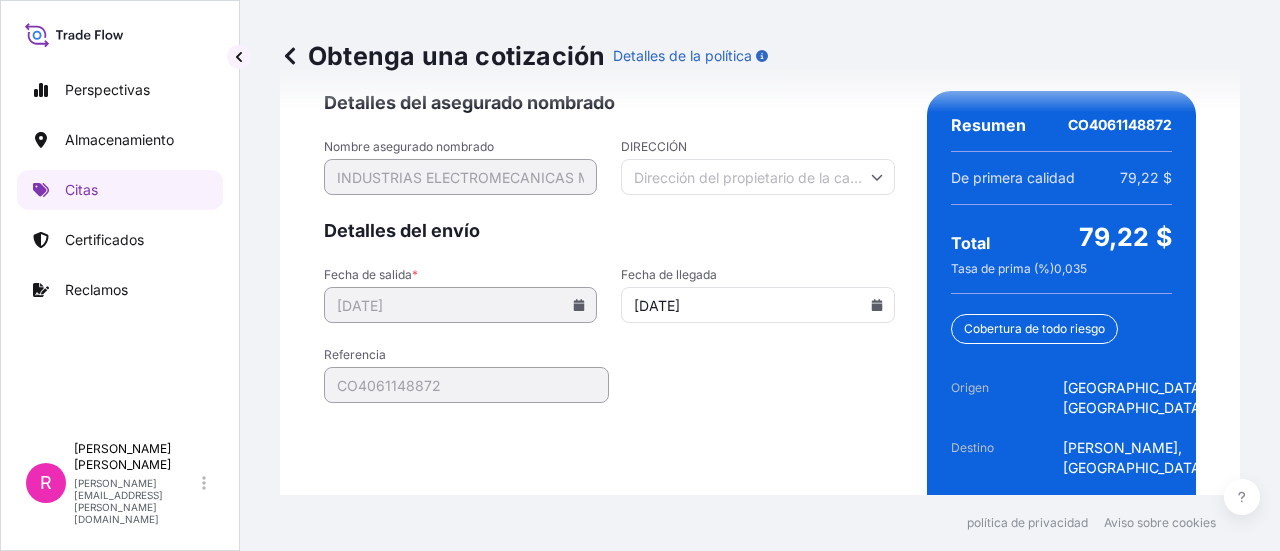 scroll, scrollTop: 3386, scrollLeft: 0, axis: vertical 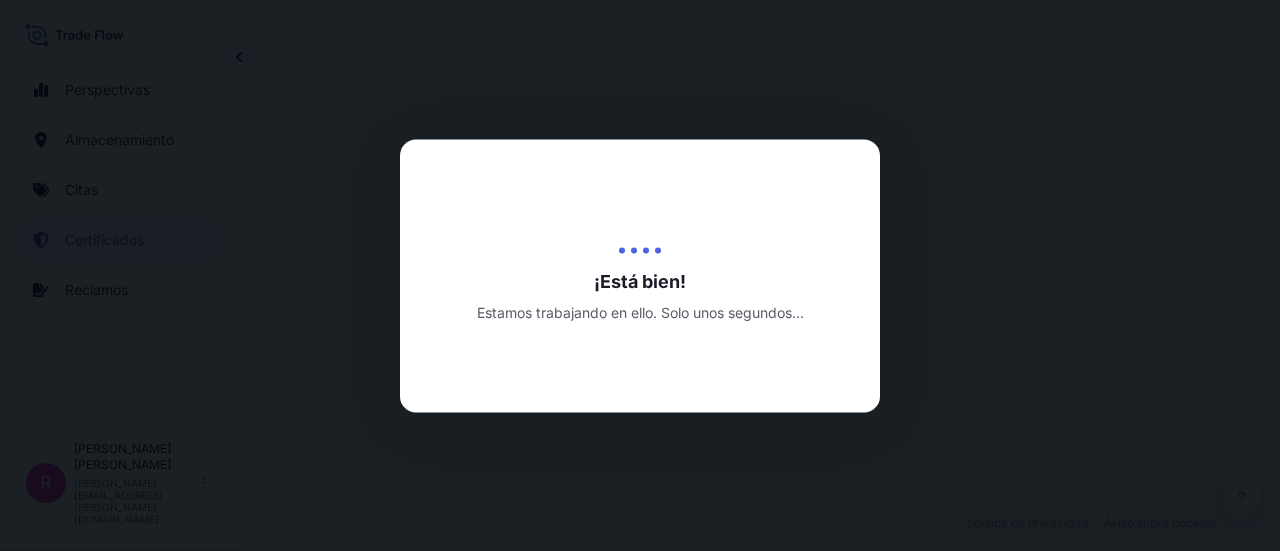 click at bounding box center (640, 275) 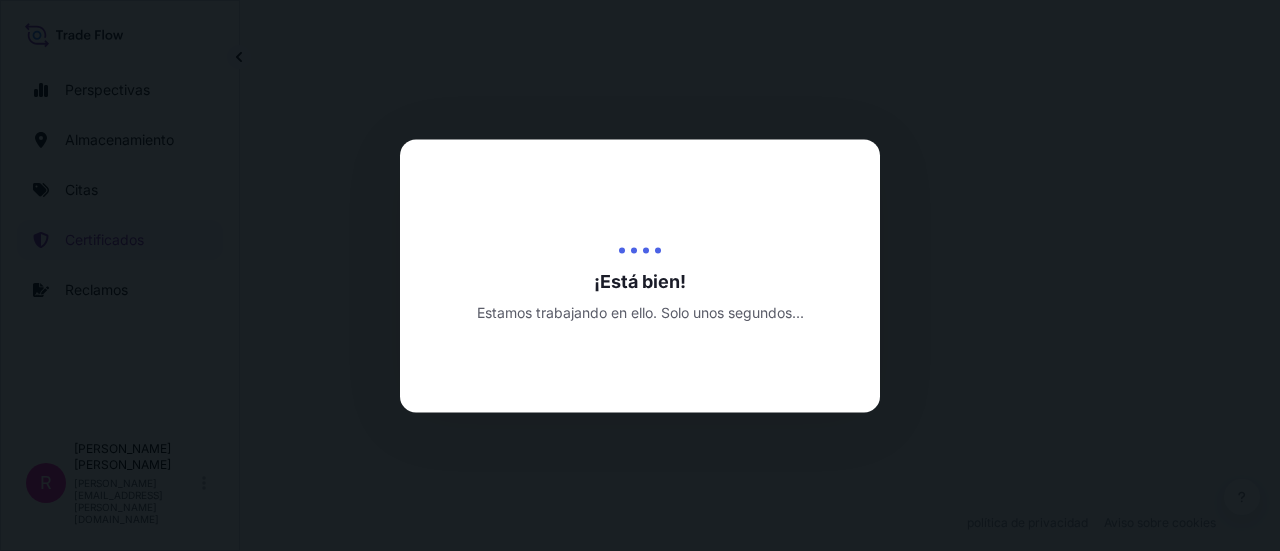 click at bounding box center (640, 275) 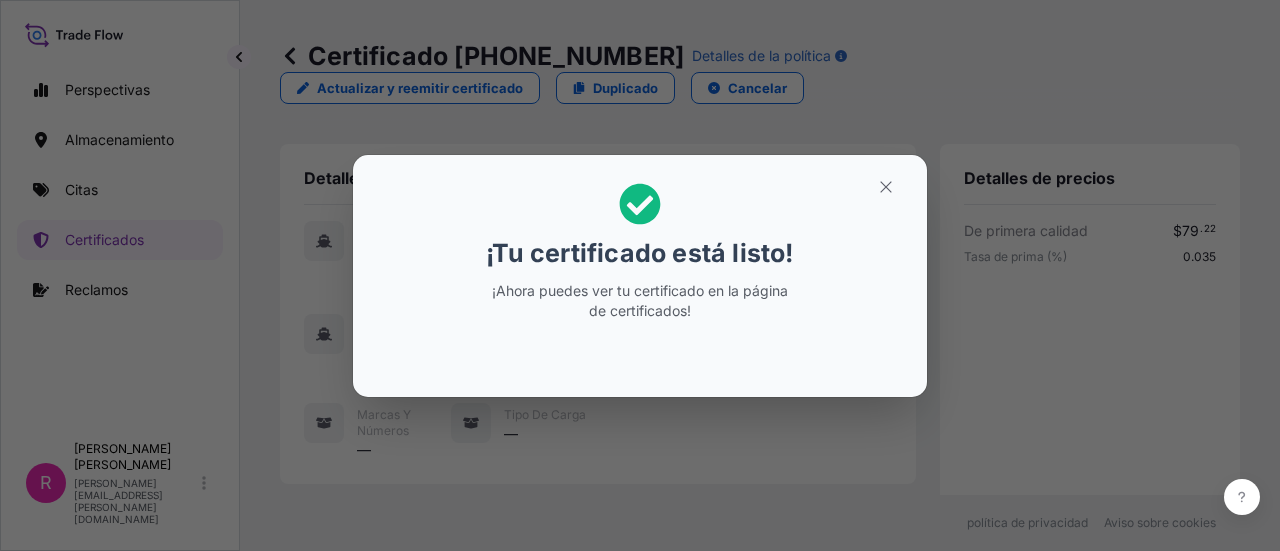 click on "¡Tu certificado está listo! ¡Ahora puedes ver tu certificado en la página de certificados!" at bounding box center (640, 275) 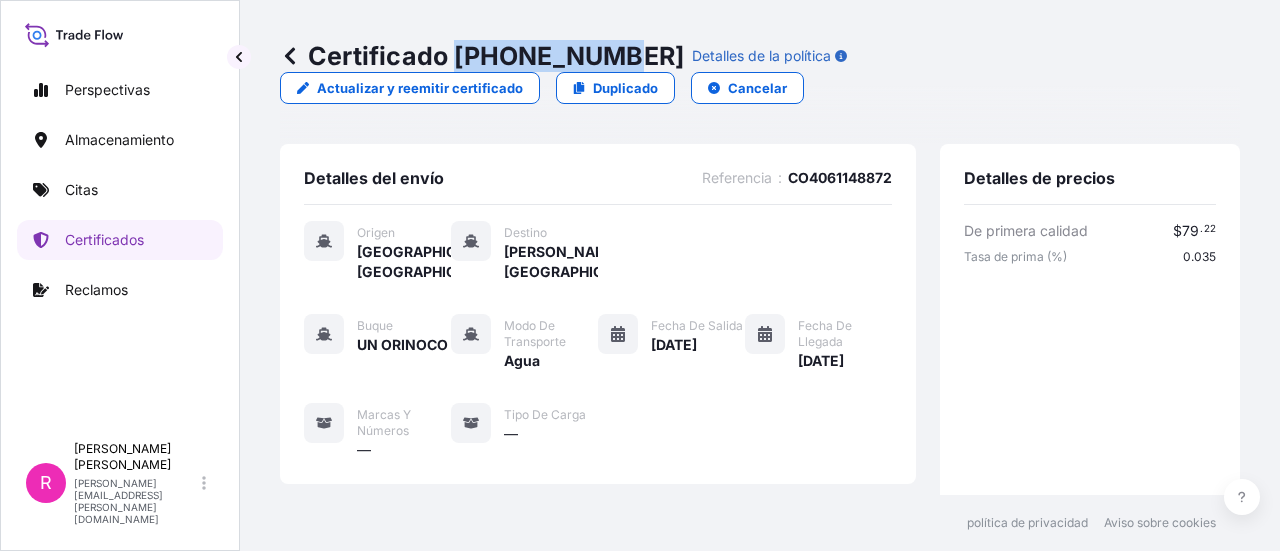 drag, startPoint x: 455, startPoint y: 53, endPoint x: 606, endPoint y: 58, distance: 151.08276 